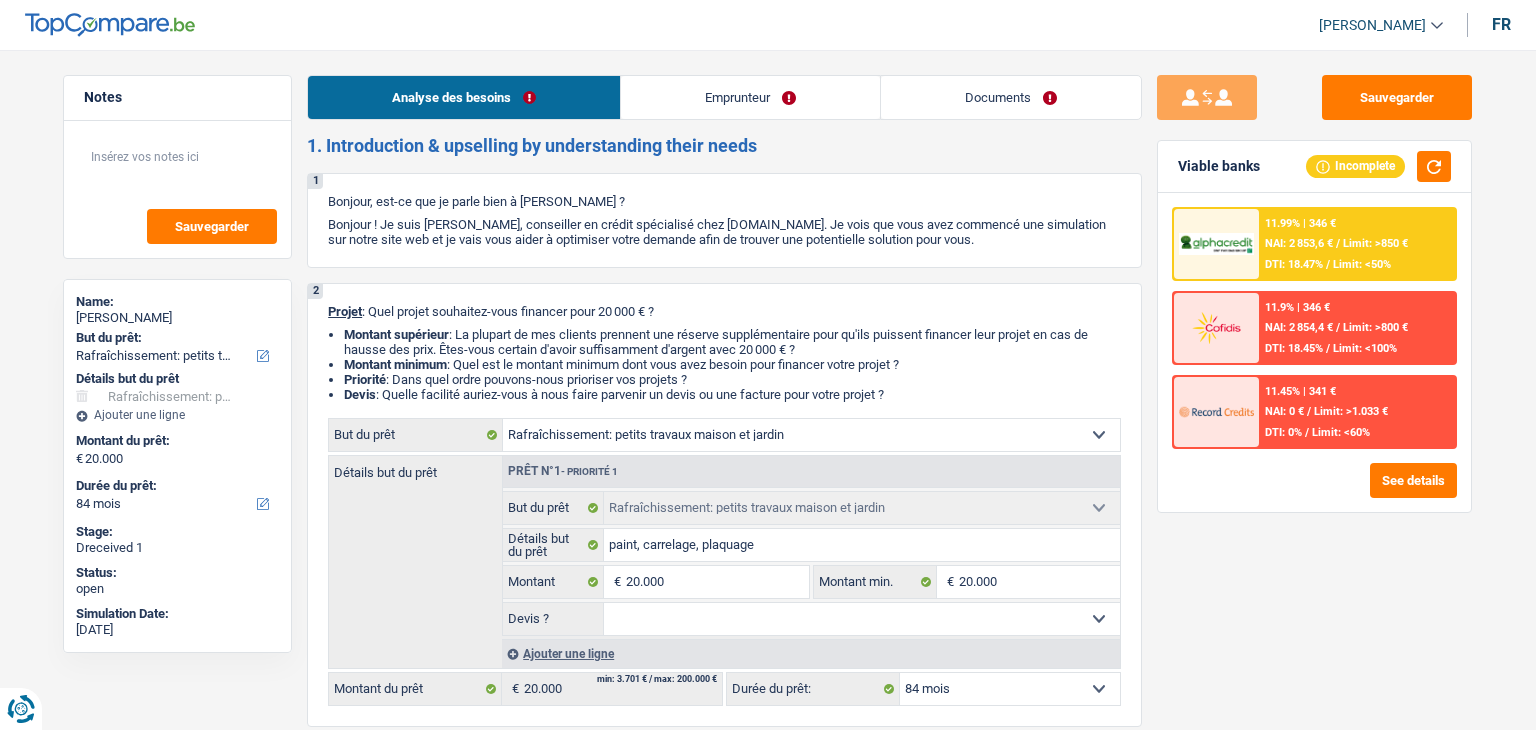 select on "houseOrGarden" 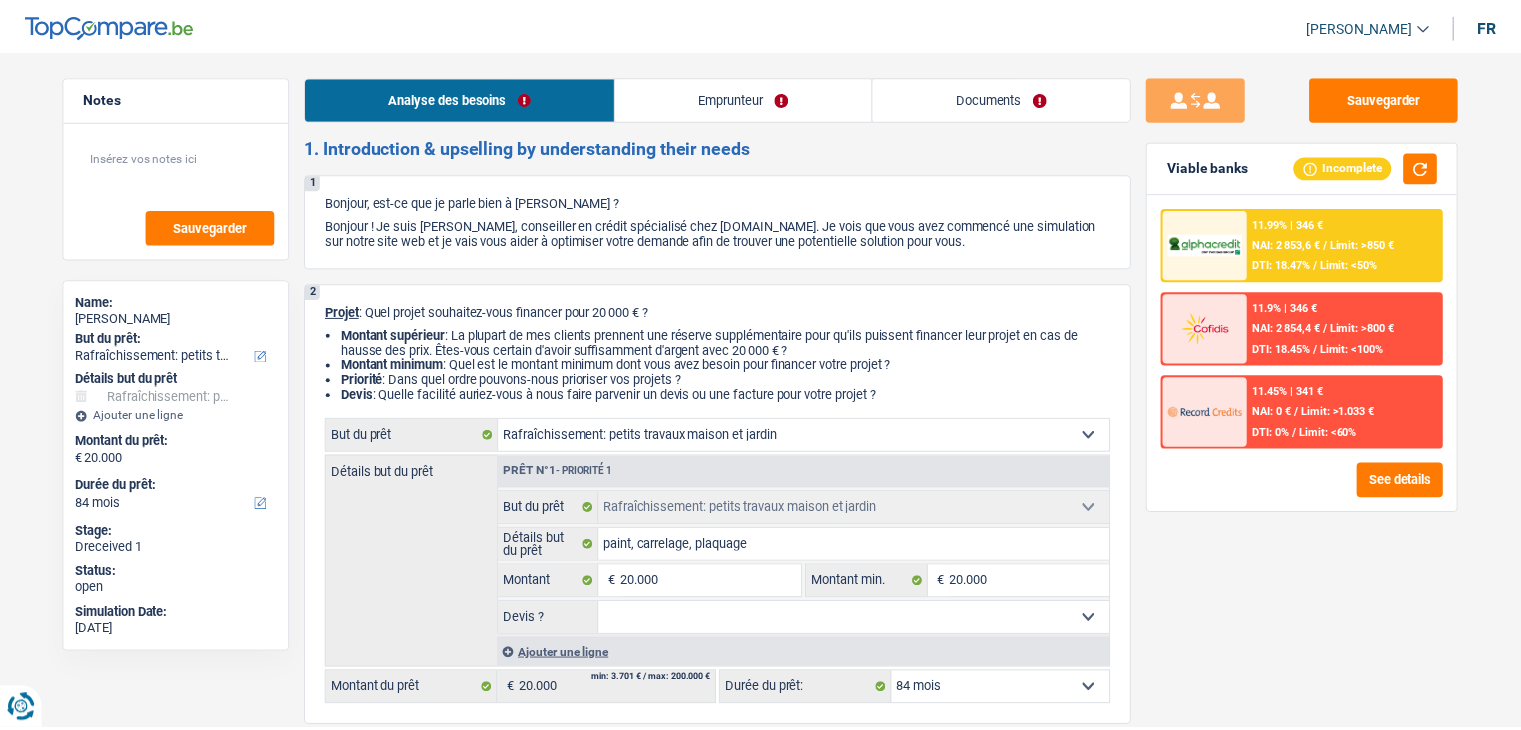 scroll, scrollTop: 0, scrollLeft: 0, axis: both 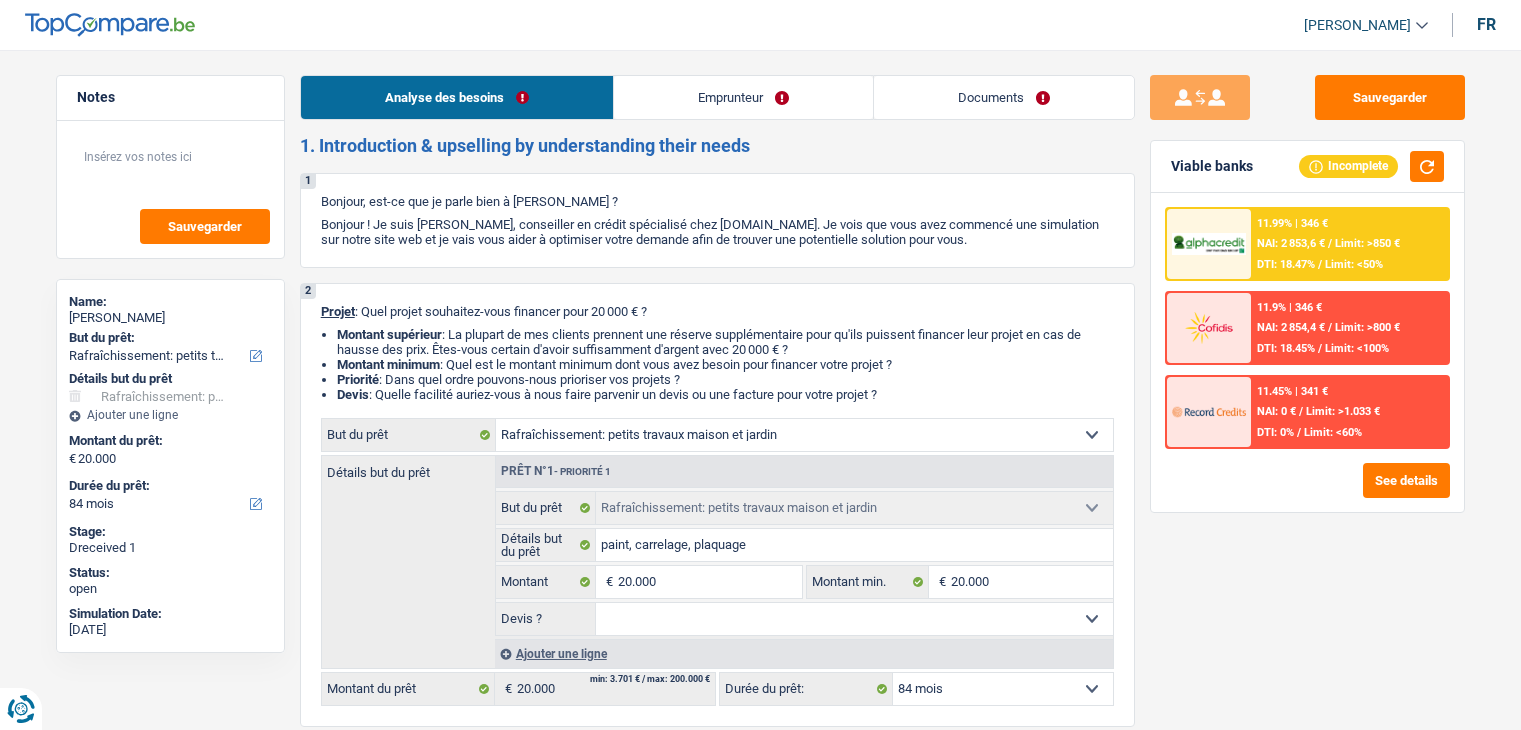 select on "houseOrGarden" 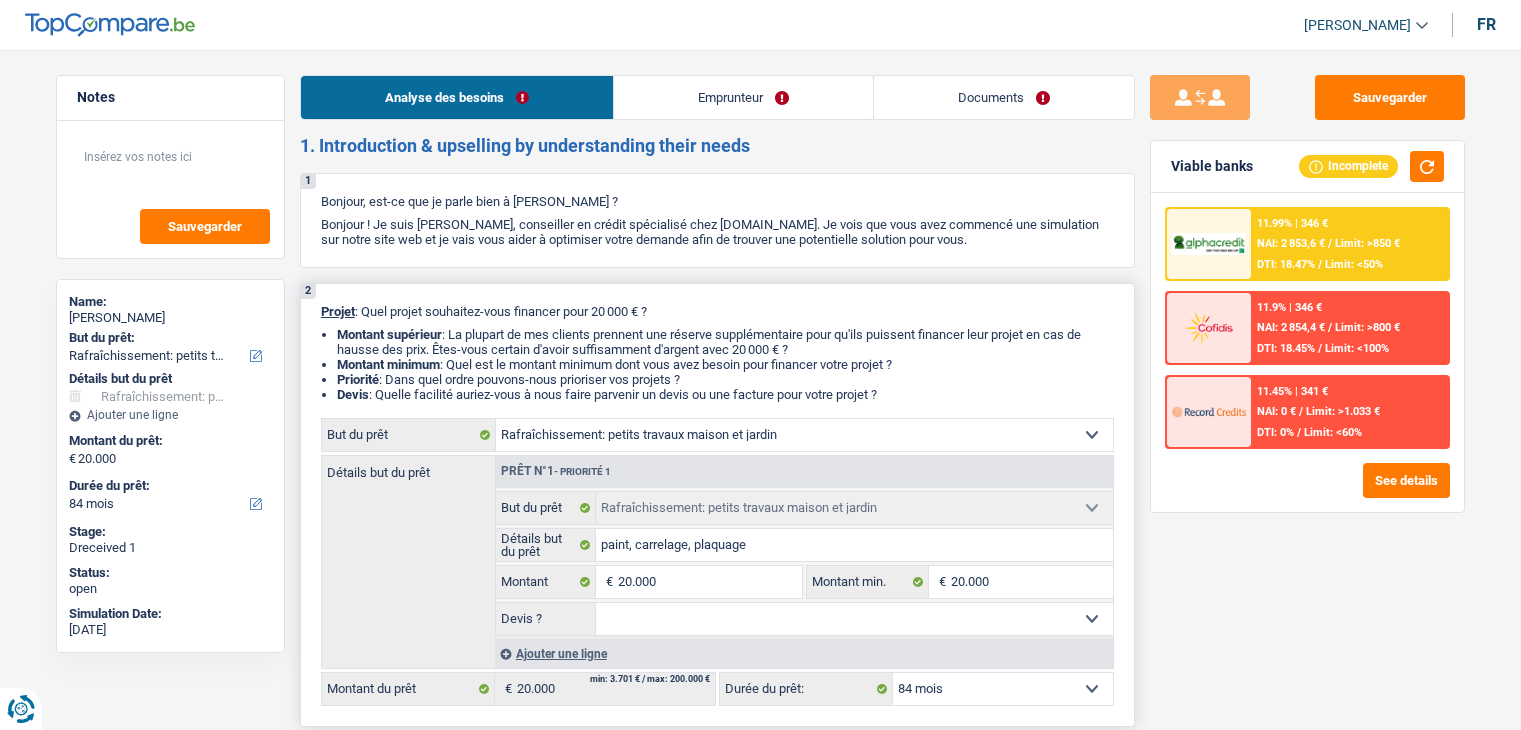 scroll, scrollTop: 0, scrollLeft: 0, axis: both 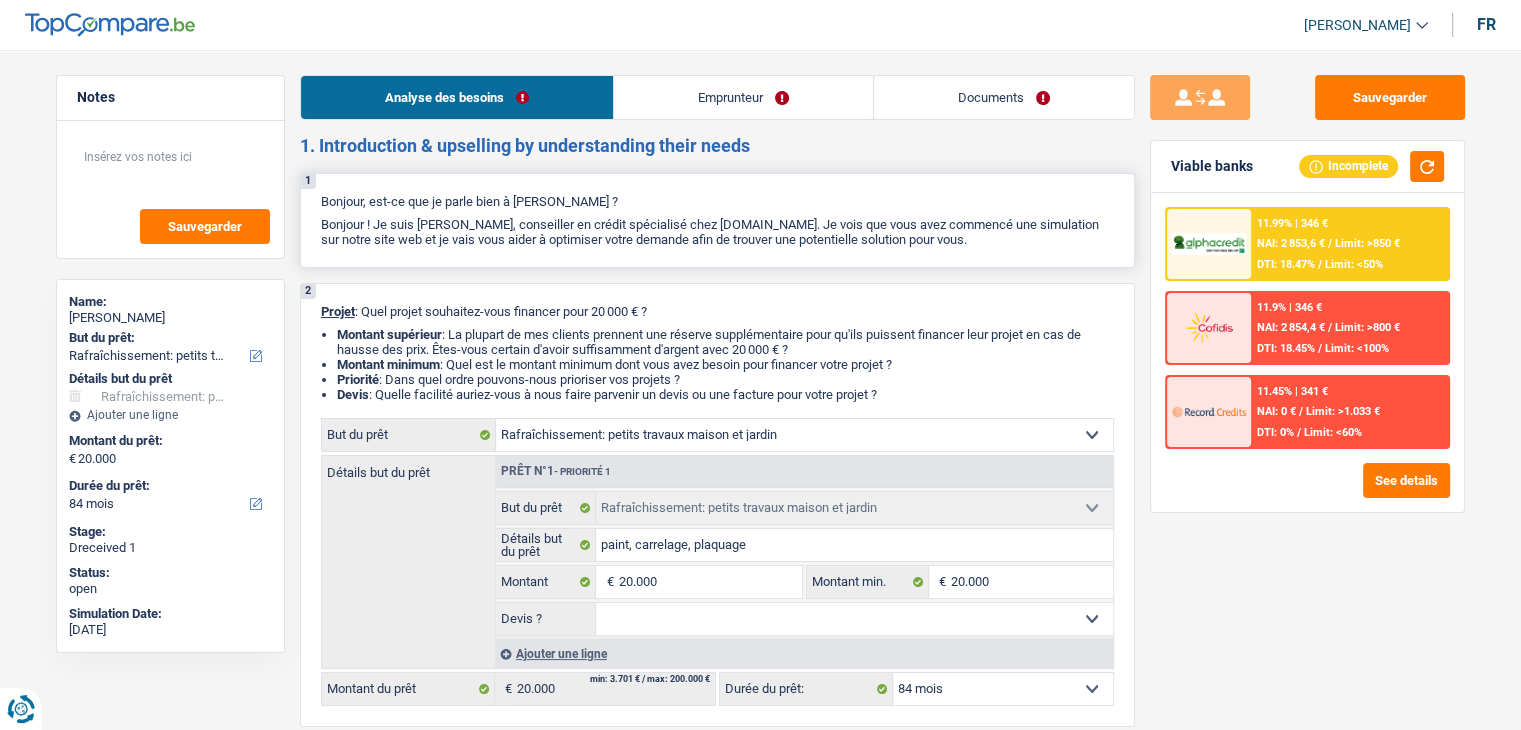 drag, startPoint x: 971, startPoint y: 242, endPoint x: 312, endPoint y: 192, distance: 660.8941 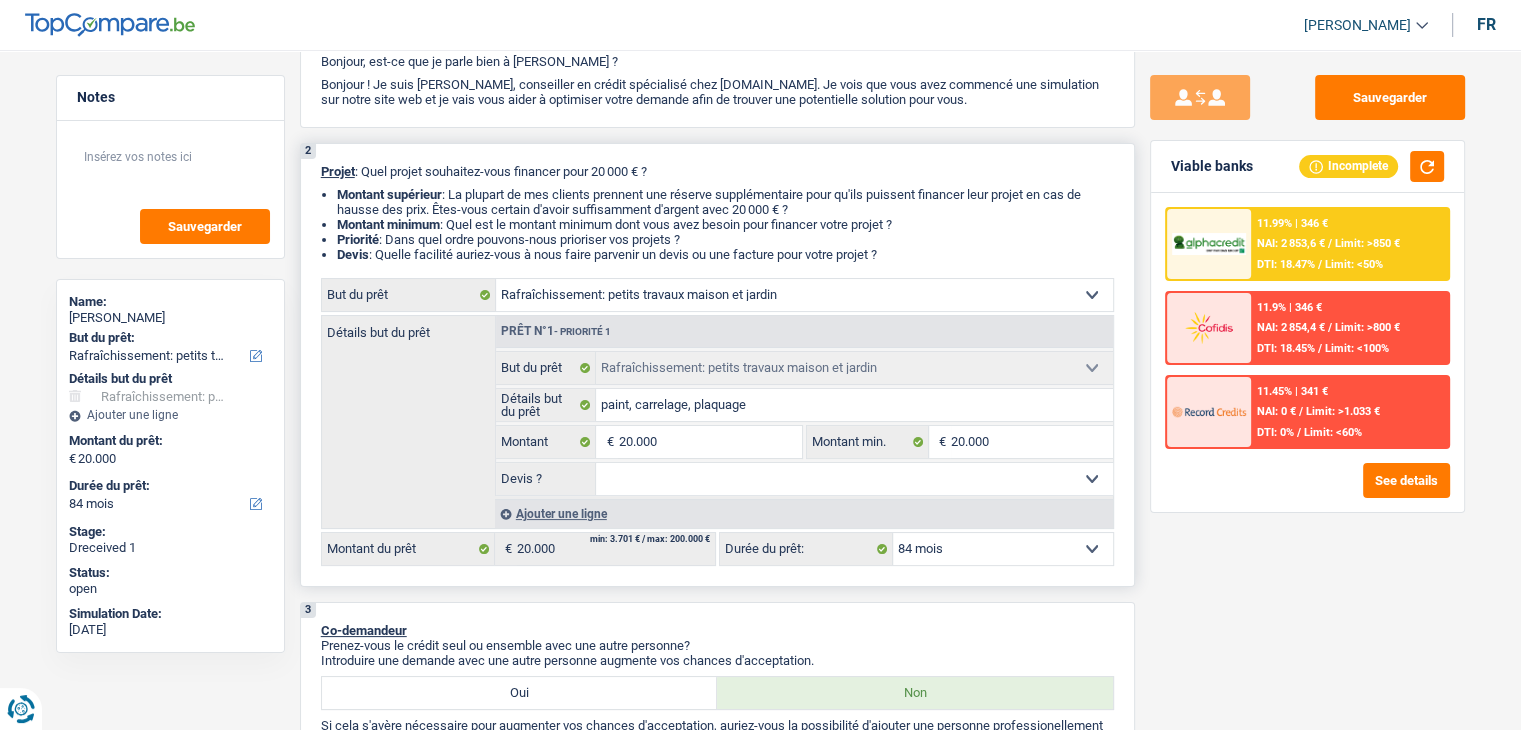 scroll, scrollTop: 300, scrollLeft: 0, axis: vertical 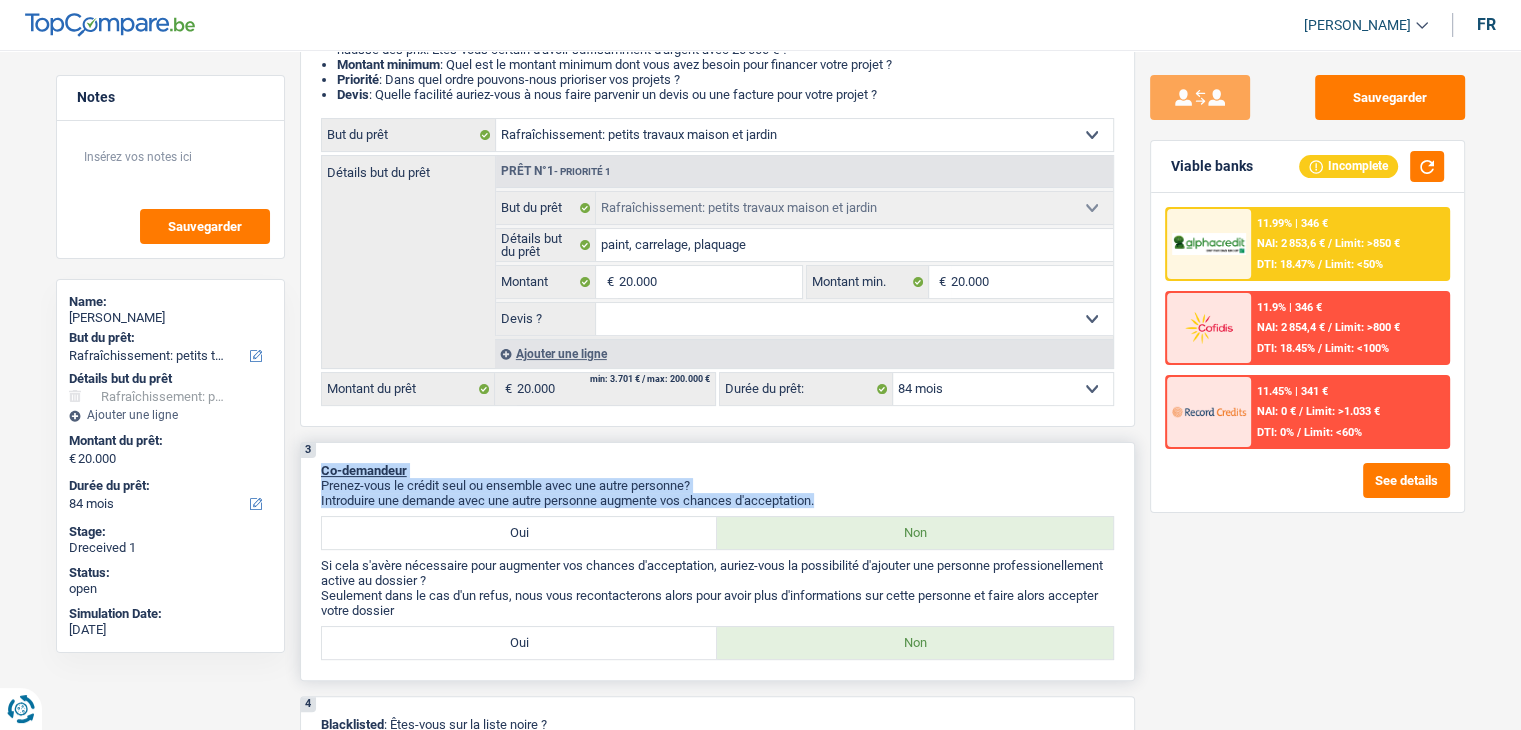 drag, startPoint x: 317, startPoint y: 473, endPoint x: 840, endPoint y: 498, distance: 523.59717 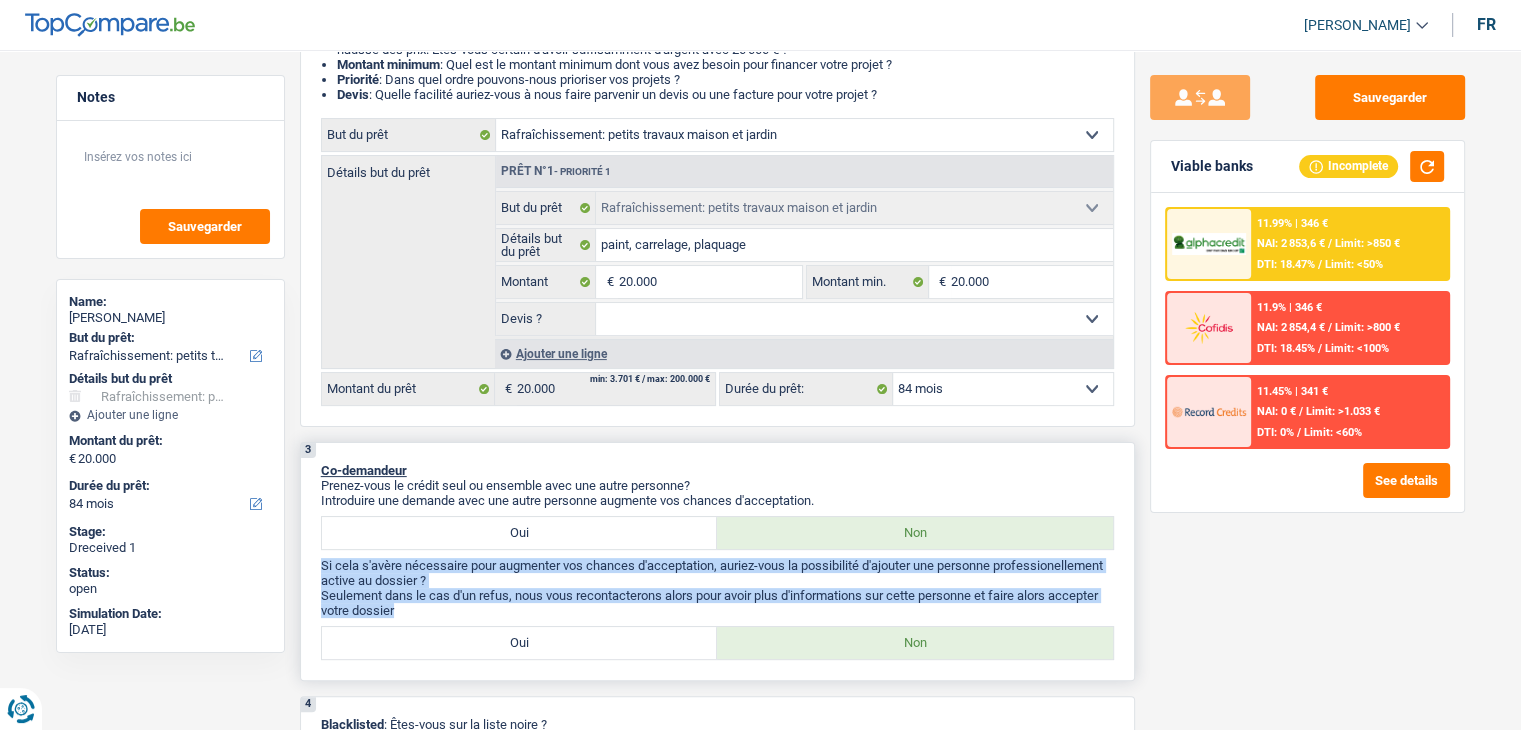 drag, startPoint x: 318, startPoint y: 566, endPoint x: 415, endPoint y: 613, distance: 107.78683 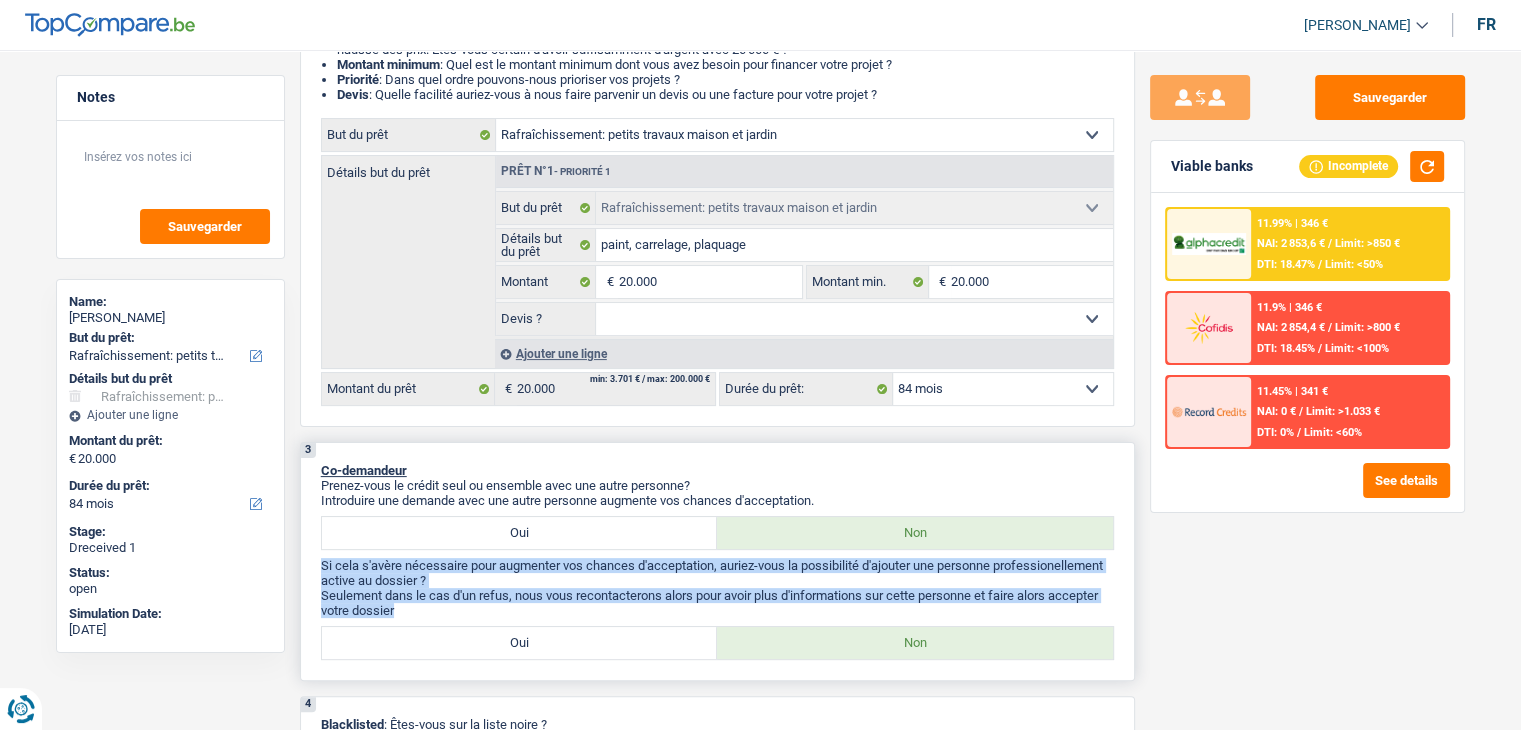 drag, startPoint x: 396, startPoint y: 609, endPoint x: 313, endPoint y: 558, distance: 97.41663 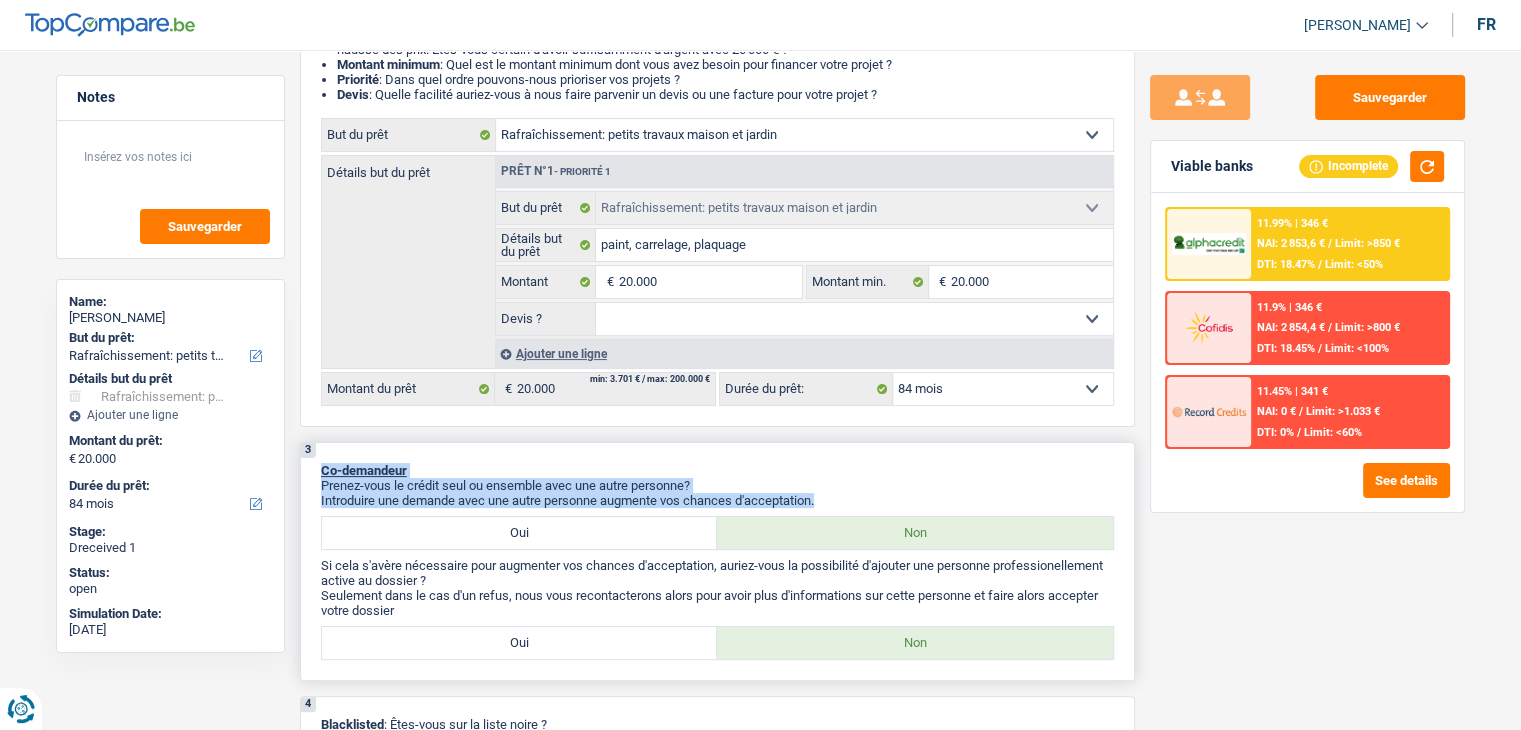 drag, startPoint x: 317, startPoint y: 459, endPoint x: 824, endPoint y: 497, distance: 508.42206 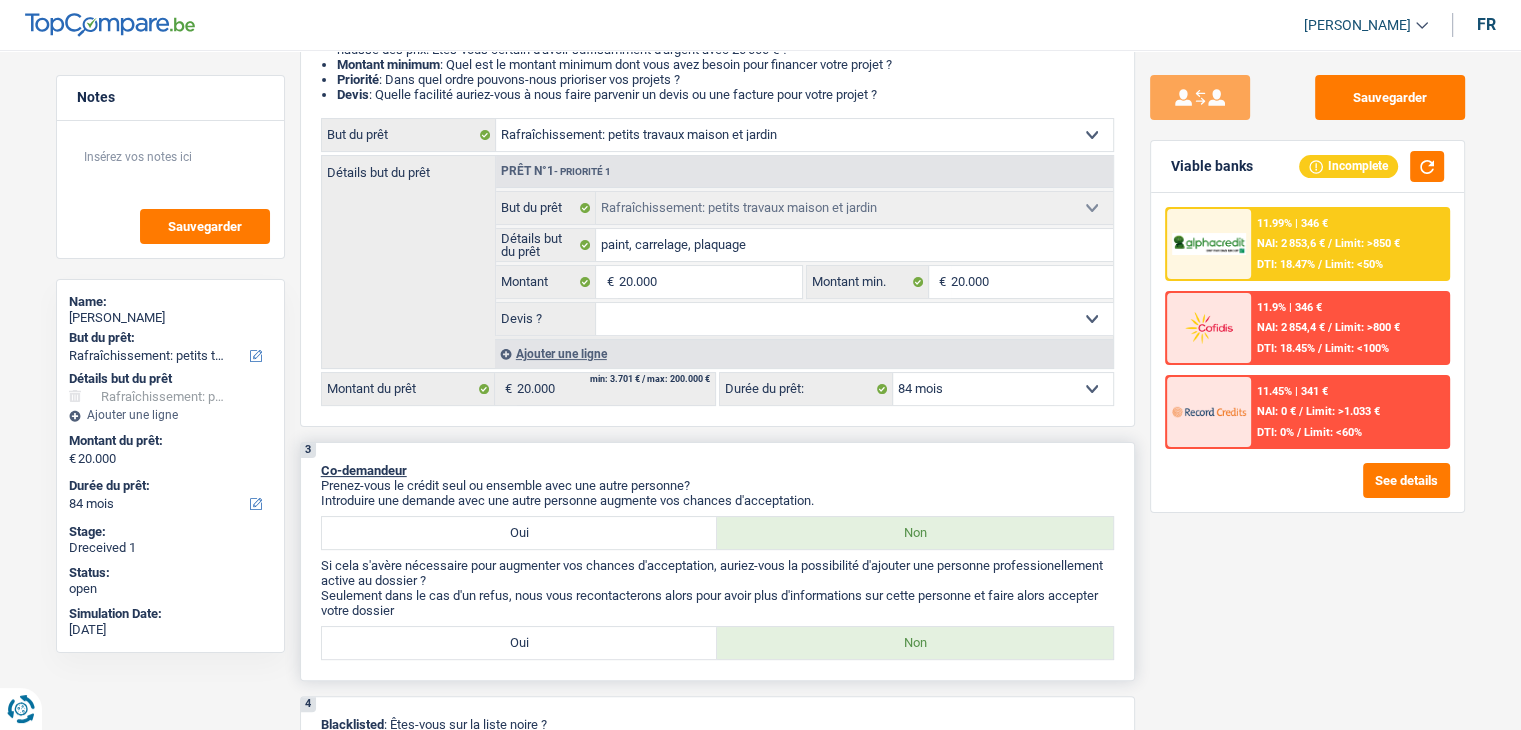 click on "Co-demandeur" at bounding box center (717, 470) 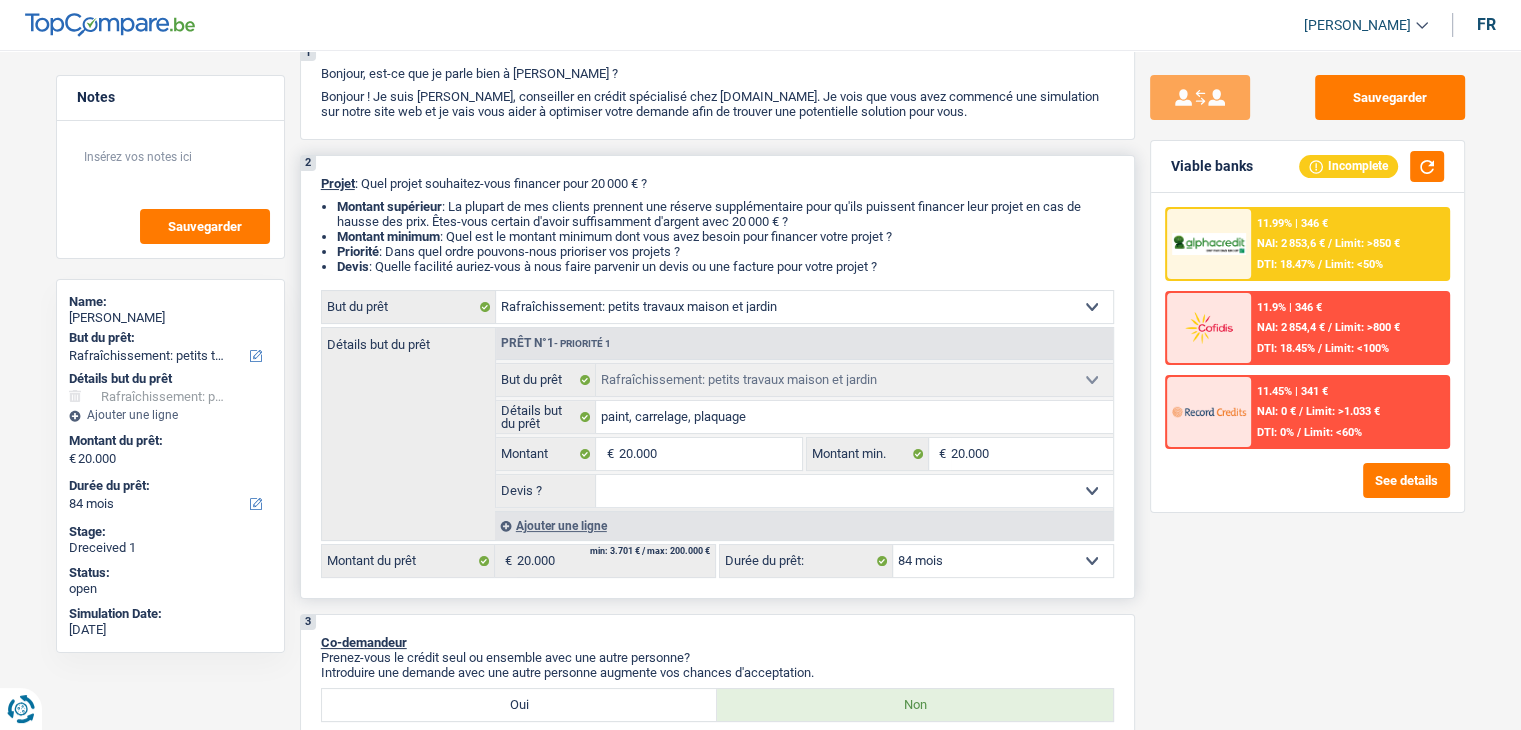 scroll, scrollTop: 0, scrollLeft: 0, axis: both 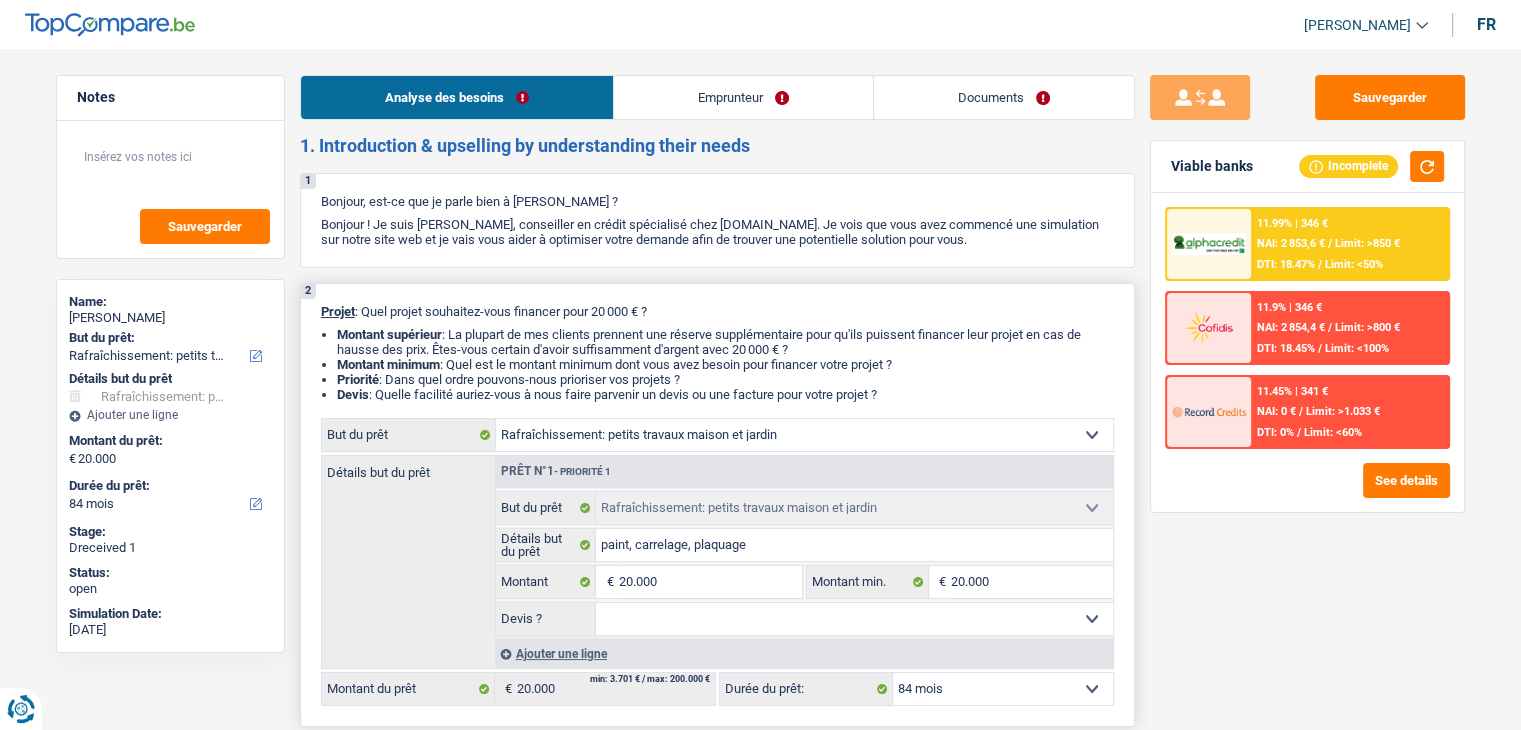 drag, startPoint x: 895, startPoint y: 399, endPoint x: 325, endPoint y: 314, distance: 576.30286 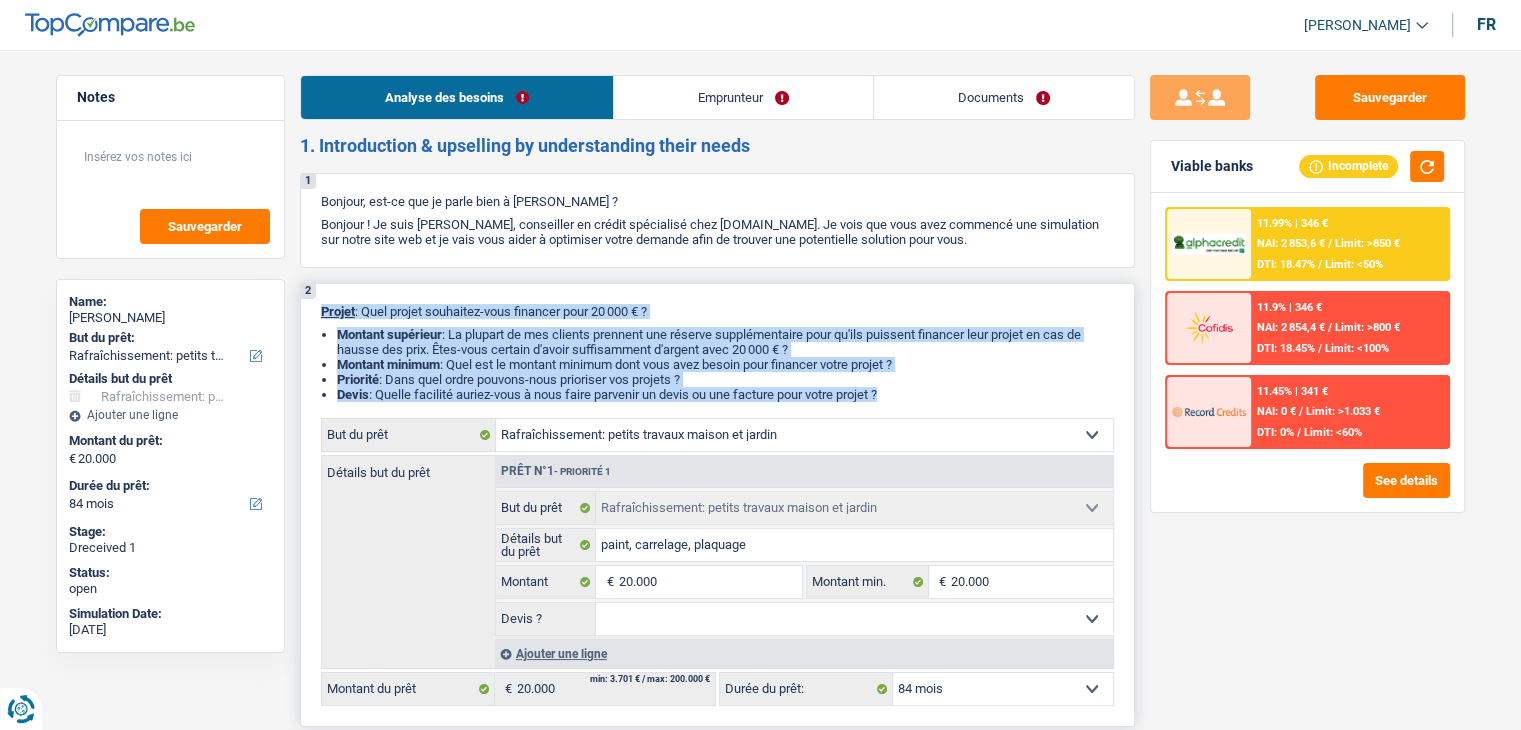 drag, startPoint x: 319, startPoint y: 313, endPoint x: 899, endPoint y: 401, distance: 586.6379 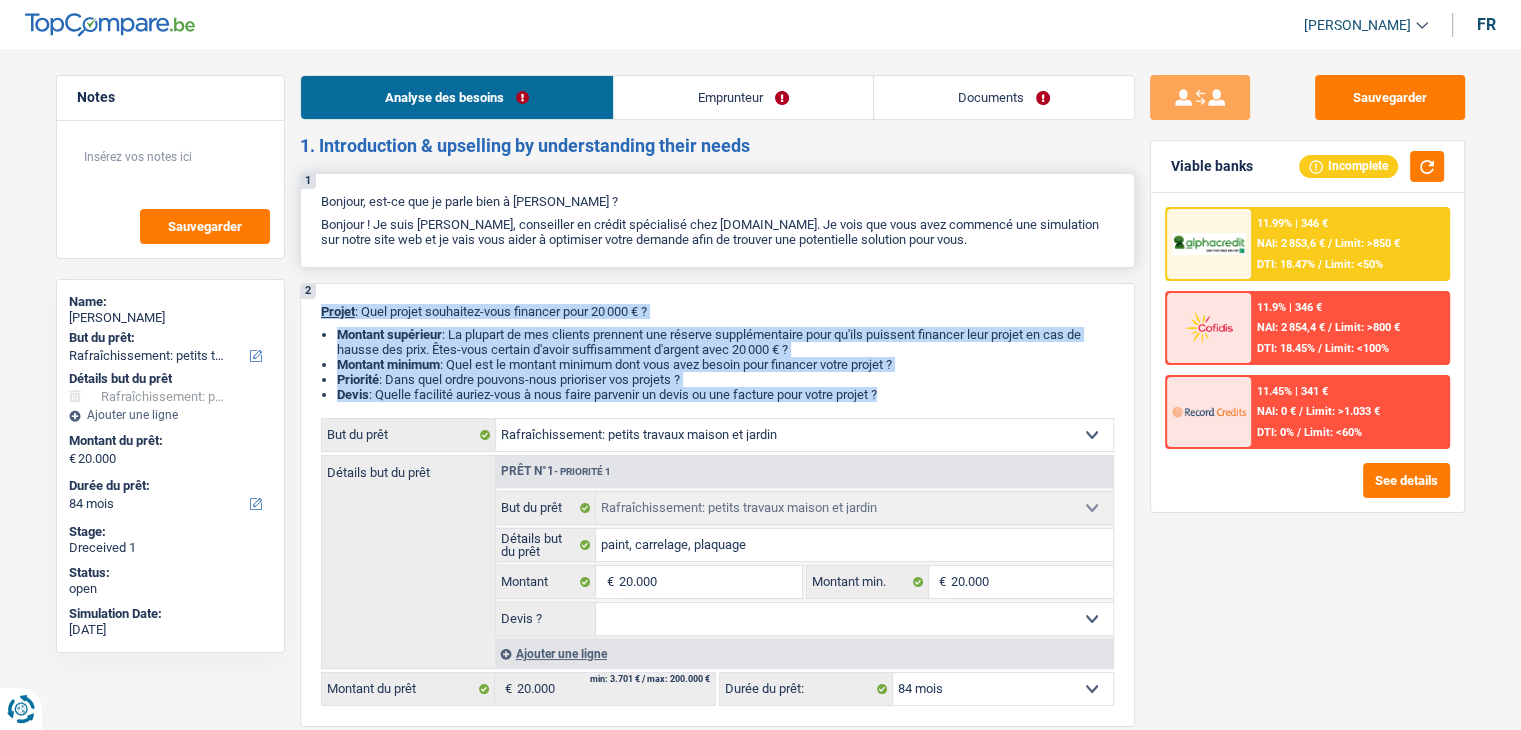 drag, startPoint x: 319, startPoint y: 201, endPoint x: 996, endPoint y: 245, distance: 678.42834 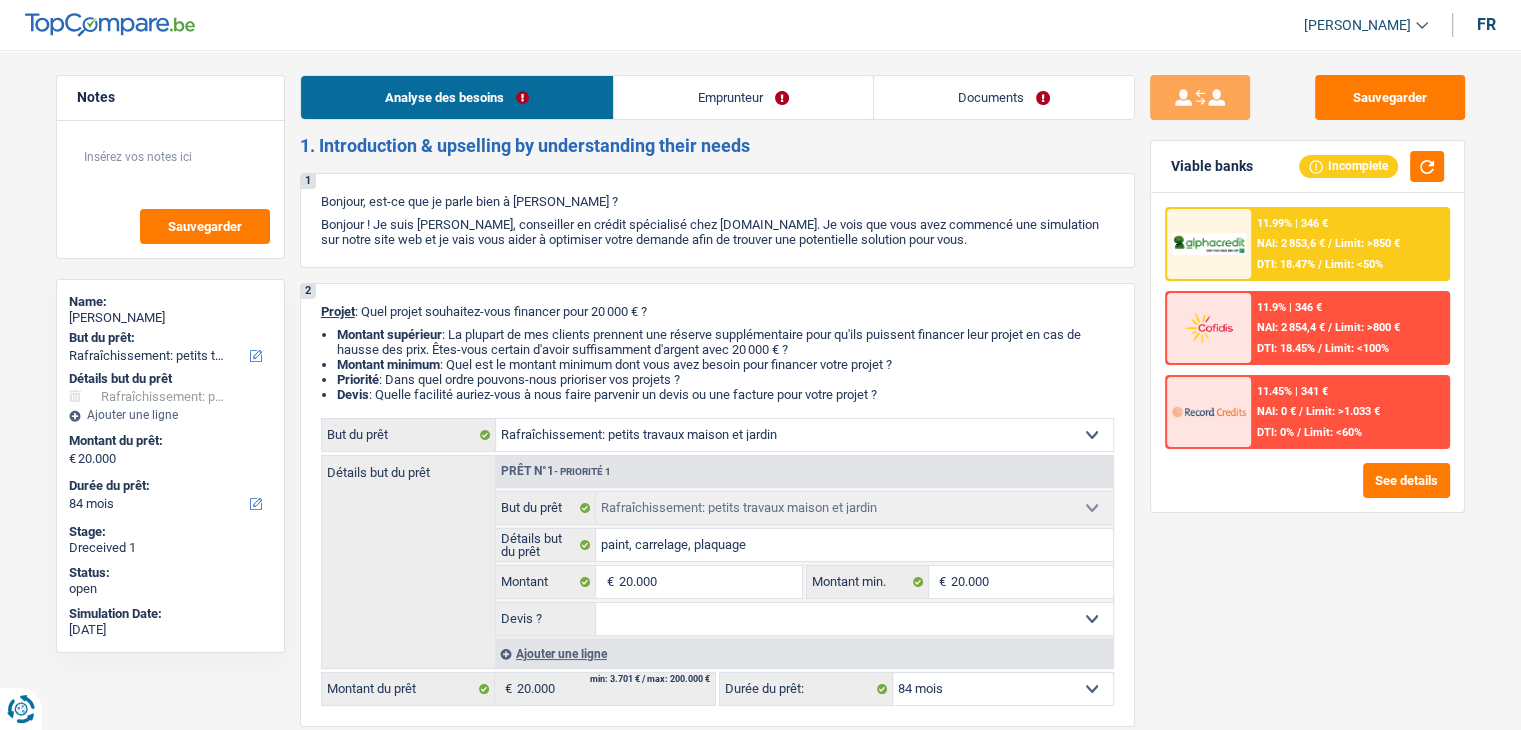 click on "Emprunteur" at bounding box center [743, 97] 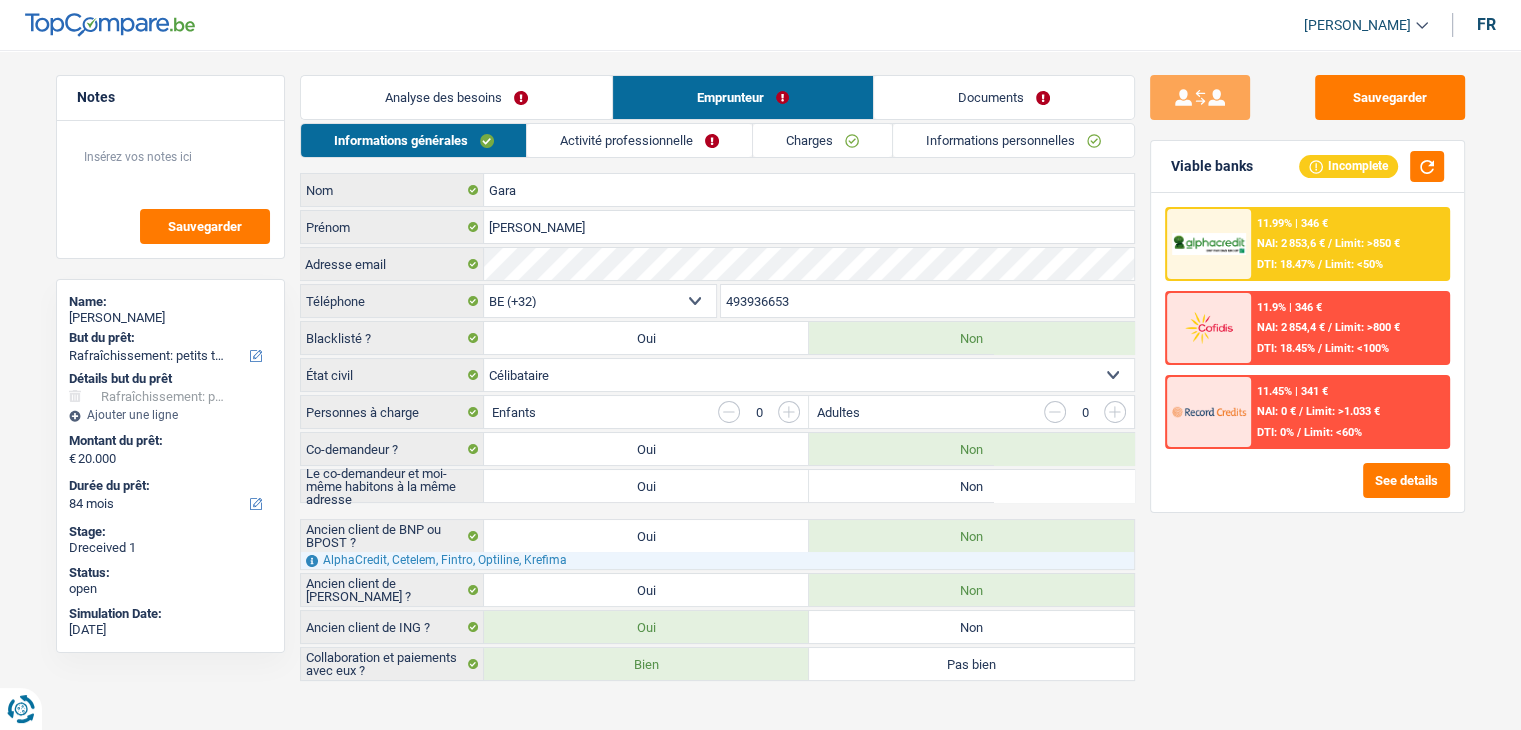 click on "Documents" at bounding box center [1004, 97] 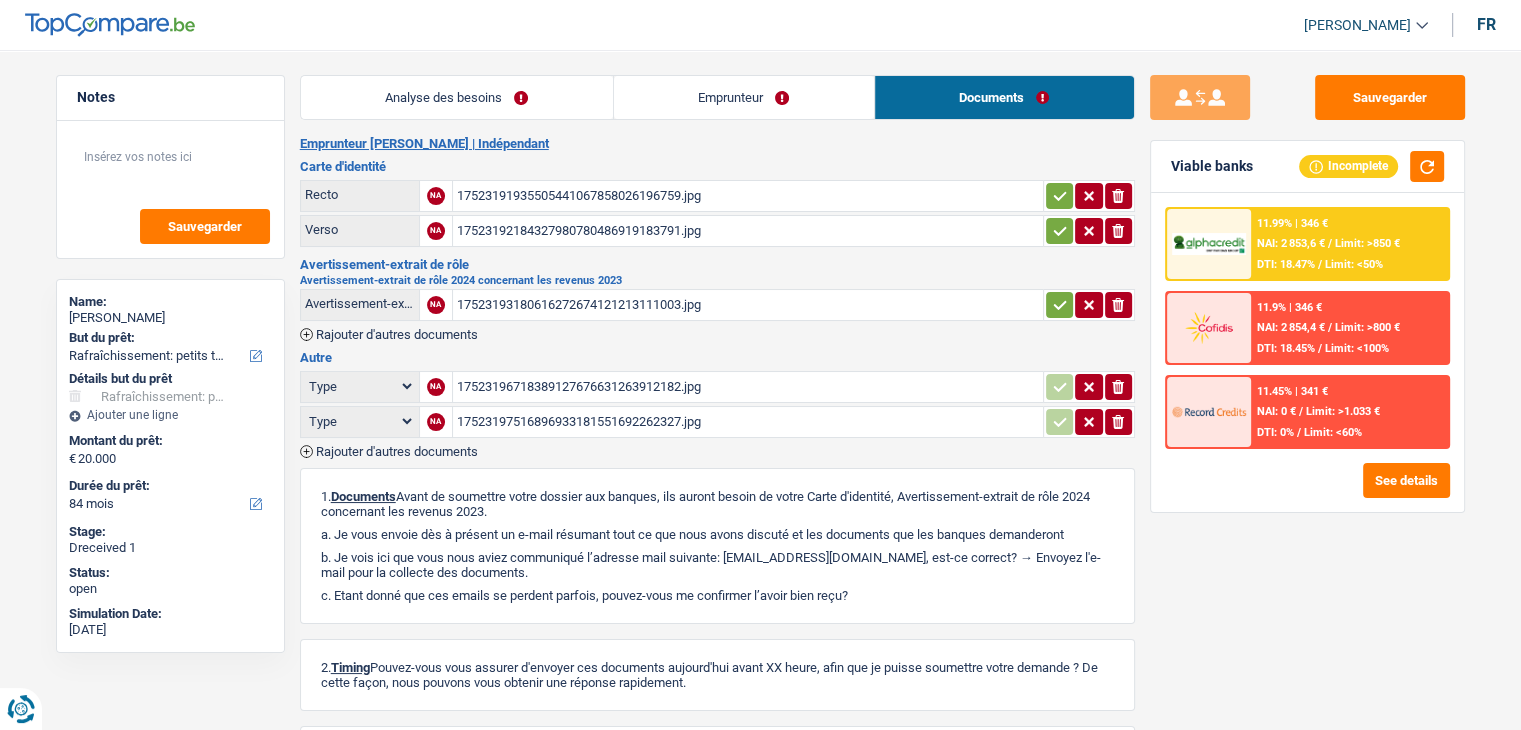click on "Analyse des besoins" at bounding box center (457, 97) 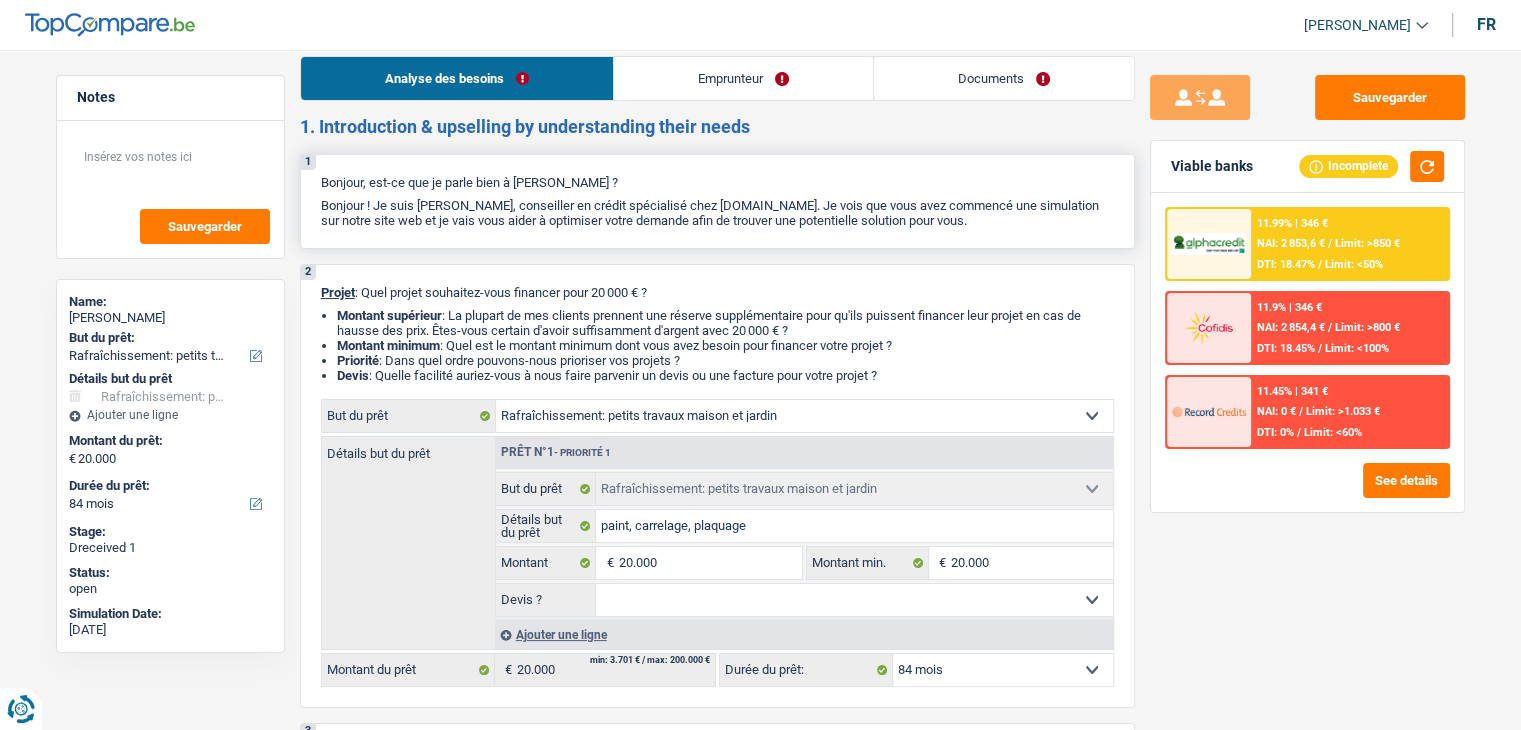 scroll, scrollTop: 0, scrollLeft: 0, axis: both 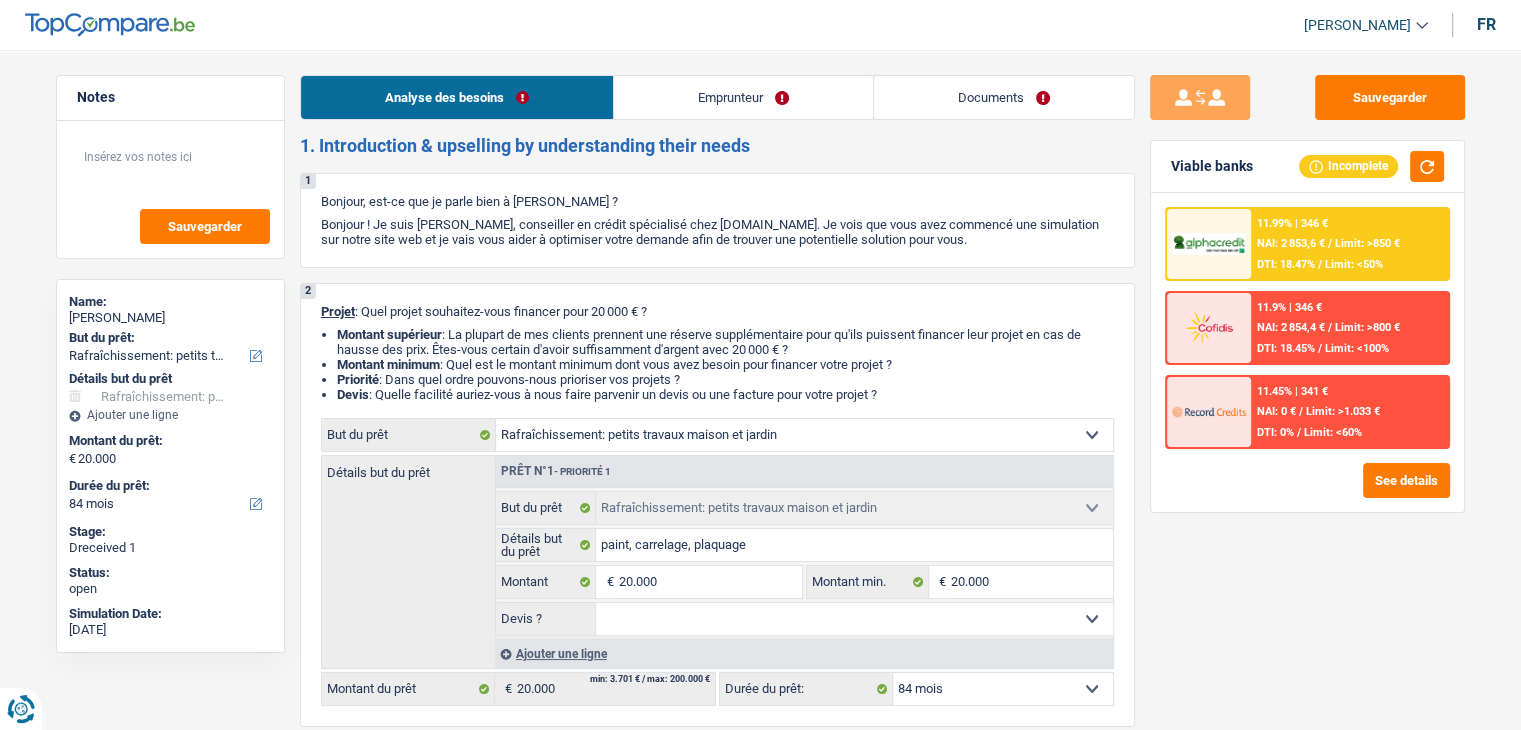click on "Analyse des besoins Emprunteur Documents
1. Introduction & upselling by understanding their needs
1
Bonjour, est-ce que je parle bien à Stanislaw Gara ?
Bonjour ! Je suis Yanis Duboc, conseiller en crédit spécialisé chez TopCompare.be. Je vois que vous avez commencé une simulation sur notre site web et je vais vous aider à optimiser votre demande afin de trouver une potentielle solution pour vous.
2   Projet  : Quel projet souhaitez-vous financer pour 20 000 € ?
Montant supérieur : La plupart de mes clients prennent une réserve supplémentaire pour qu'ils puissent financer leur projet en cas de hausse des prix. Êtes-vous certain d'avoir suffisamment d'argent avec 20 000 € ?   Montant minimum : Quel est le montant minimum dont vous avez besoin pour financer votre projet ?   Priorité : Dans quel ordre pouvons-nous prioriser vos projets ?   Devis     Hifi, multimédia, gsm, ordinateur Frais médicaux Prêt voiture" at bounding box center [717, 1358] 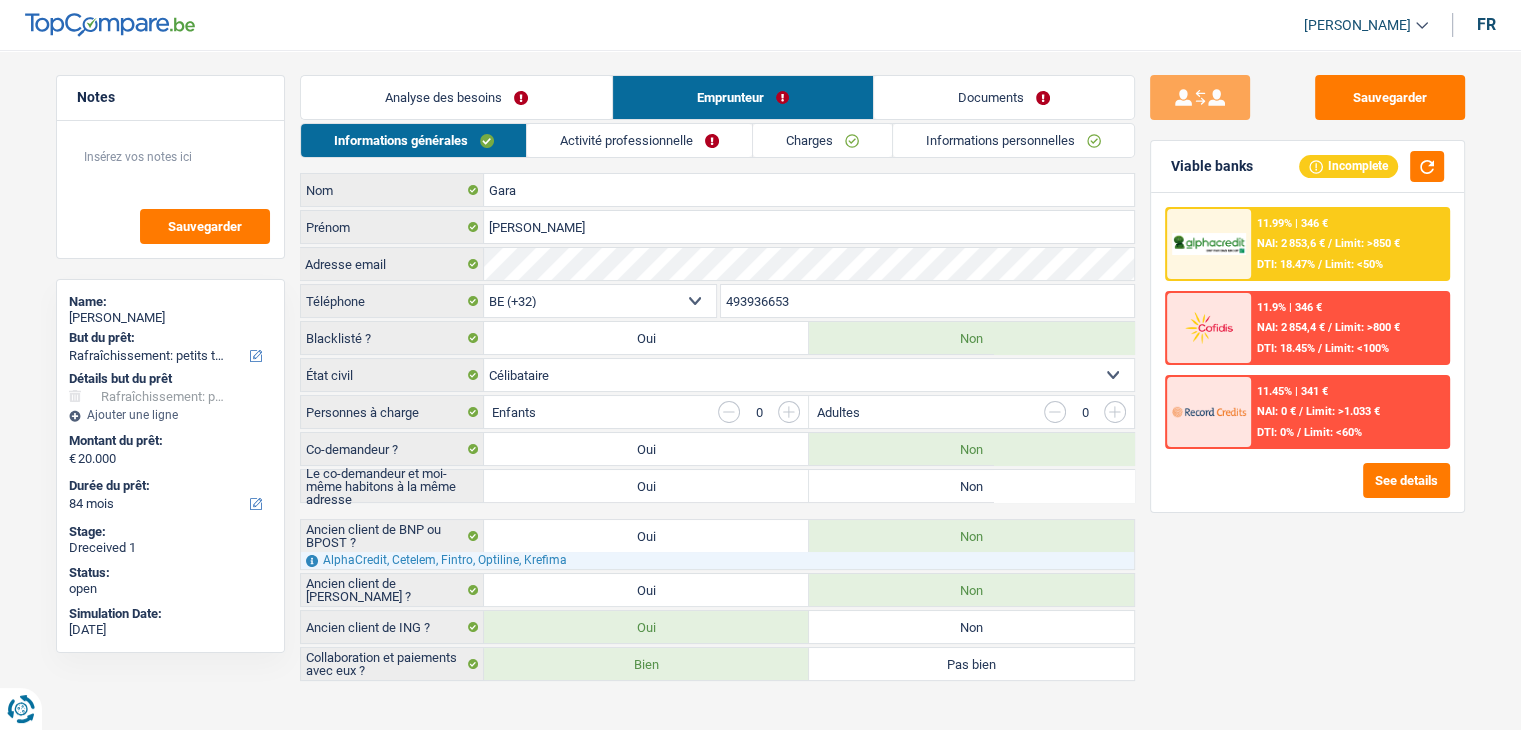 click on "Activité professionnelle" at bounding box center [639, 140] 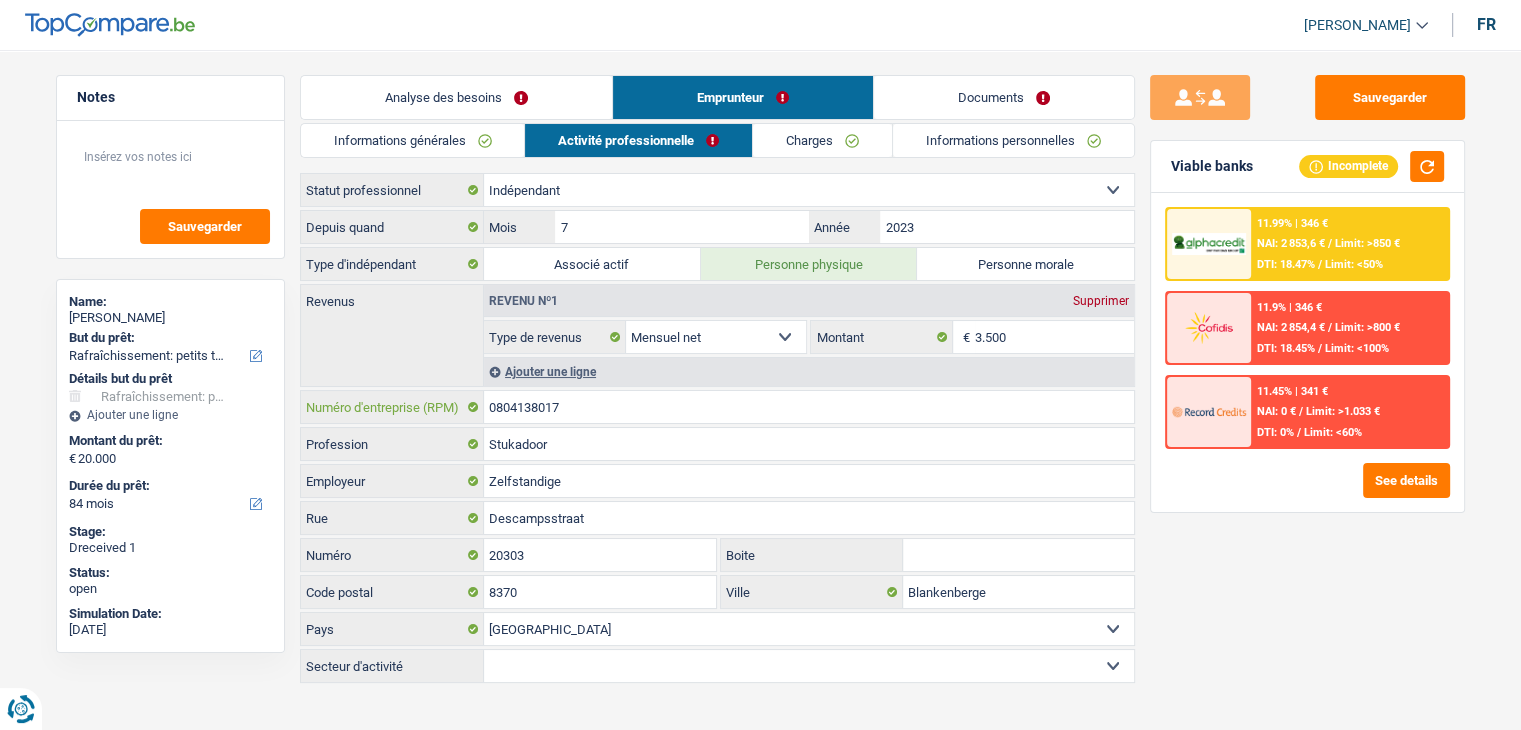 drag, startPoint x: 563, startPoint y: 406, endPoint x: 487, endPoint y: 406, distance: 76 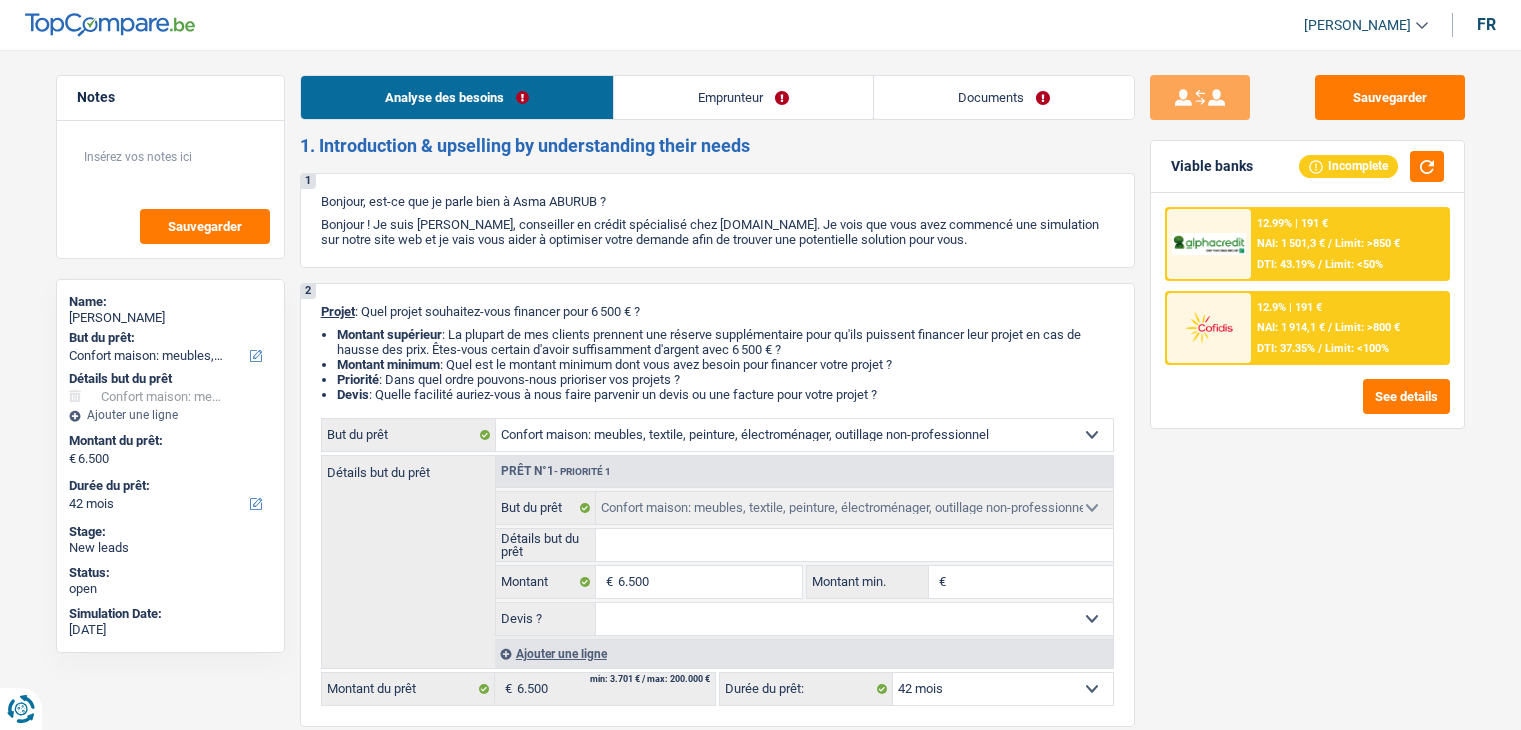 select on "household" 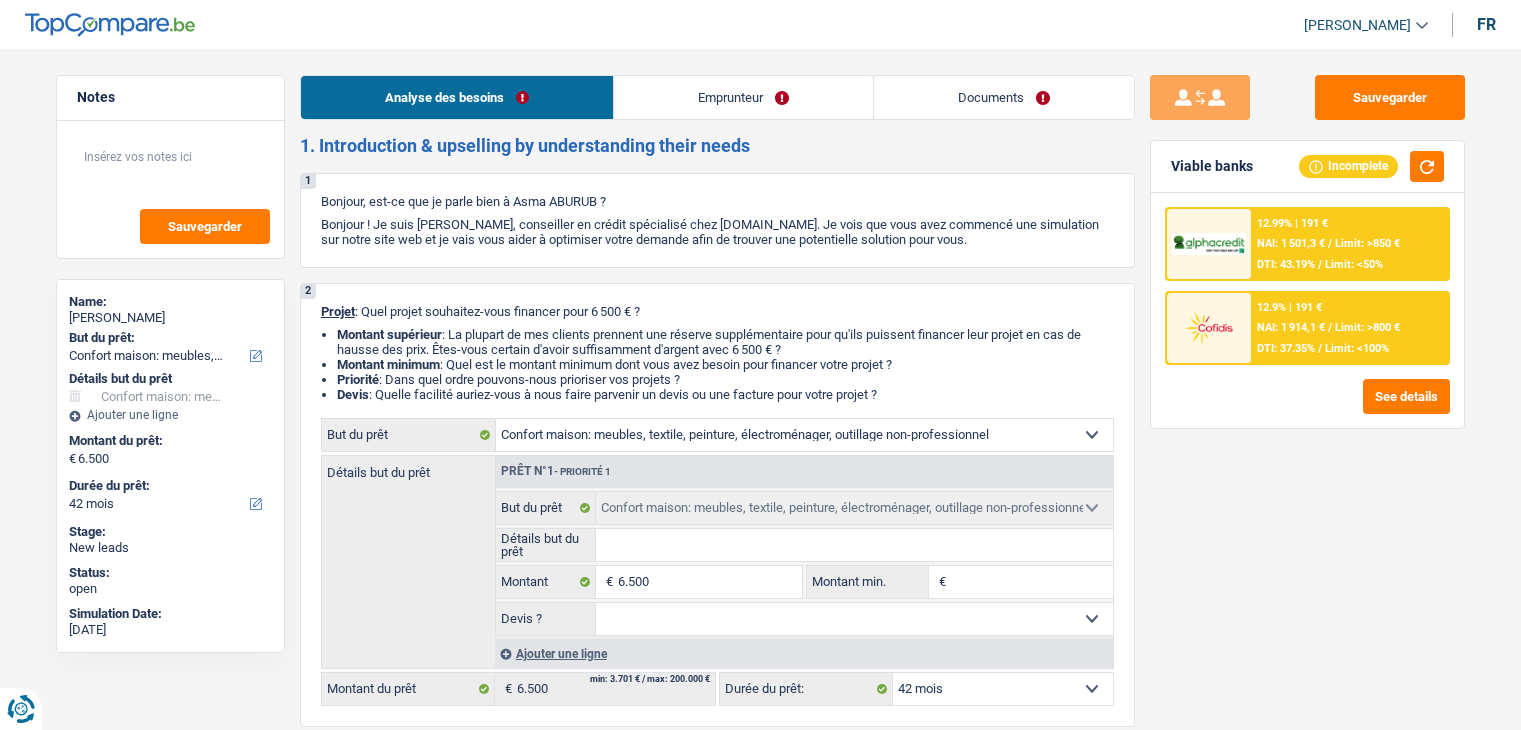 scroll, scrollTop: 0, scrollLeft: 0, axis: both 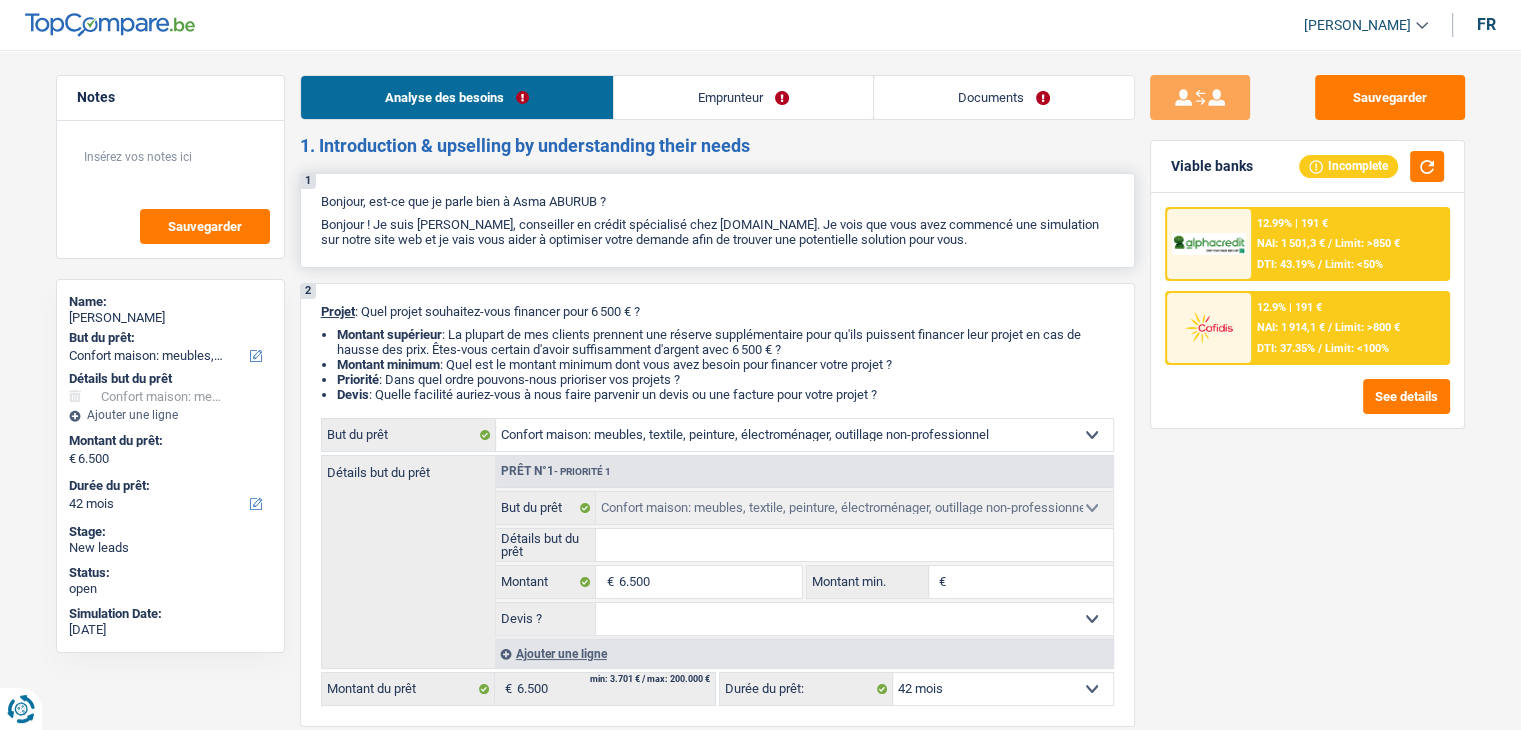 click on "1
Bonjour, est-ce que je parle bien à Asma ABURUB ?
Bonjour ! Je suis Yanis Duboc, conseiller en crédit spécialisé chez TopCompare.be. Je vois que vous avez commencé une simulation sur notre site web et je vais vous aider à optimiser votre demande afin de trouver une potentielle solution pour vous." at bounding box center [717, 220] 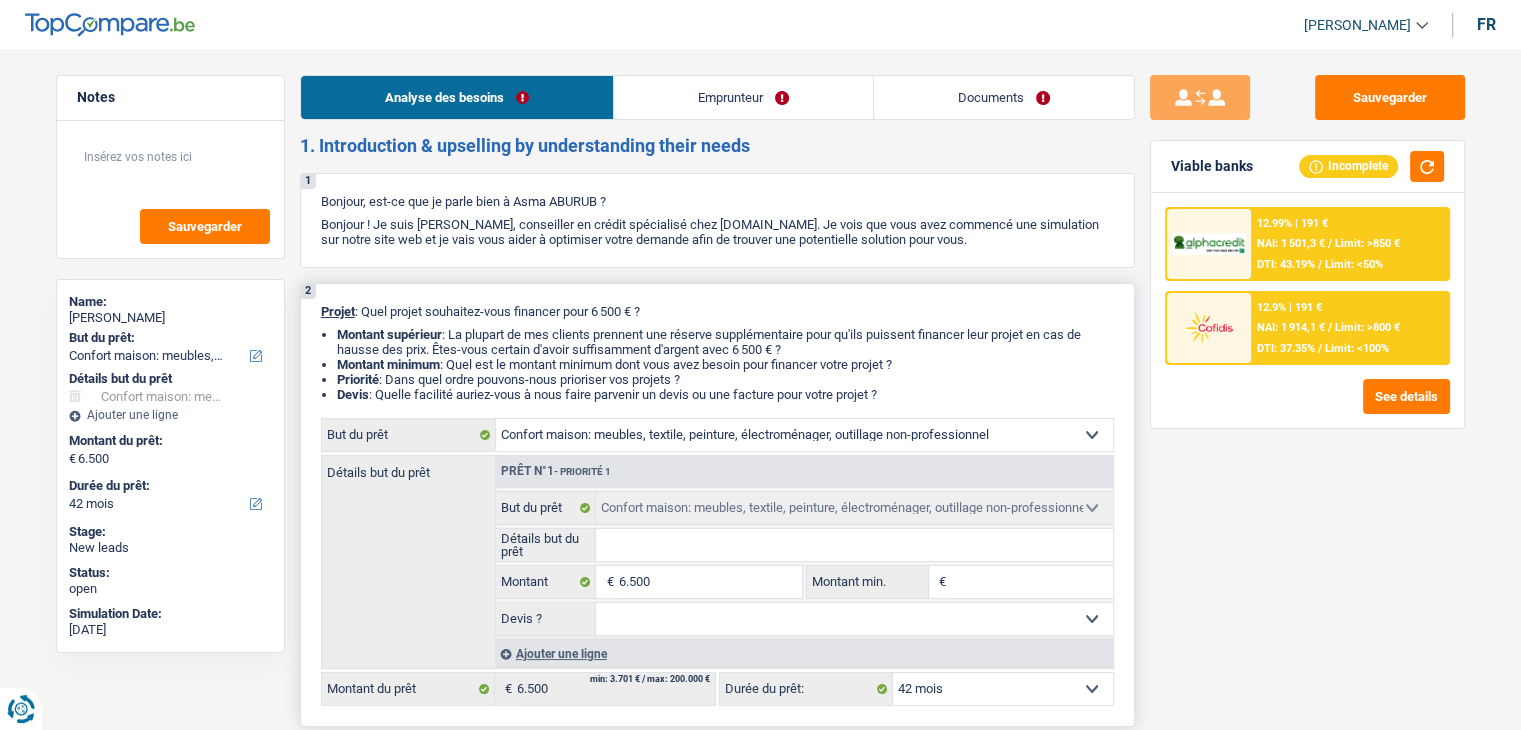 drag, startPoint x: 896, startPoint y: 401, endPoint x: 317, endPoint y: 314, distance: 585.4998 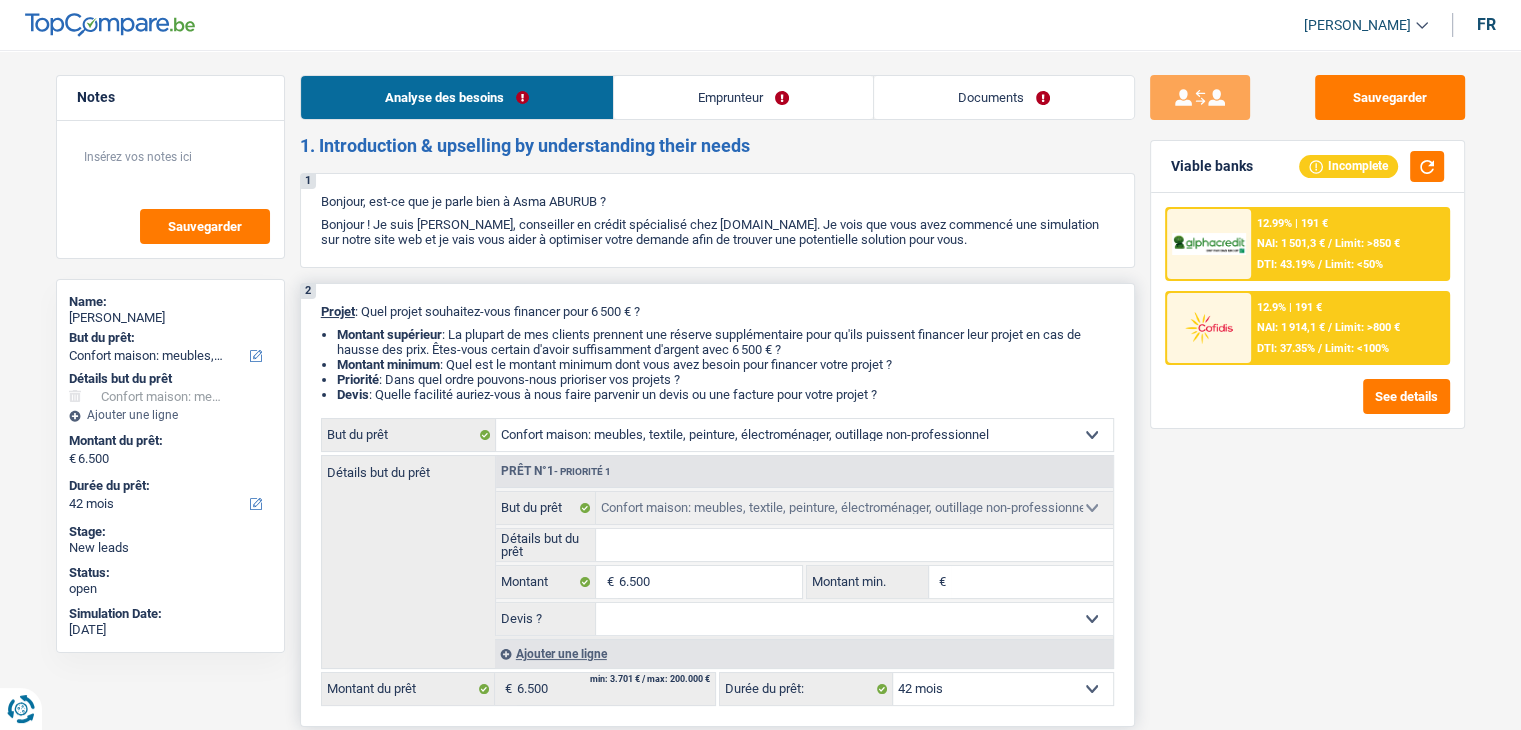 drag, startPoint x: 320, startPoint y: 311, endPoint x: 933, endPoint y: 401, distance: 619.57166 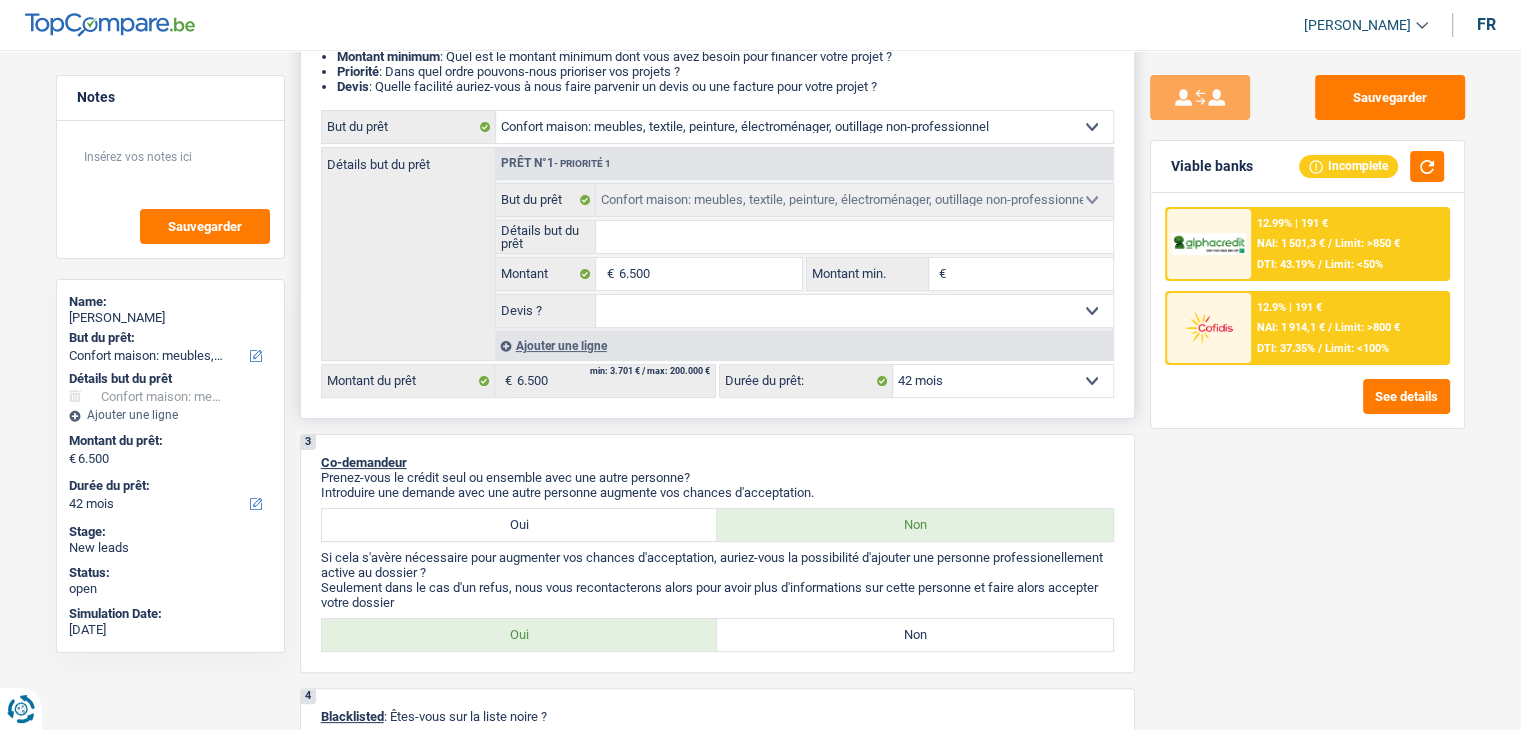 scroll, scrollTop: 0, scrollLeft: 0, axis: both 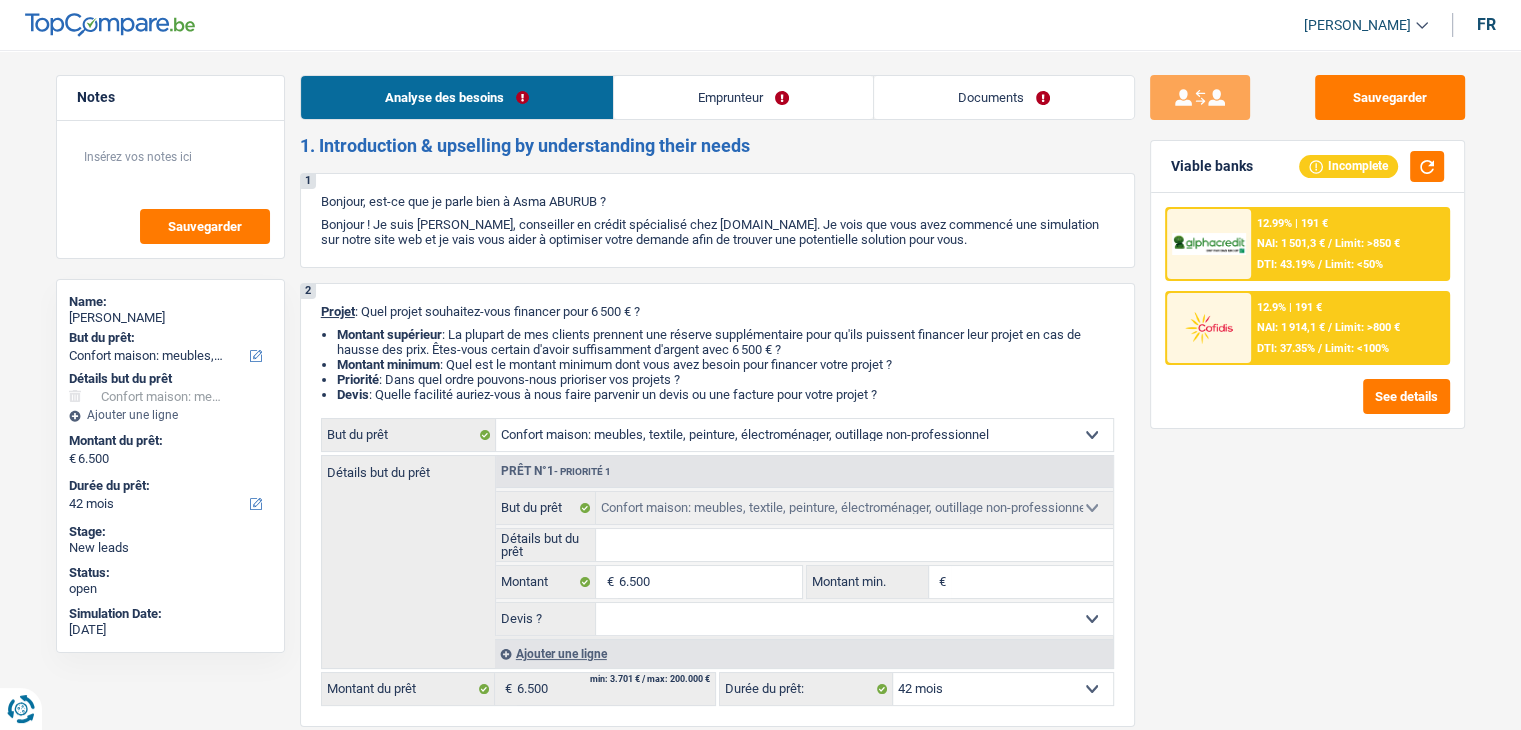 click on "Emprunteur" at bounding box center [743, 97] 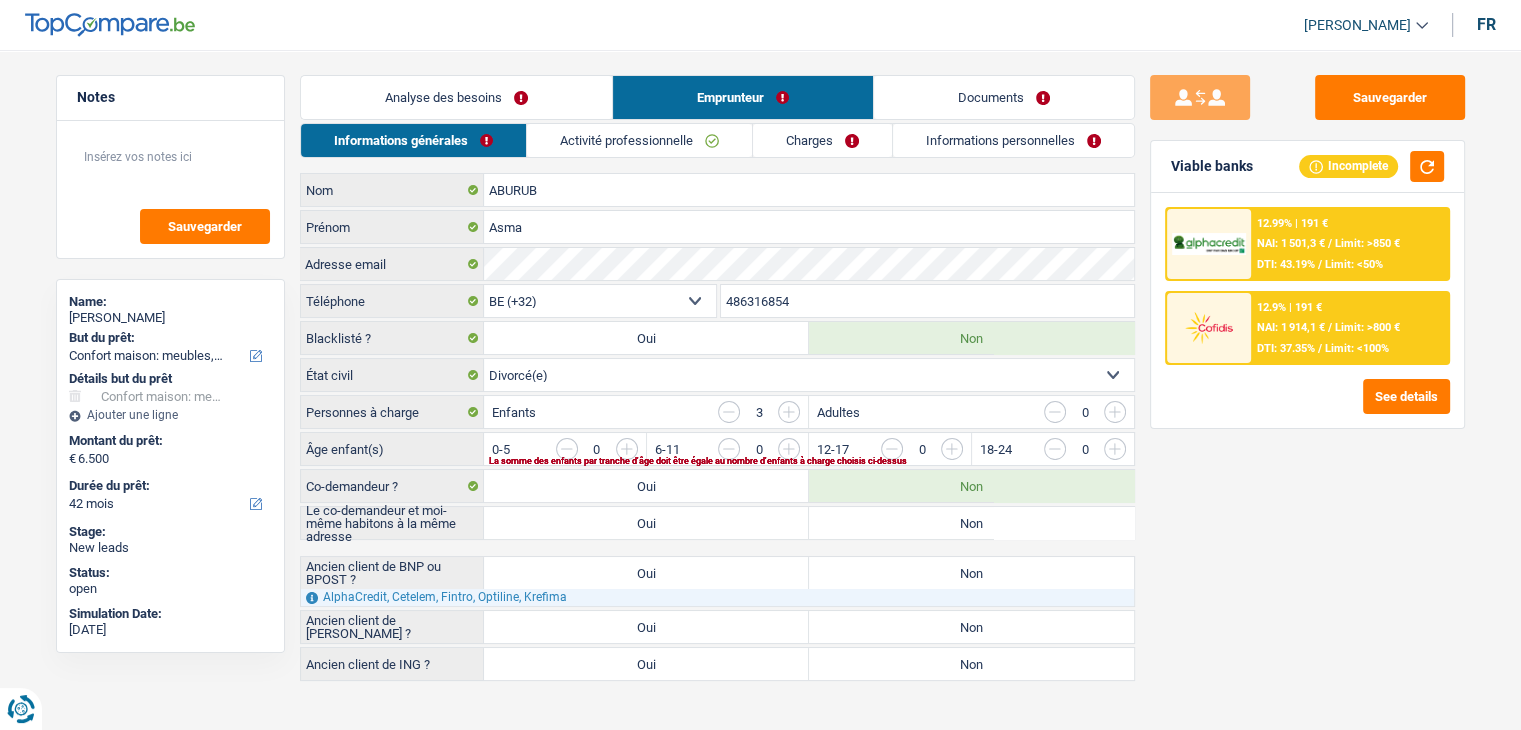 click on "Activité professionnelle" at bounding box center (639, 140) 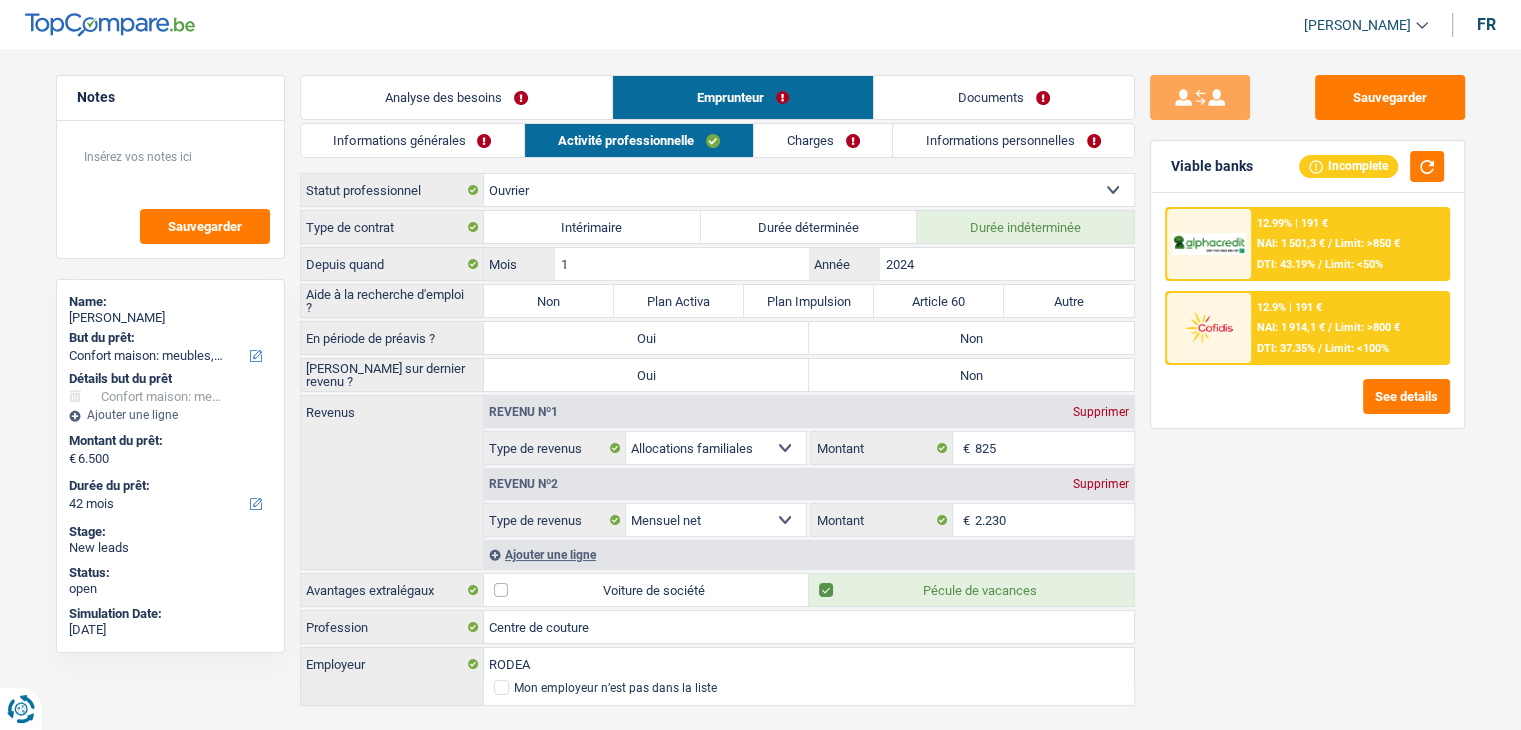 click on "Charges" at bounding box center (823, 140) 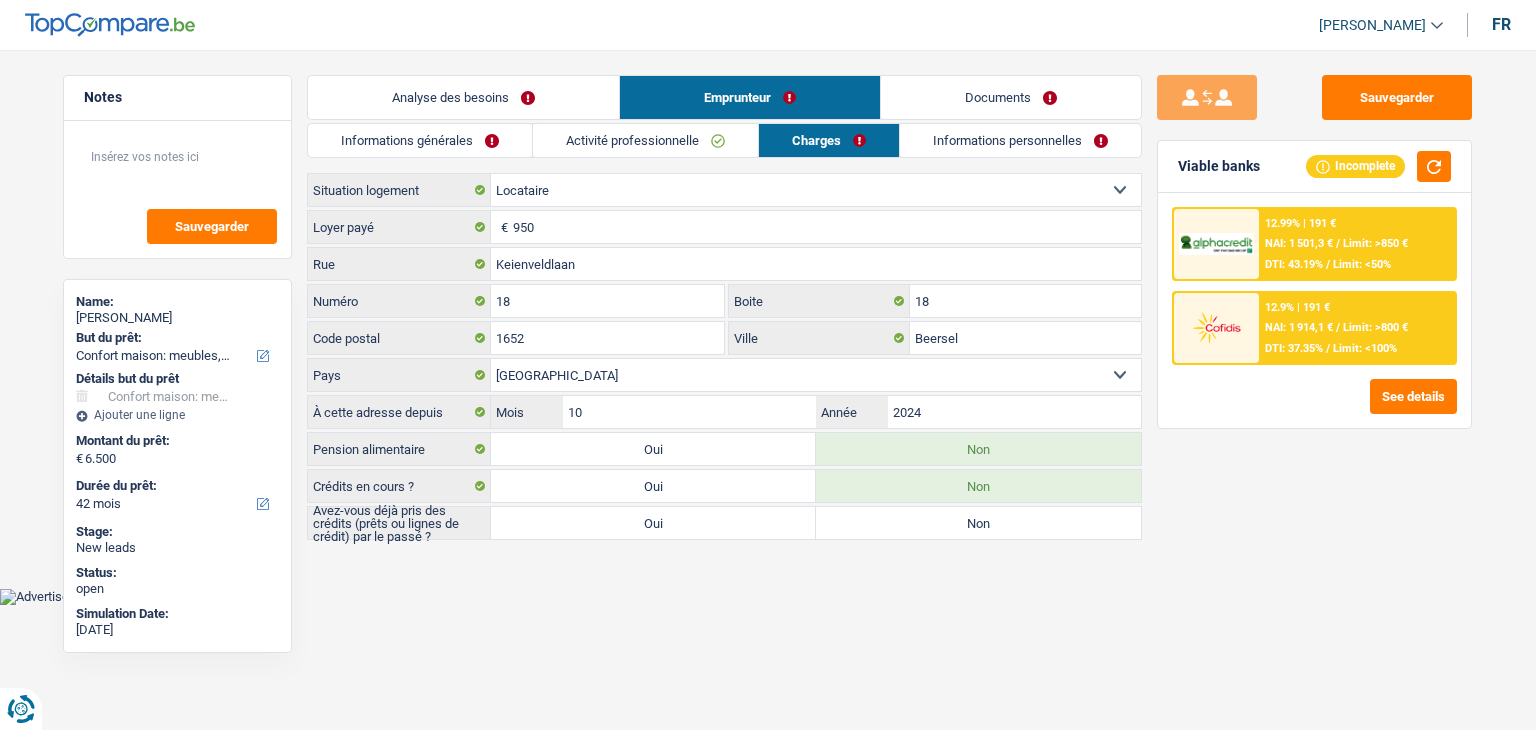 click on "Informations personnelles" at bounding box center [1020, 140] 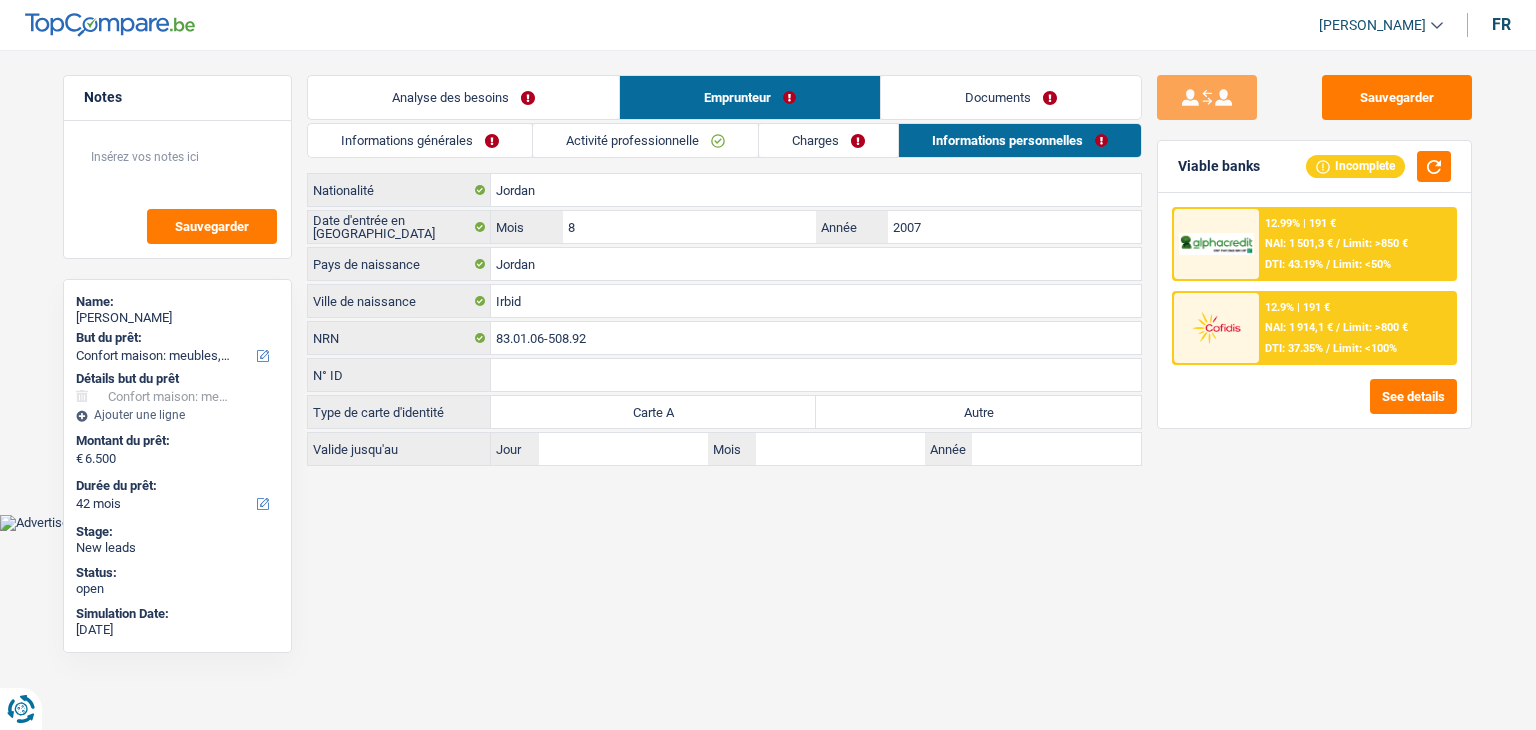 click on "Documents" at bounding box center (1011, 97) 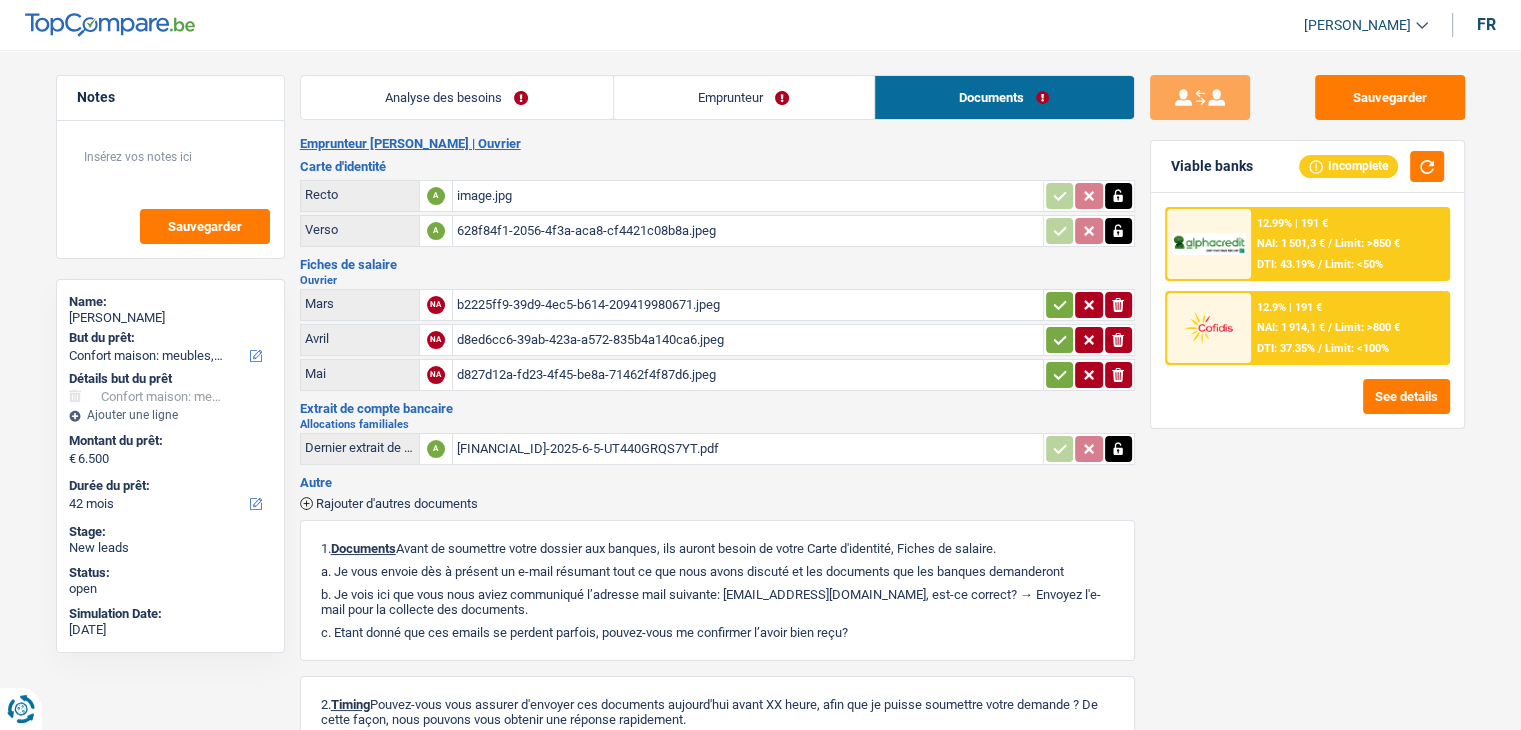 click on "image.jpg" at bounding box center (748, 196) 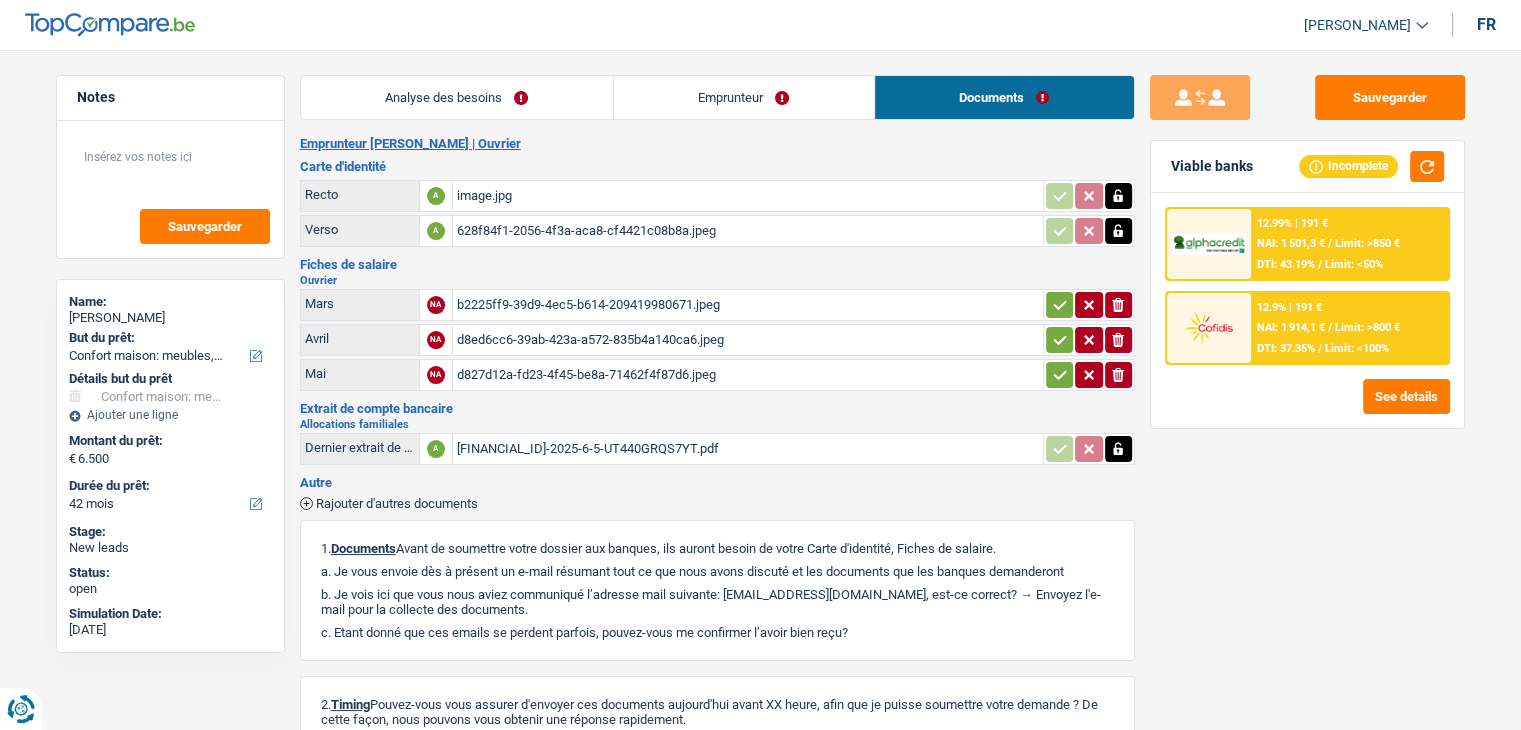 click on "d8ed6cc6-39ab-423a-a572-835b4a140ca6.jpeg" at bounding box center (748, 340) 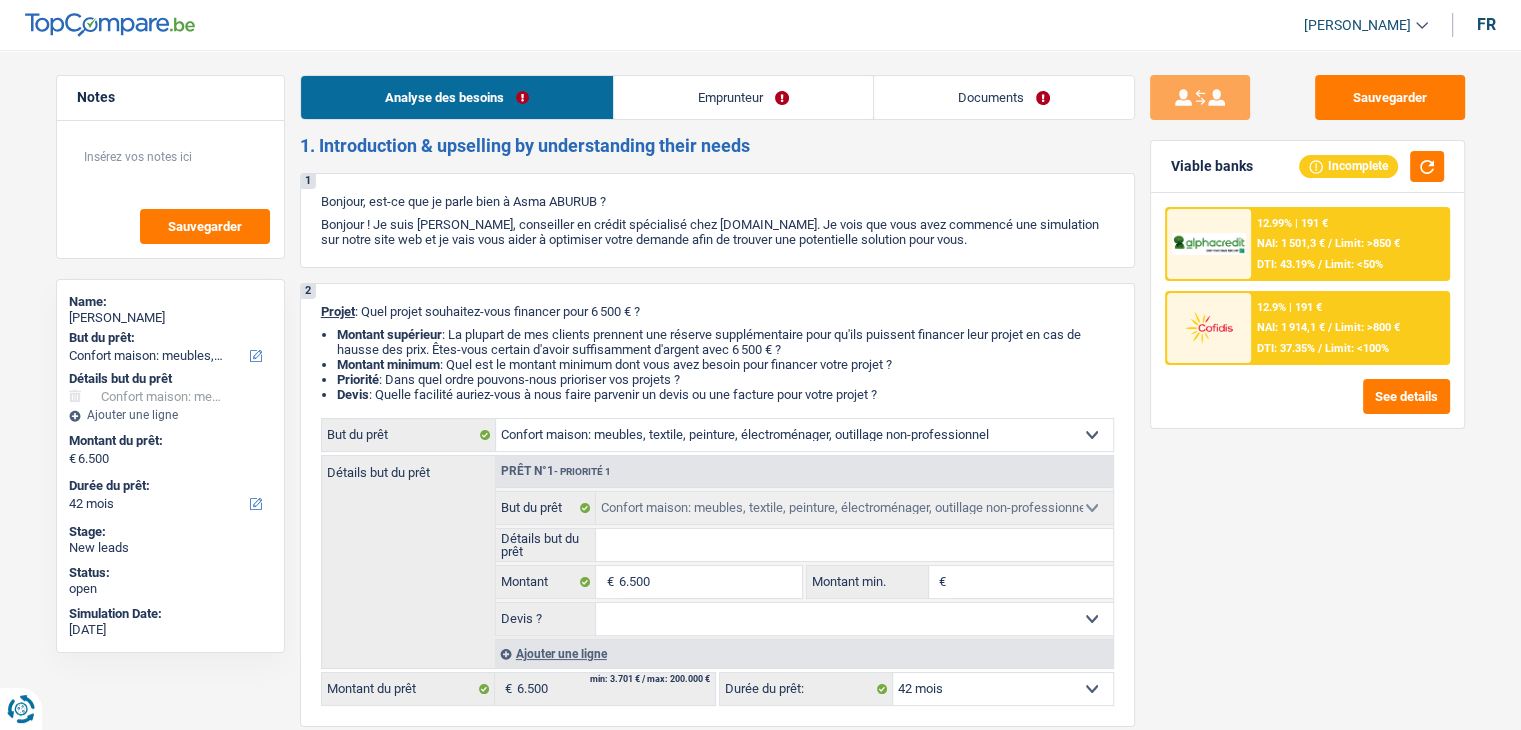 click on "Analyse des besoins Emprunteur Documents
1. Introduction & upselling by understanding their needs
1
Bonjour, est-ce que je parle bien à Asma ABURUB ?
Bonjour ! Je suis Yanis Duboc, conseiller en crédit spécialisé chez TopCompare.be. Je vois que vous avez commencé une simulation sur notre site web et je vais vous aider à optimiser votre demande afin de trouver une potentielle solution pour vous.
2   Projet  : Quel projet souhaitez-vous financer pour 6 500 € ?
Montant supérieur : La plupart de mes clients prennent une réserve supplémentaire pour qu'ils puissent financer leur projet en cas de hausse des prix. Êtes-vous certain d'avoir suffisamment d'argent avec 6 500 € ?   Montant minimum : Quel est le montant minimum dont vous avez besoin pour financer votre projet ?   Priorité : Dans quel ordre pouvons-nous prioriser vos projets ?   Devis     Hifi, multimédia, gsm, ordinateur Frais médicaux Frais d'études" at bounding box center (717, 1425) 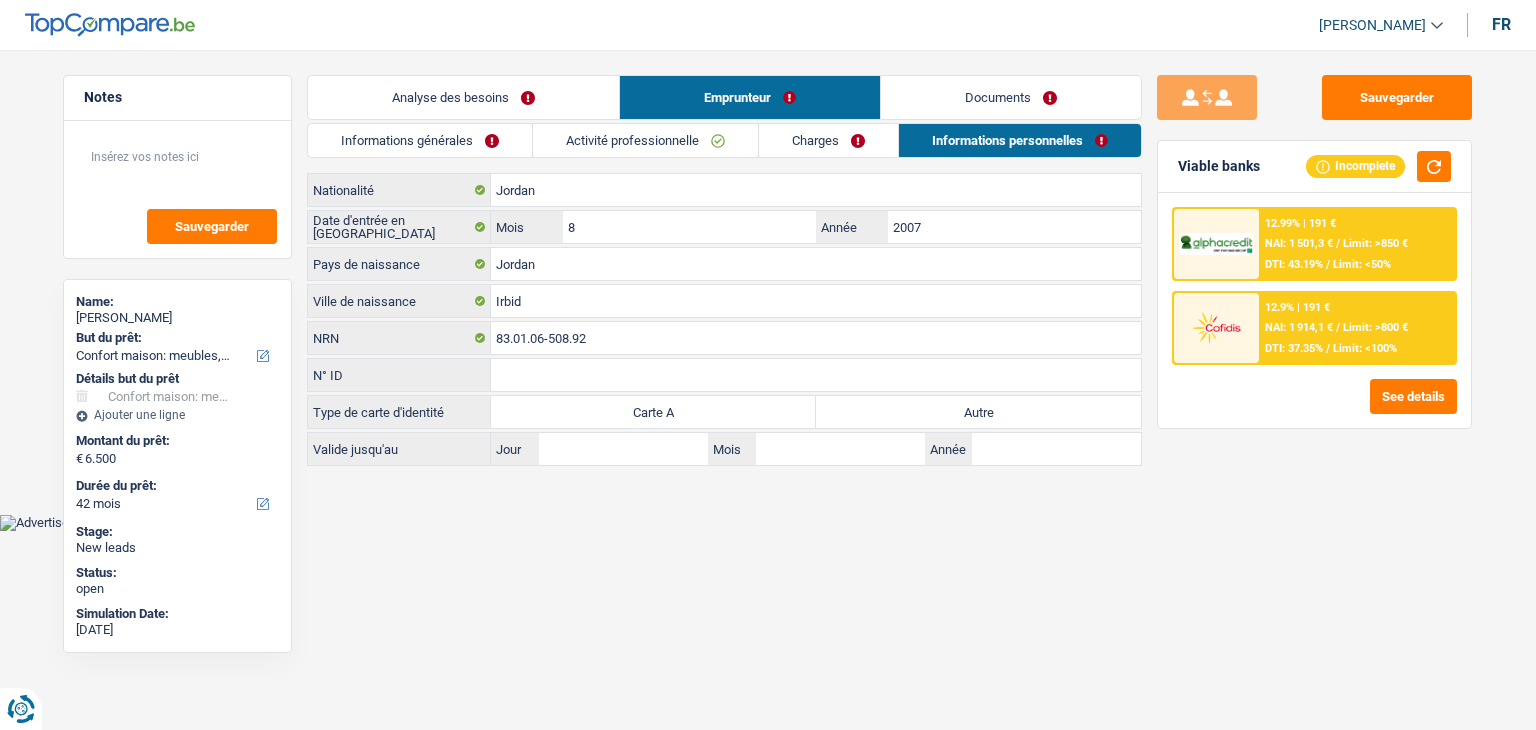 click on "Emprunteur" at bounding box center (750, 97) 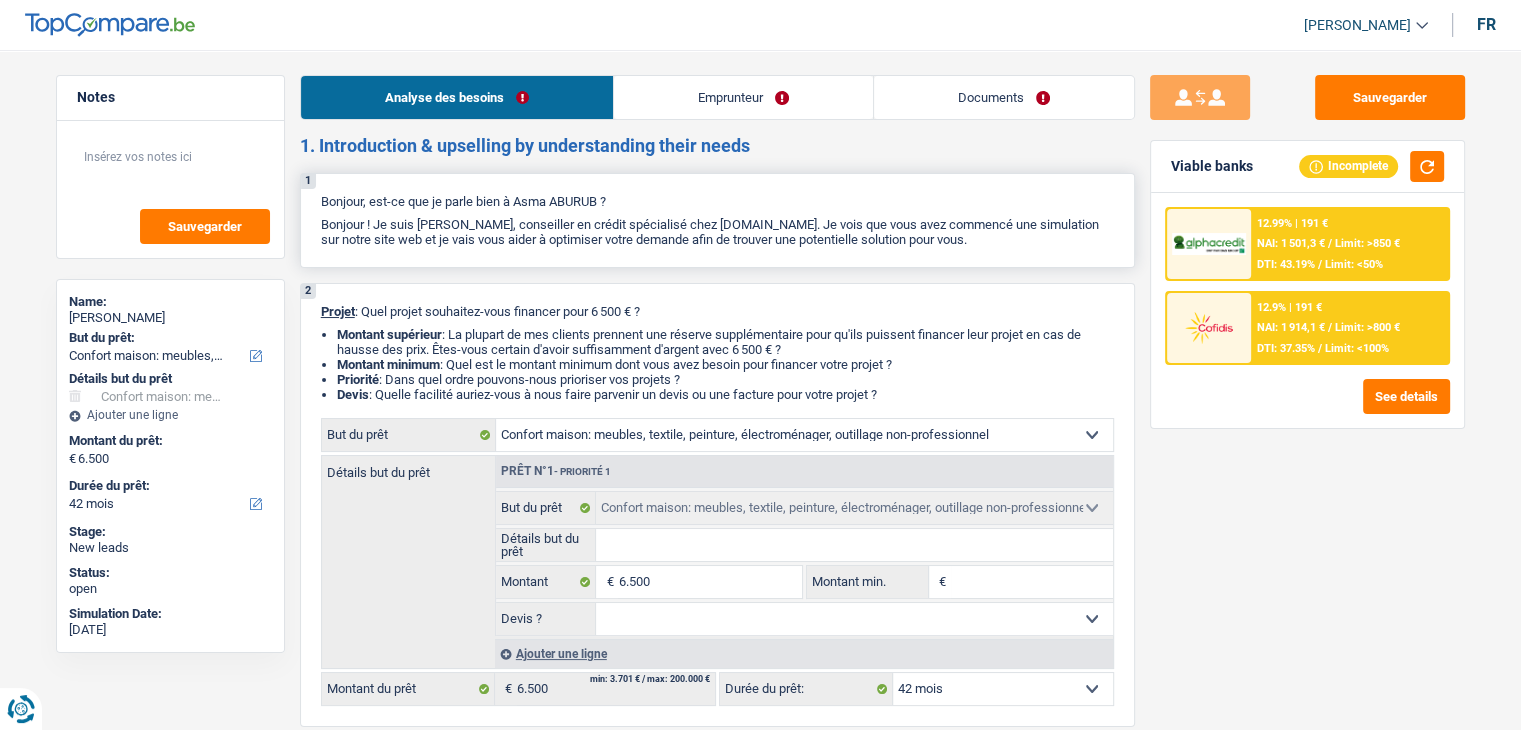 drag, startPoint x: 965, startPoint y: 239, endPoint x: 316, endPoint y: 183, distance: 651.41156 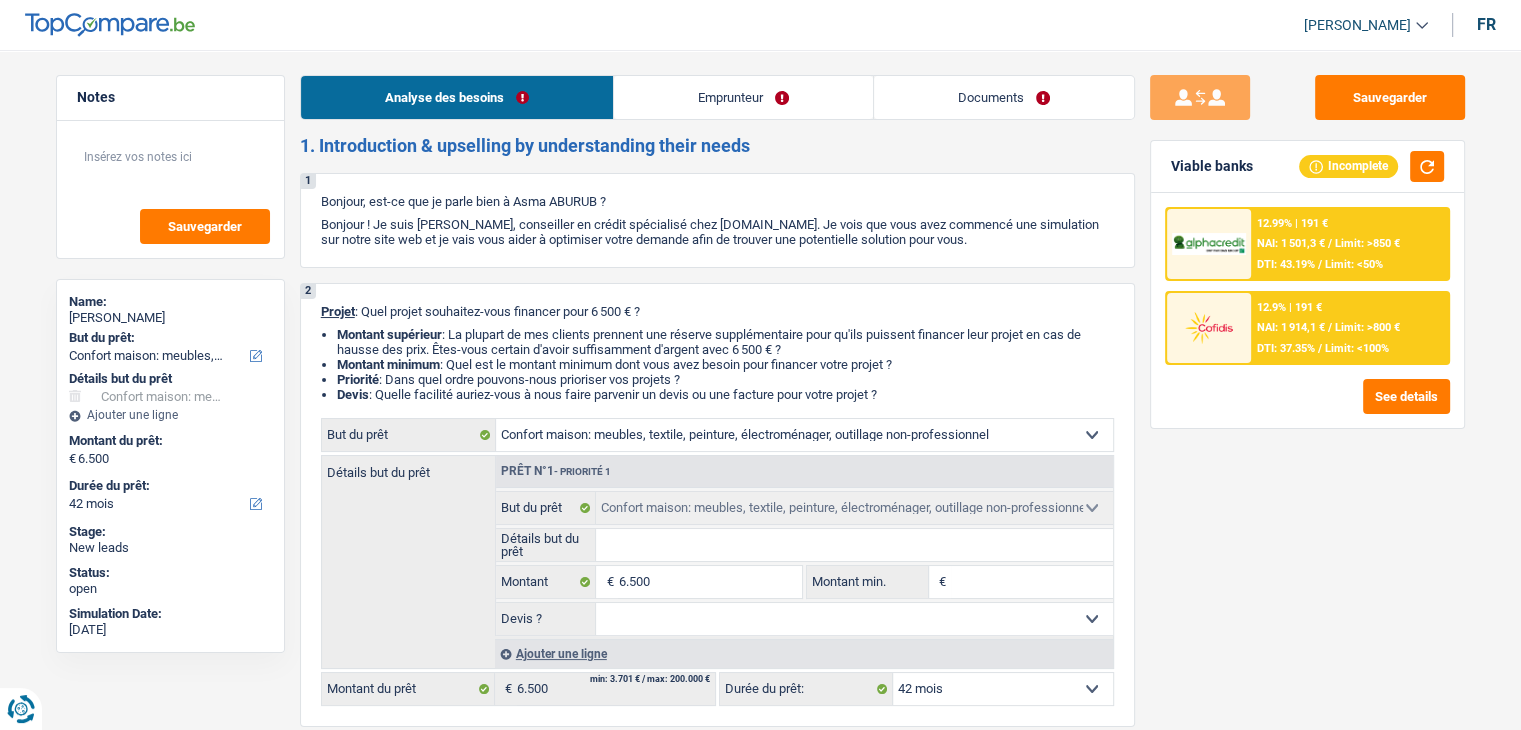 drag, startPoint x: 303, startPoint y: 143, endPoint x: 809, endPoint y: 149, distance: 506.03558 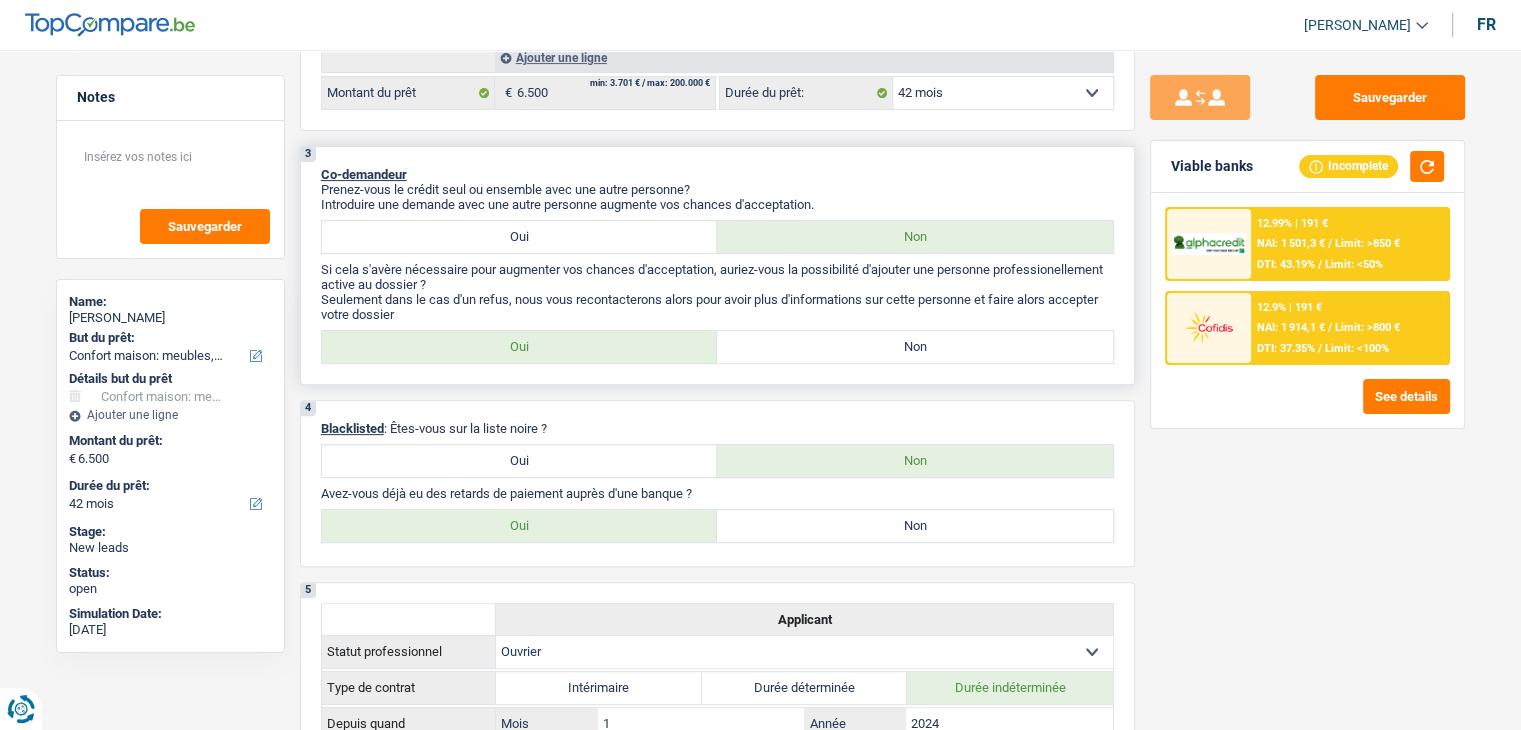 scroll, scrollTop: 600, scrollLeft: 0, axis: vertical 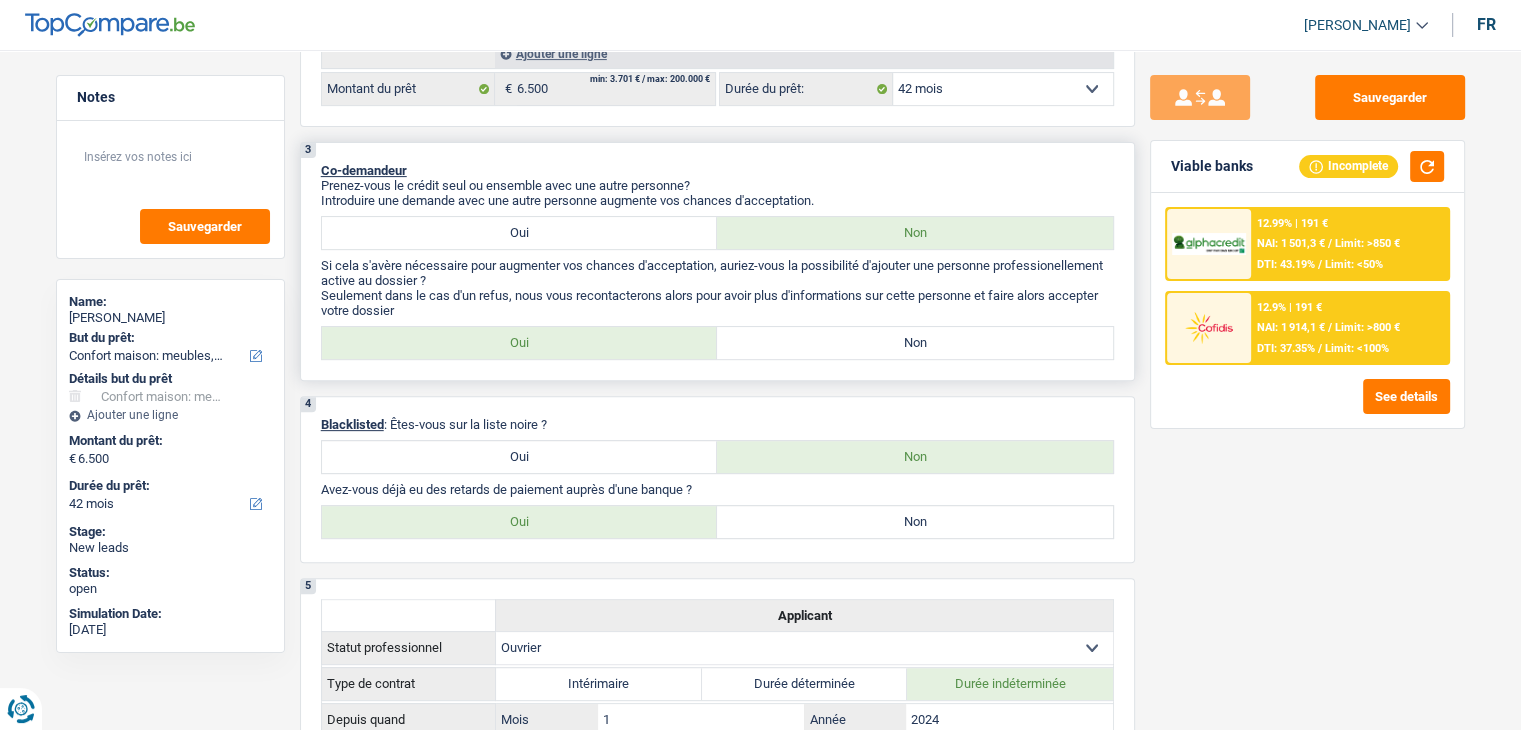 click on "Seulement dans le cas d'un refus, nous vous recontacterons alors pour avoir plus d'informations sur cette personne et faire alors accepter votre dossier" at bounding box center [717, 303] 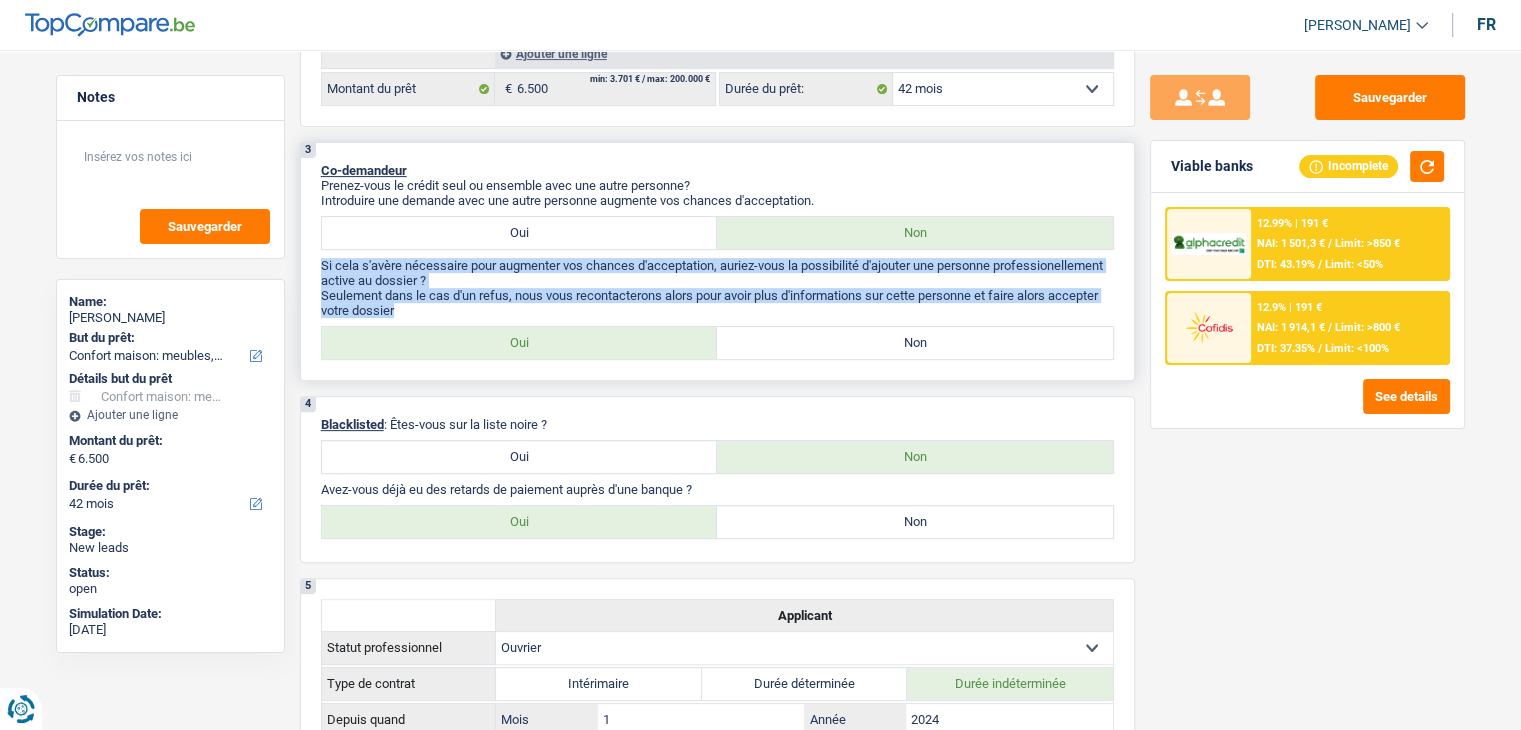 drag, startPoint x: 396, startPoint y: 308, endPoint x: 310, endPoint y: 258, distance: 99.47864 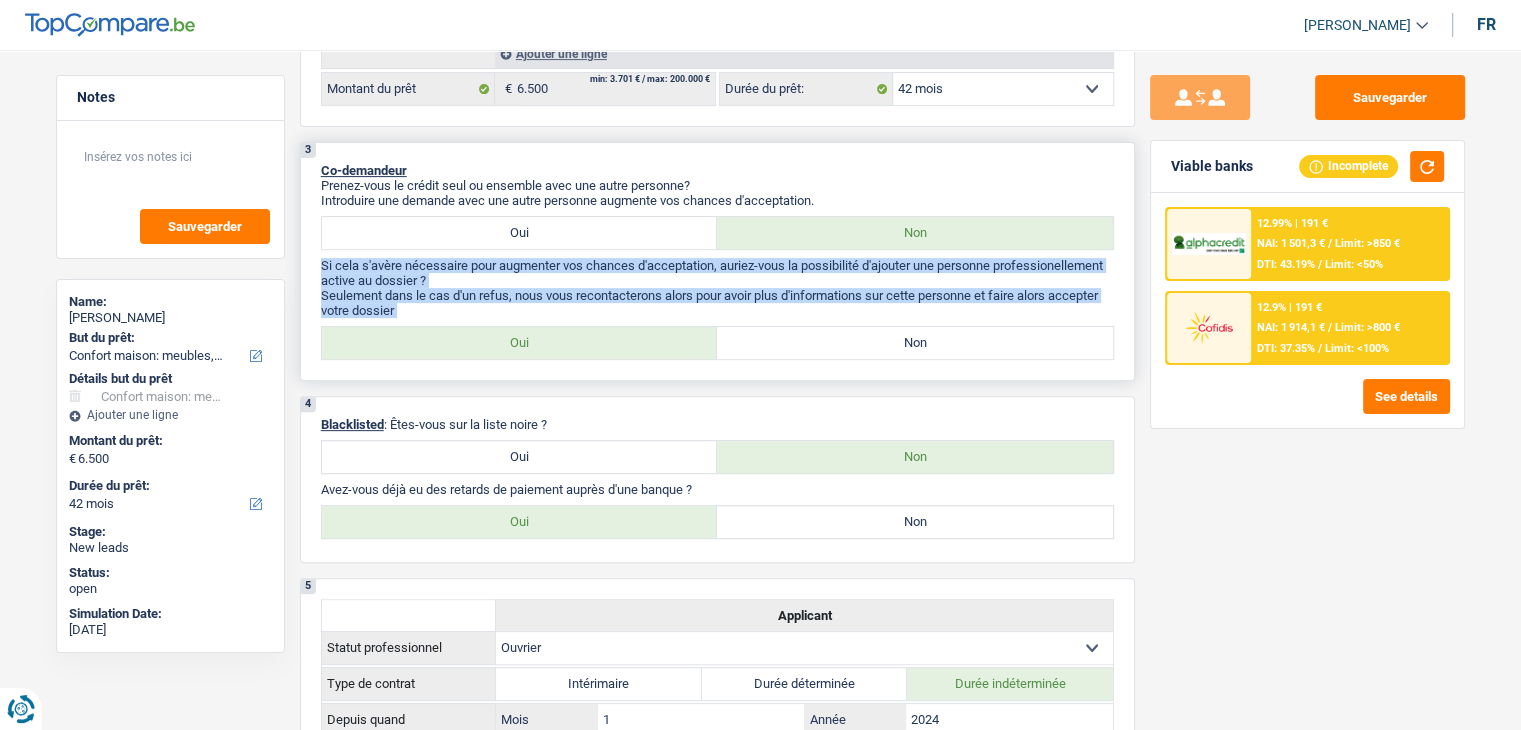 drag, startPoint x: 316, startPoint y: 261, endPoint x: 418, endPoint y: 321, distance: 118.3385 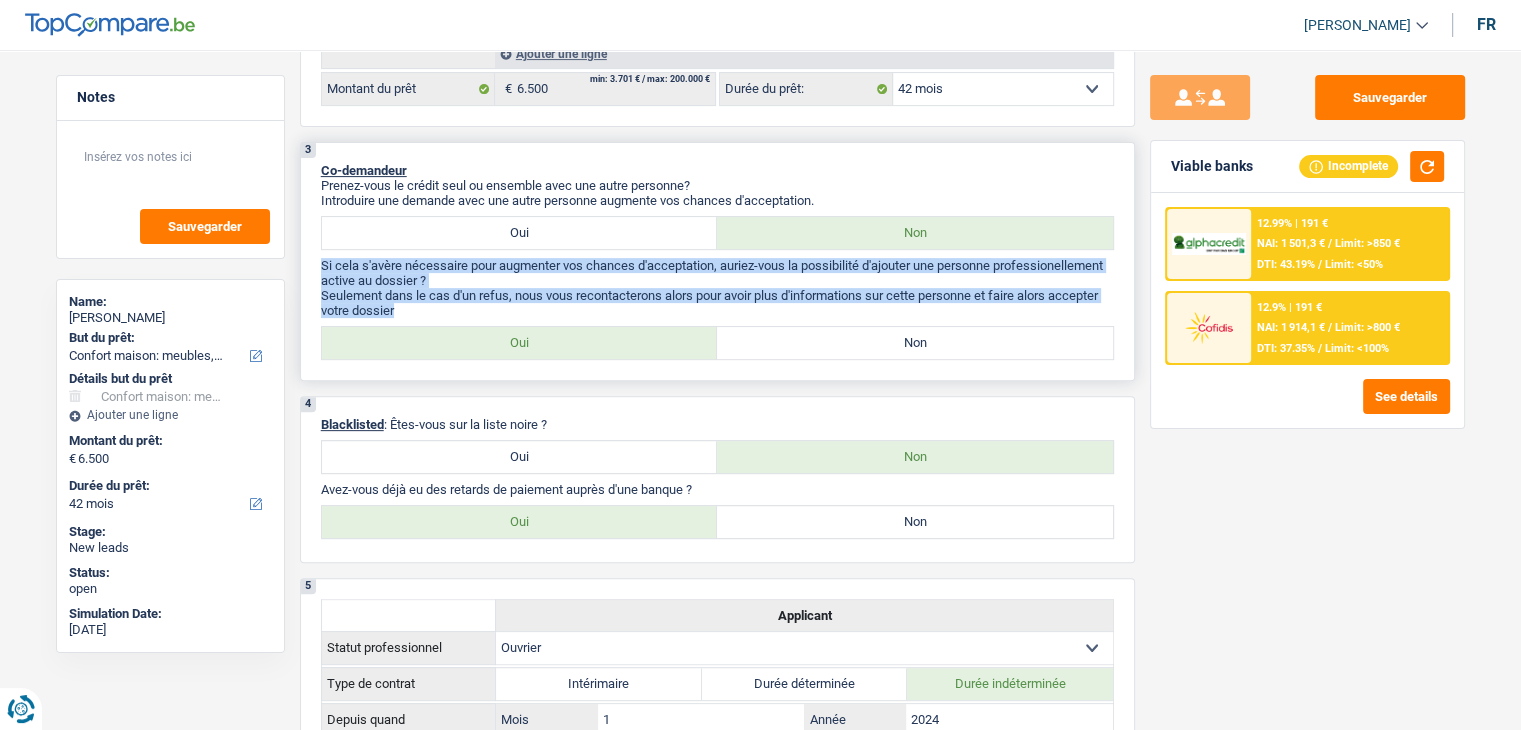 drag, startPoint x: 399, startPoint y: 307, endPoint x: 312, endPoint y: 253, distance: 102.396286 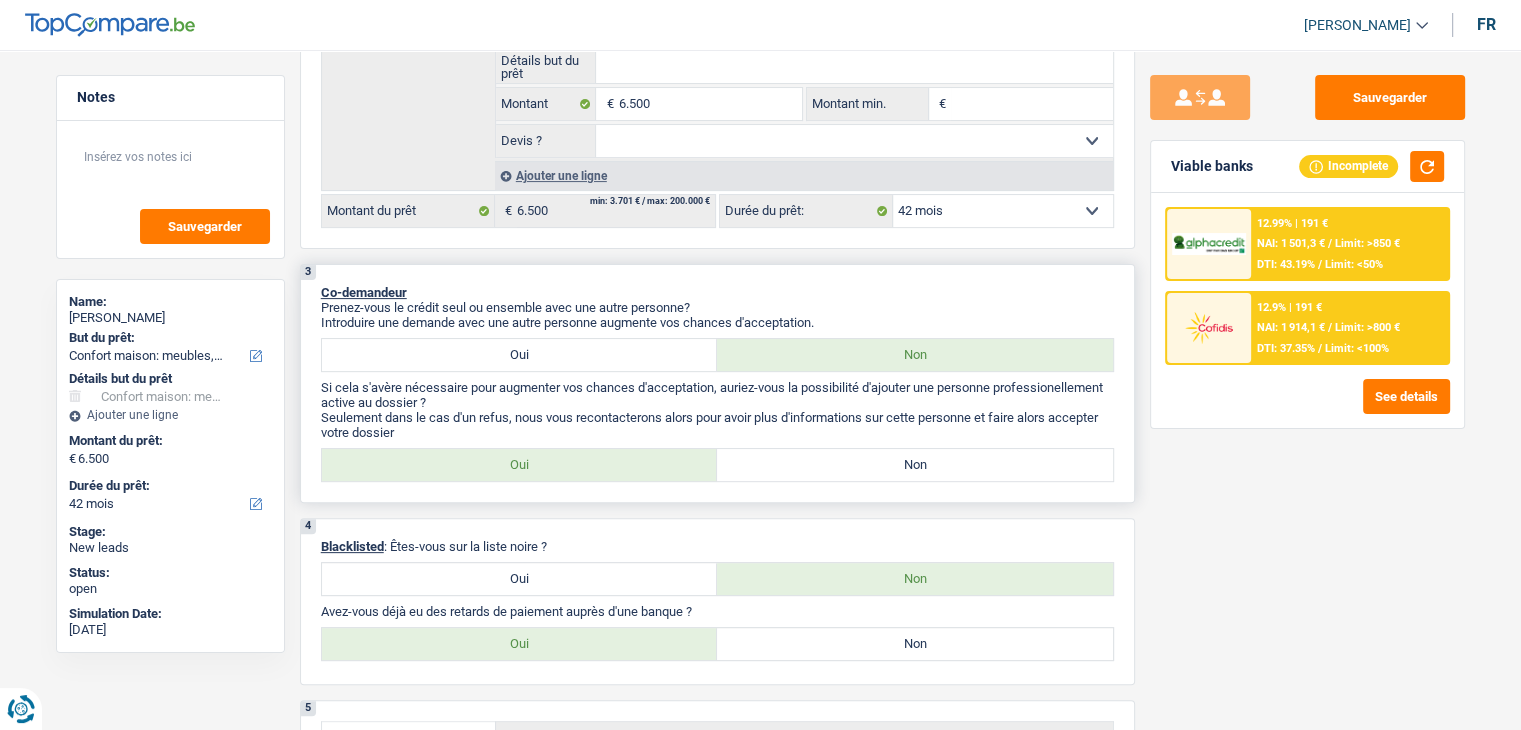 scroll, scrollTop: 400, scrollLeft: 0, axis: vertical 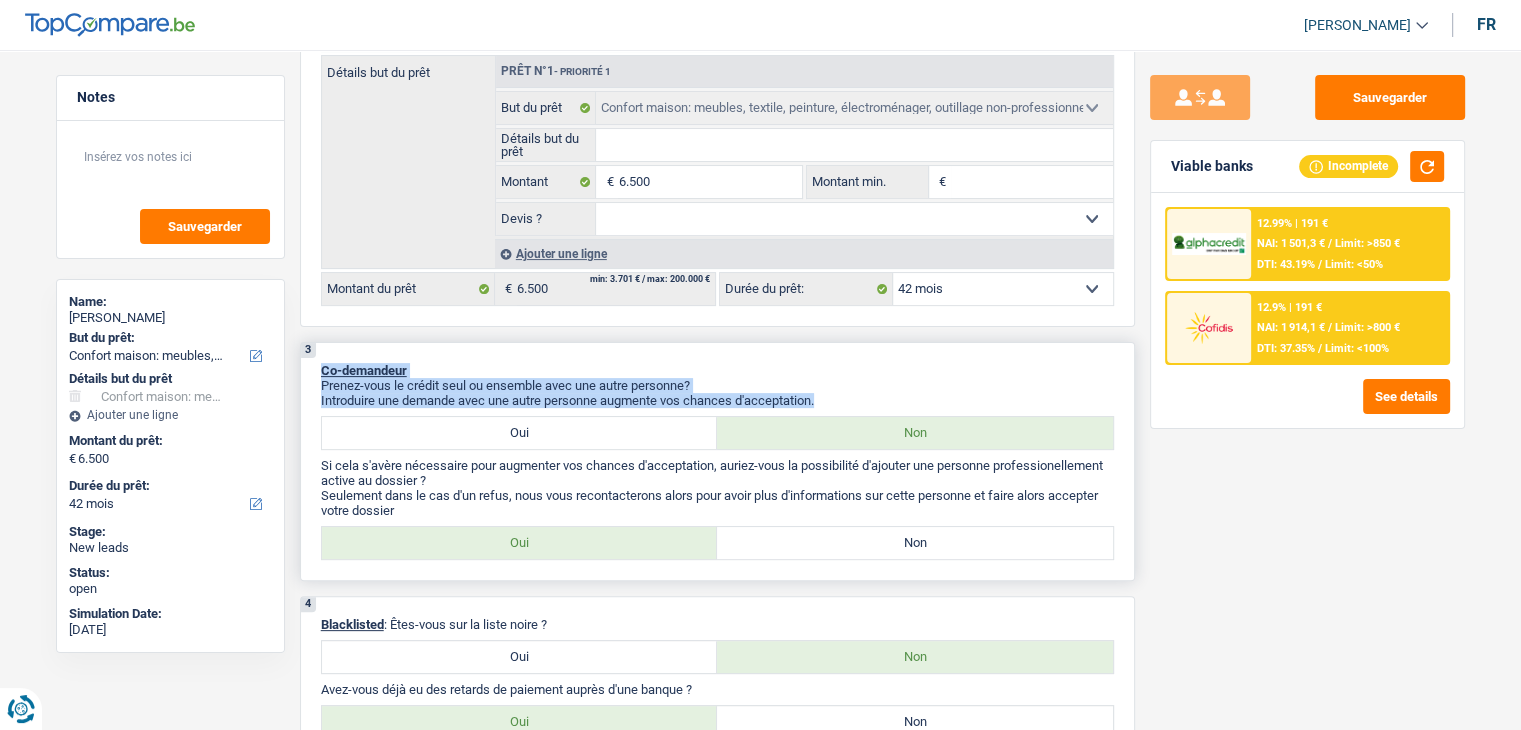 drag, startPoint x: 320, startPoint y: 362, endPoint x: 842, endPoint y: 396, distance: 523.1061 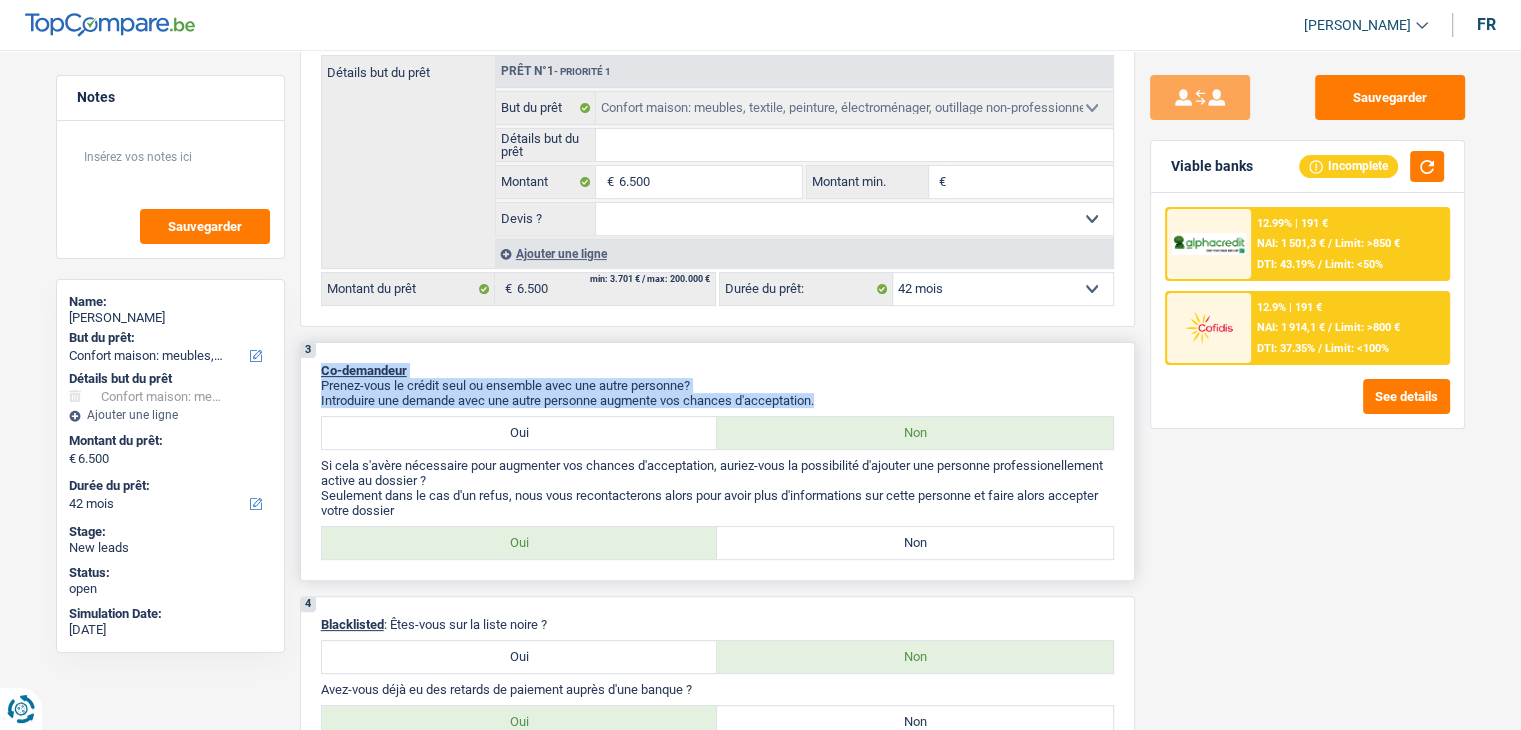drag, startPoint x: 825, startPoint y: 400, endPoint x: 320, endPoint y: 361, distance: 506.5037 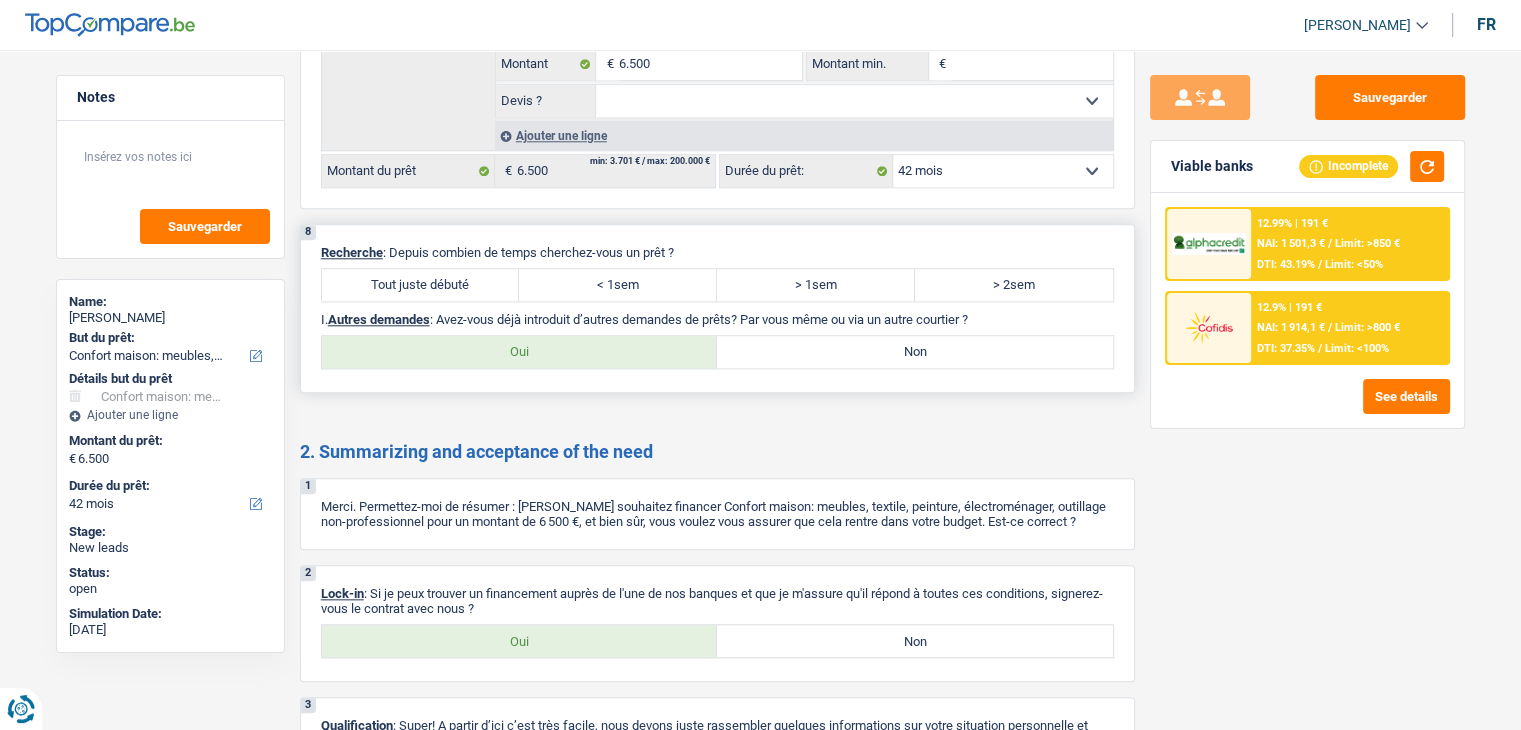 scroll, scrollTop: 2112, scrollLeft: 0, axis: vertical 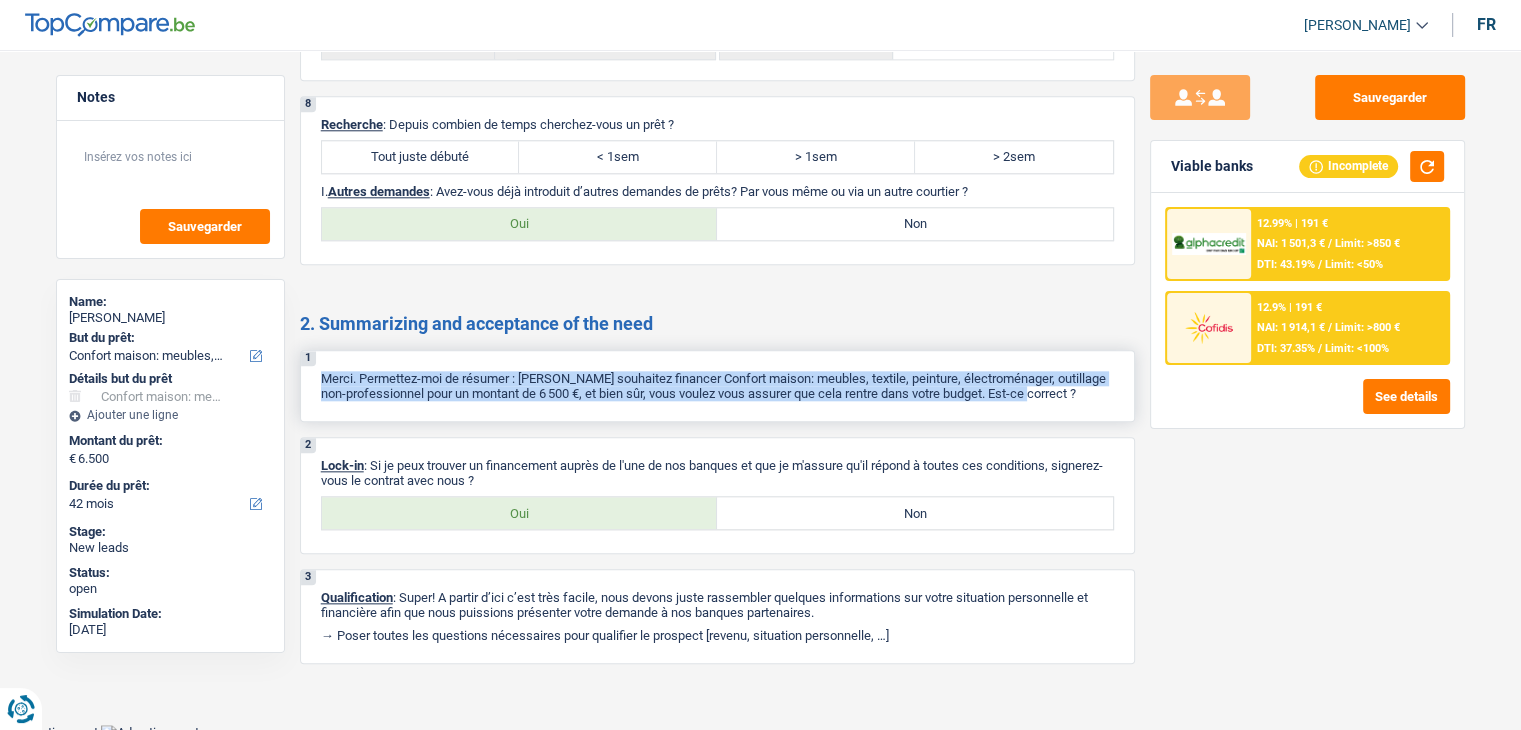 drag, startPoint x: 333, startPoint y: 368, endPoint x: 1087, endPoint y: 389, distance: 754.29236 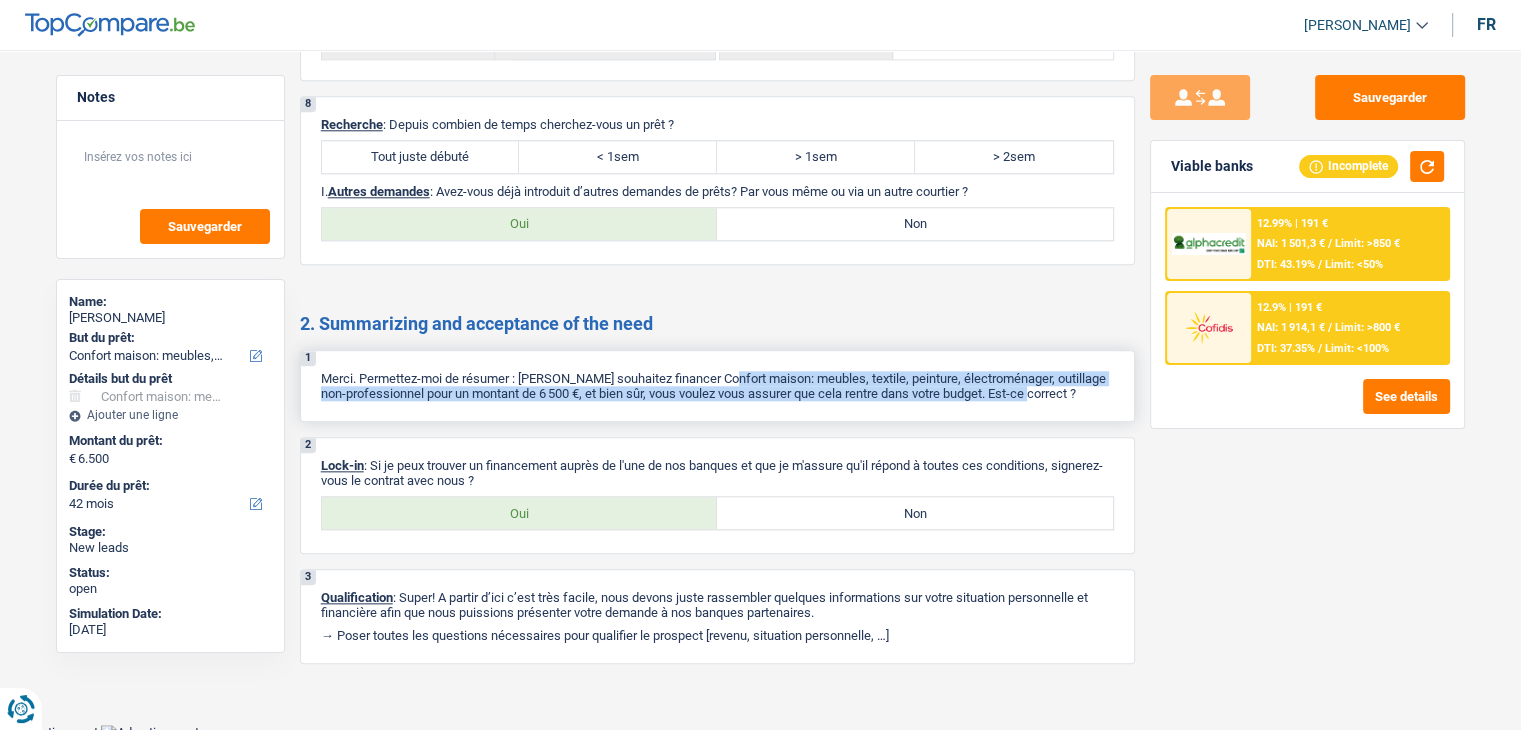 drag, startPoint x: 1076, startPoint y: 386, endPoint x: 734, endPoint y: 361, distance: 342.91254 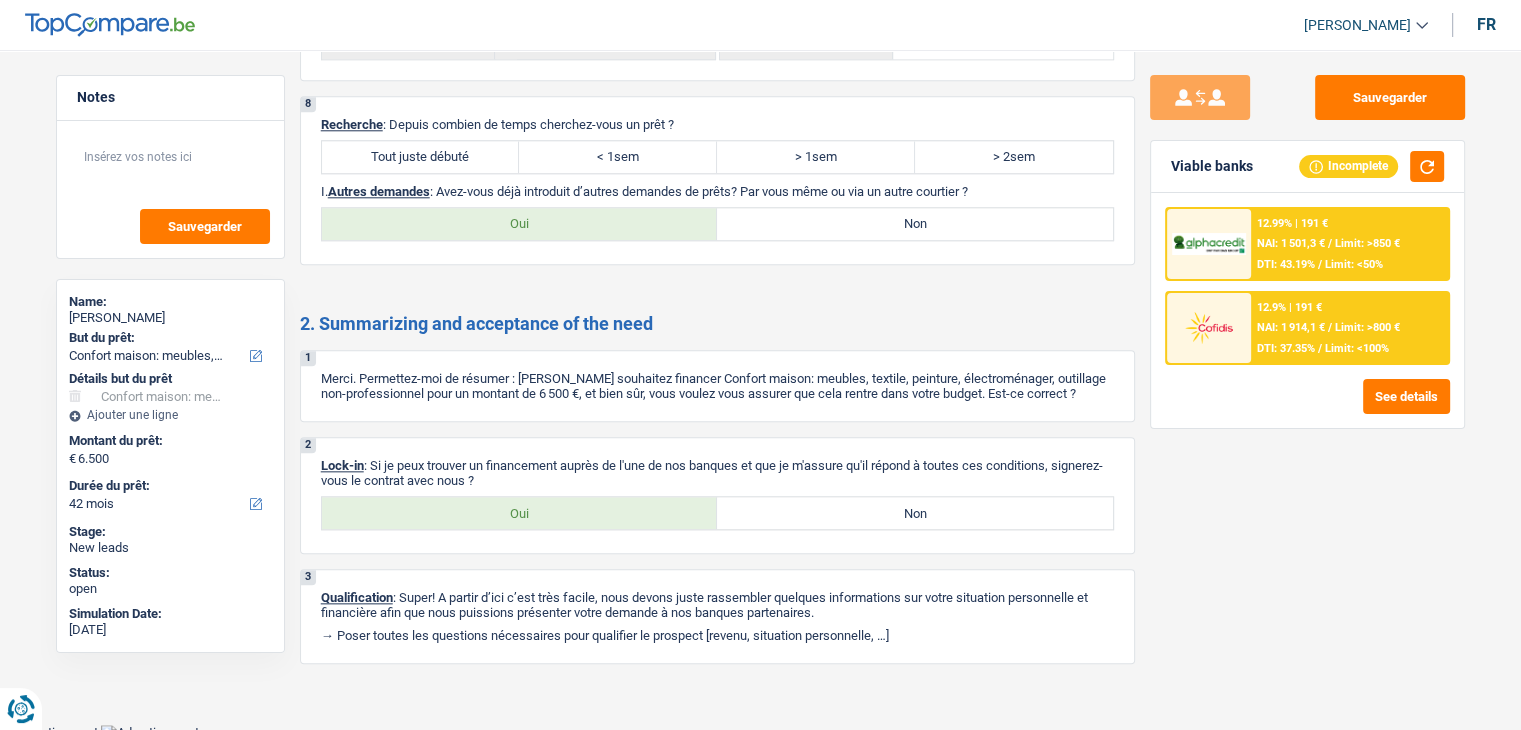 click at bounding box center [1209, 328] 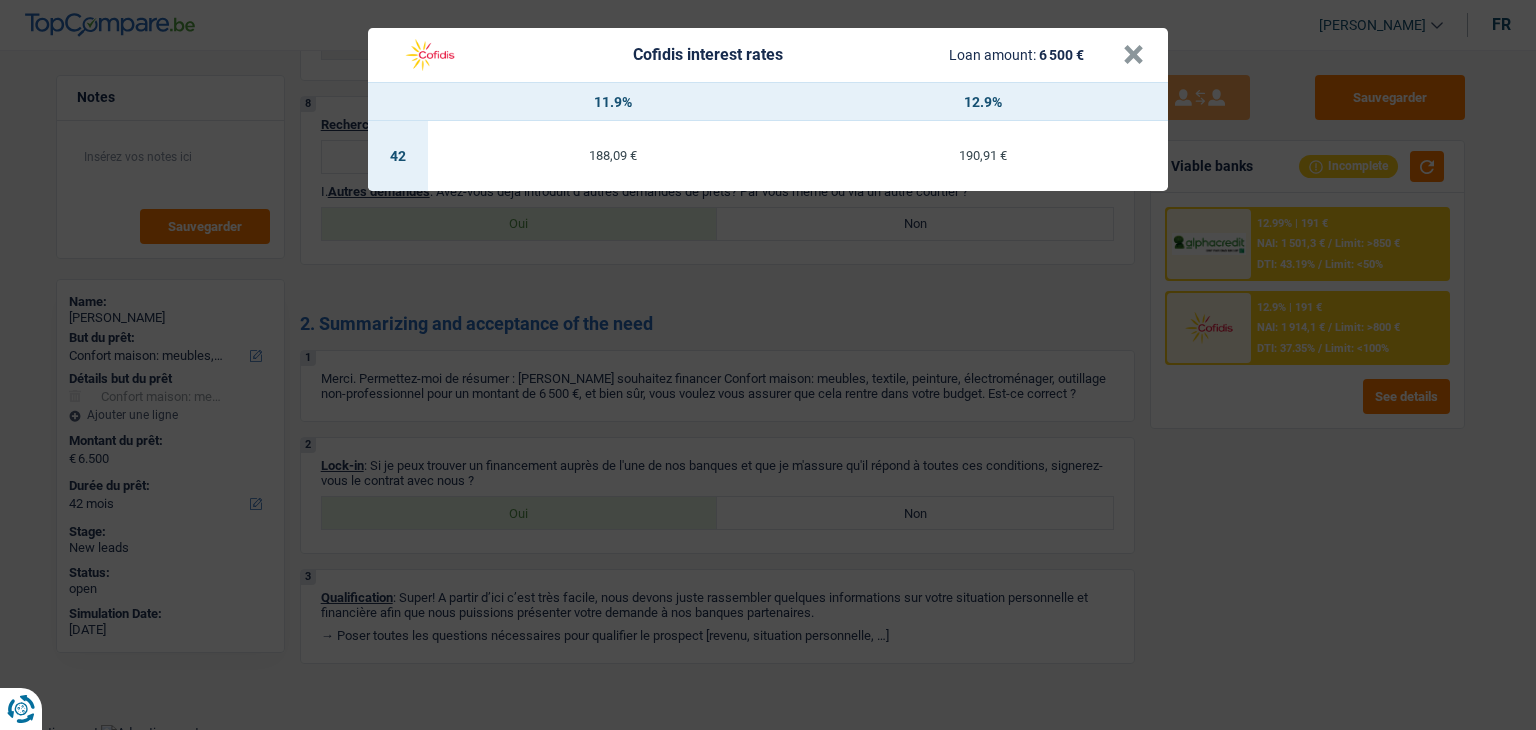 click on "Cofidis interest rates
Loan amount:
6 500 €
×
11.9%
12.9%
42
188,09 €
190,91 €" at bounding box center (768, 365) 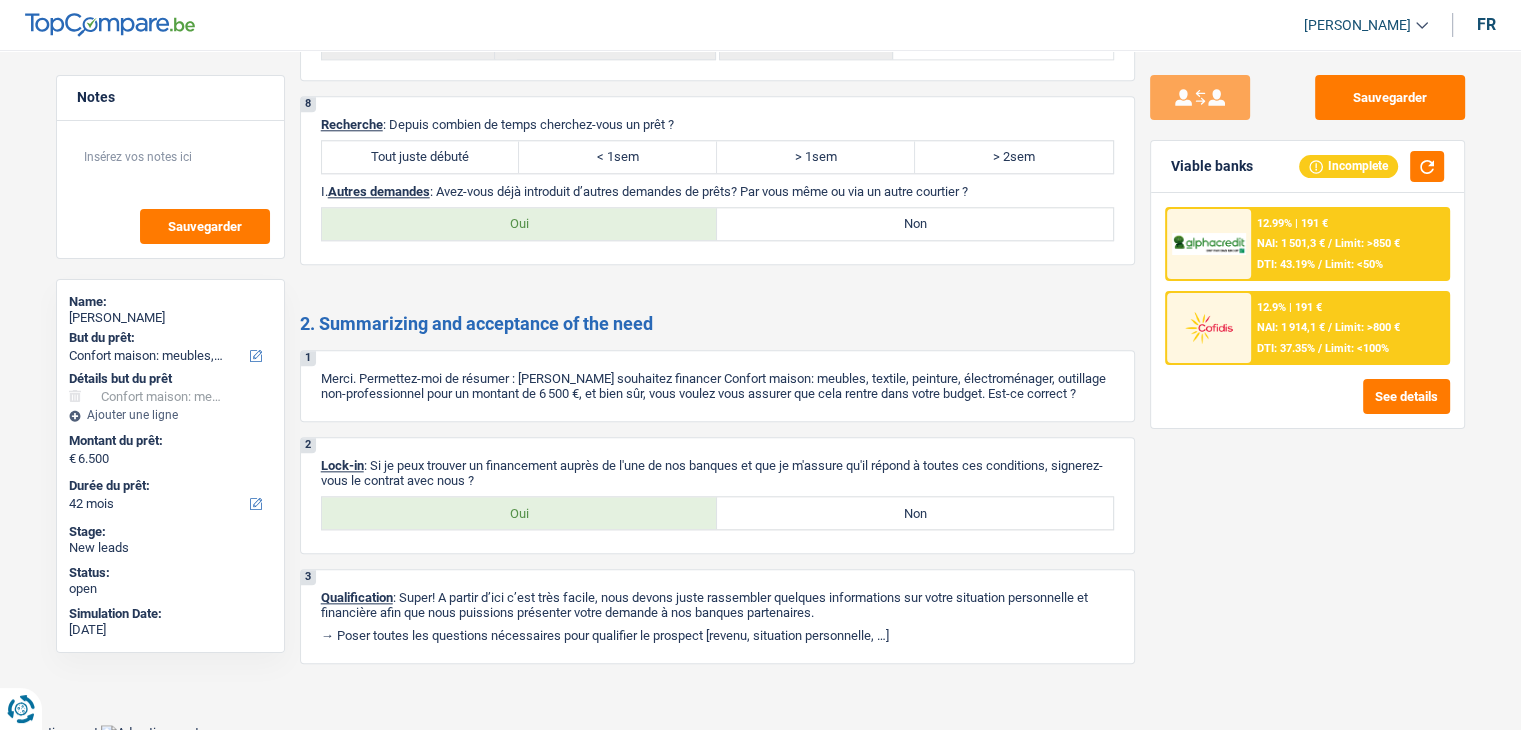 click on "12.99% | 191 €
NAI: 1 501,3 €
/
Limit: >850 €
DTI: 43.19%
/
Limit: <50%" at bounding box center [1349, 244] 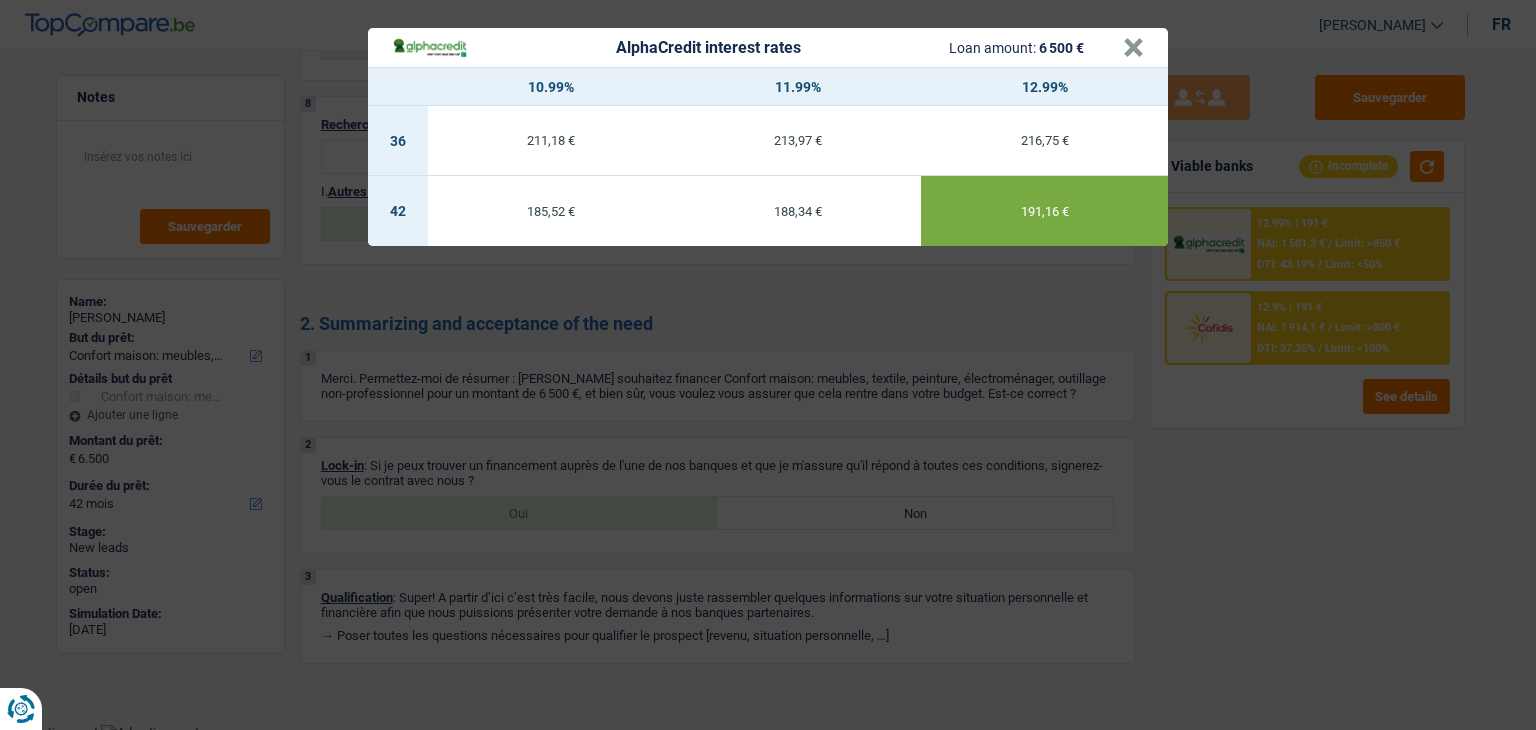 click on "AlphaCredit interest rates
Loan amount:
6 500 €
×
10.99%
11.99%
12.99%
36
211,18 €
213,97 €
216,75 €
42
185,52 €
188,34 €
191,16 €" at bounding box center (768, 365) 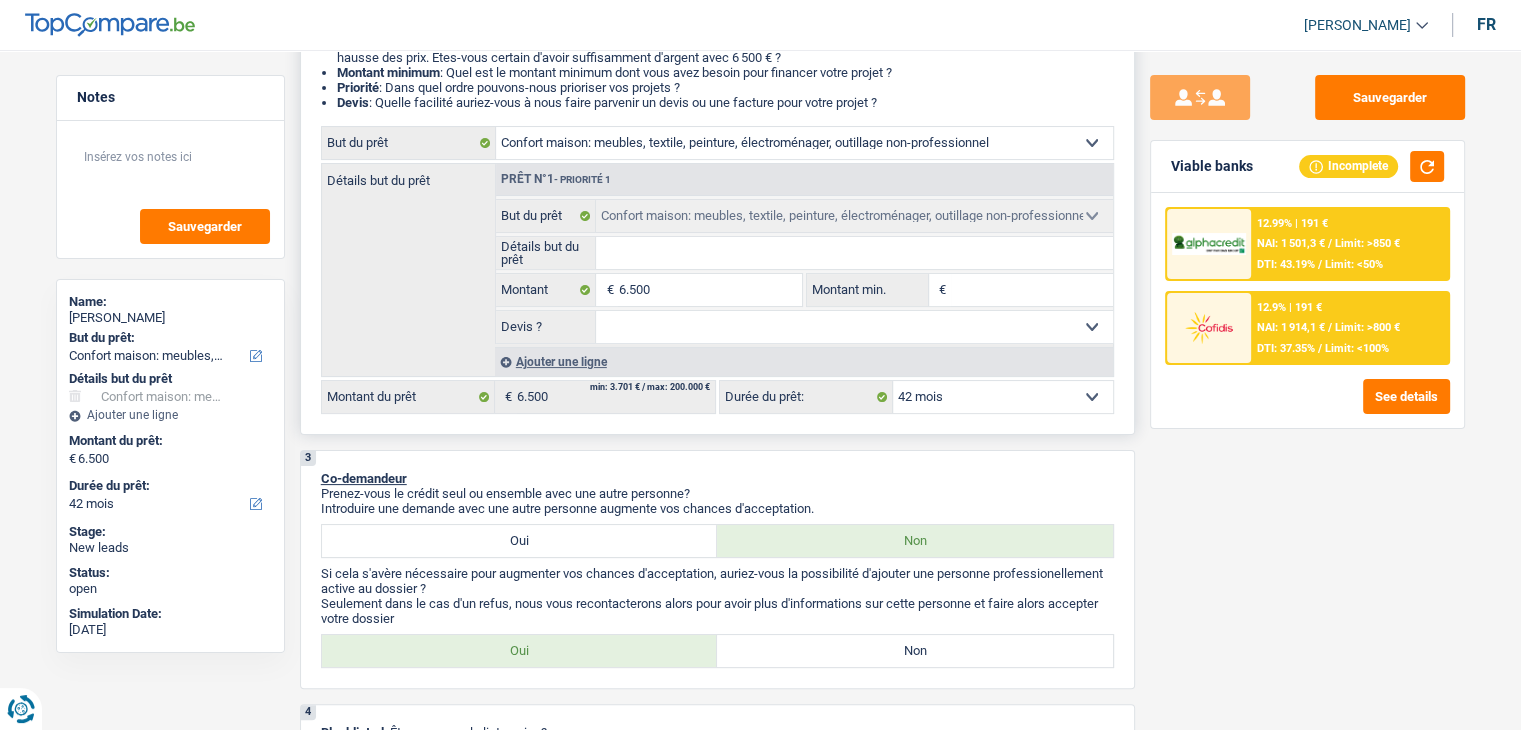 scroll, scrollTop: 300, scrollLeft: 0, axis: vertical 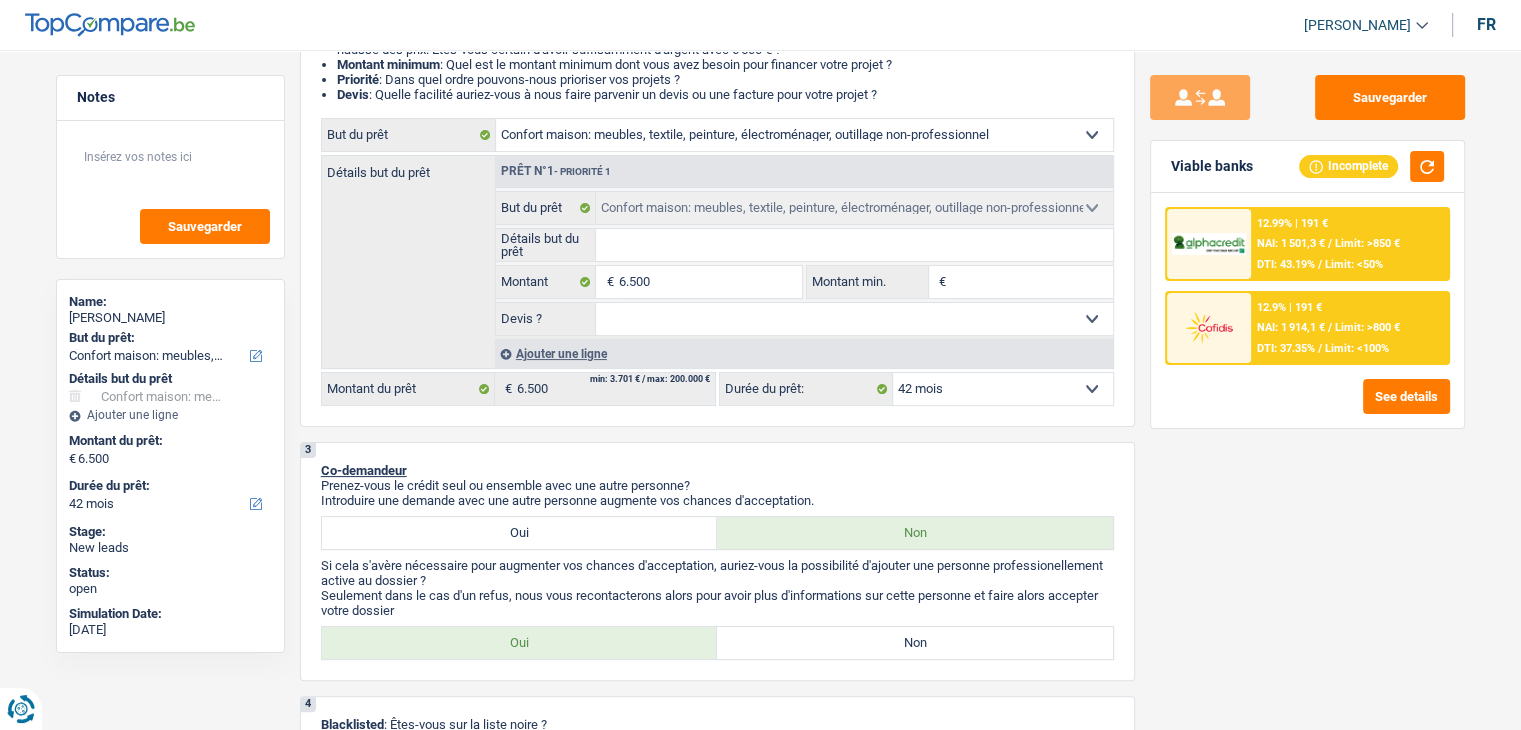 click on "1. Introduction & upselling by understanding their needs
1
Bonjour, est-ce que je parle bien à Asma ABURUB ?
Bonjour ! Je suis Yanis Duboc, conseiller en crédit spécialisé chez TopCompare.be. Je vois que vous avez commencé une simulation sur notre site web et je vais vous aider à optimiser votre demande afin de trouver une potentielle solution pour vous.
2   Projet  : Quel projet souhaitez-vous financer pour 6 500 € ?
Montant supérieur : La plupart de mes clients prennent une réserve supplémentaire pour qu'ils puissent financer leur projet en cas de hausse des prix. Êtes-vous certain d'avoir suffisamment d'argent avec 6 500 € ?   Montant minimum : Quel est le montant minimum dont vous avez besoin pour financer votre projet ?   Priorité : Dans quel ordre pouvons-nous prioriser vos projets ?   Devis   : Quelle facilité auriez-vous à nous faire parvenir un devis ou une facture pour votre projet ?" at bounding box center [717, 956] 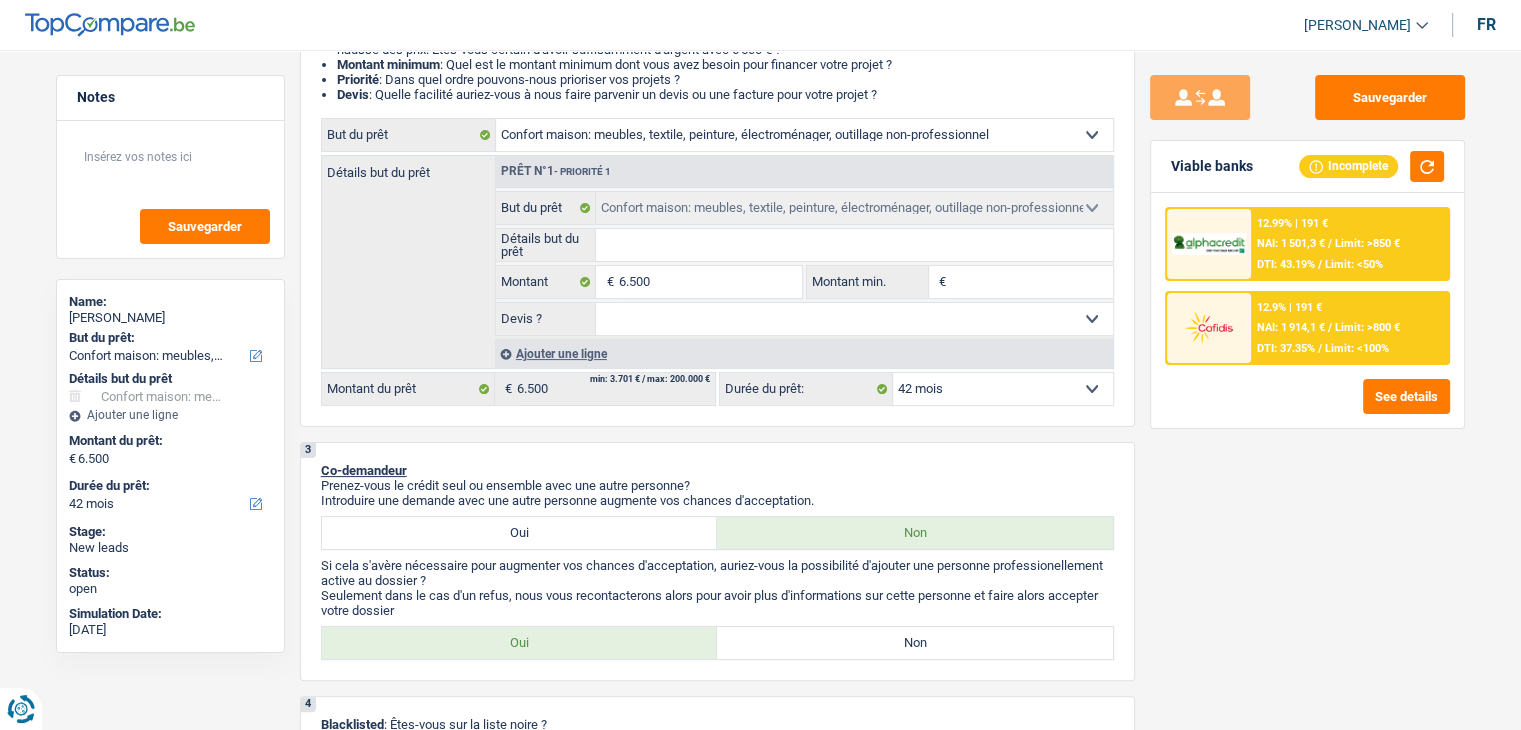 click on "12.99% | 191 €
NAI: 1 501,3 €
/
Limit: >850 €
DTI: 43.19%
/
Limit: <50%
12.9% | 191 €
NAI: 1 914,1 €
/
Limit: >800 €
DTI: 37.35%
/
Limit: <100%
See details" at bounding box center [1307, 310] 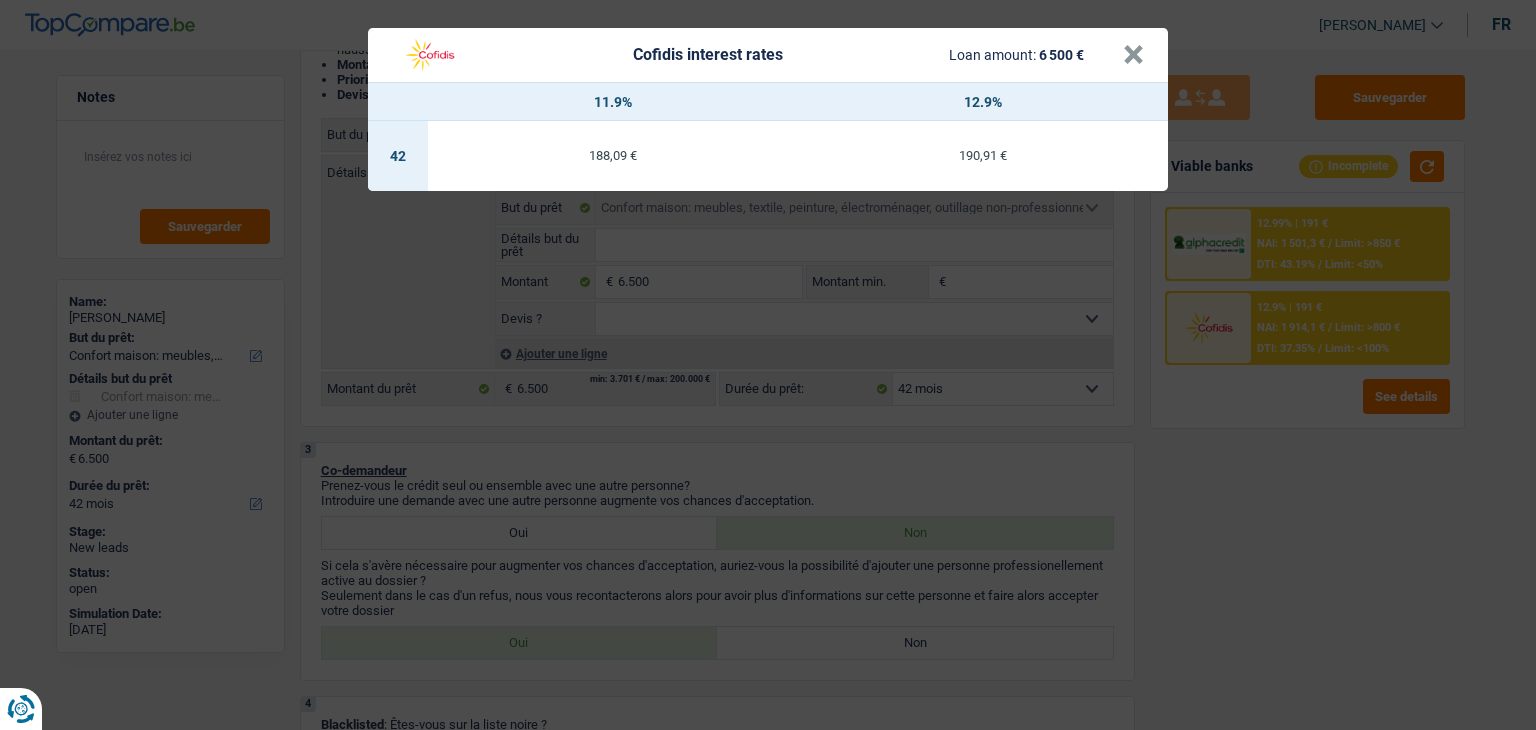 click on "Cofidis interest rates
Loan amount:
6 500 €
×
11.9%
12.9%
42
188,09 €
190,91 €" at bounding box center (768, 365) 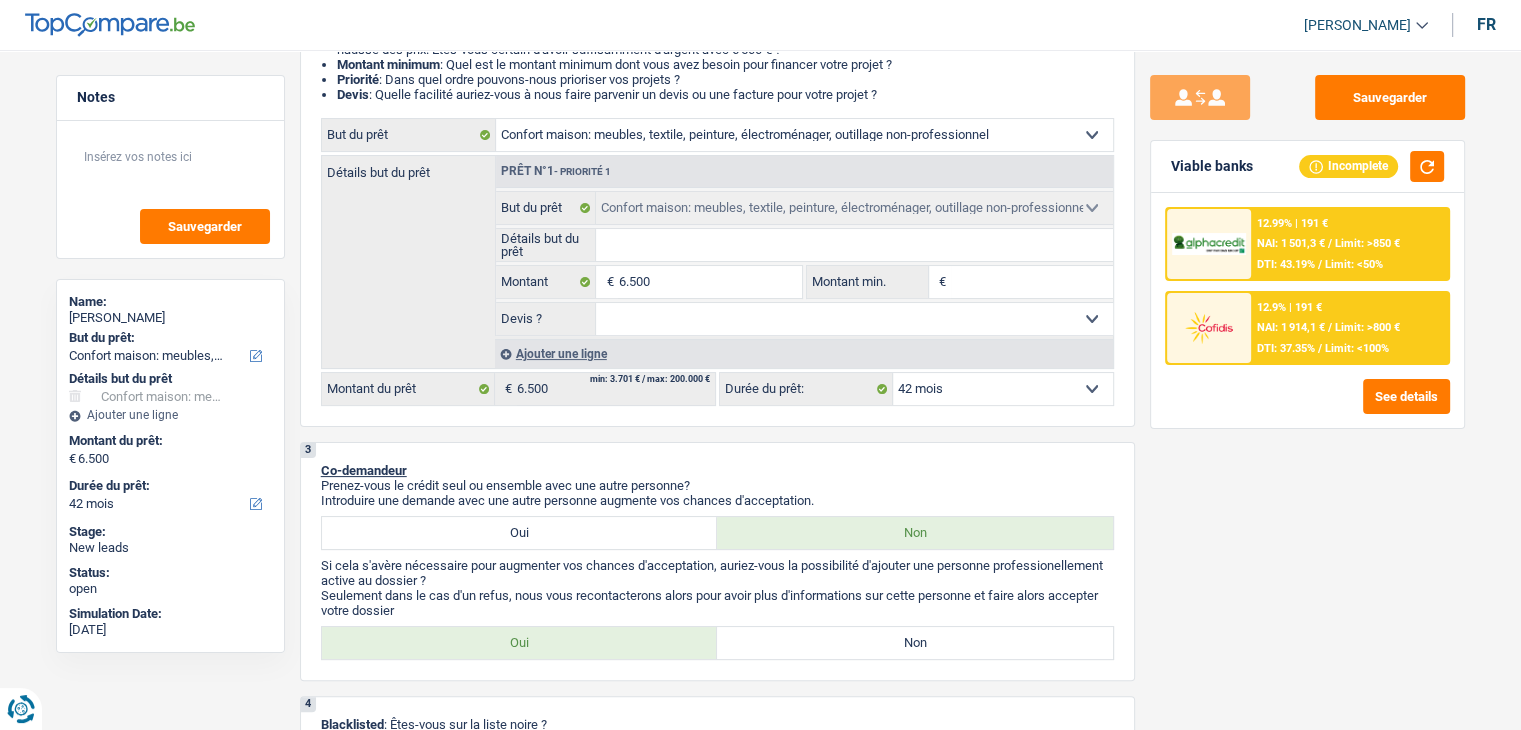 click on "NAI: 1 501,3 €" at bounding box center [1291, 243] 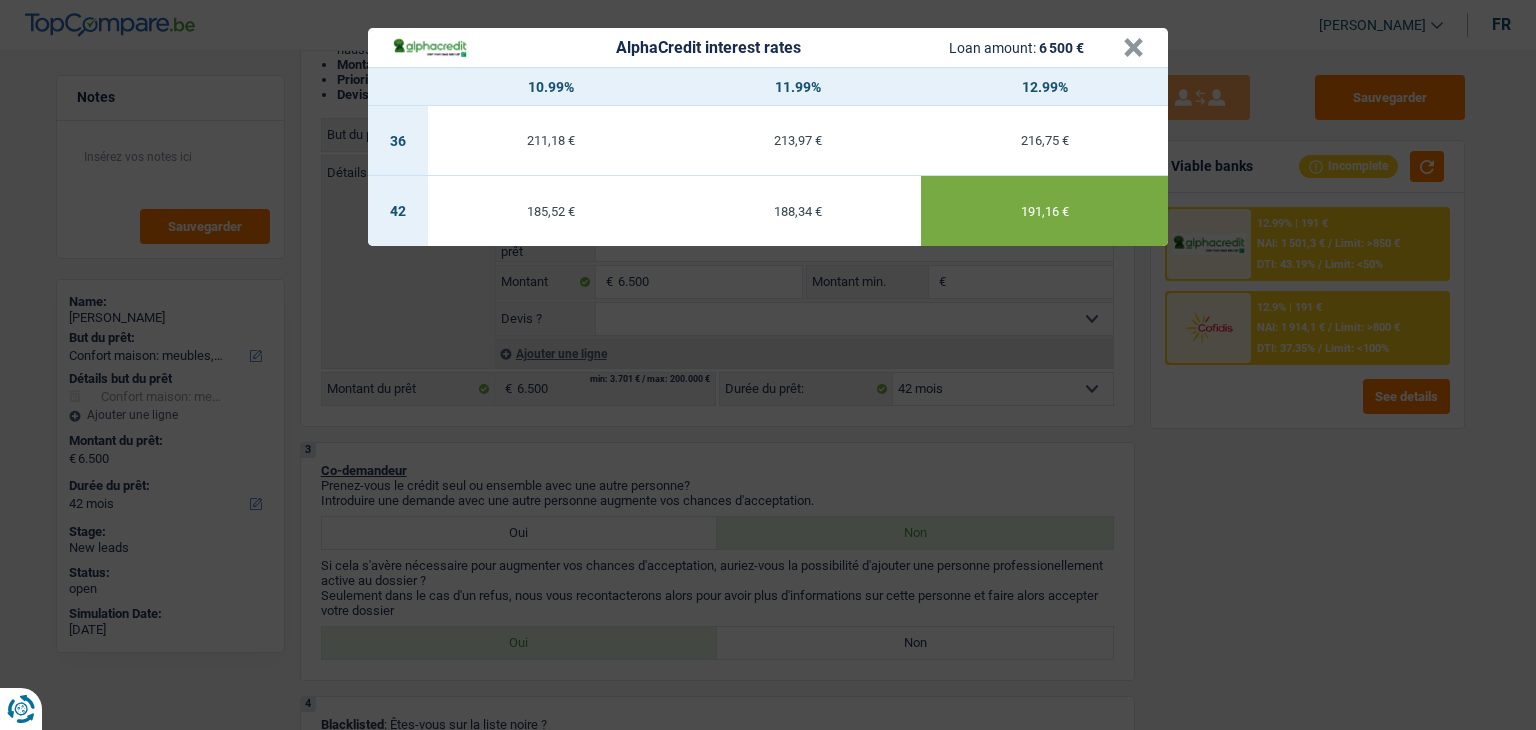 click on "AlphaCredit interest rates
Loan amount:
6 500 €
×
10.99%
11.99%
12.99%
36
211,18 €
213,97 €
216,75 €
42
185,52 €
188,34 €
191,16 €" at bounding box center (768, 365) 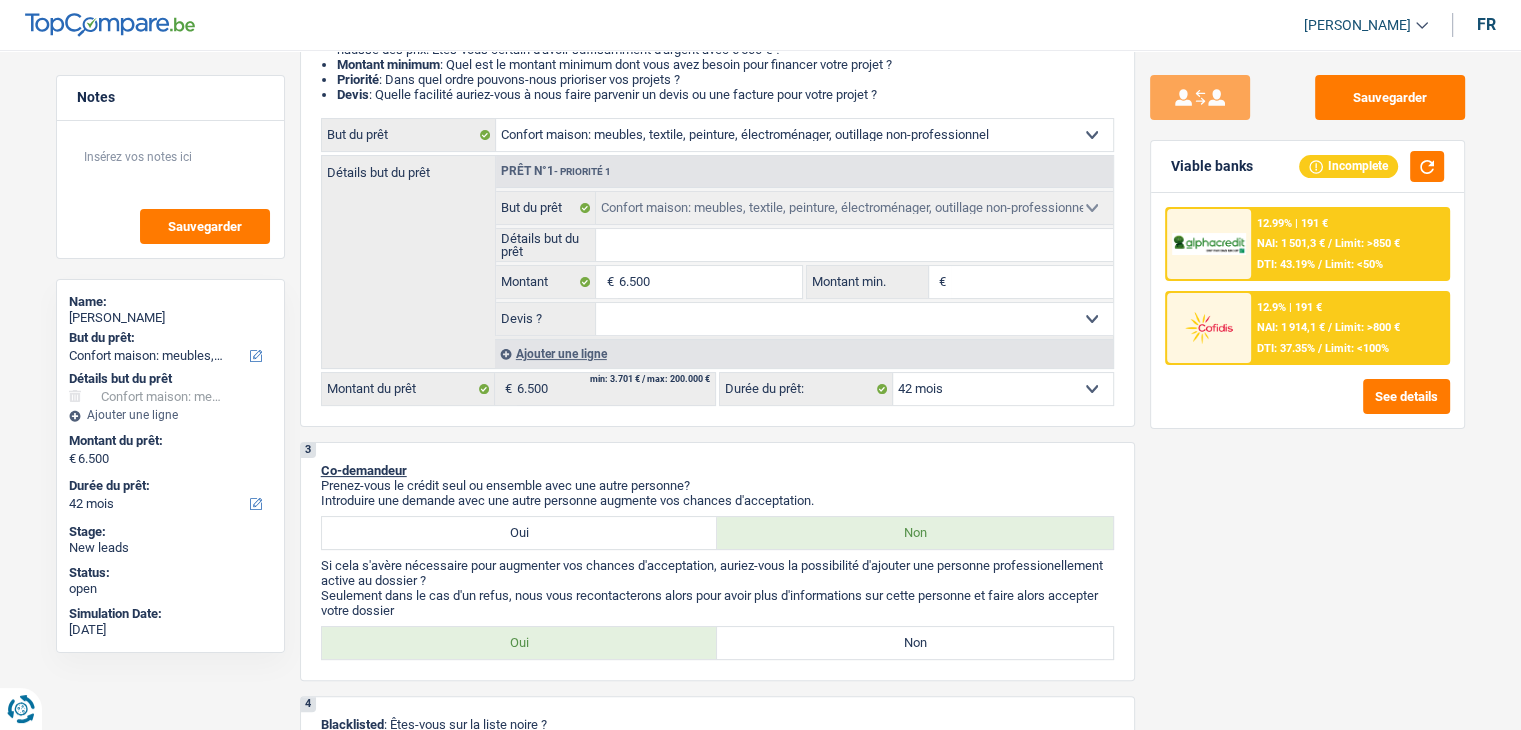 click on "12.9% | 191 €
NAI: 1 914,1 €
/
Limit: >800 €
DTI: 37.35%
/
Limit: <100%" at bounding box center [1349, 328] 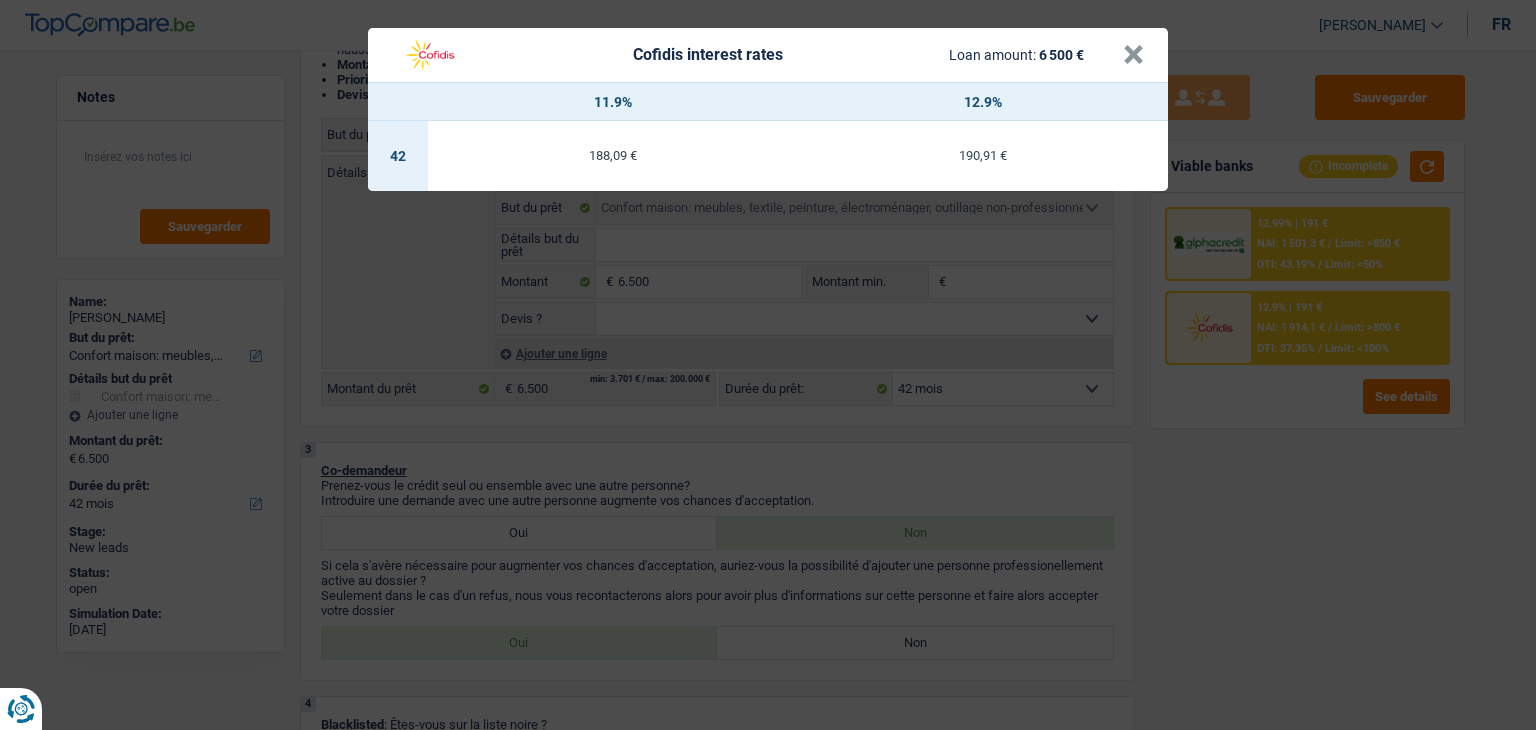 click on "Cofidis interest rates
Loan amount:
6 500 €
×
11.9%
12.9%
42
188,09 €
190,91 €" at bounding box center [768, 365] 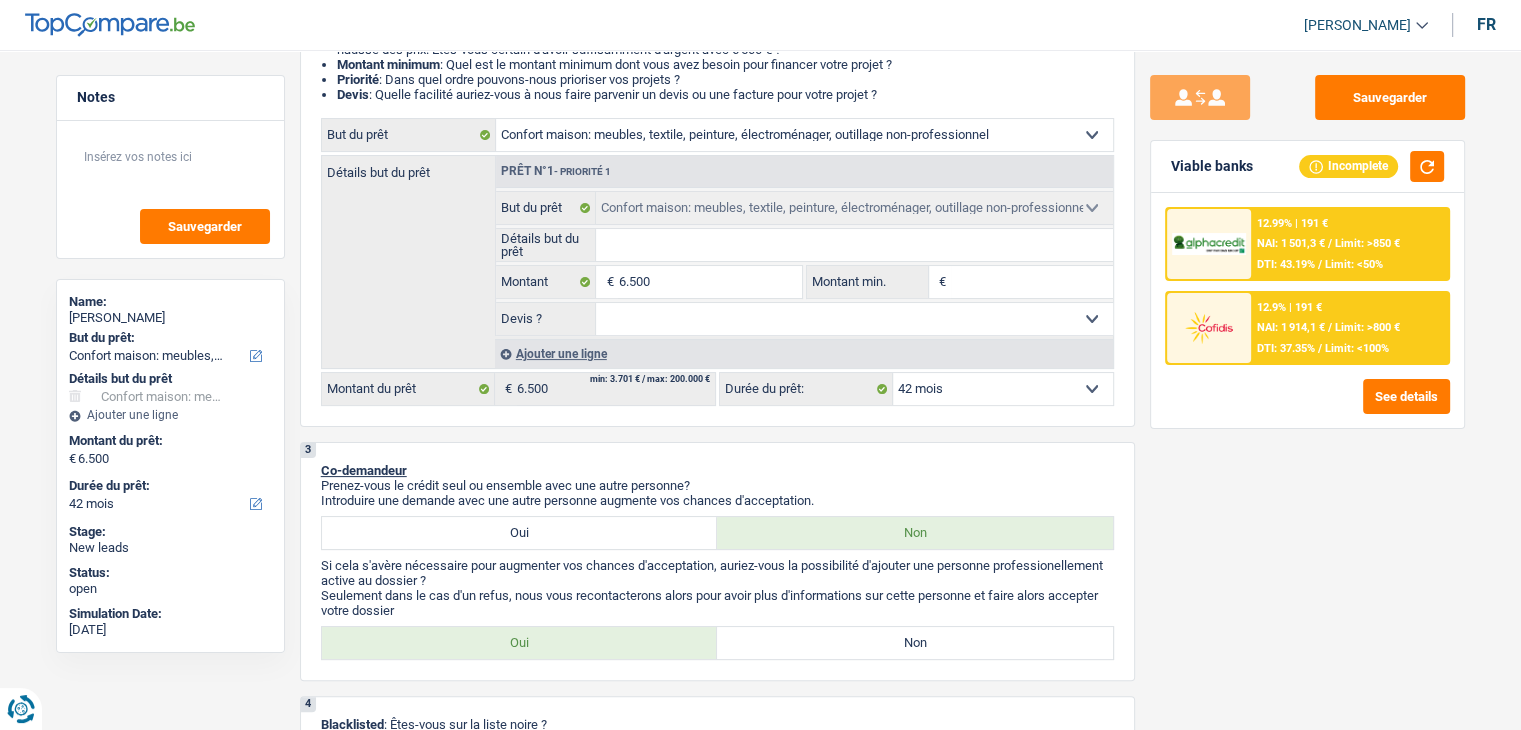 click on "12.99% | 191 €
NAI: 1 501,3 €
/
Limit: >850 €
DTI: 43.19%
/
Limit: <50%" at bounding box center [1349, 244] 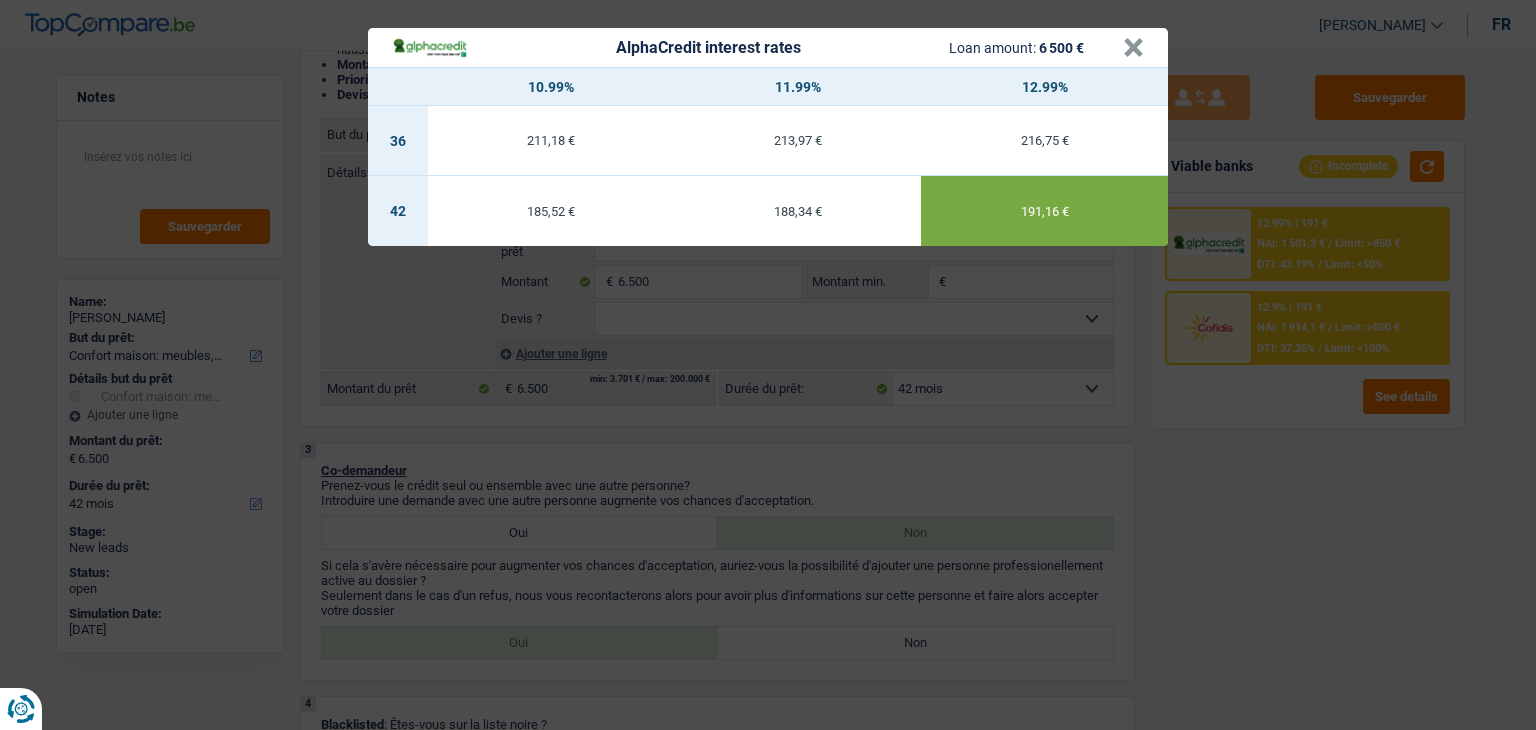 click on "AlphaCredit interest rates
Loan amount:
6 500 €
×
10.99%
11.99%
12.99%
36
211,18 €
213,97 €
216,75 €
42
185,52 €
188,34 €
191,16 €" at bounding box center [768, 365] 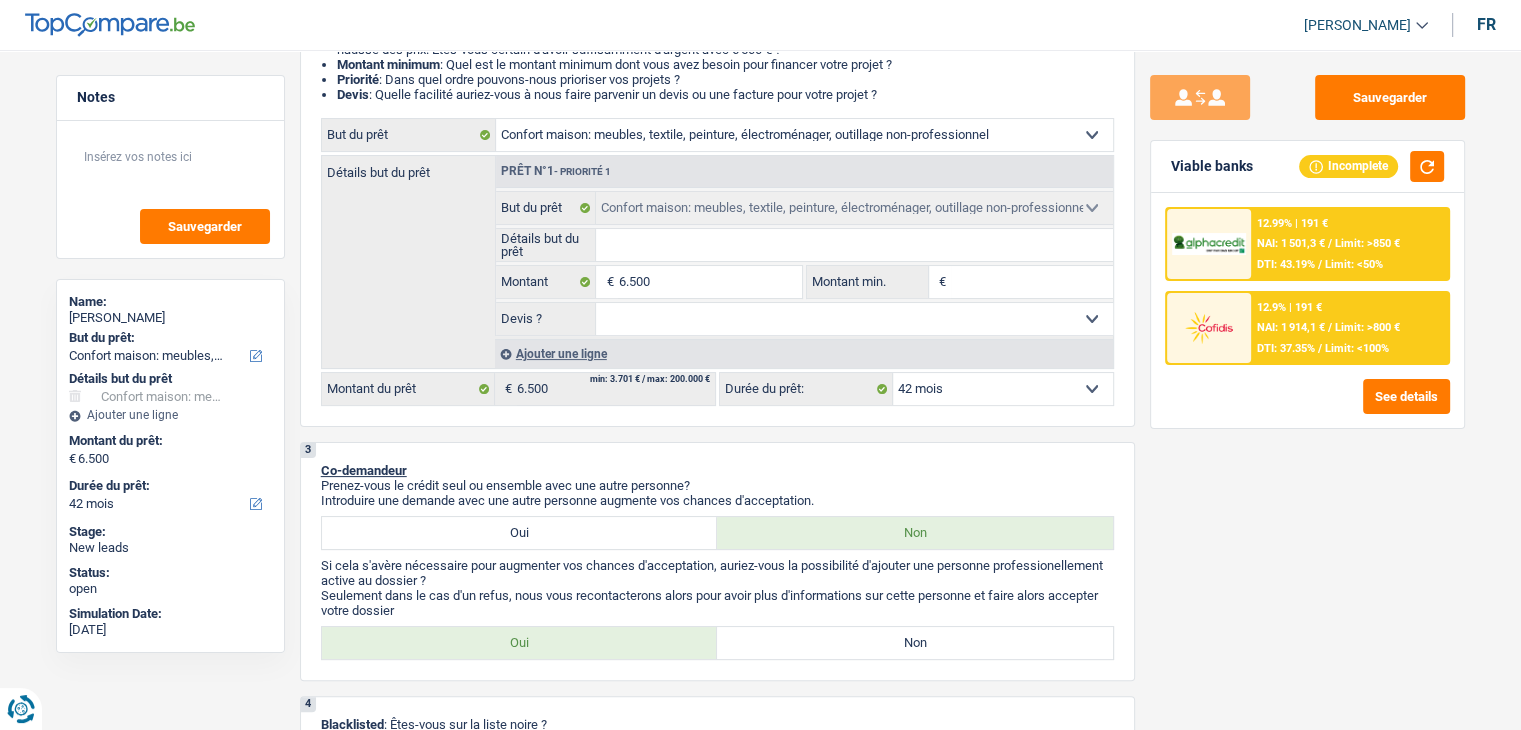 click at bounding box center [1209, 327] 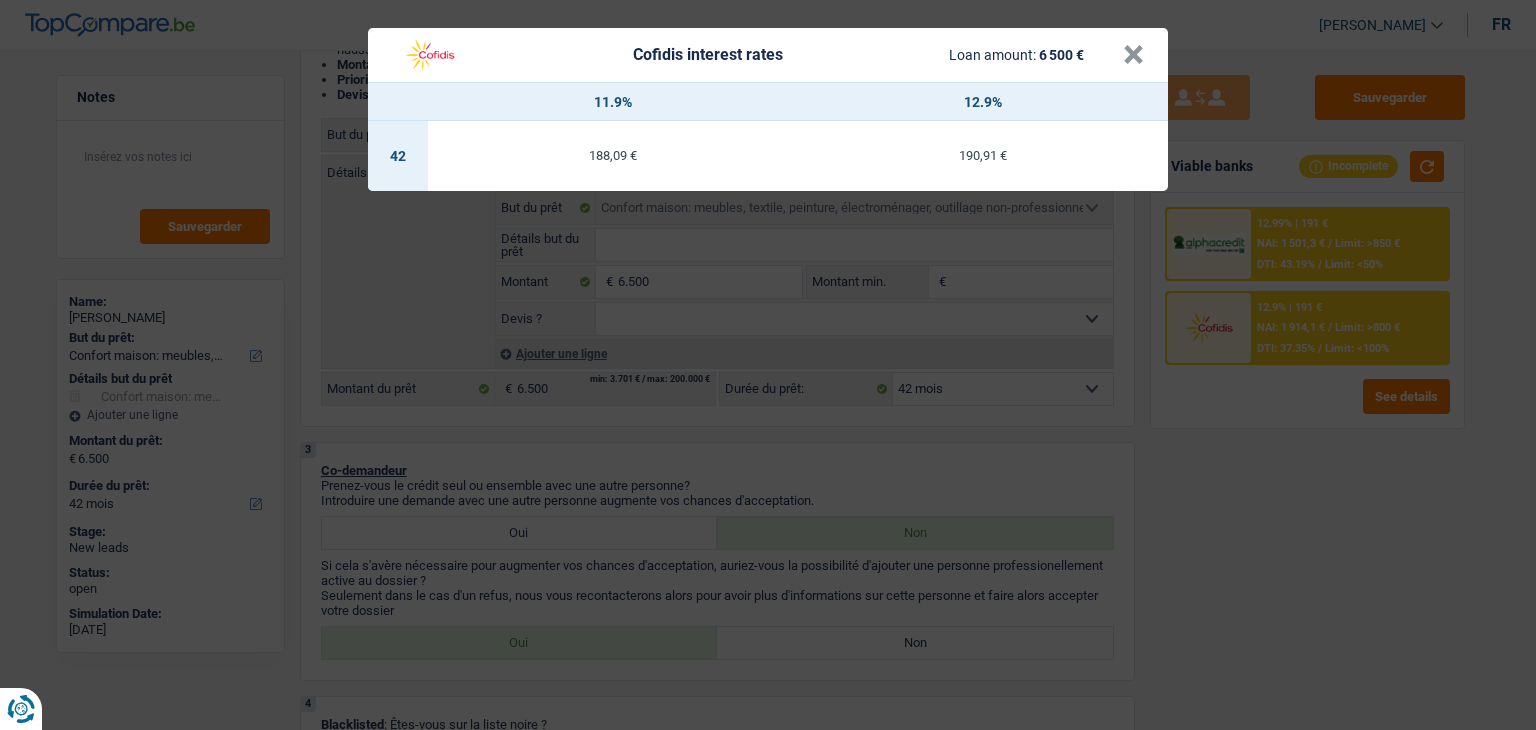 click on "Cofidis interest rates
Loan amount:
6 500 €
×
11.9%
12.9%
42
188,09 €
190,91 €" at bounding box center [768, 365] 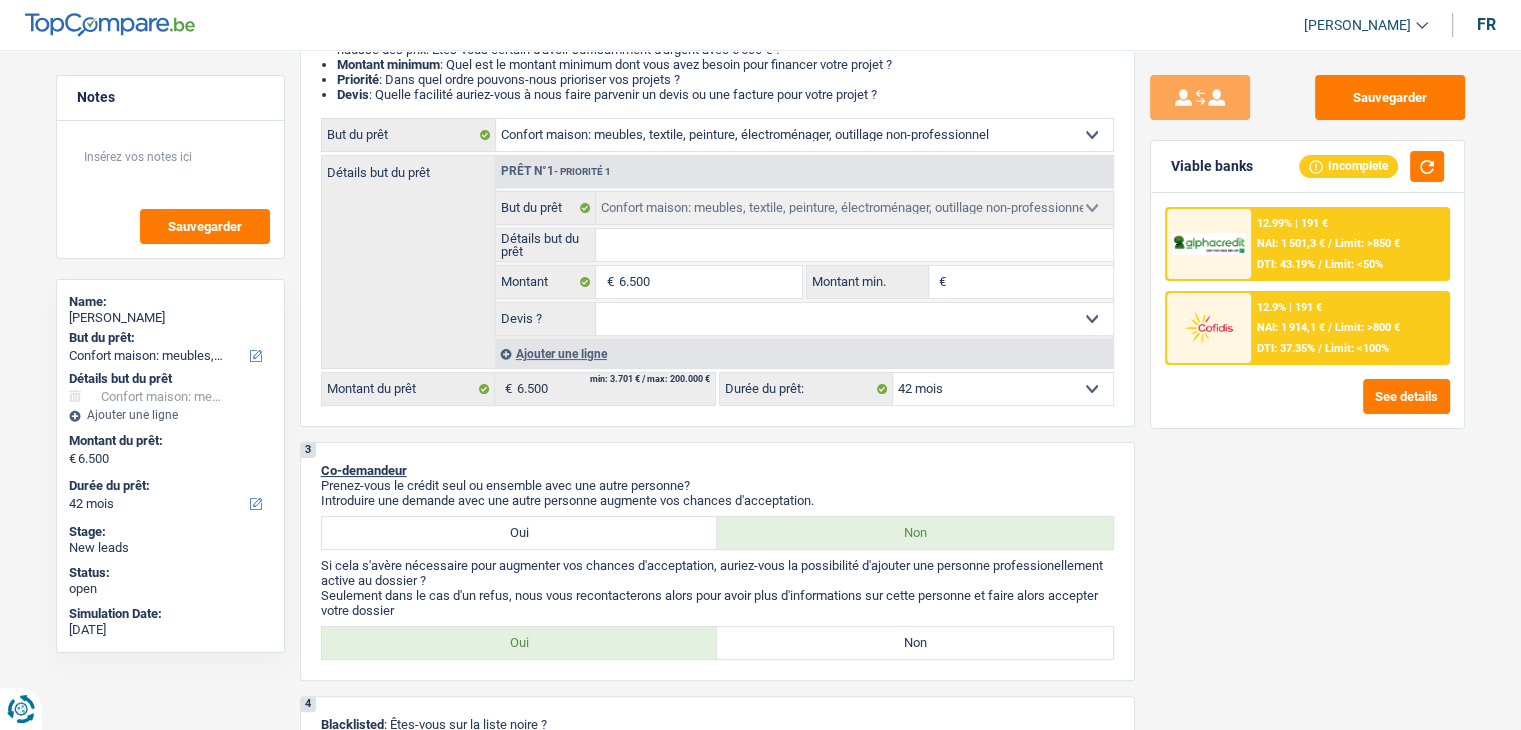 click on "12.99% | 191 €
NAI: 1 501,3 €
/
Limit: >850 €
DTI: 43.19%
/
Limit: <50%" at bounding box center (1349, 244) 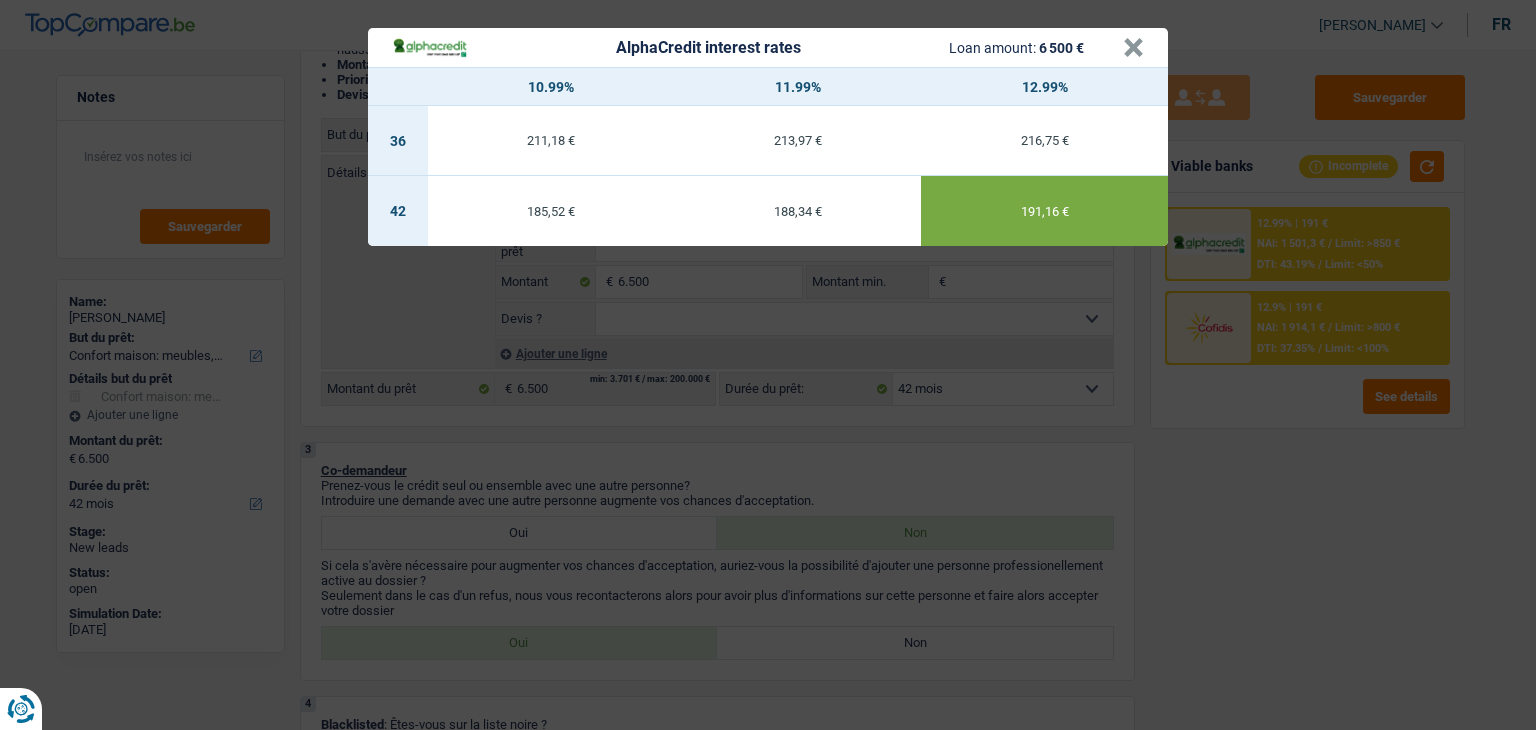 click on "AlphaCredit interest rates
Loan amount:
6 500 €
×
10.99%
11.99%
12.99%
36
211,18 €
213,97 €
216,75 €
42
185,52 €
188,34 €
191,16 €" at bounding box center [768, 365] 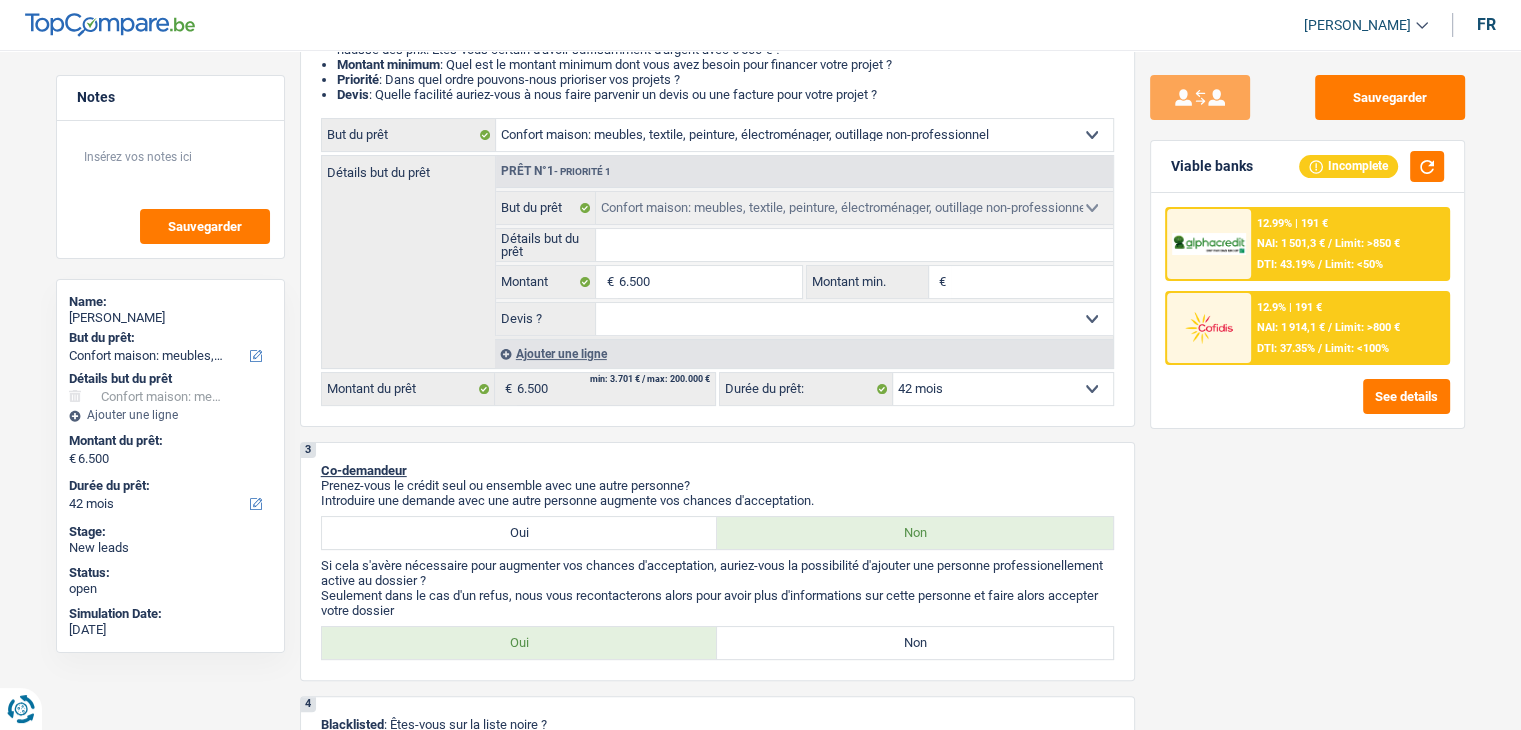click at bounding box center (1209, 328) 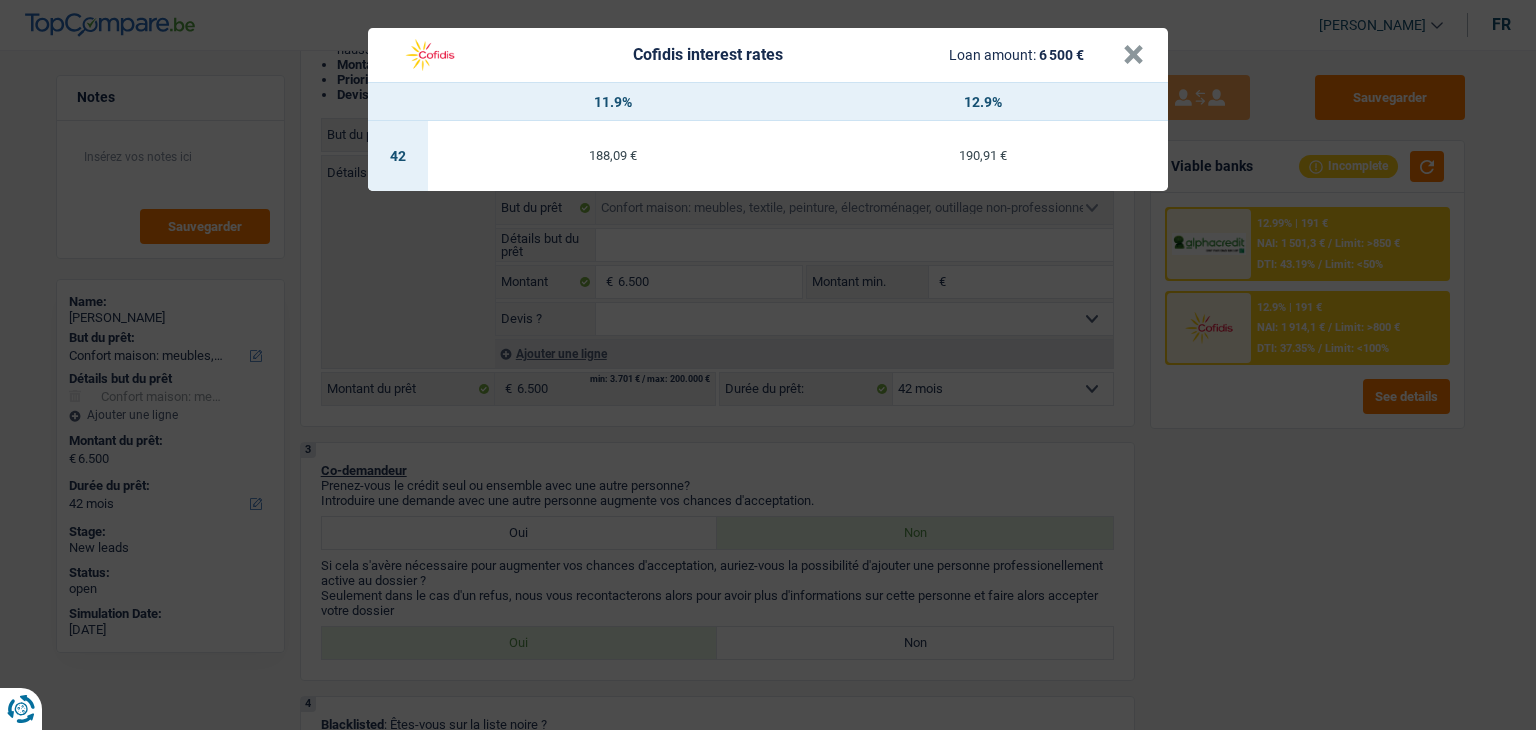 click on "Cofidis interest rates
Loan amount:
6 500 €
×
11.9%
12.9%
42
188,09 €
190,91 €" at bounding box center (768, 365) 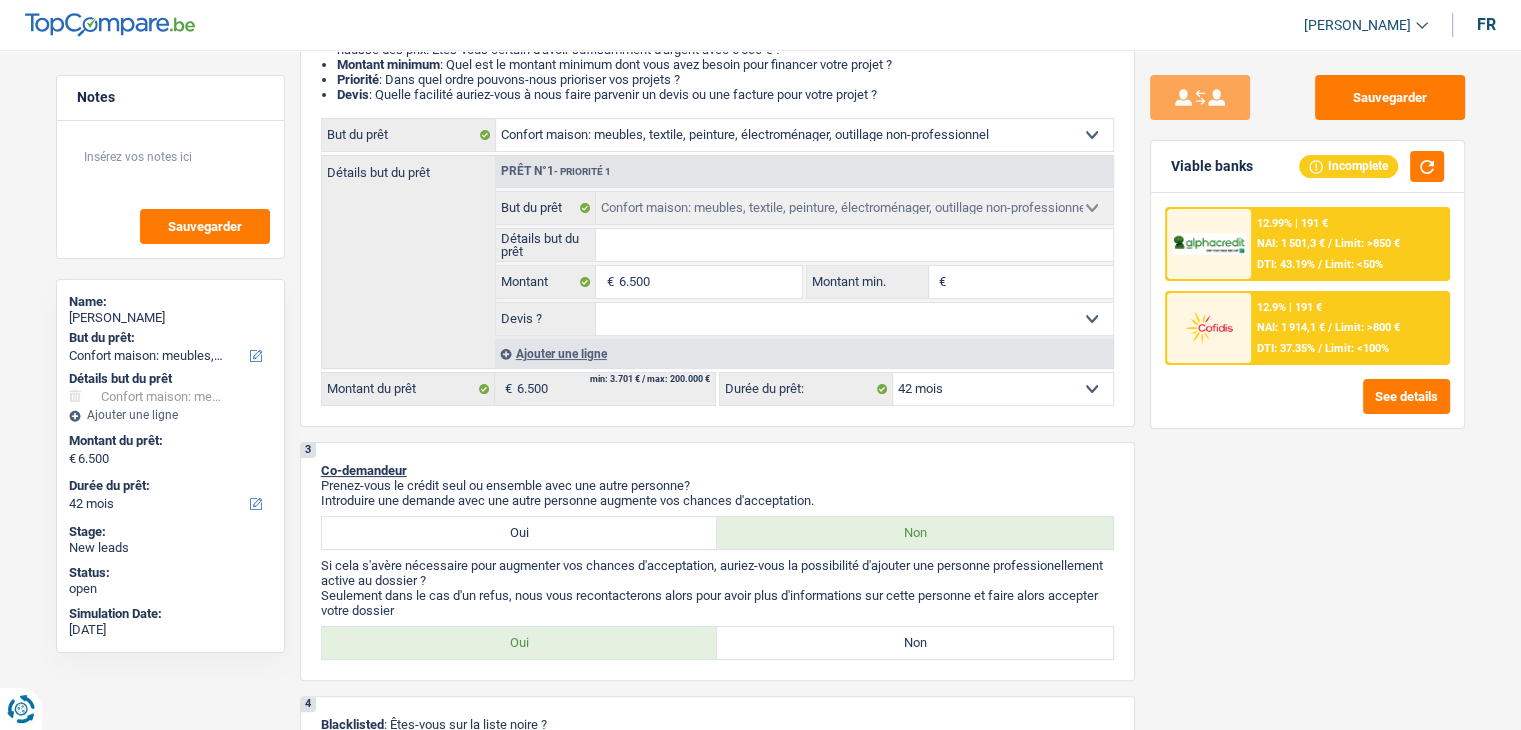 click at bounding box center [1209, 244] 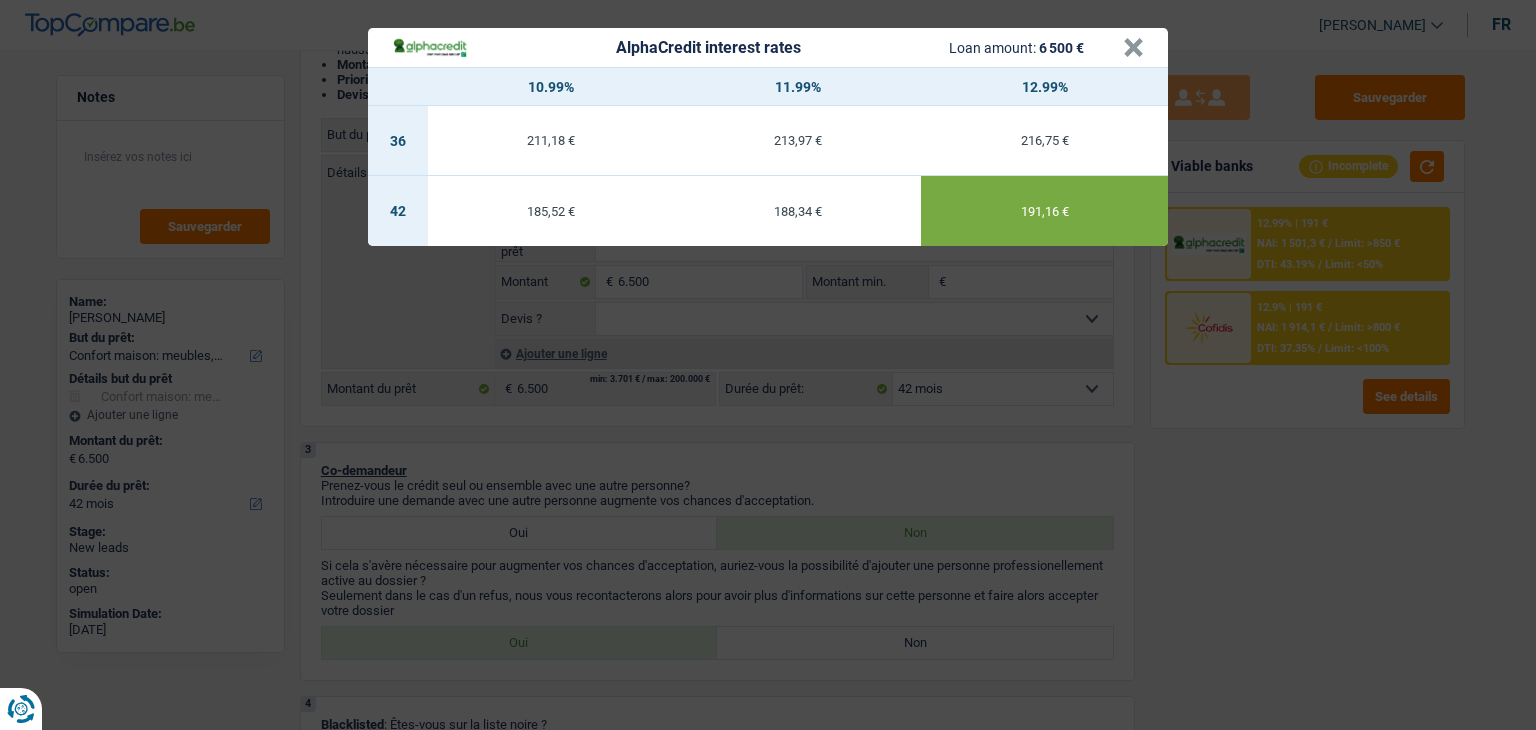 click on "AlphaCredit interest rates
Loan amount:
6 500 €
×
10.99%
11.99%
12.99%
36
211,18 €
213,97 €
216,75 €
42
185,52 €
188,34 €
191,16 €" at bounding box center (768, 365) 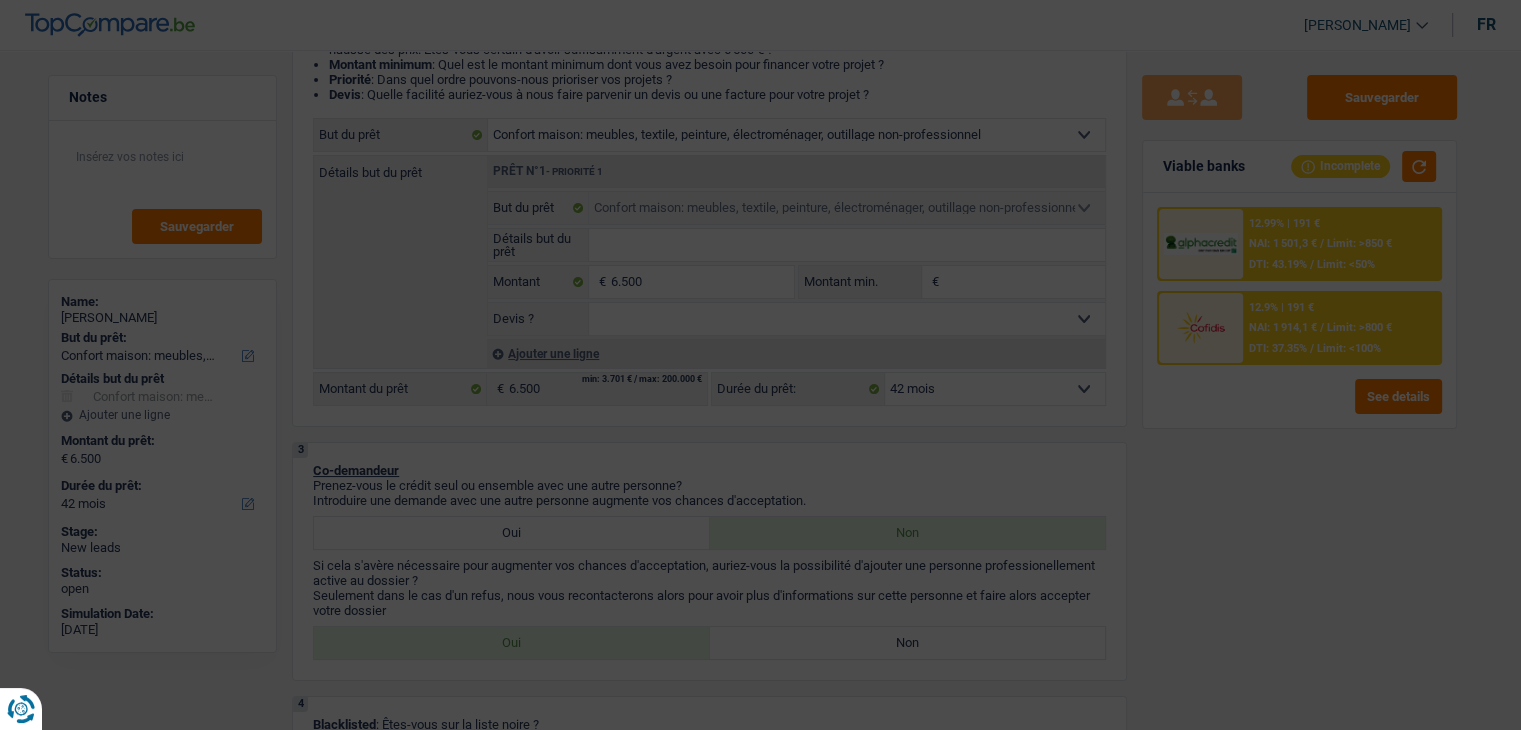 click at bounding box center [1201, 327] 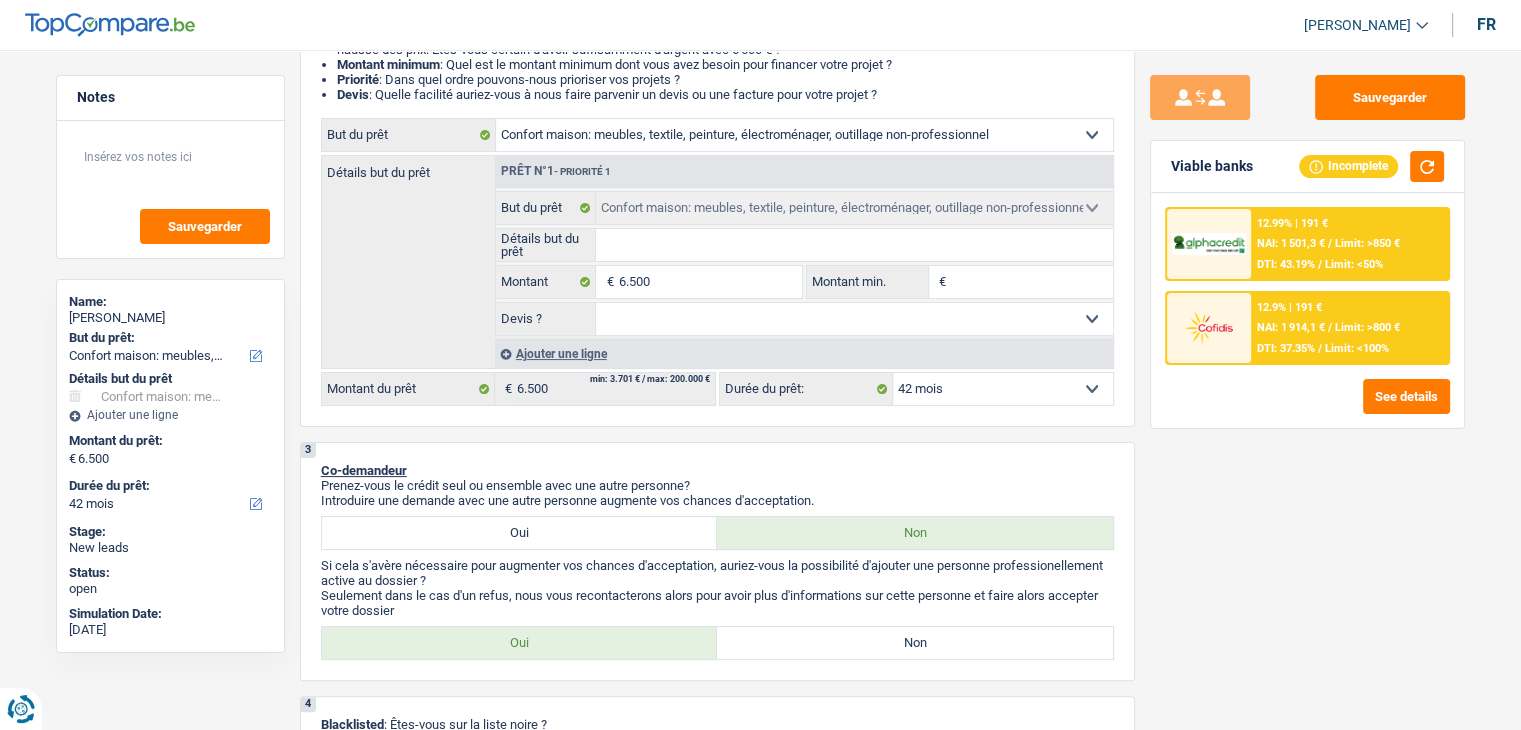 click at bounding box center (1209, 327) 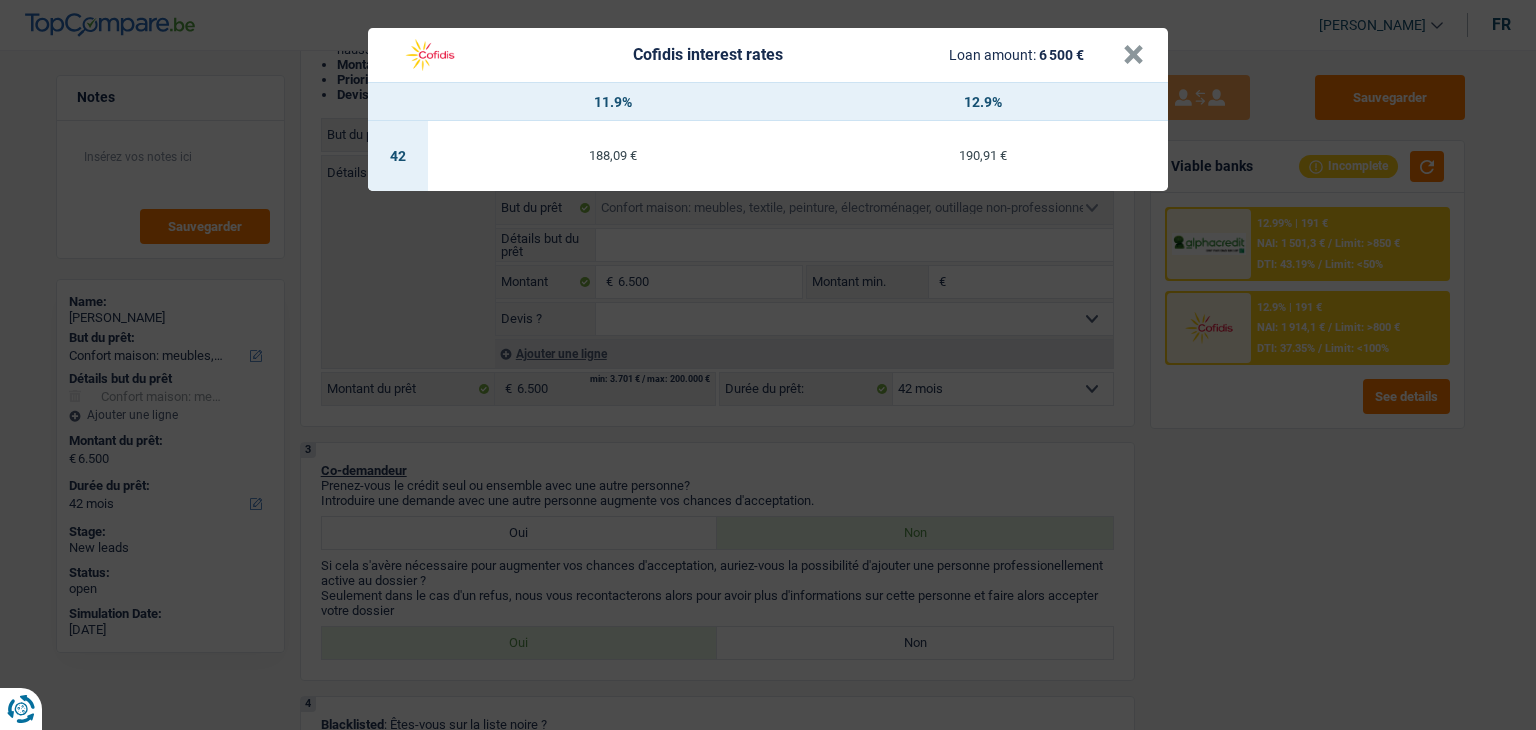 click on "Cofidis interest rates
Loan amount:
6 500 €
×
11.9%
12.9%
42
188,09 €
190,91 €" at bounding box center [768, 365] 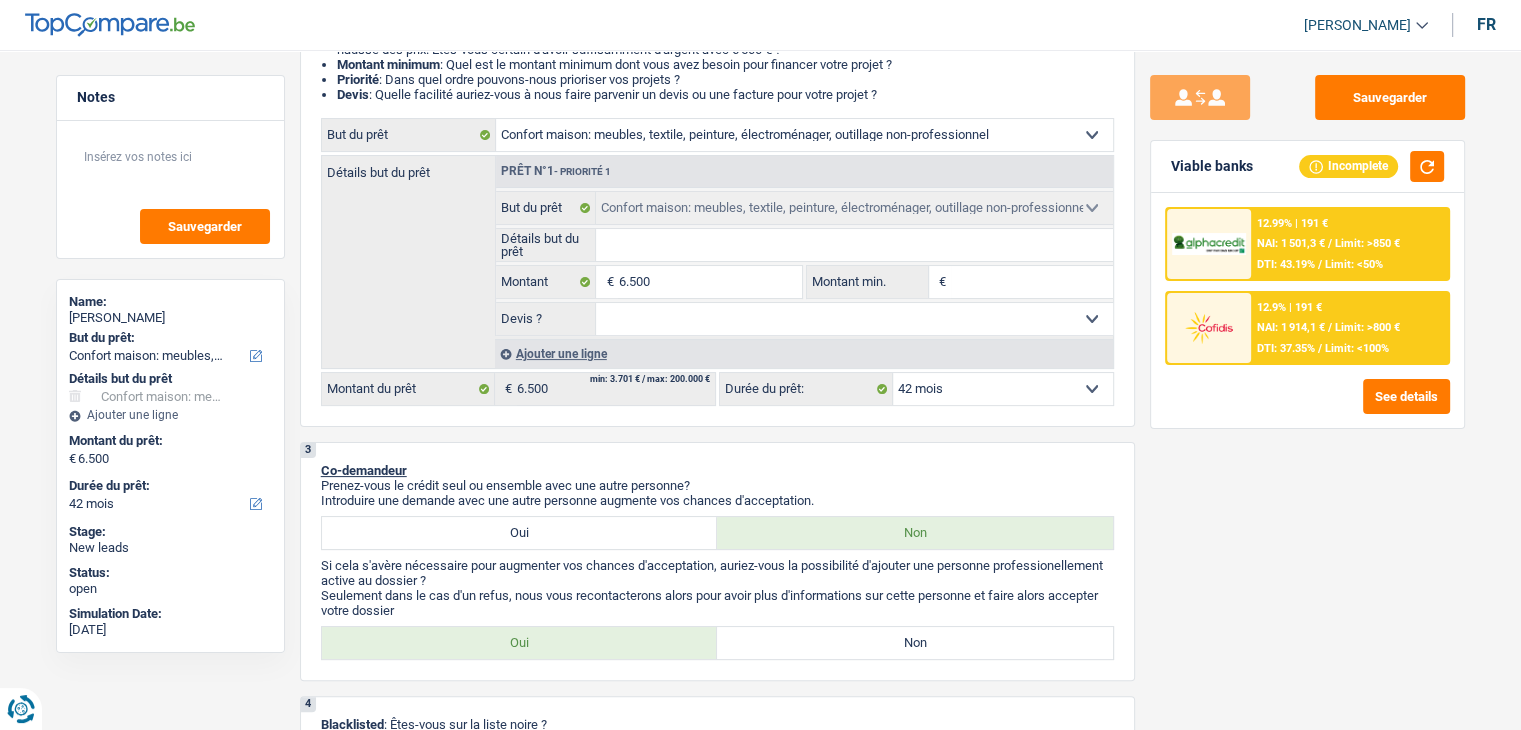 click at bounding box center [1209, 244] 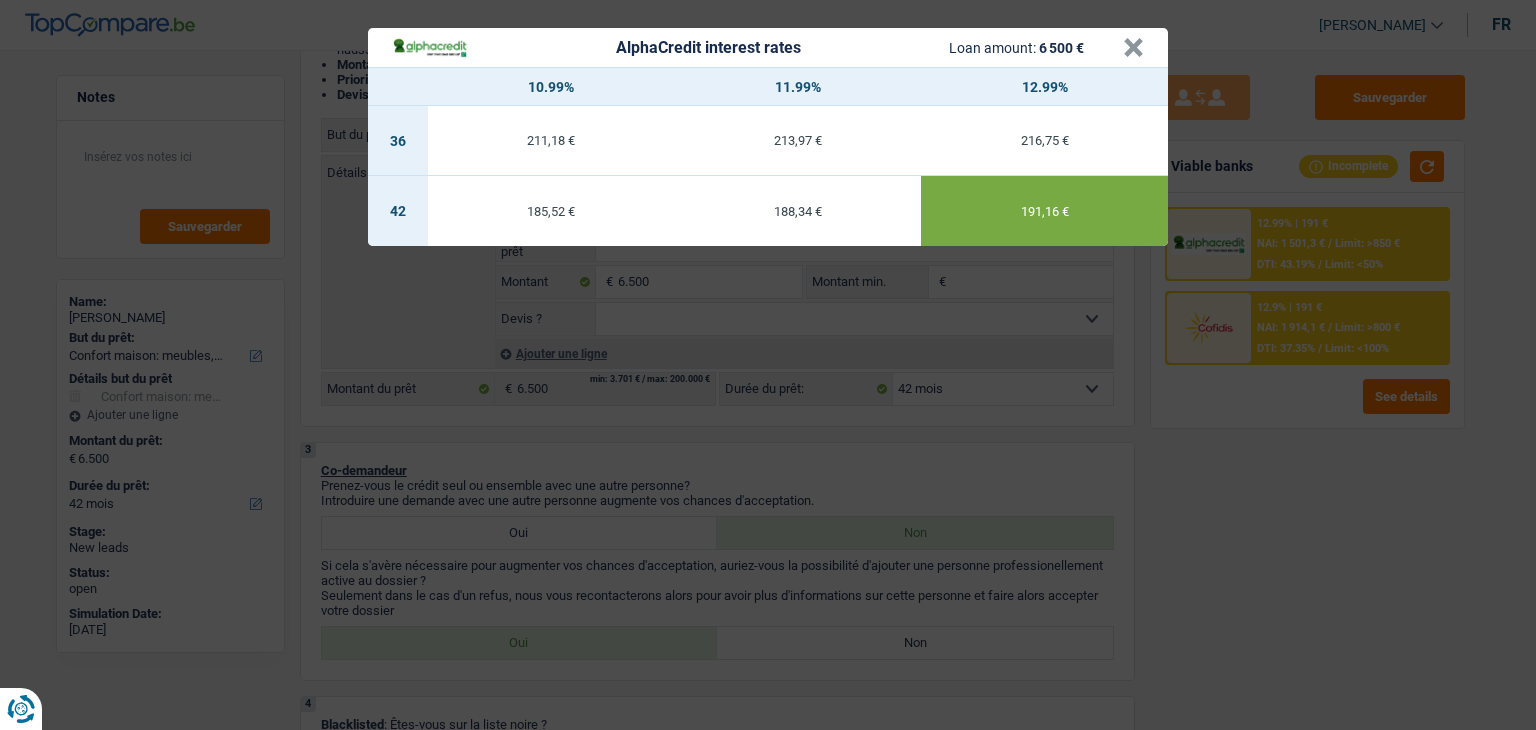click on "AlphaCredit interest rates
Loan amount:
6 500 €
×
10.99%
11.99%
12.99%
36
211,18 €
213,97 €
216,75 €
42
185,52 €
188,34 €
191,16 €" at bounding box center (768, 365) 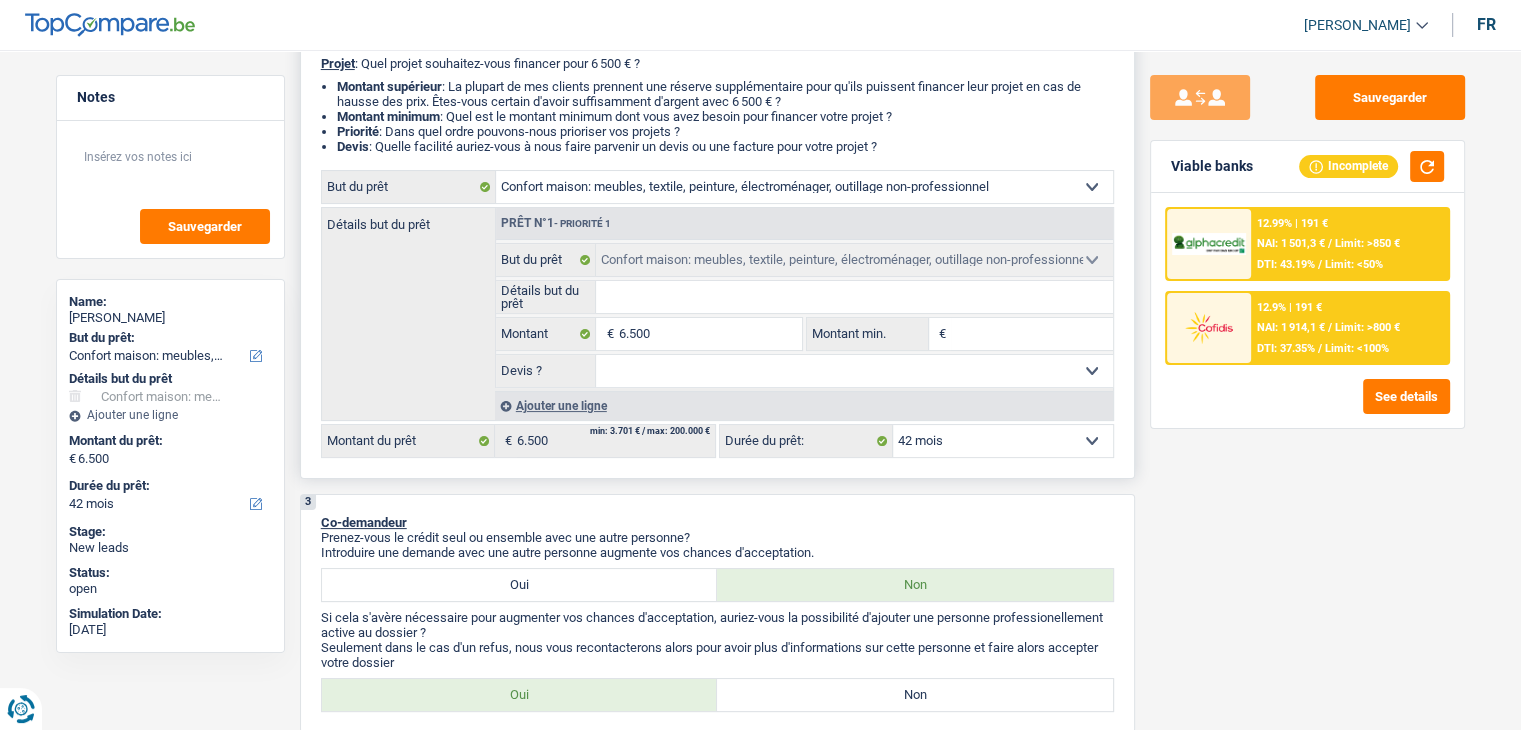 scroll, scrollTop: 500, scrollLeft: 0, axis: vertical 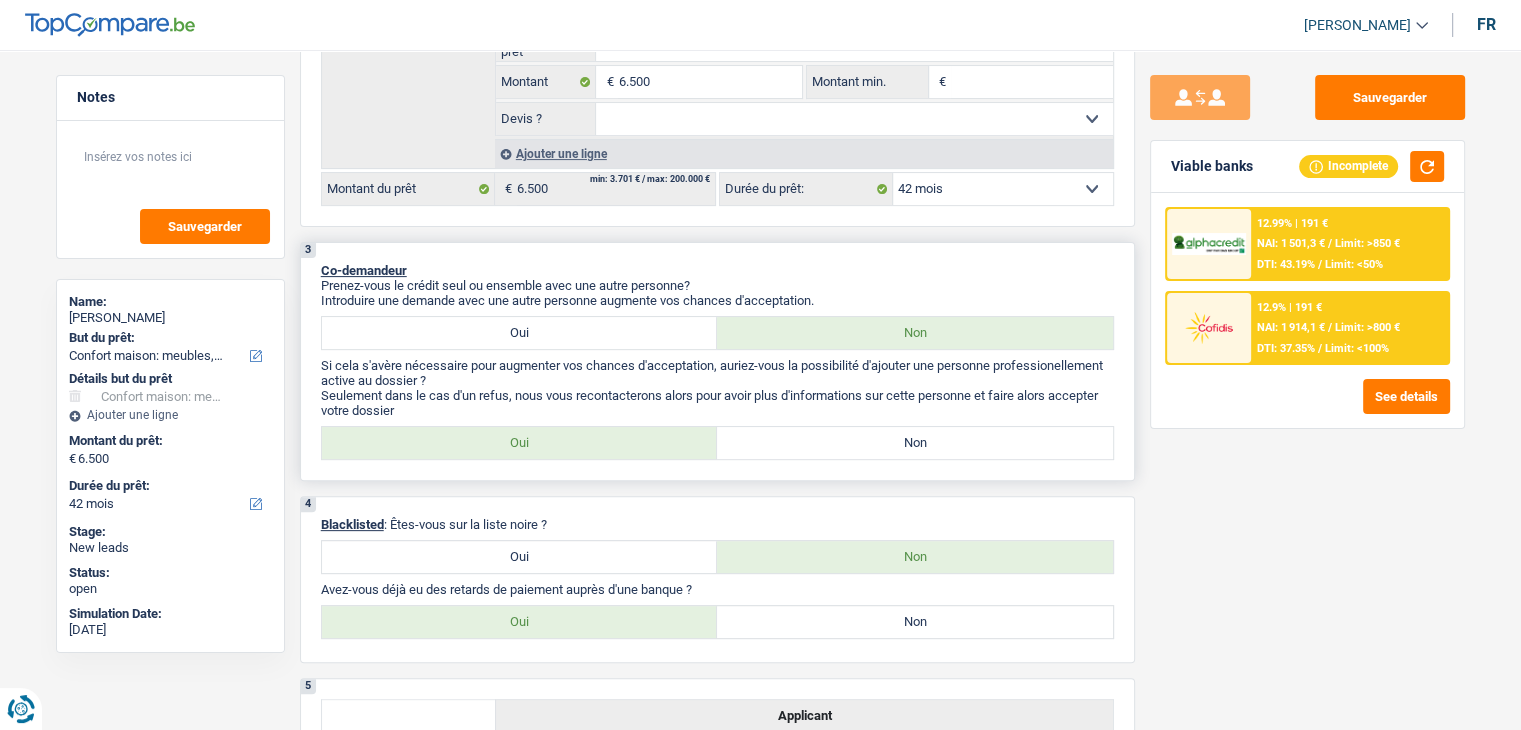 click on "Non" at bounding box center (915, 443) 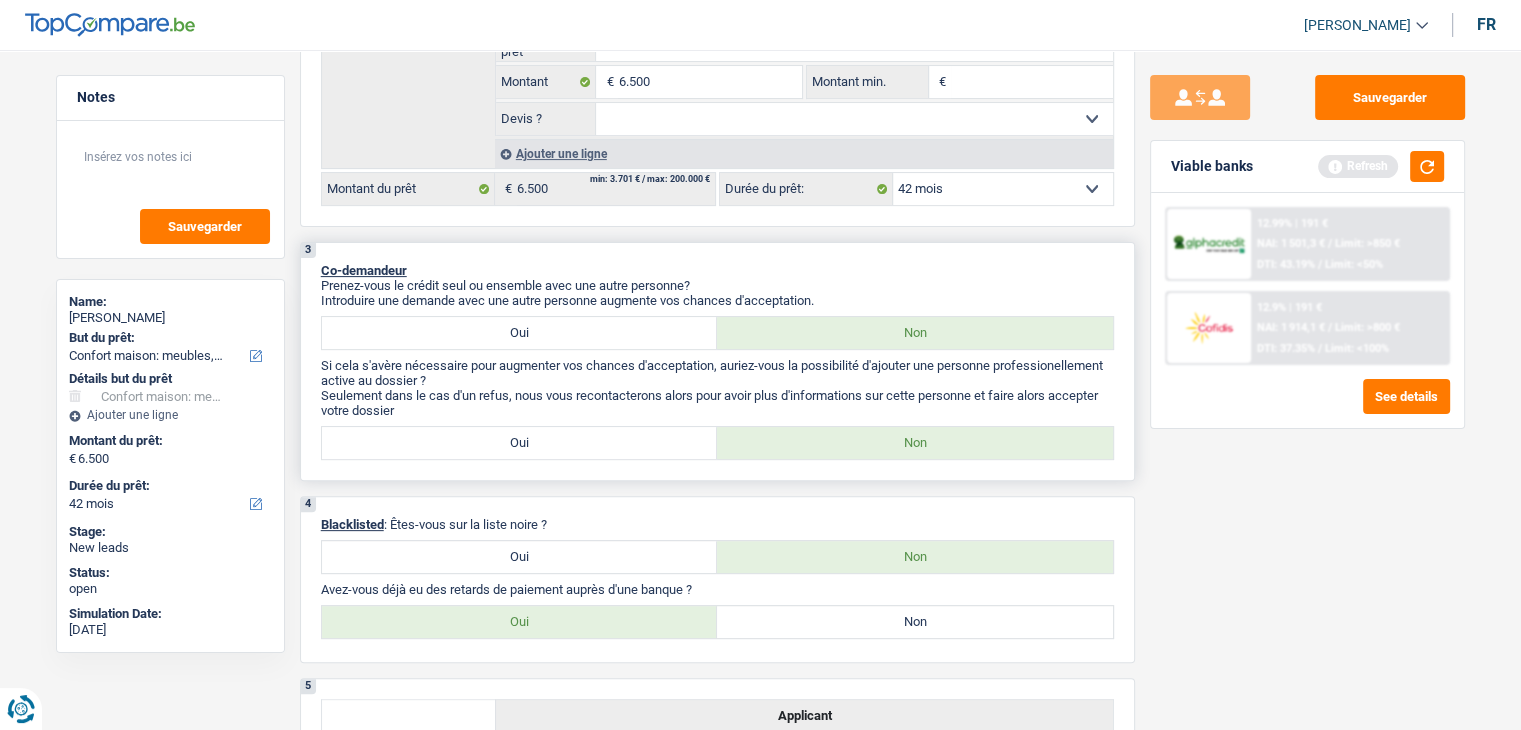 scroll, scrollTop: 800, scrollLeft: 0, axis: vertical 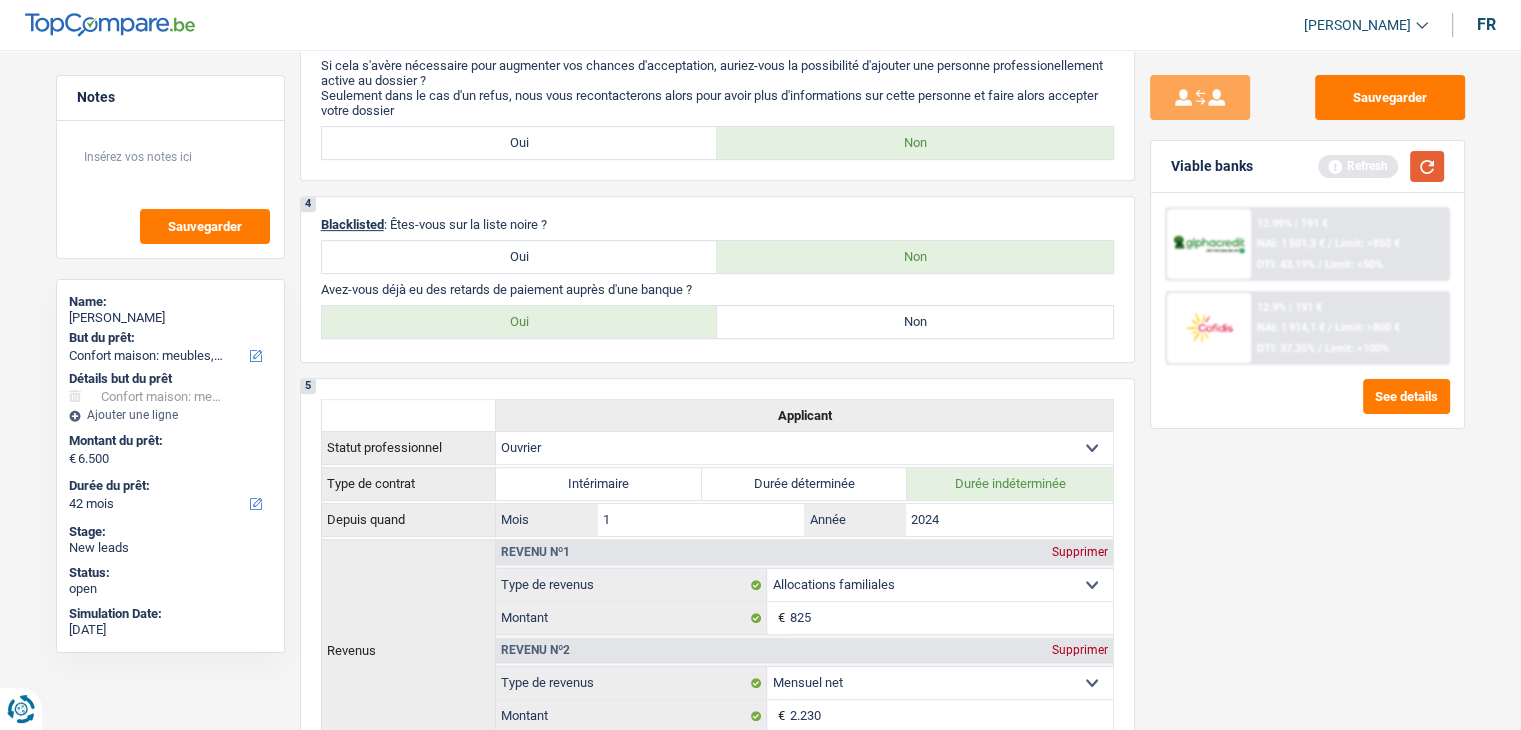 click at bounding box center (1427, 166) 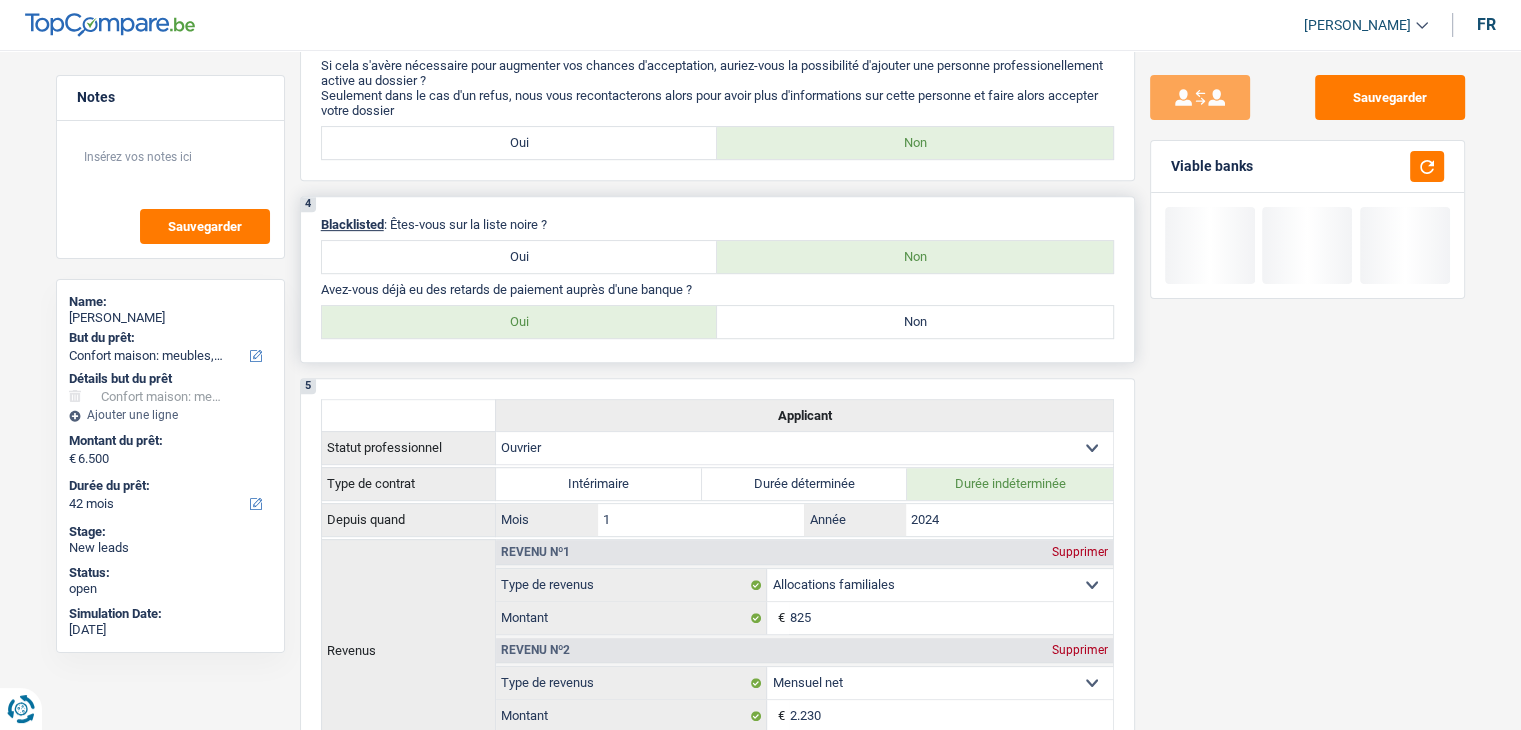 click on "Non" at bounding box center [915, 322] 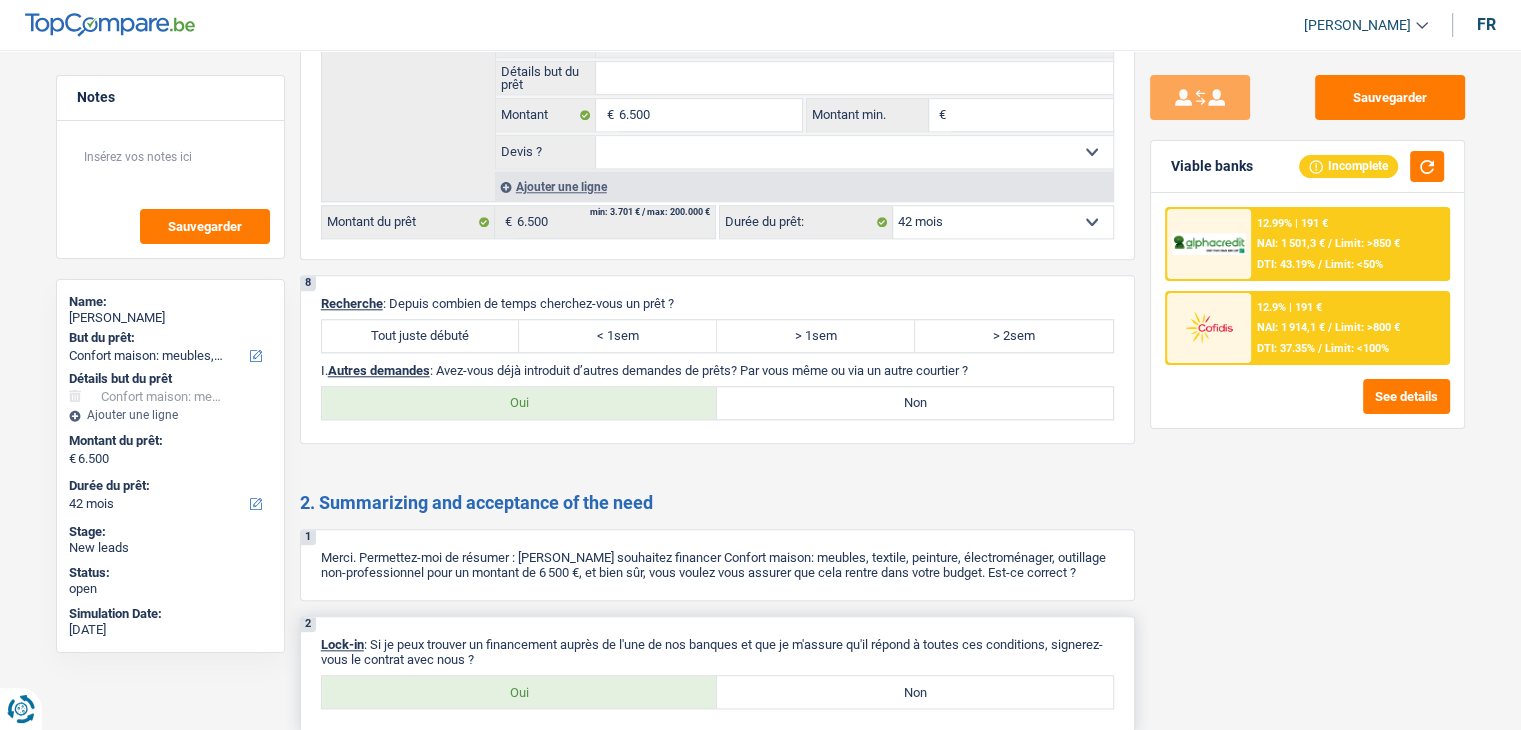 scroll, scrollTop: 2100, scrollLeft: 0, axis: vertical 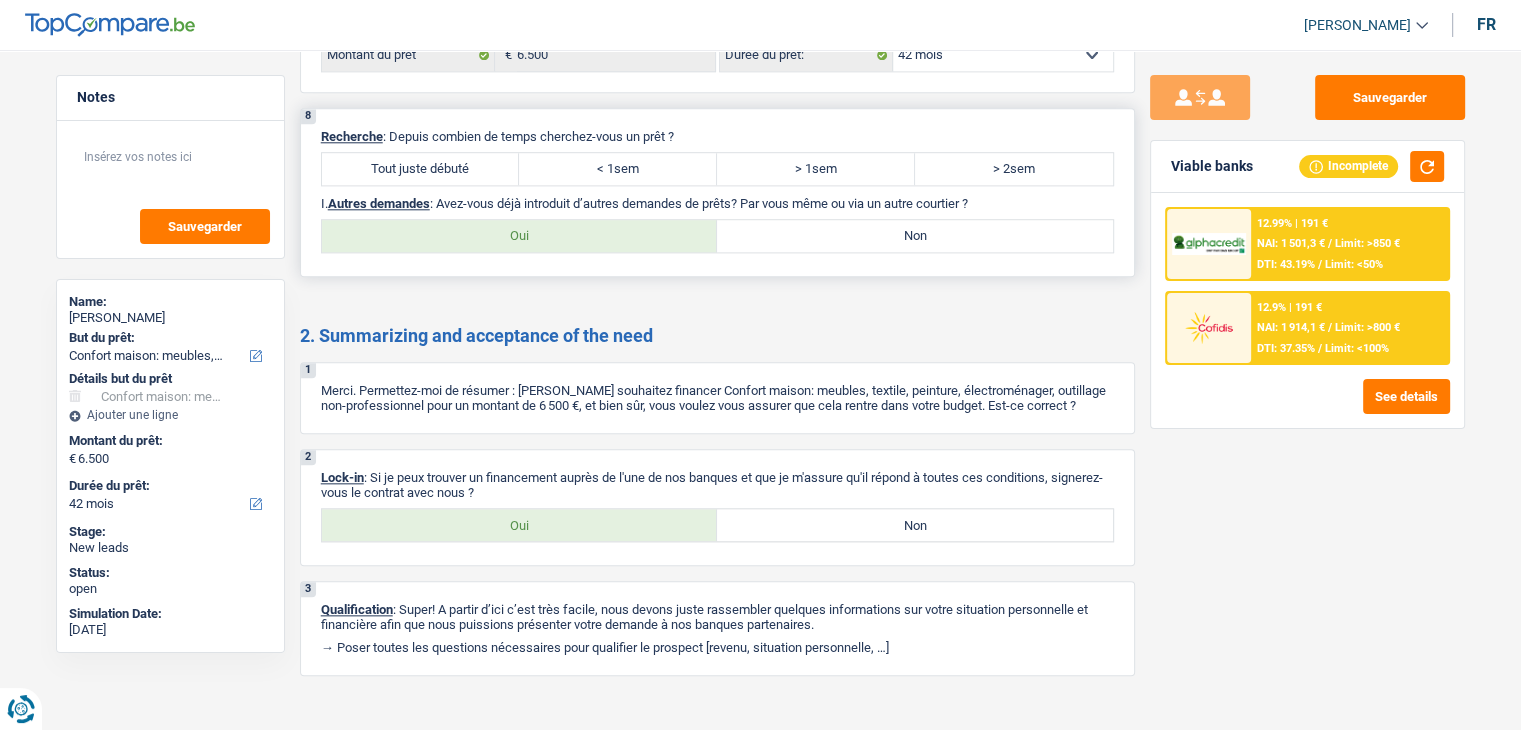 click on "Tout juste débuté" at bounding box center [421, 169] 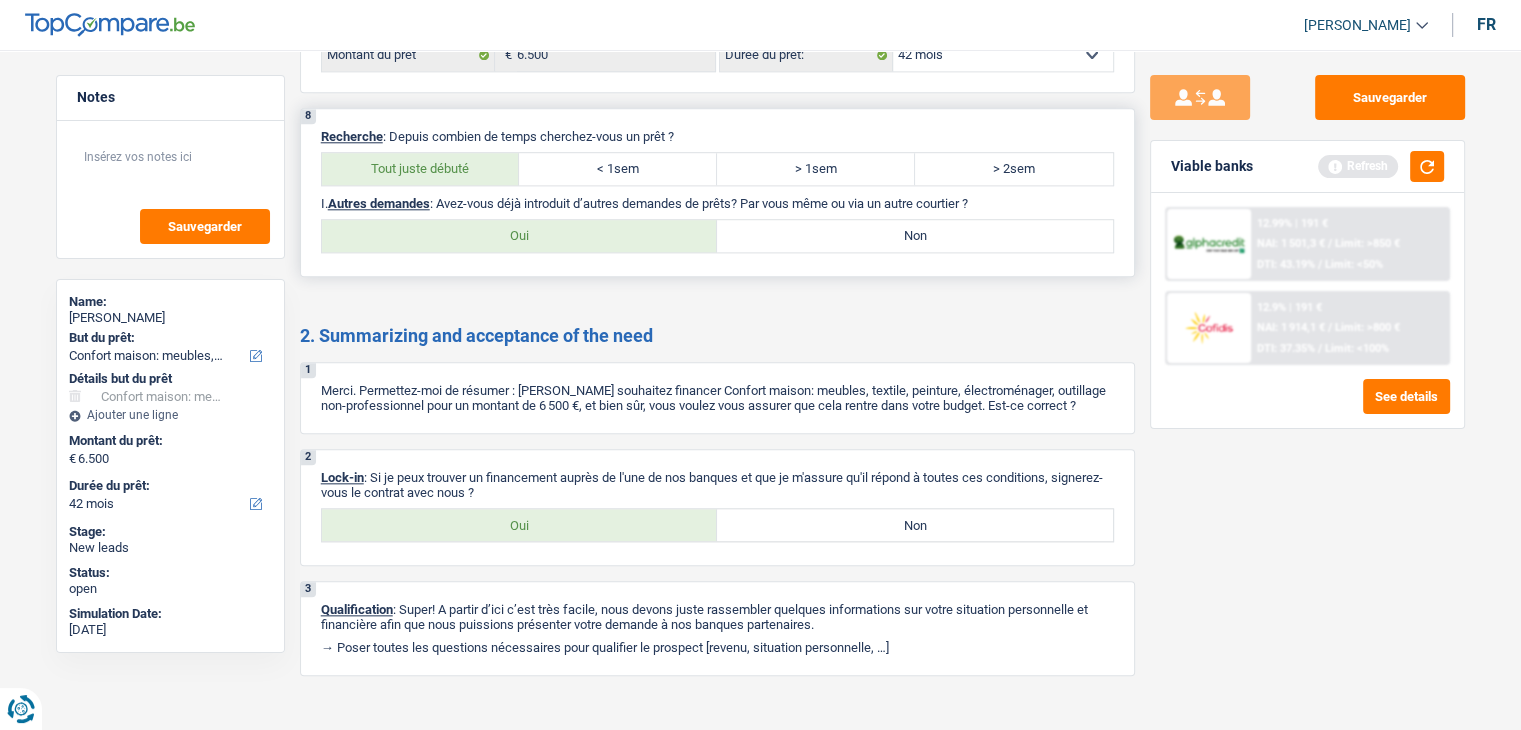 click on "Oui" at bounding box center [520, 236] 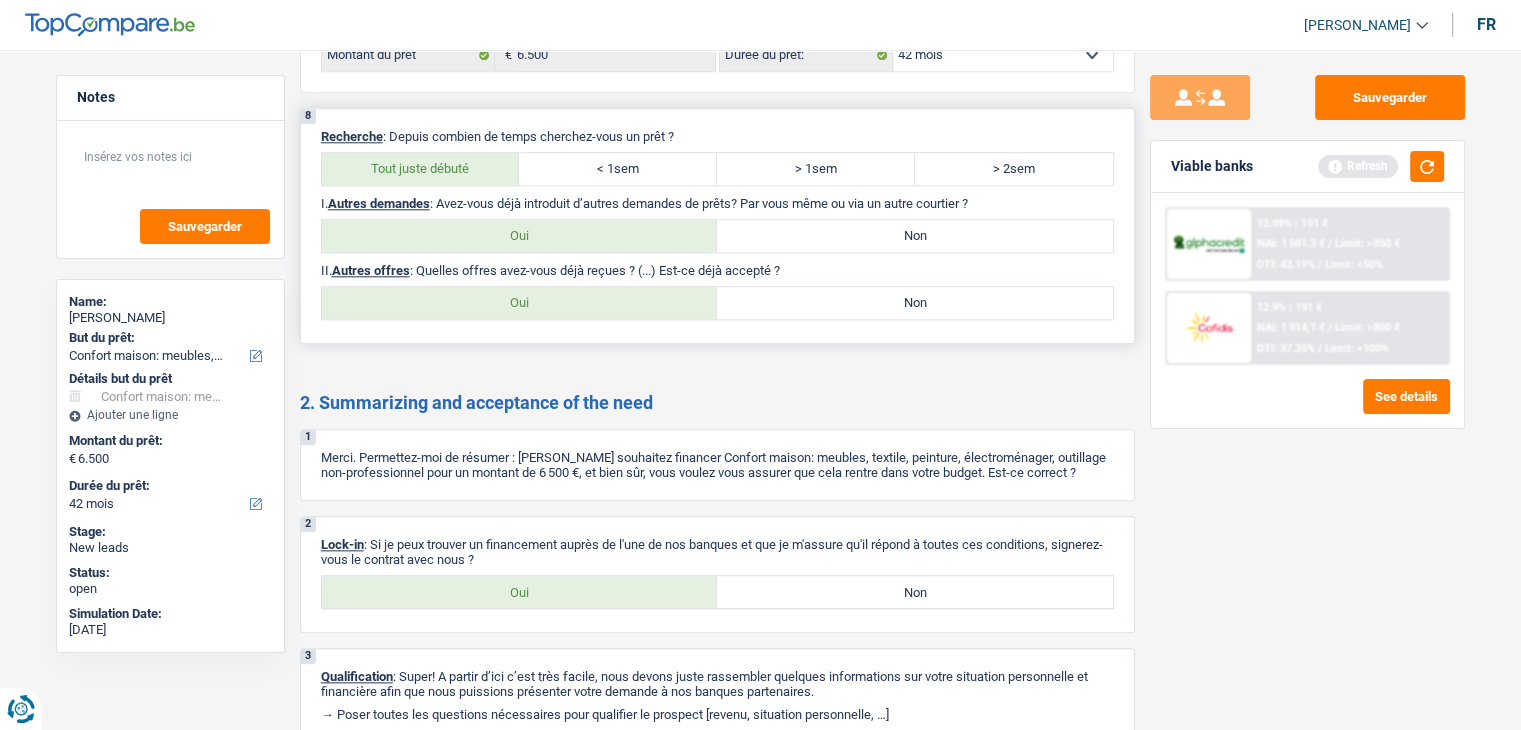 click on "Non" at bounding box center (915, 236) 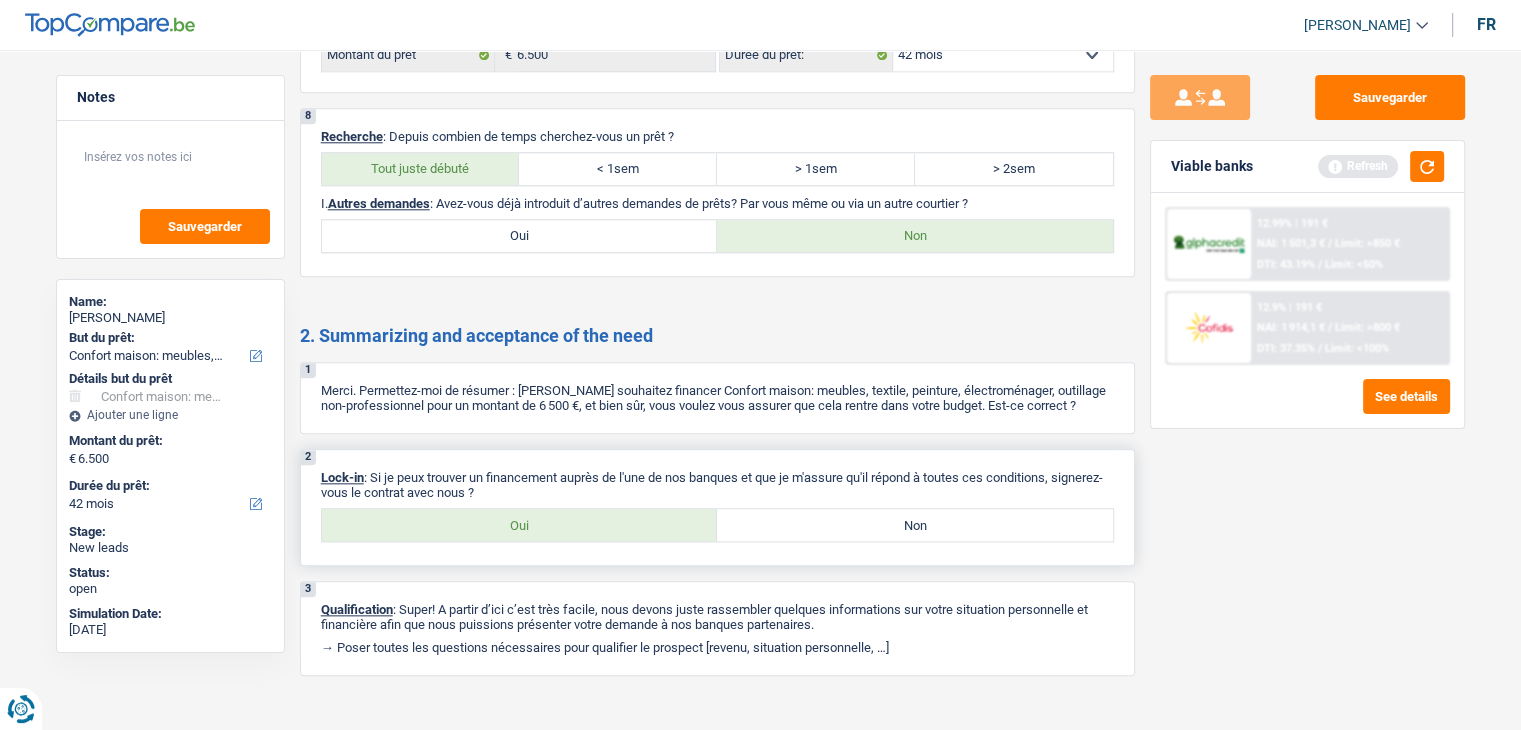 click on "Oui" at bounding box center (520, 525) 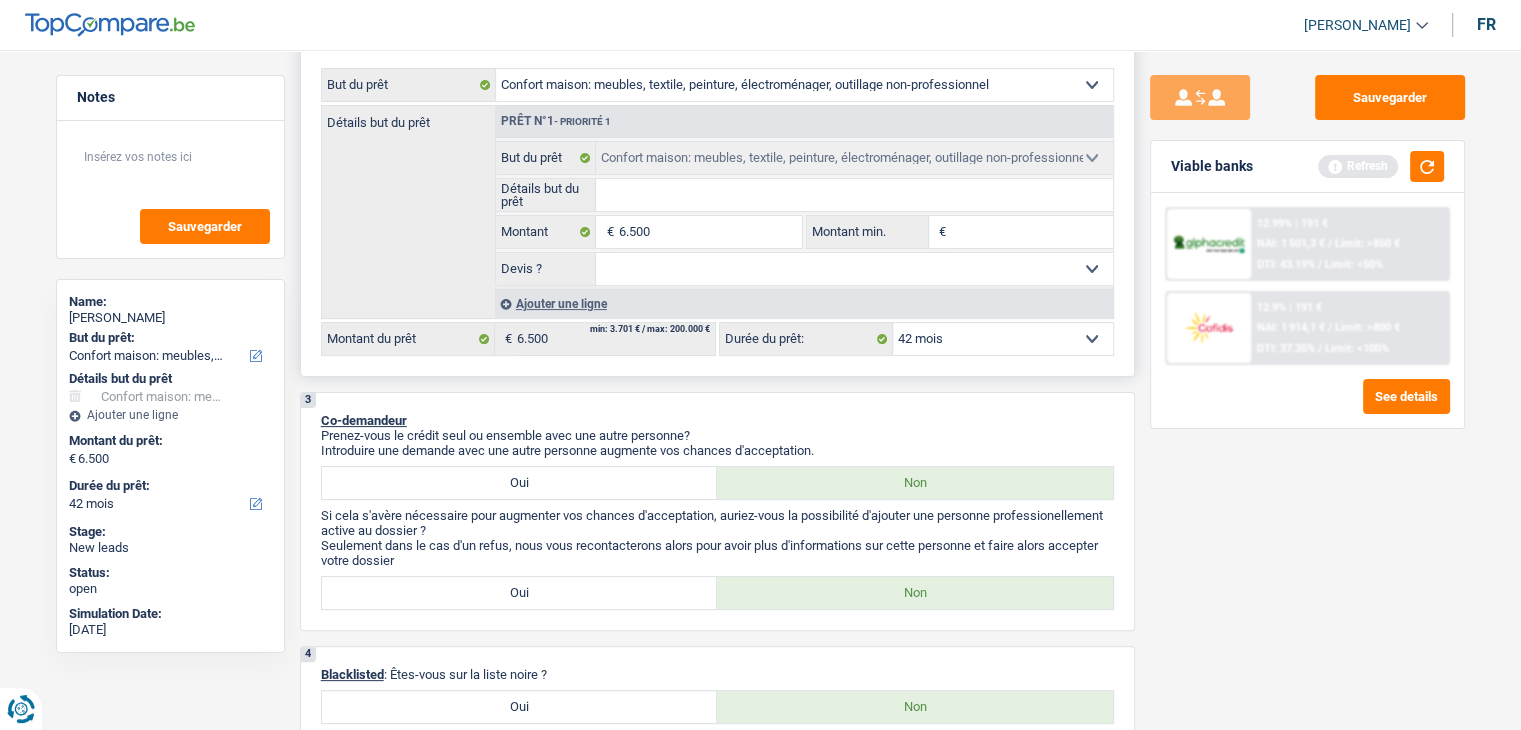 scroll, scrollTop: 0, scrollLeft: 0, axis: both 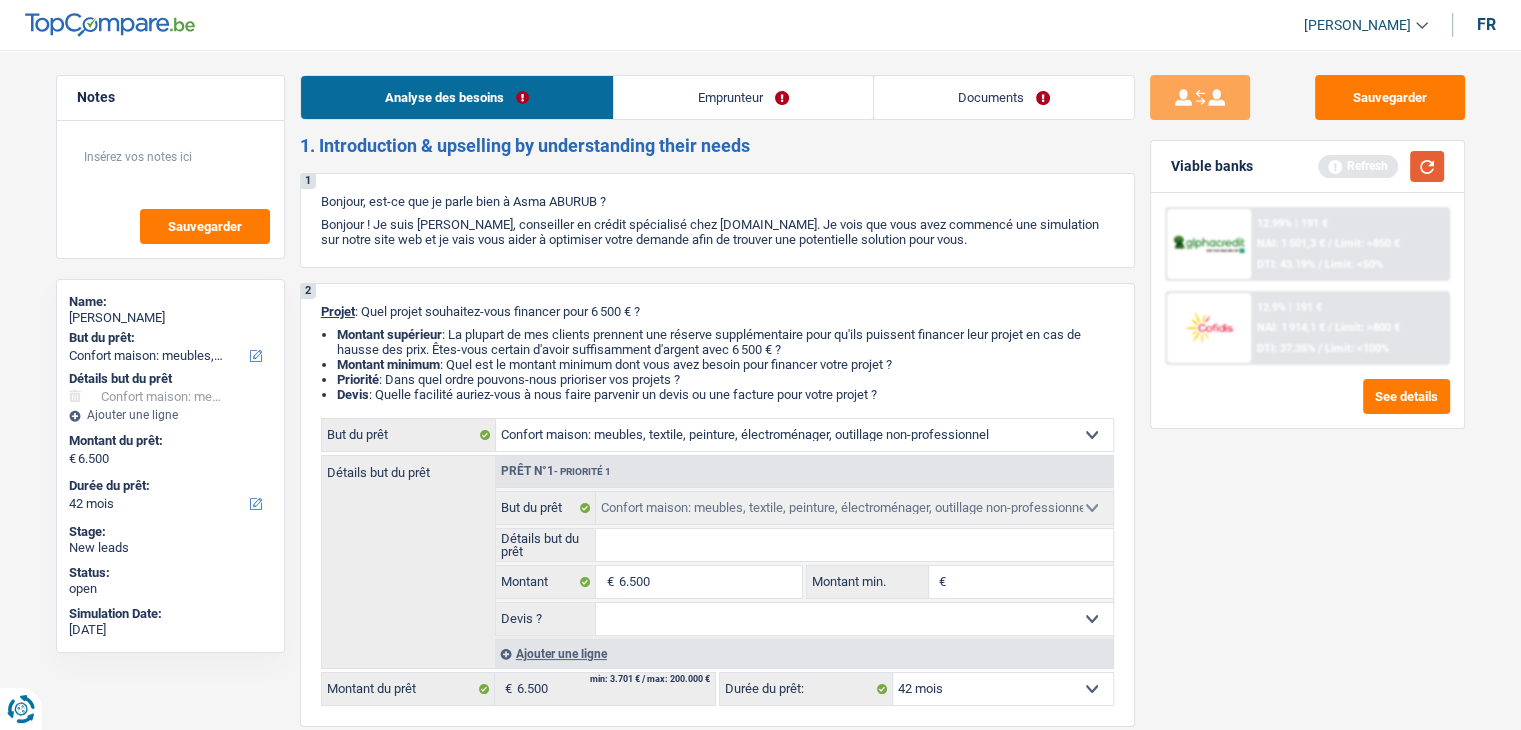 click at bounding box center (1427, 166) 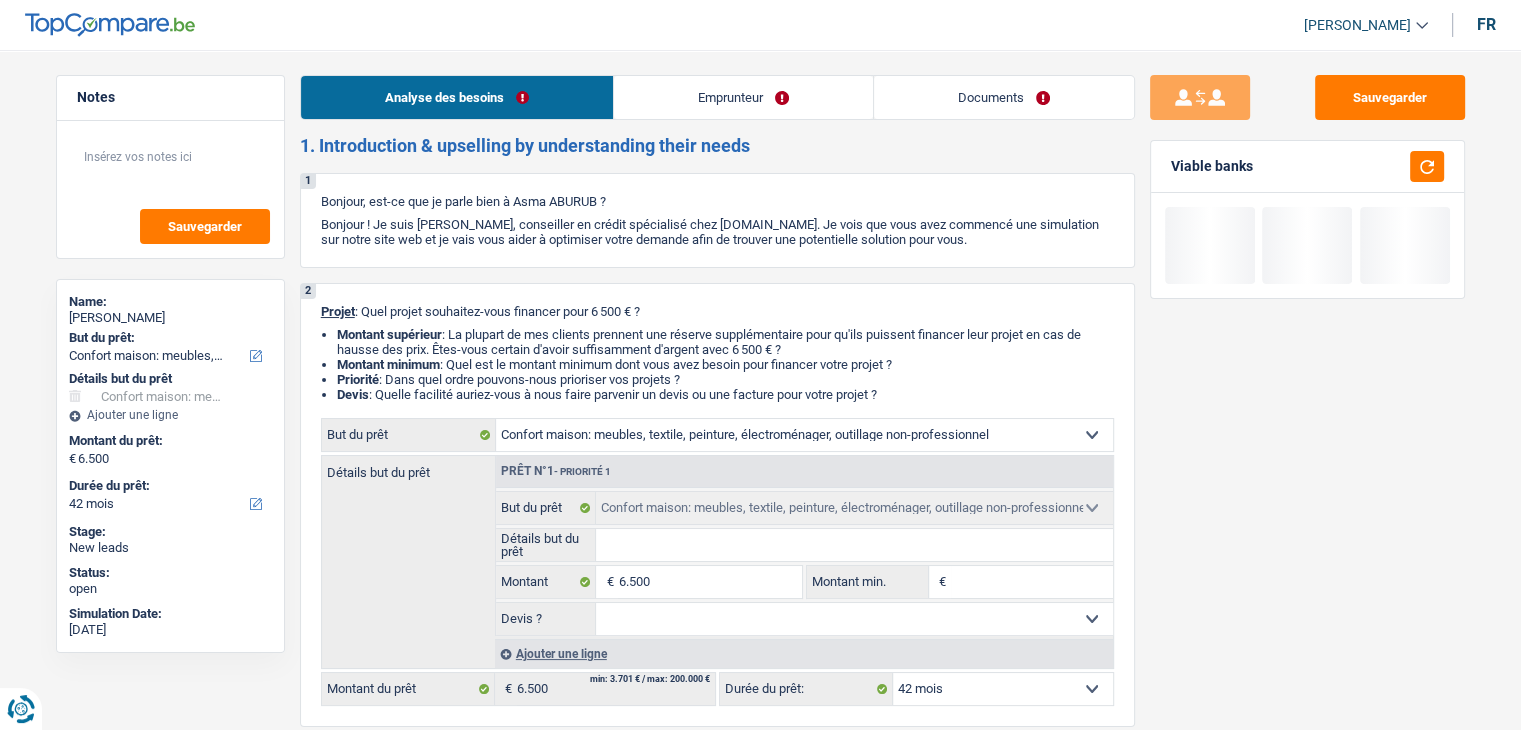 click on "Emprunteur" at bounding box center (743, 97) 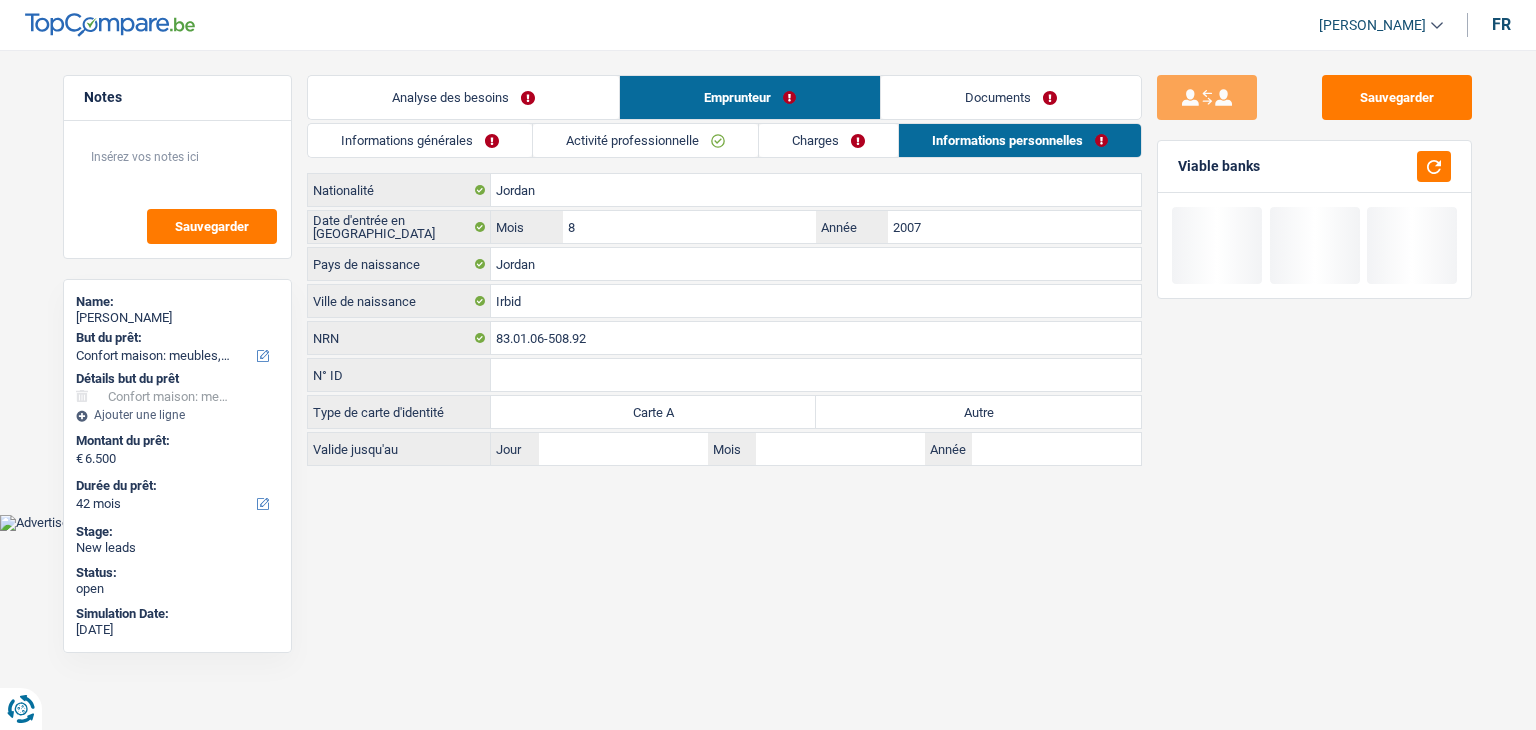 click on "Informations générales" at bounding box center [420, 140] 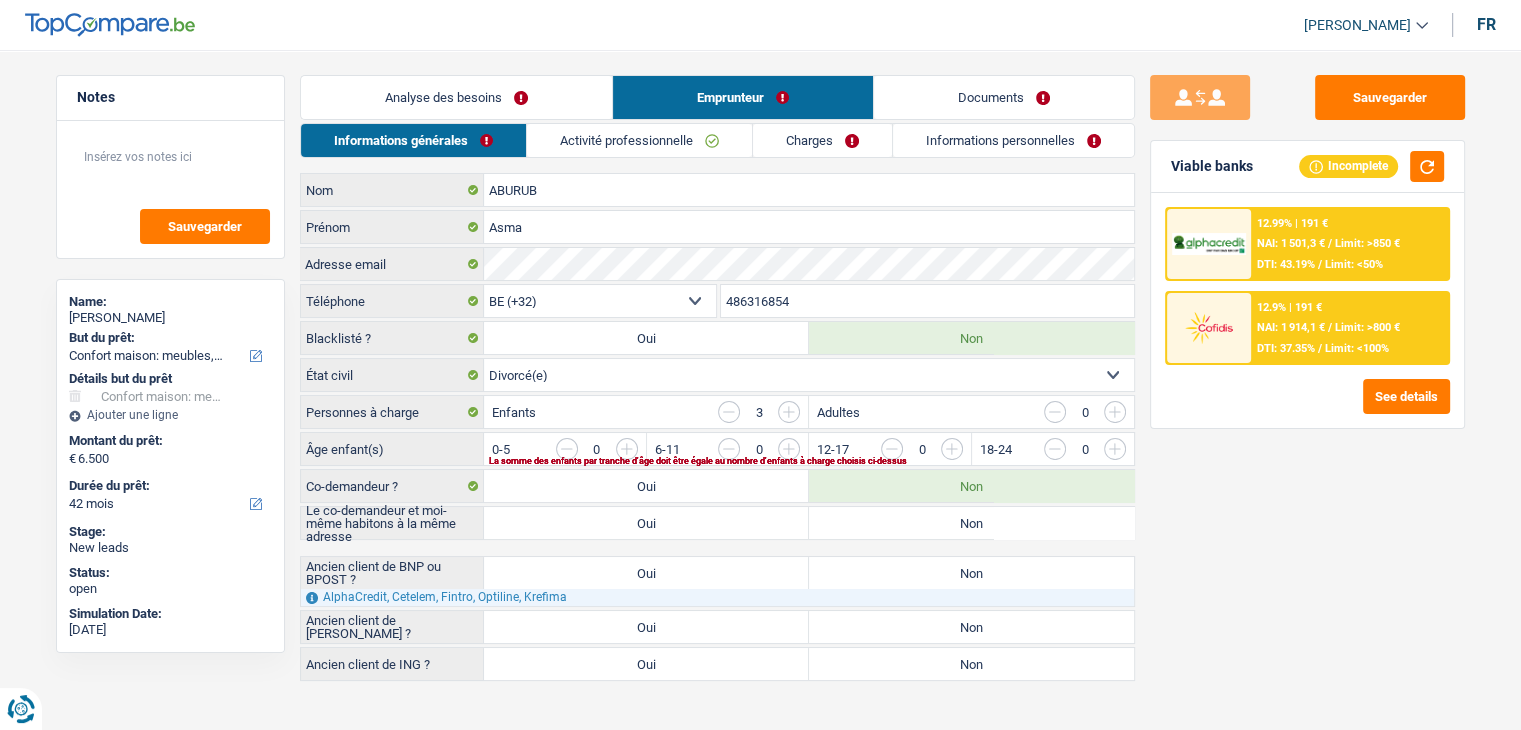 click on "Sauvegarder
Viable banks
Incomplete
12.99% | 191 €
NAI: 1 501,3 €
/
Limit: >850 €
DTI: 43.19%
/
Limit: <50%
12.9% | 191 €
NAI: 1 914,1 €
/
Limit: >800 €
DTI: 37.35%
/
Limit: <100%" at bounding box center (1307, 384) 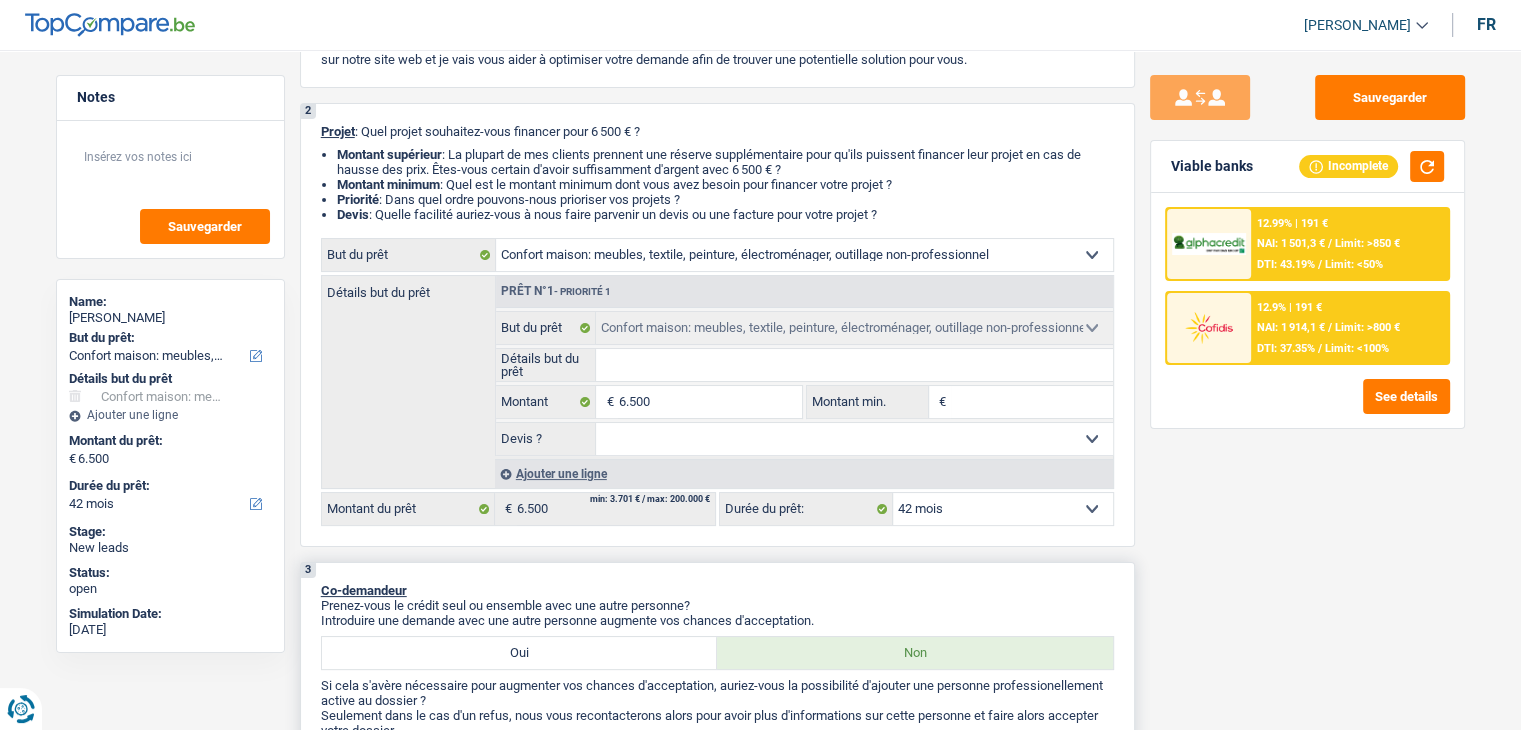 scroll, scrollTop: 400, scrollLeft: 0, axis: vertical 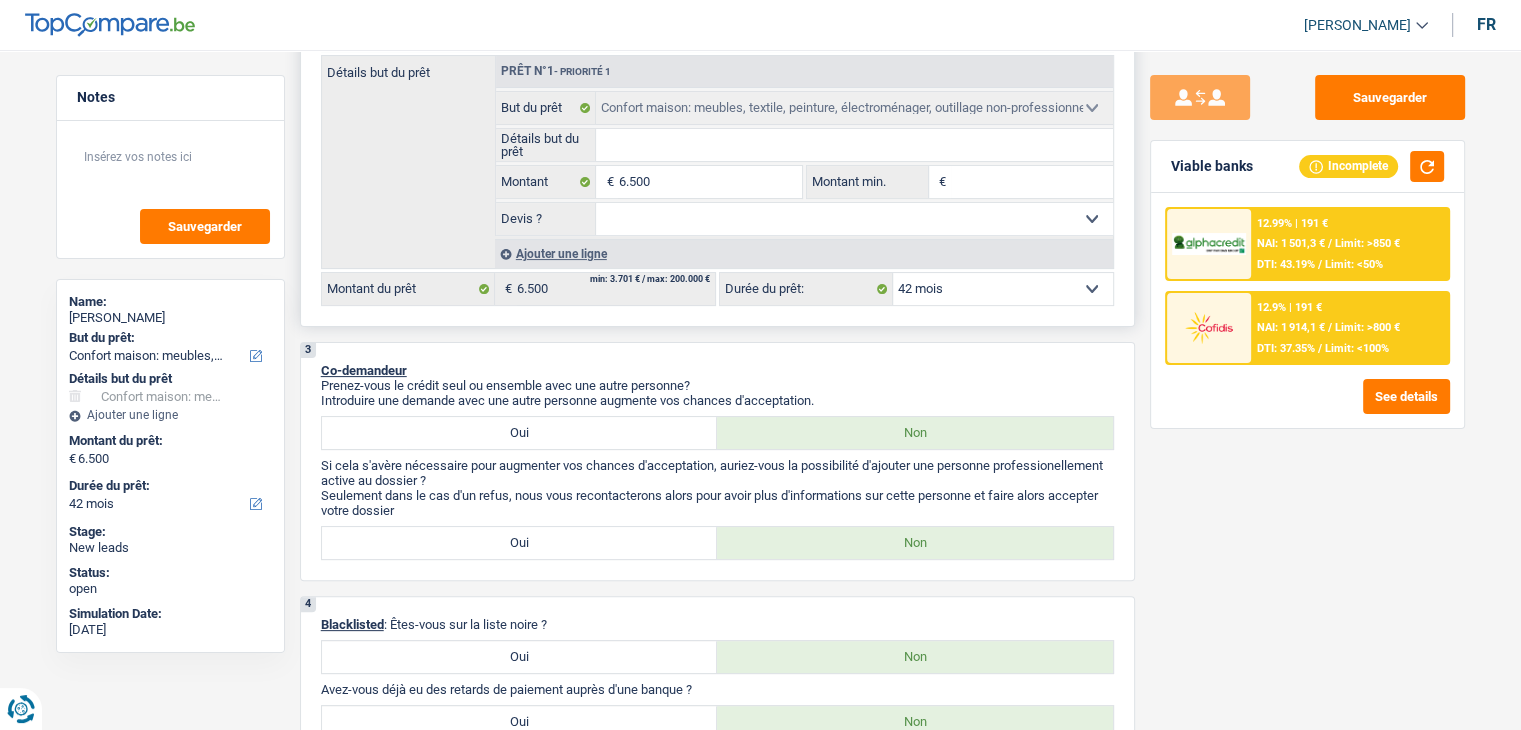 click on "12 mois 18 mois 24 mois 30 mois 36 mois 42 mois
Sélectionner une option" at bounding box center [1003, 289] 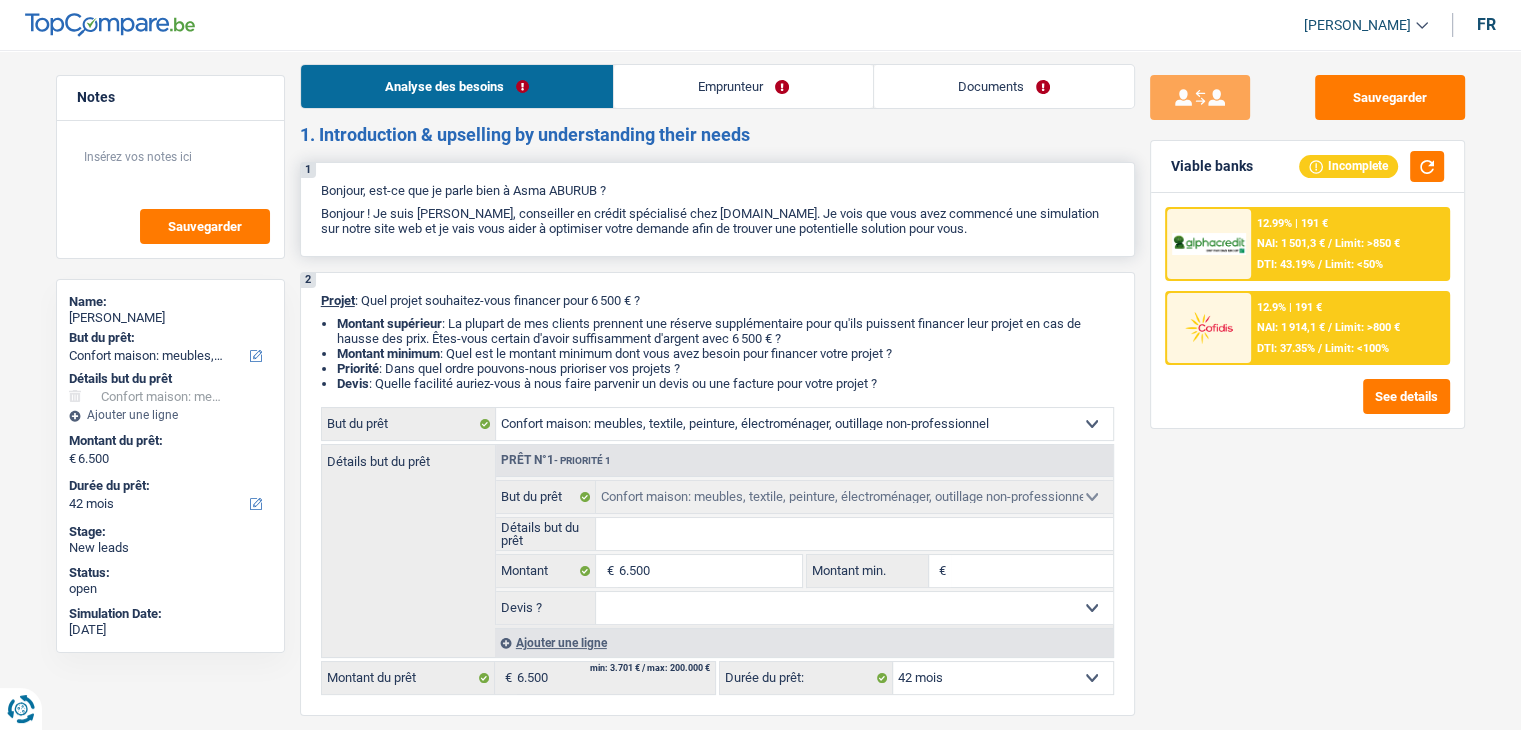 scroll, scrollTop: 0, scrollLeft: 0, axis: both 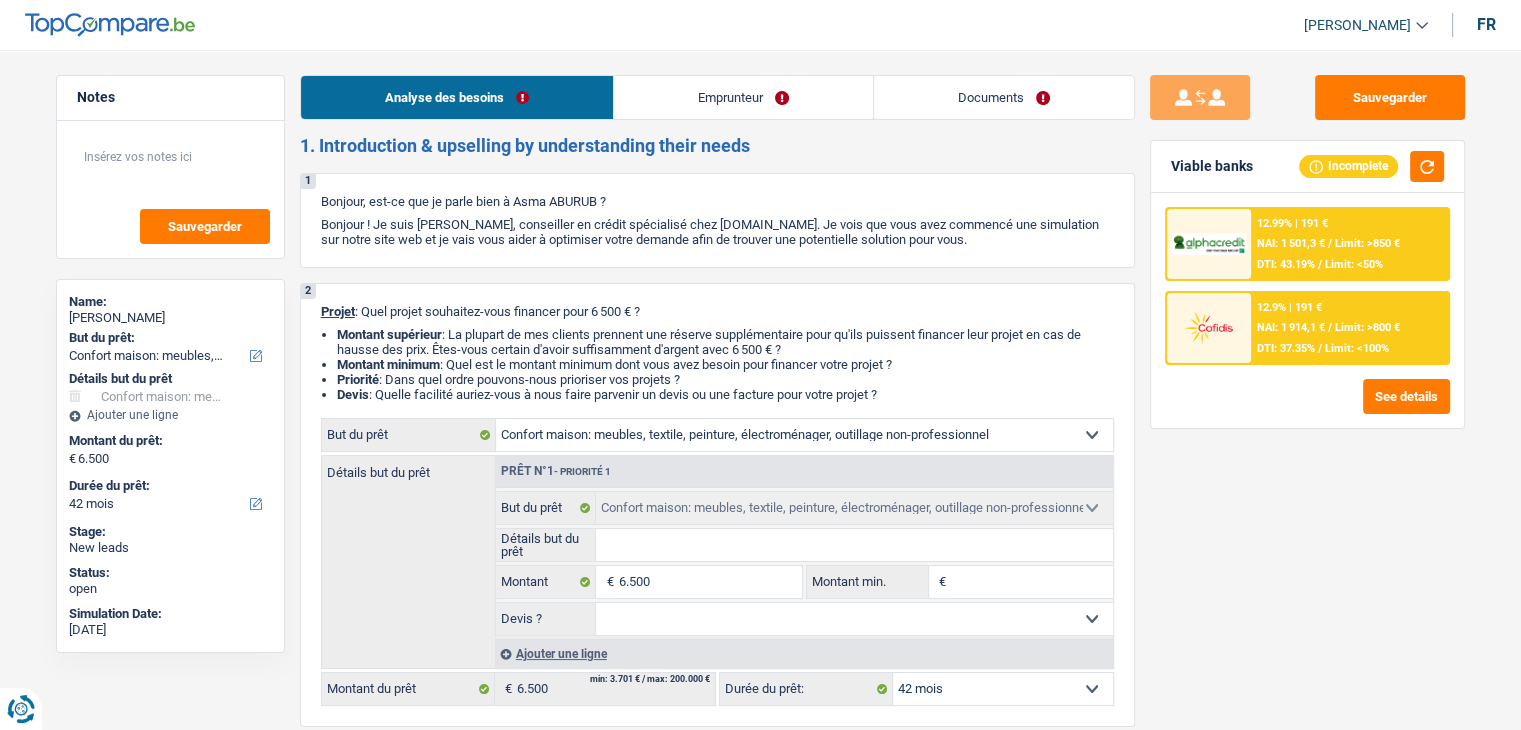 click on "1. Introduction & upselling by understanding their needs" at bounding box center (717, 146) 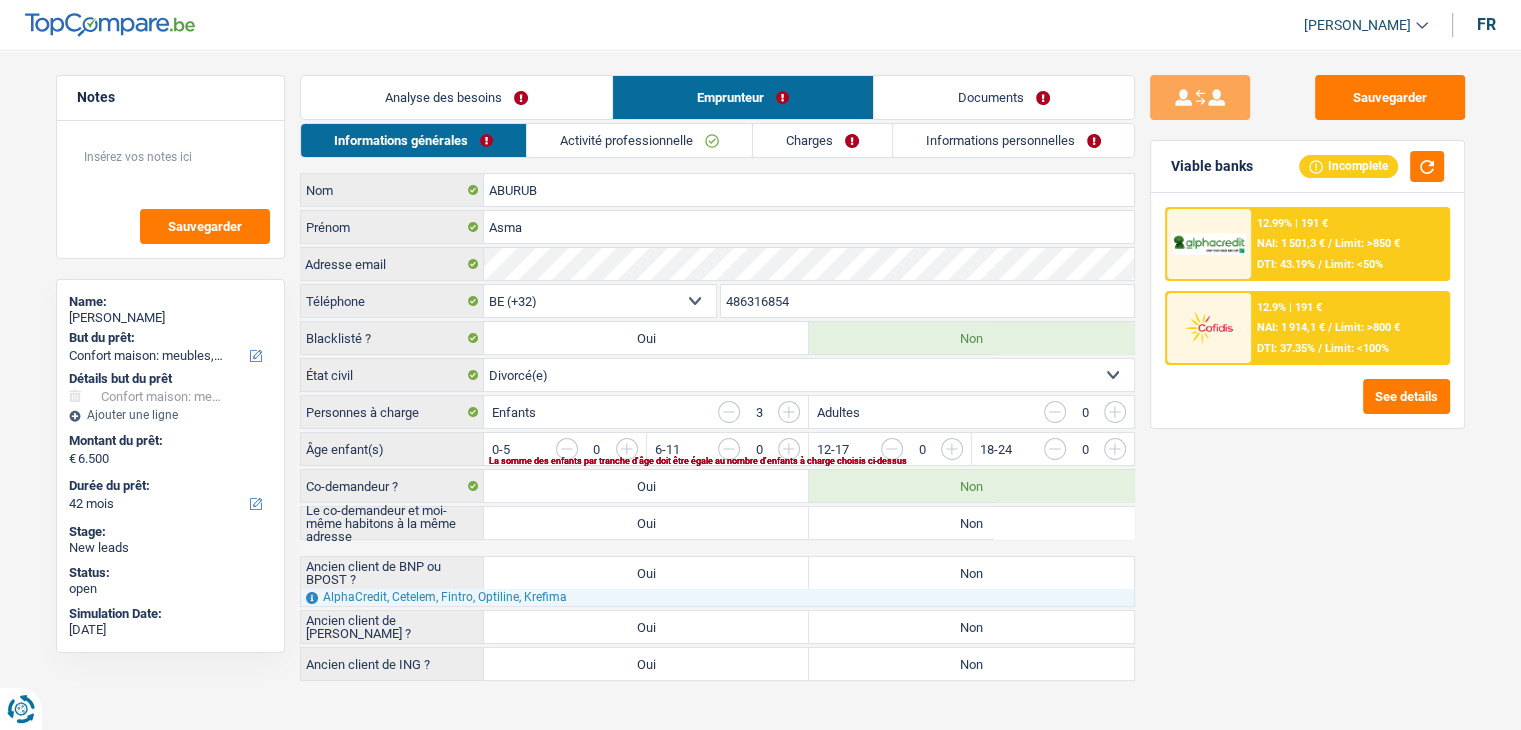 click on "Activité professionnelle" at bounding box center [639, 140] 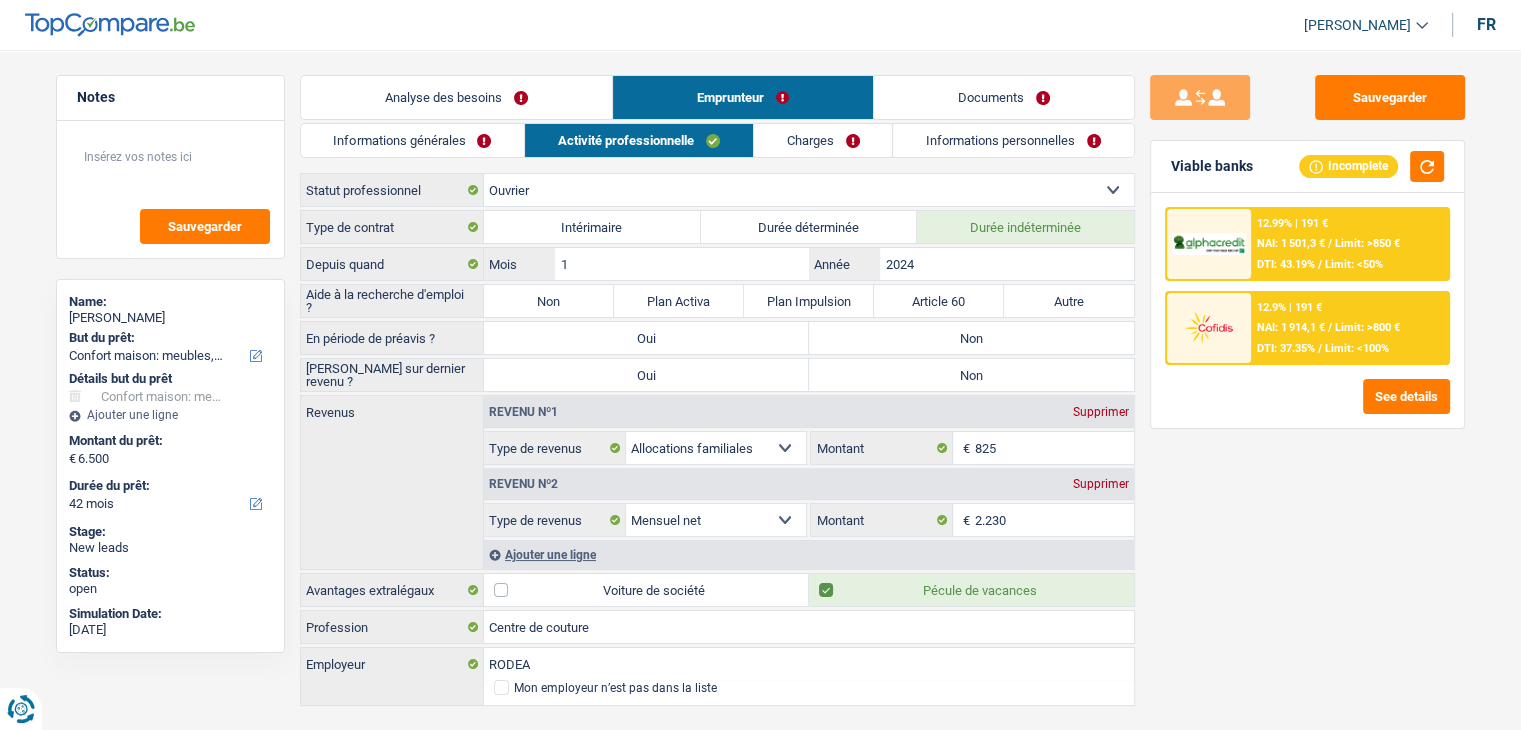 click on "Informations générales" at bounding box center [413, 140] 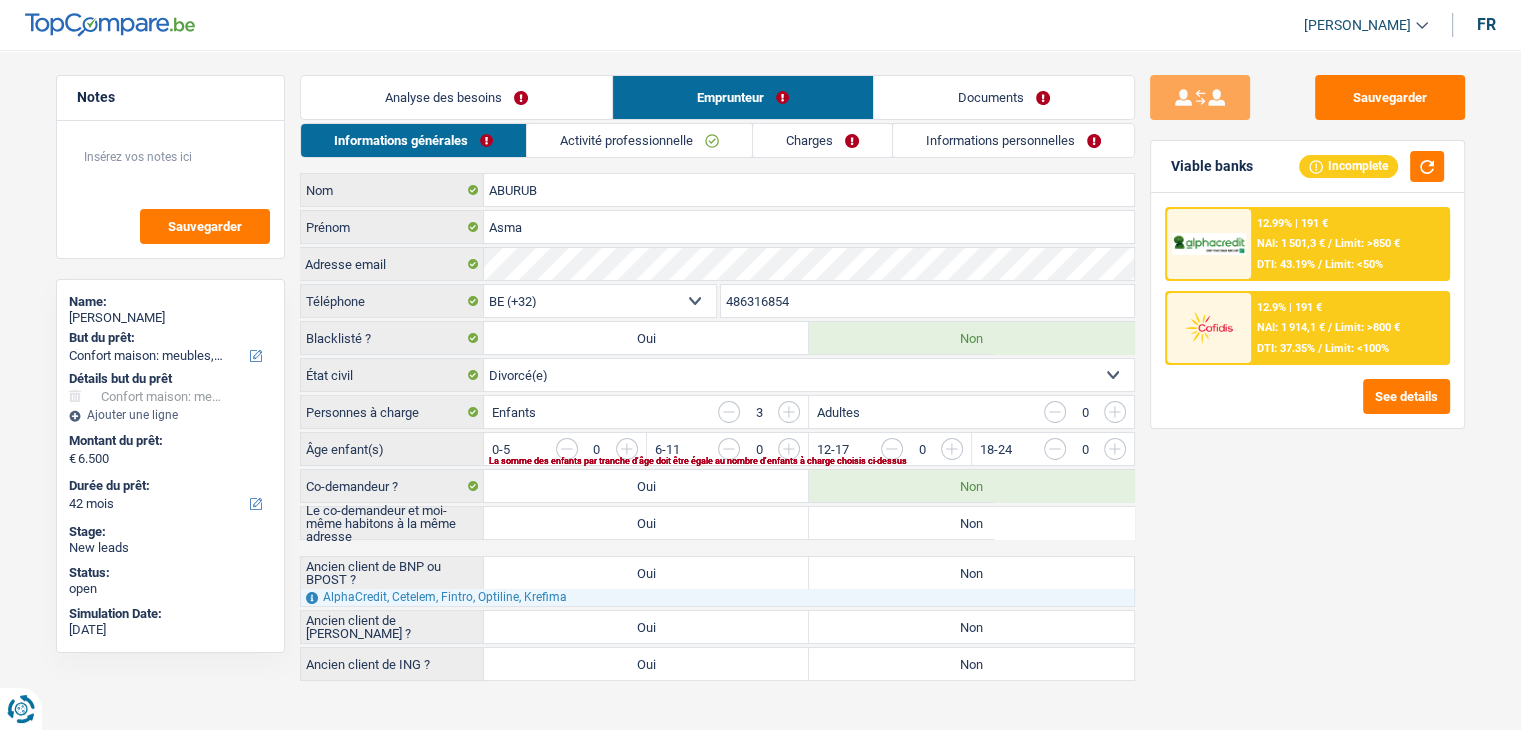 drag, startPoint x: 538, startPoint y: 409, endPoint x: 493, endPoint y: 409, distance: 45 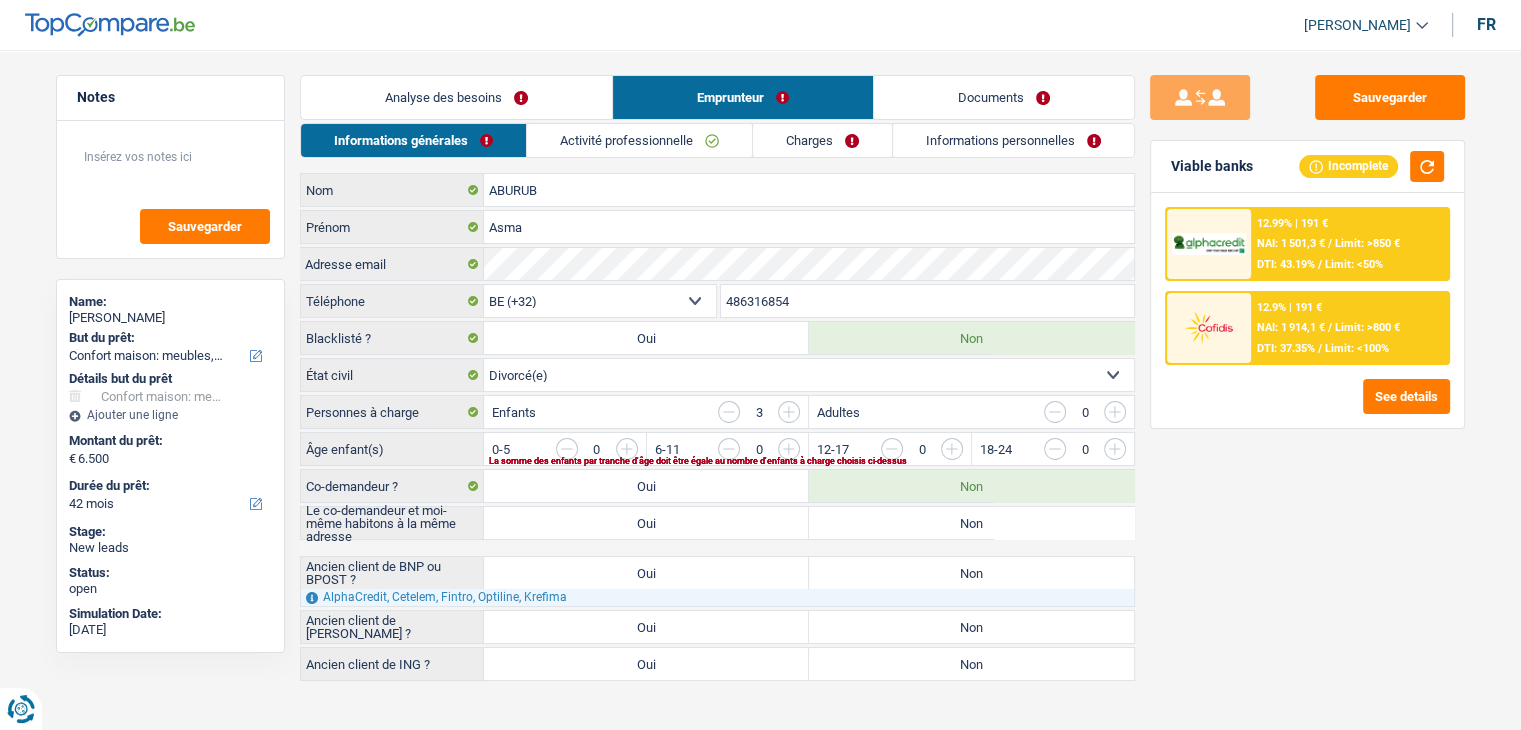 click at bounding box center (1357, 454) 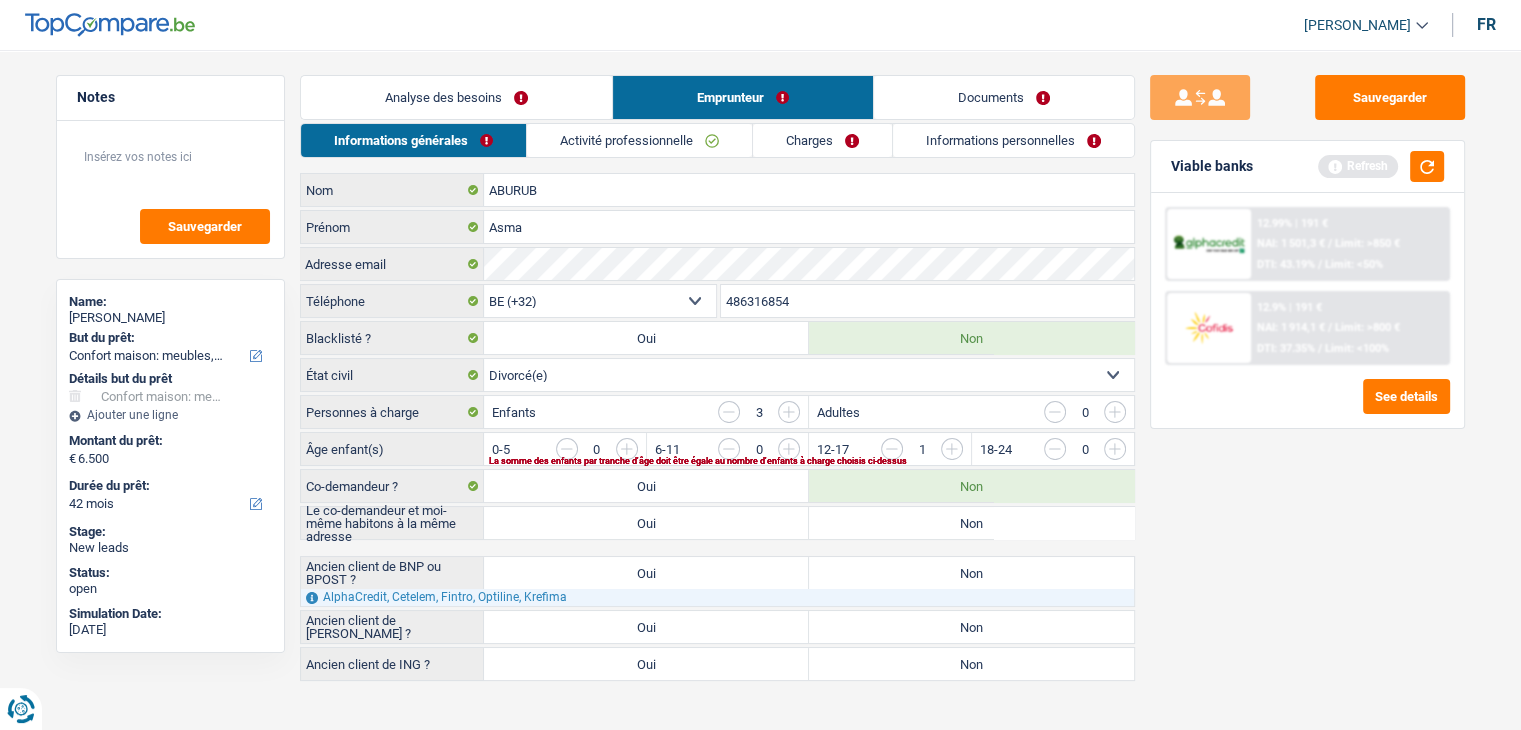 click at bounding box center (1194, 454) 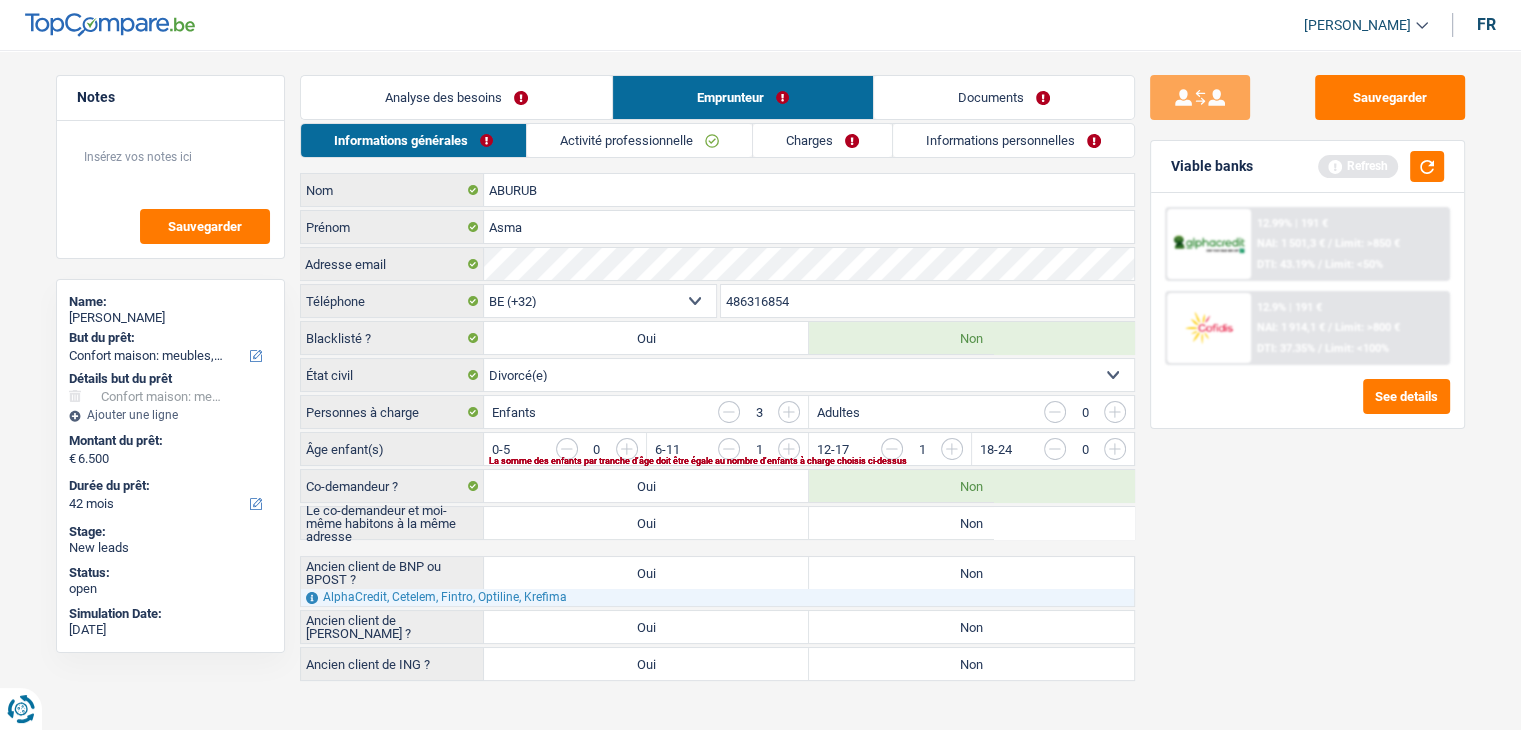click at bounding box center [1357, 454] 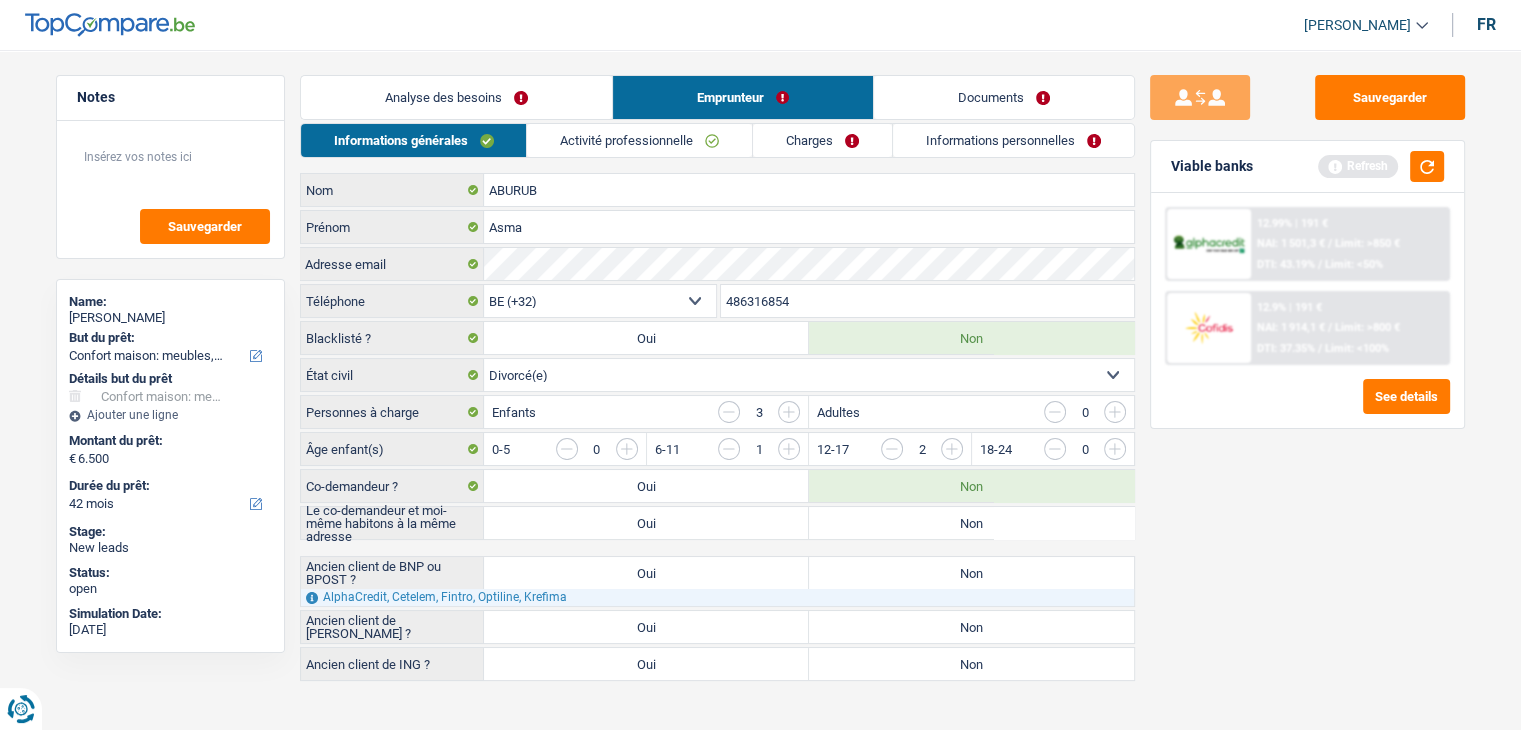 click on "Sauvegarder
Viable banks
Refresh
12.99% | 191 €
NAI: 1 501,3 €
/
Limit: >850 €
DTI: 43.19%
/
Limit: <50%
12.9% | 191 €
NAI: 1 914,1 €
/
Limit: >800 €
DTI: 37.35%
/
Limit: <100%" at bounding box center [1307, 384] 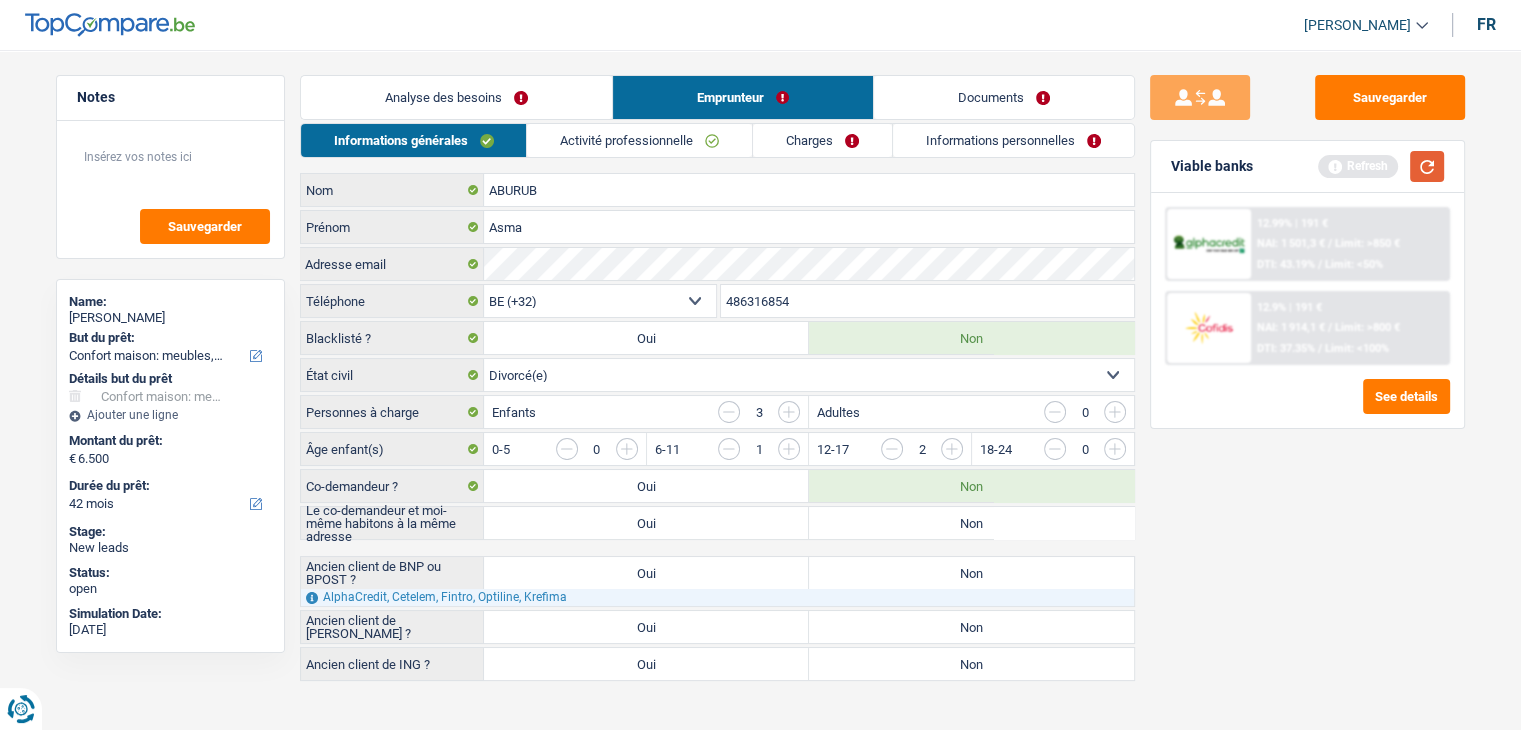 click at bounding box center (1427, 166) 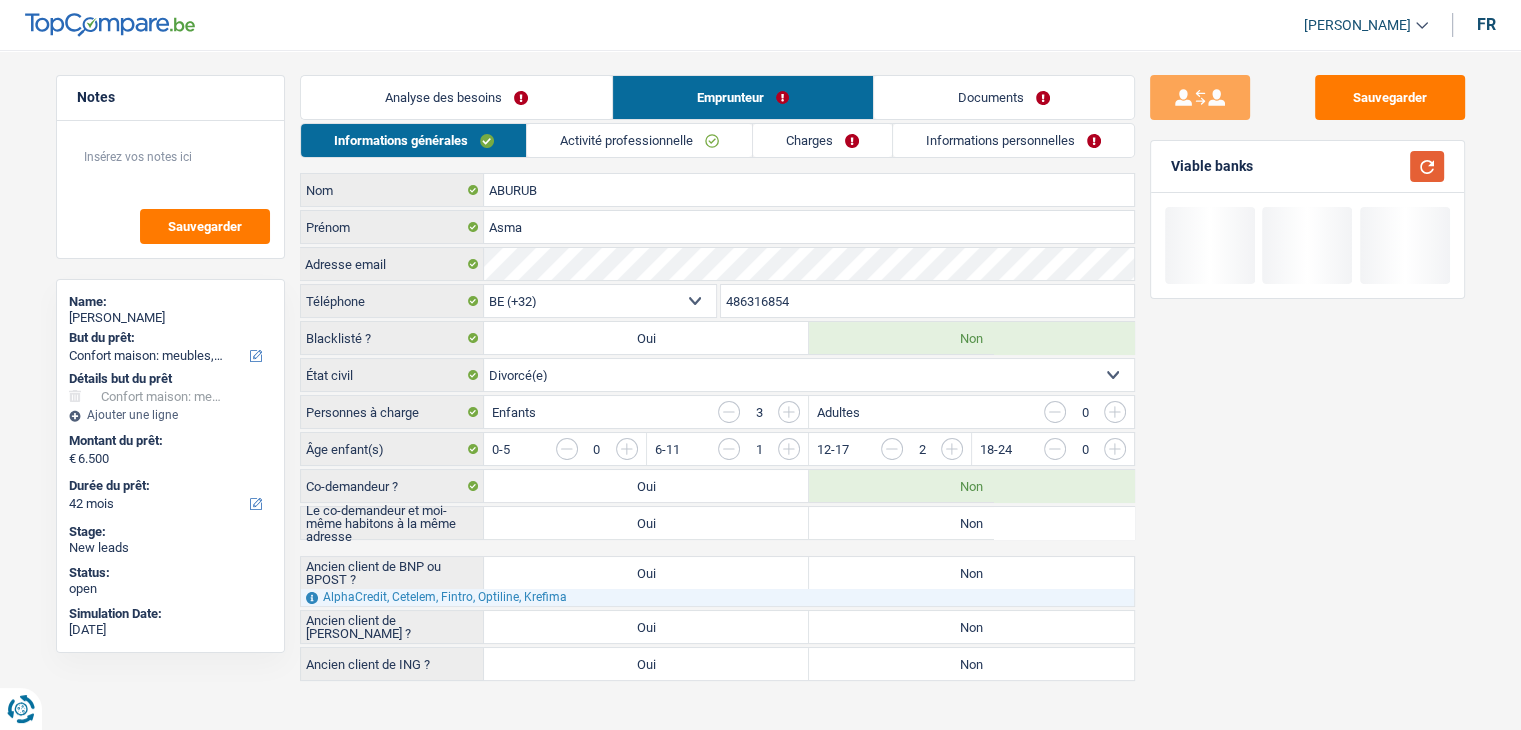 click at bounding box center (1427, 166) 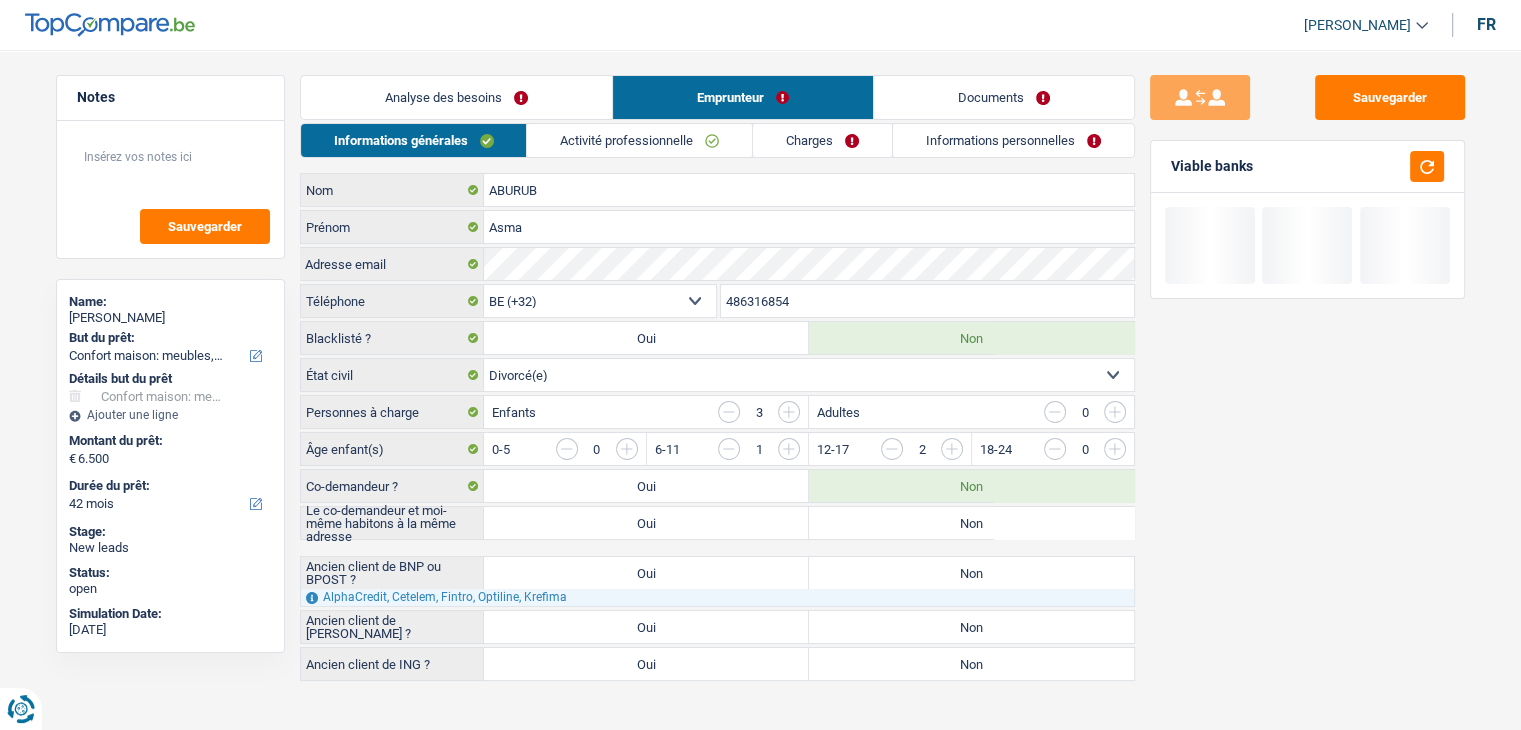 click on "Non" at bounding box center (971, 523) 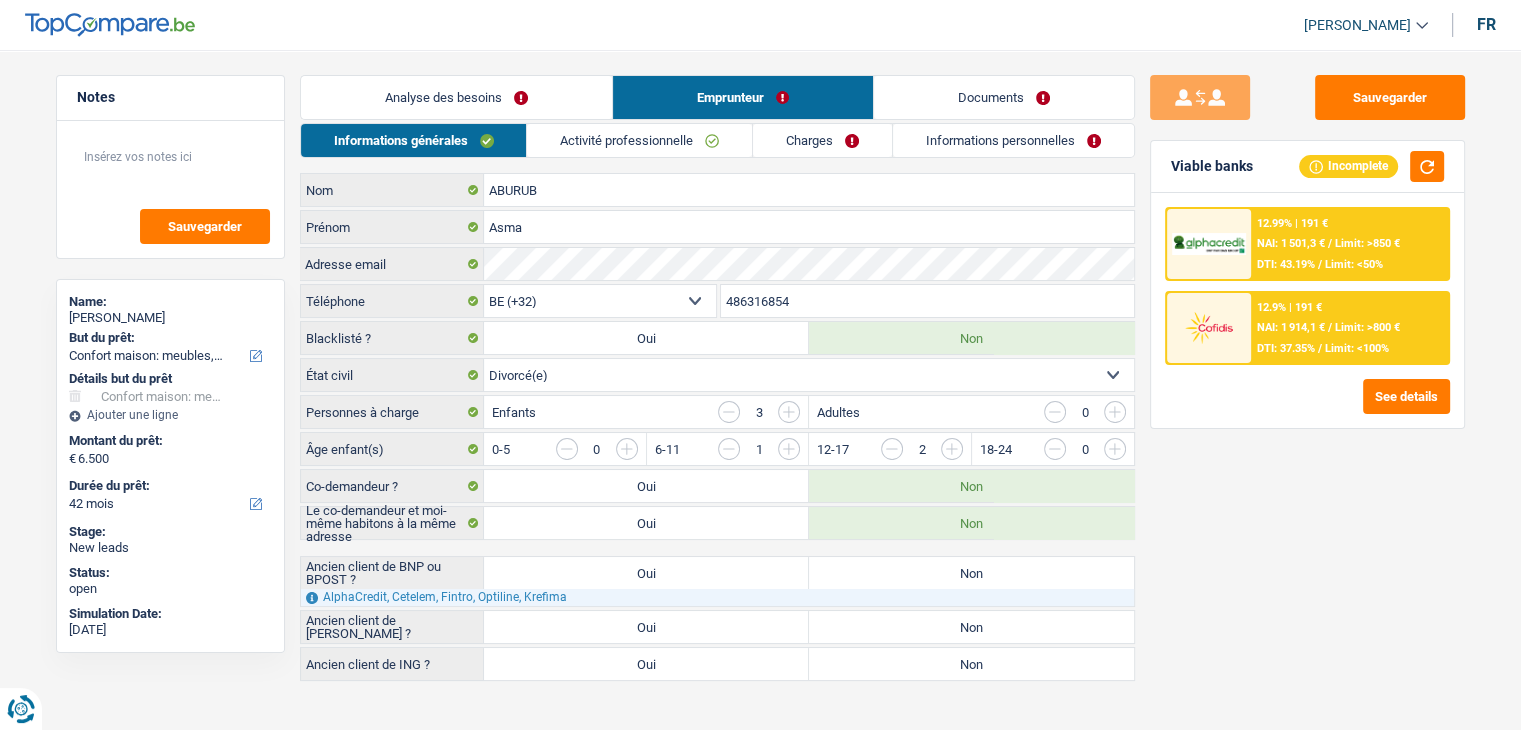 click on "Oui" at bounding box center (646, 573) 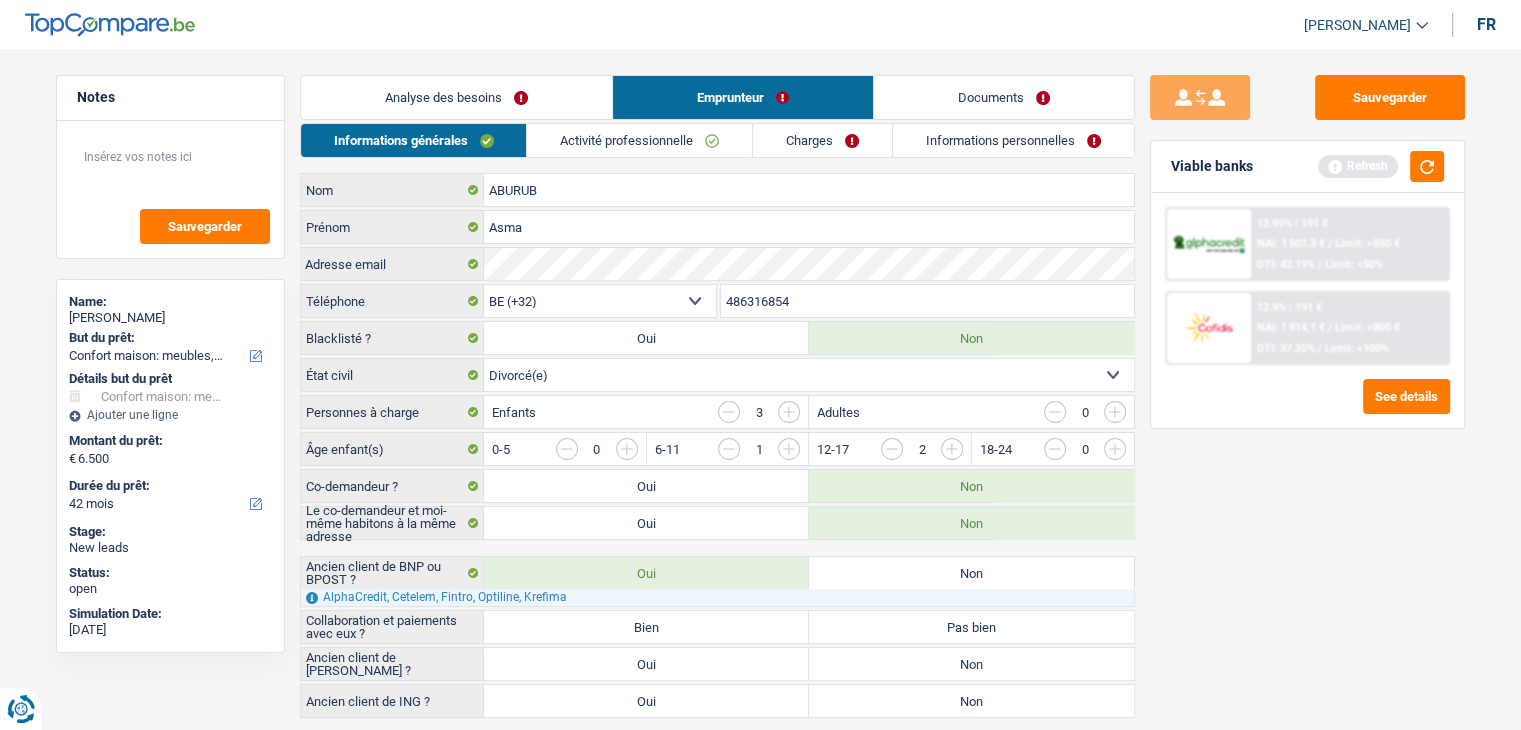 click on "Bien" at bounding box center (646, 627) 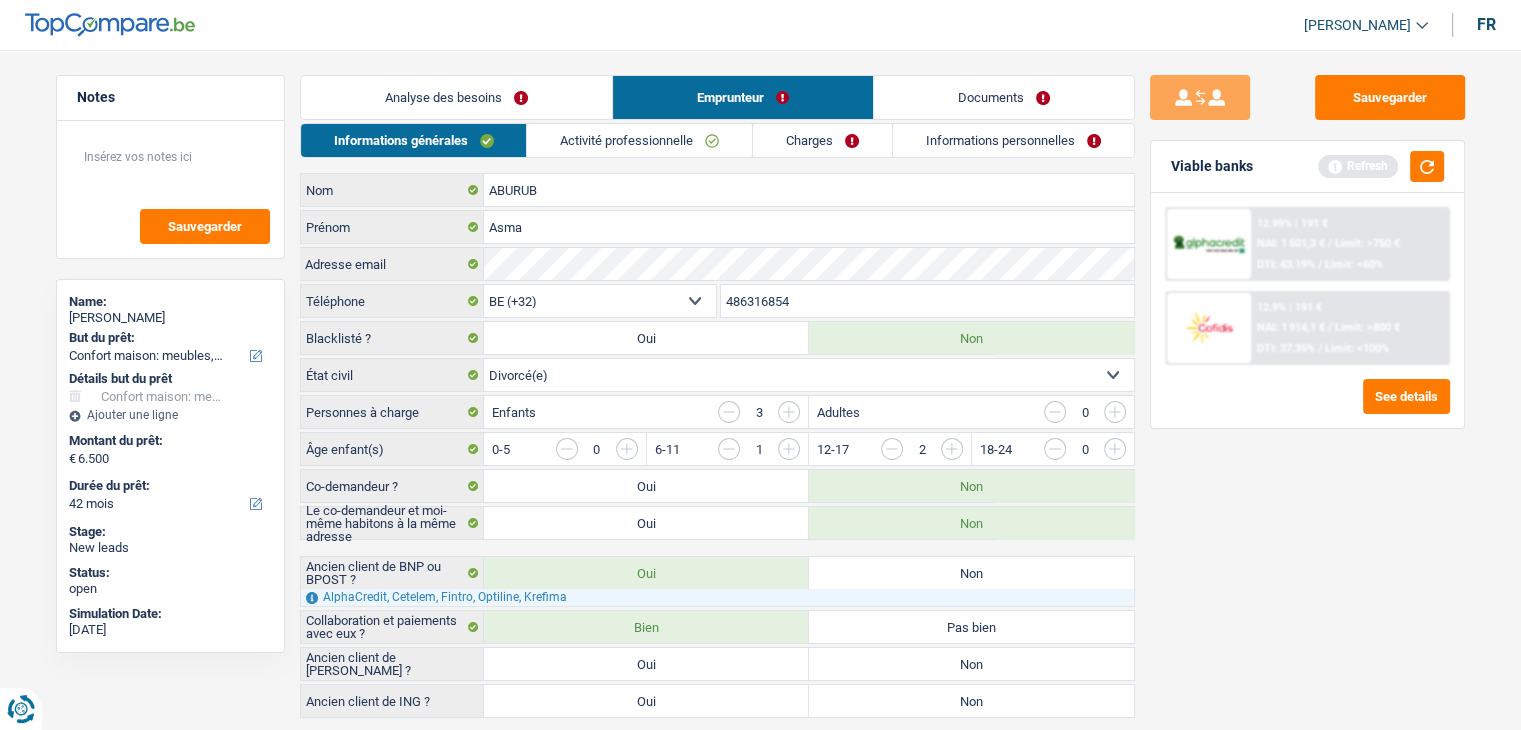 click on "Non" at bounding box center [971, 664] 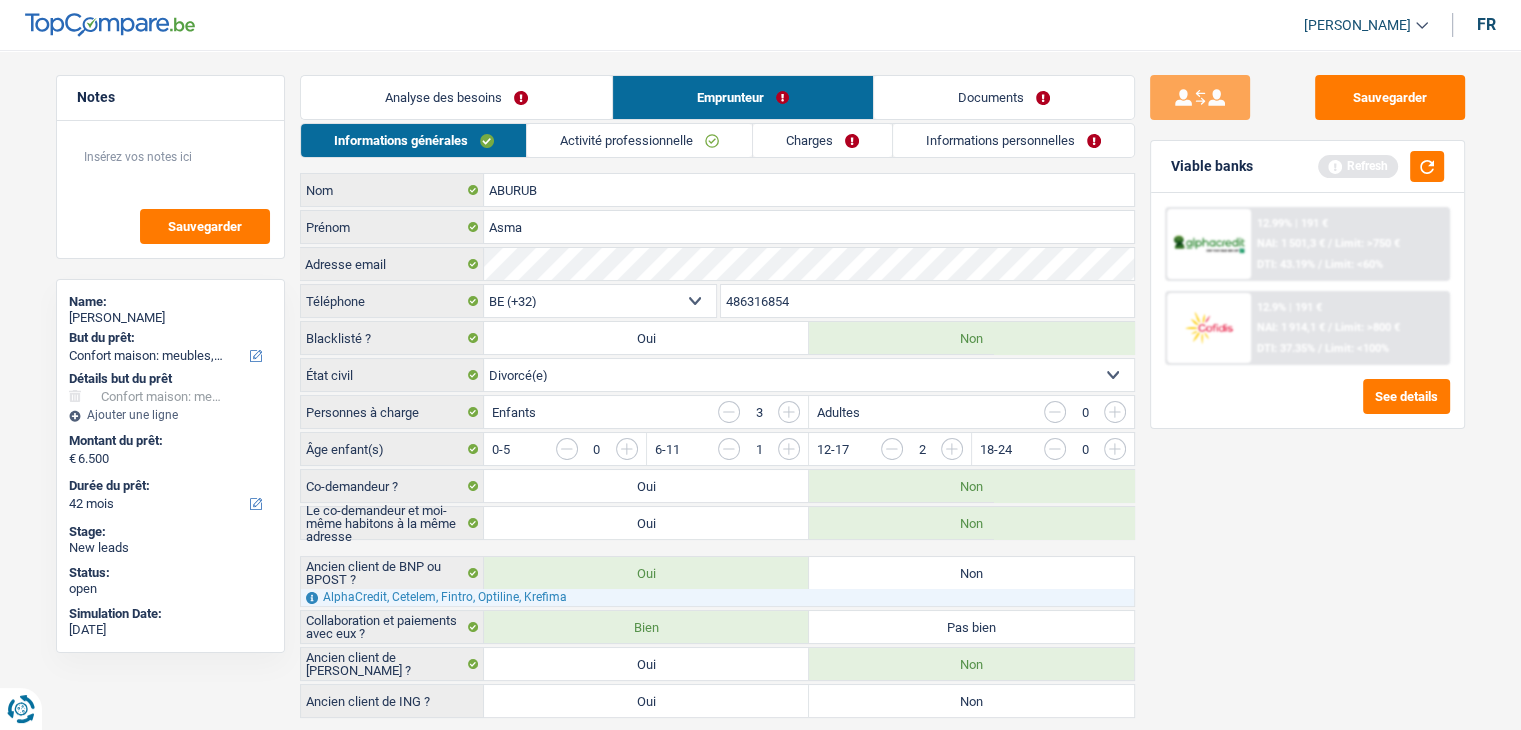 drag, startPoint x: 888, startPoint y: 691, endPoint x: 994, endPoint y: 644, distance: 115.952576 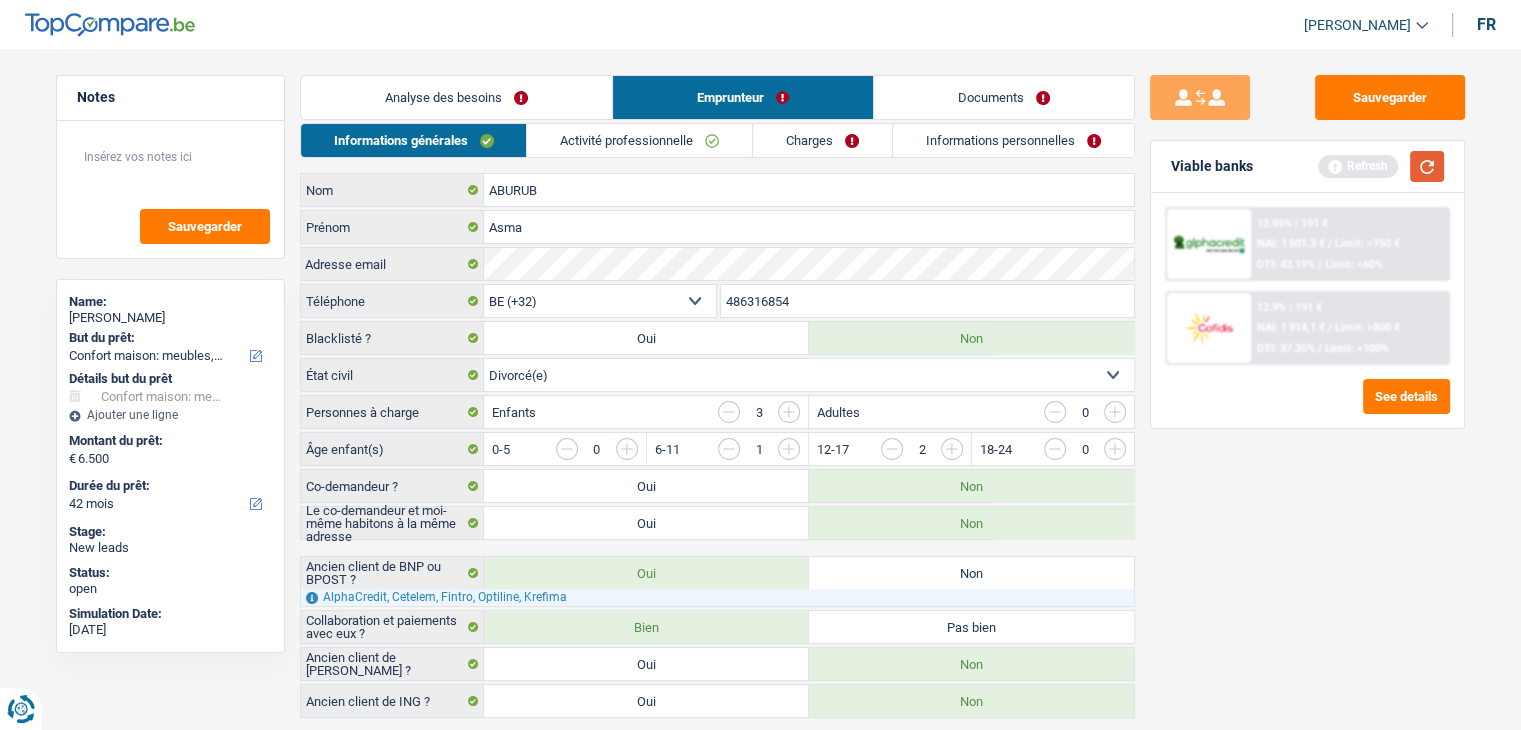 click at bounding box center (1427, 166) 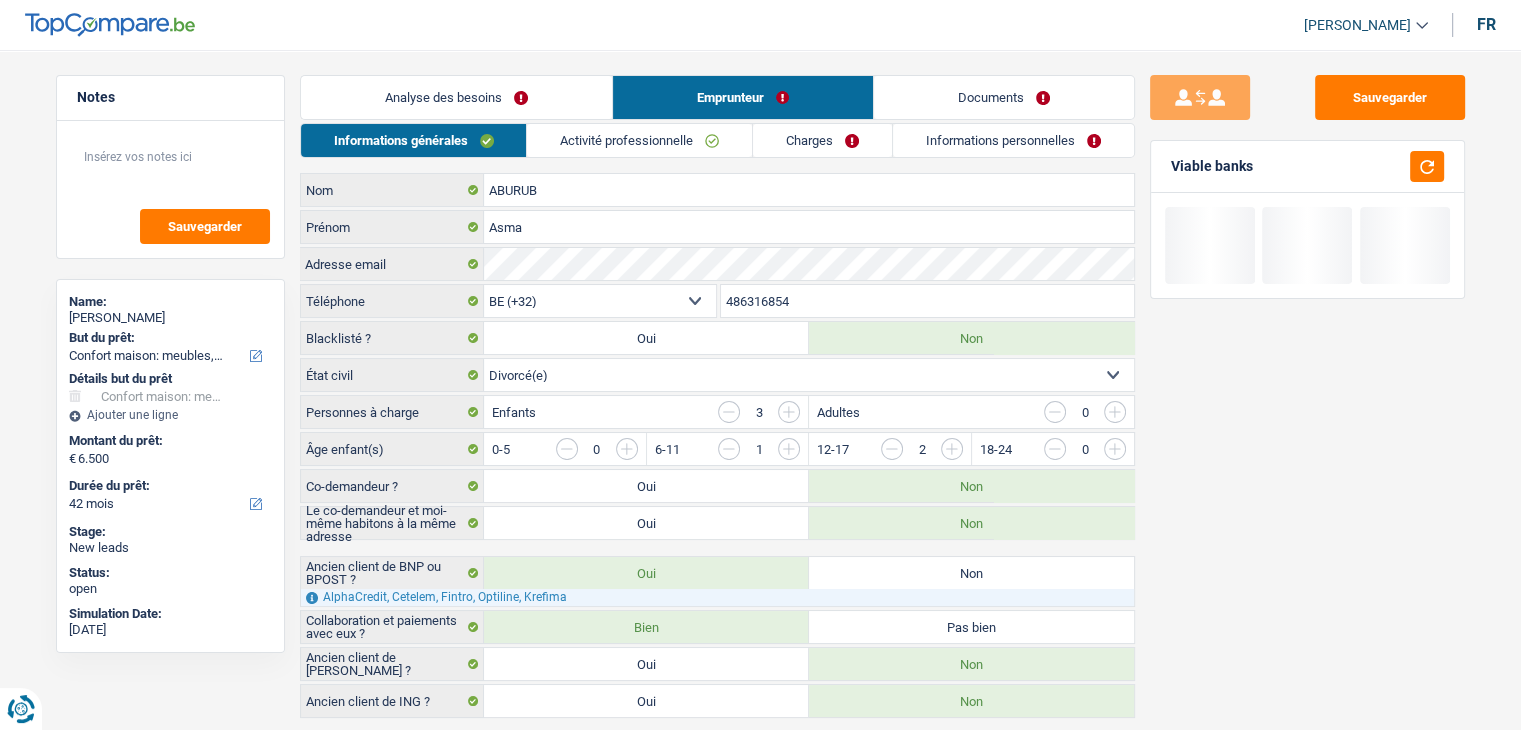 click on "Activité professionnelle" at bounding box center [639, 140] 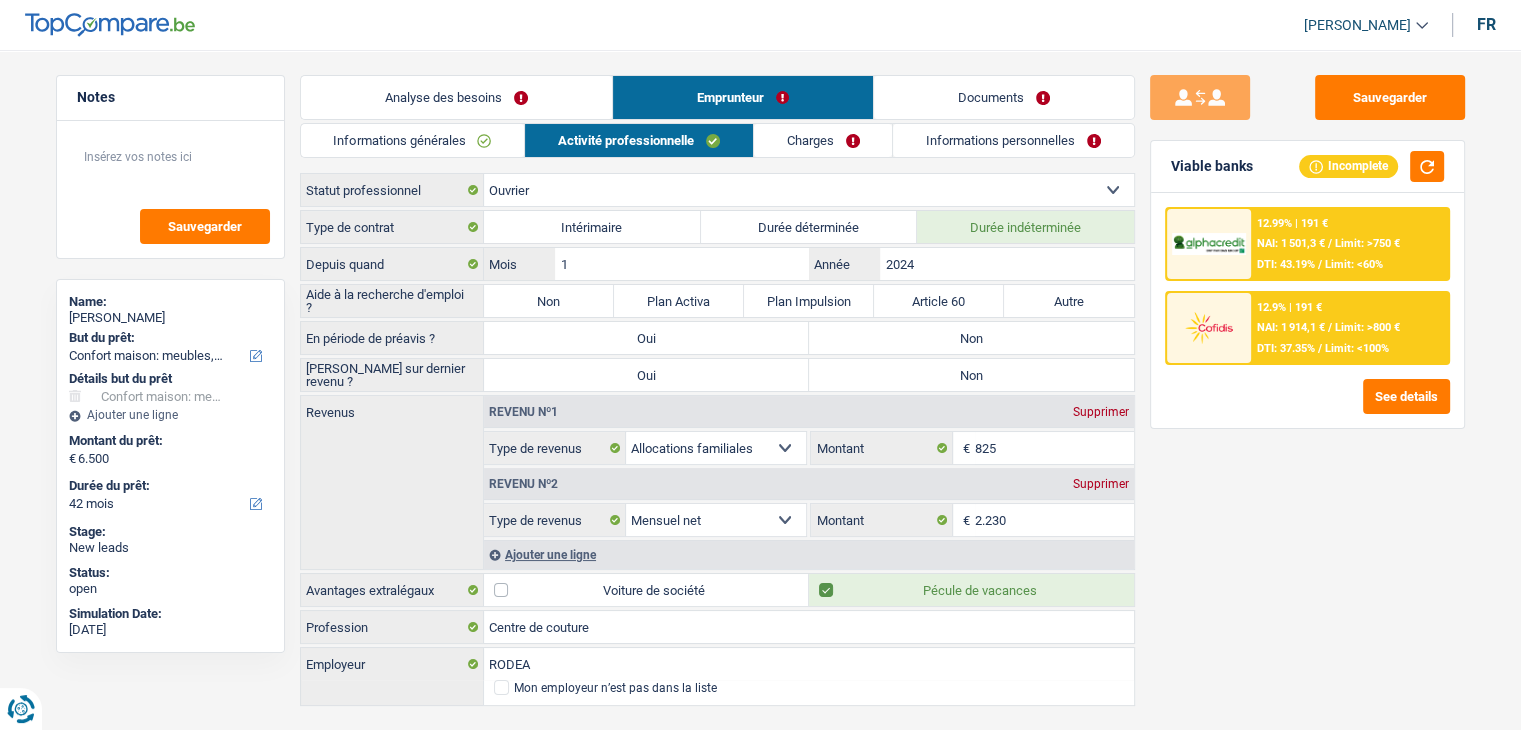 click on "Sauvegarder
Viable banks
Incomplete
12.99% | 191 €
NAI: 1 501,3 €
/
Limit: >750 €
DTI: 43.19%
/
Limit: <60%
12.9% | 191 €
NAI: 1 914,1 €
/
Limit: >800 €
DTI: 37.35%
/
Limit: <100%" at bounding box center [1307, 384] 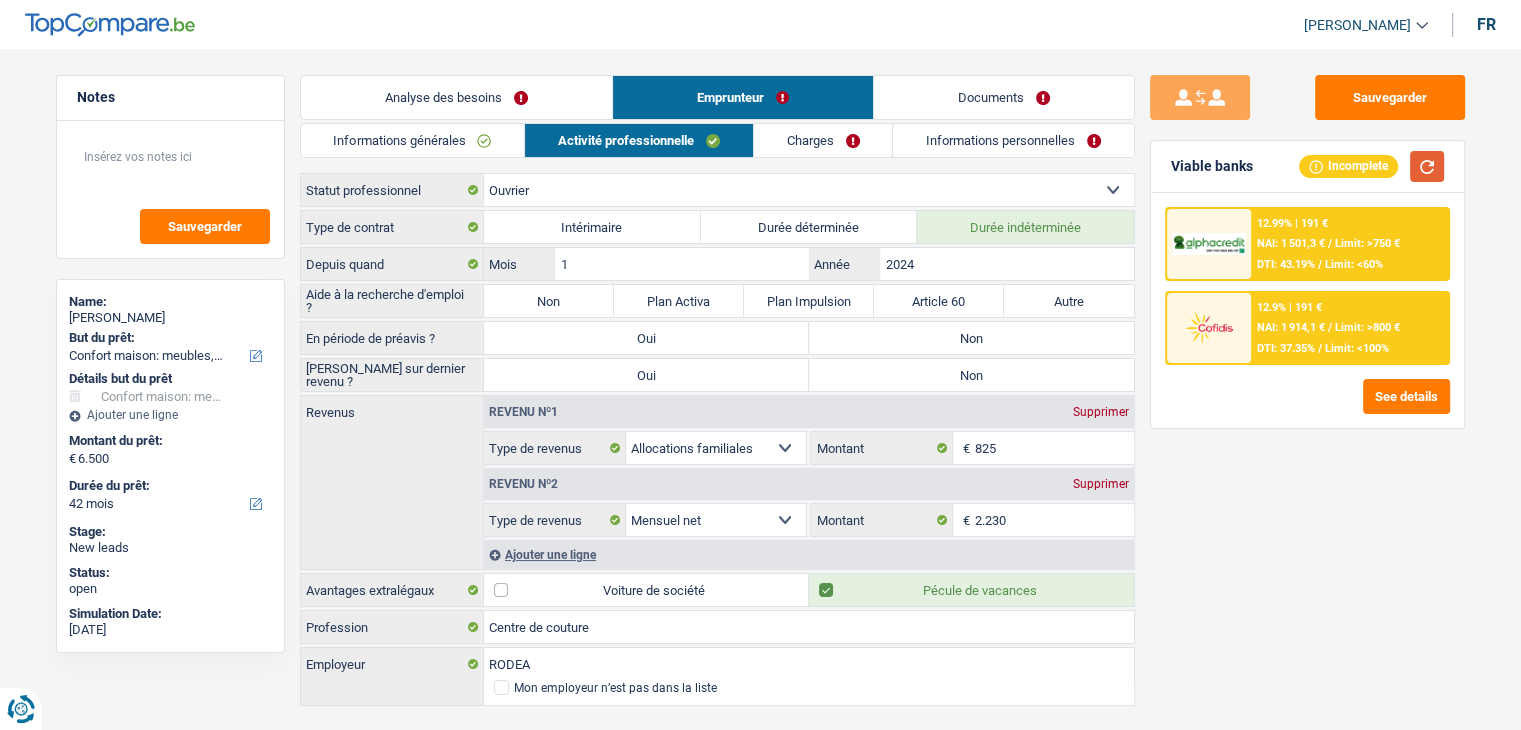 click at bounding box center [1427, 166] 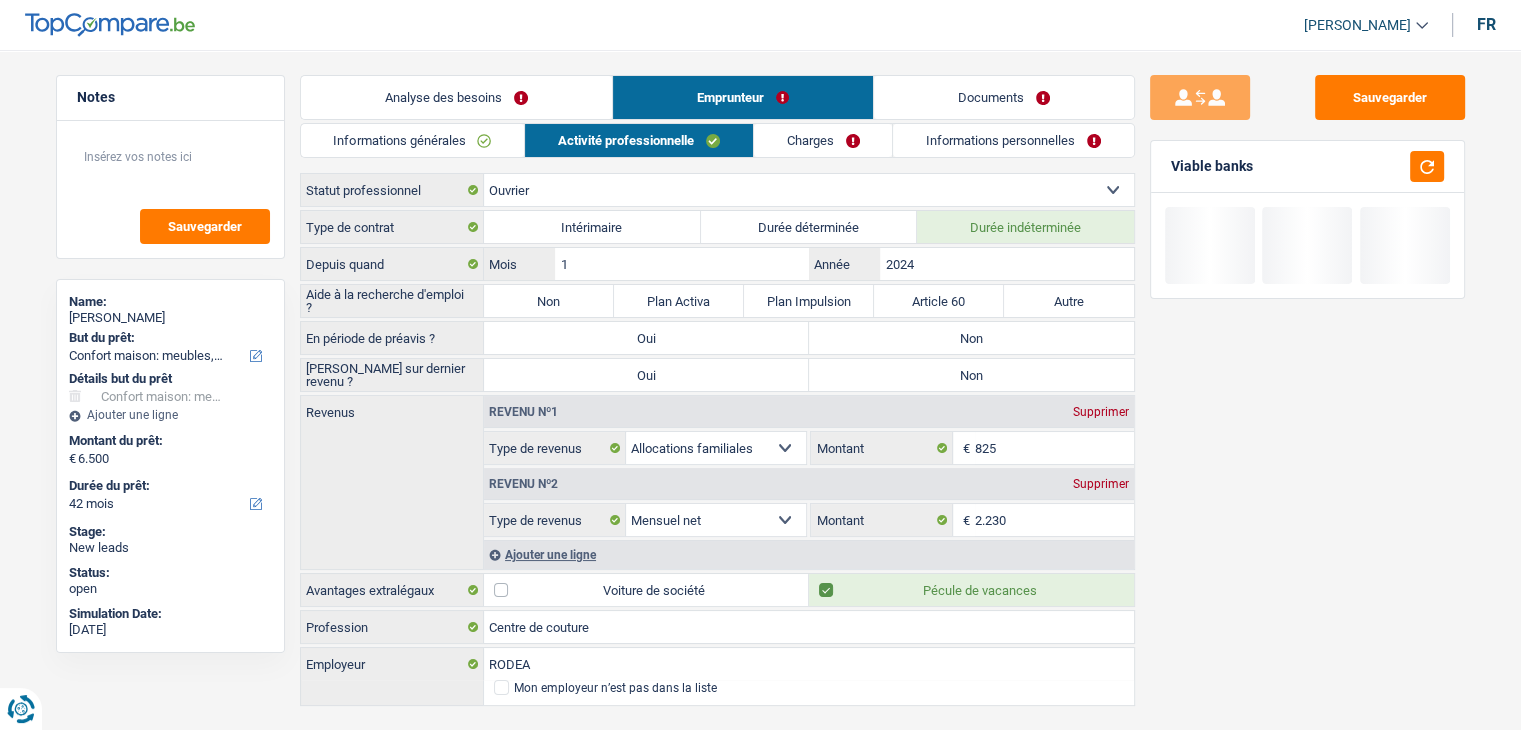 click on "Aide à la recherche d'emploi ?
Non
Plan Activa
Plan Impulsion
Article 60
Autre
Tous les champs sont obligatoires. Veuillez sélectionner une option" at bounding box center (717, 301) 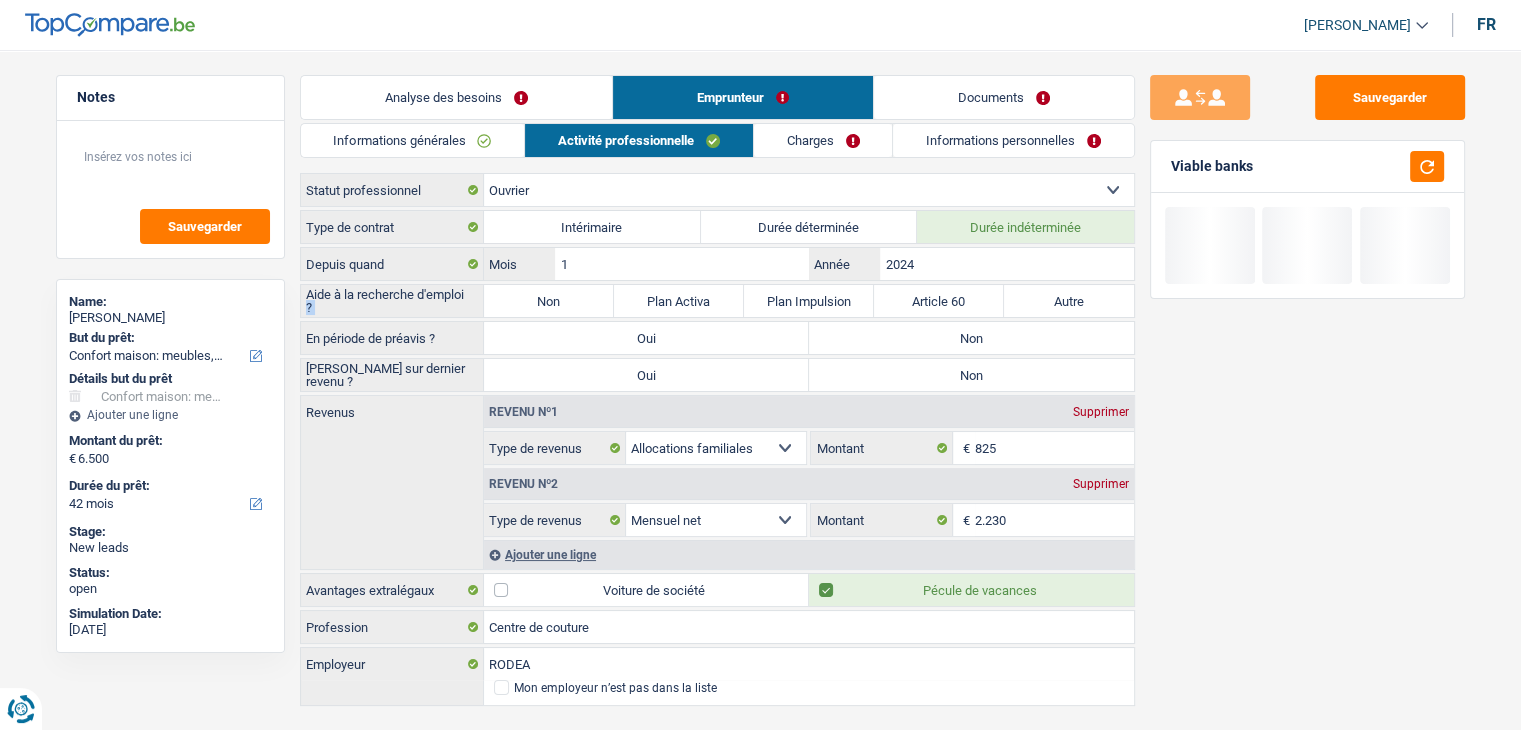 click on "Non" at bounding box center [549, 301] 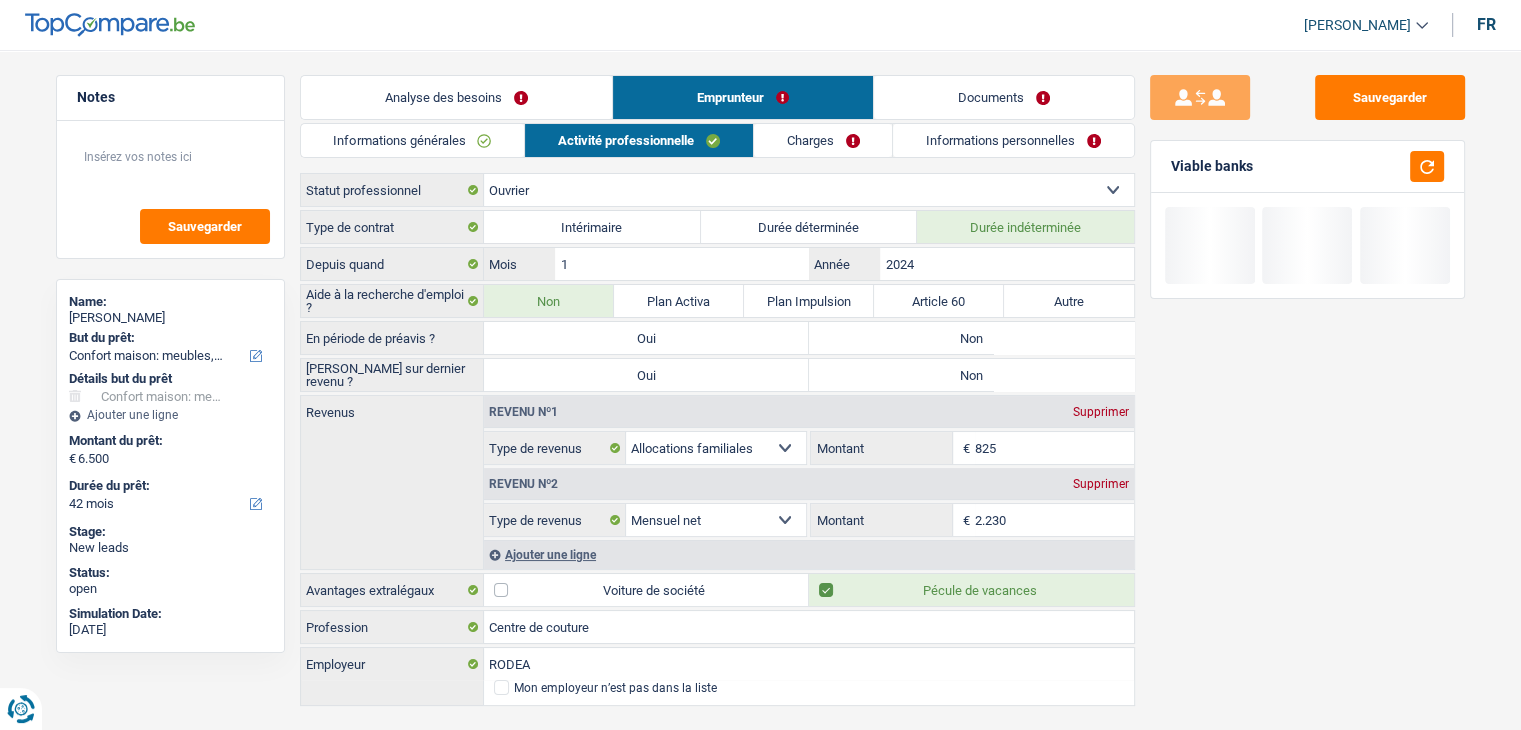 click on "Non" at bounding box center [971, 338] 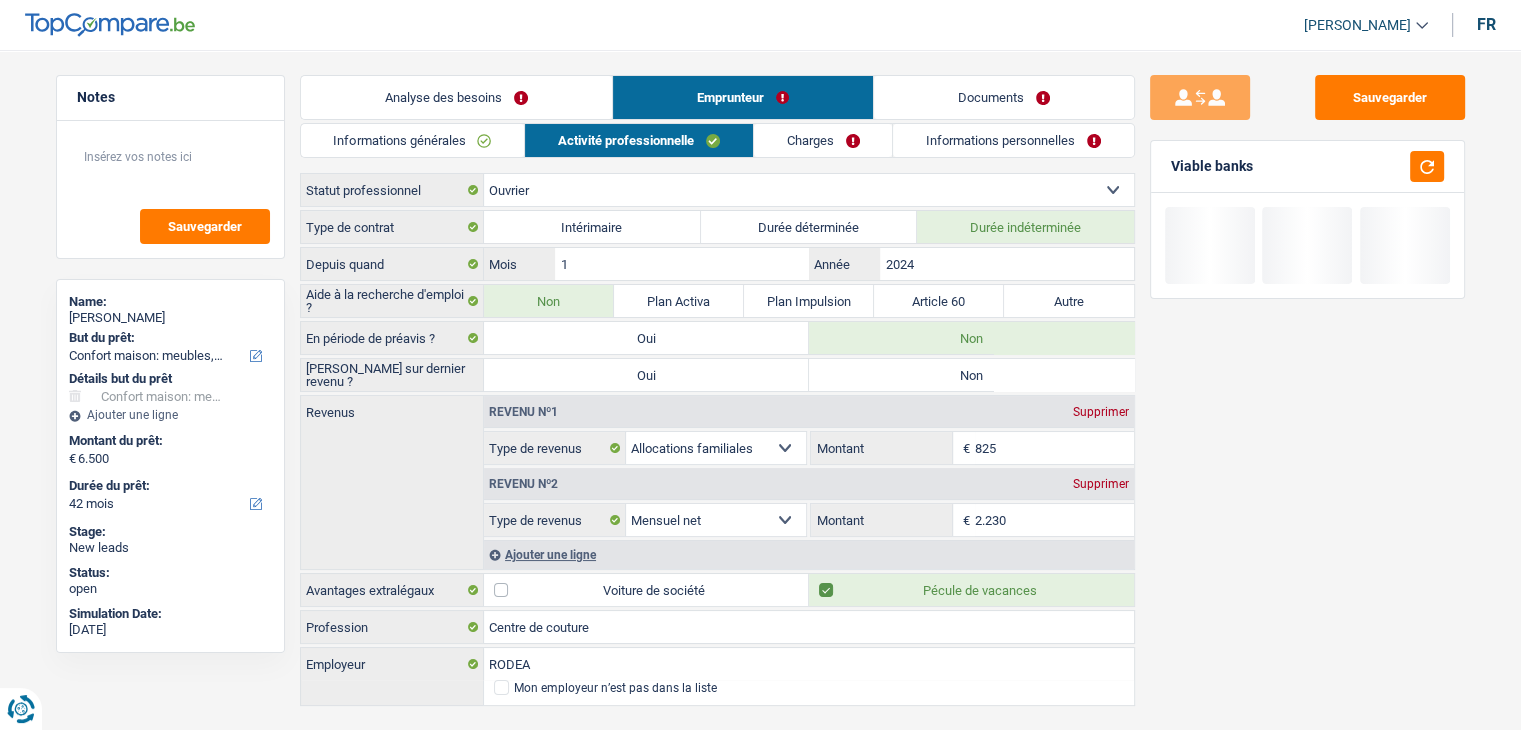 click on "Non" at bounding box center (971, 375) 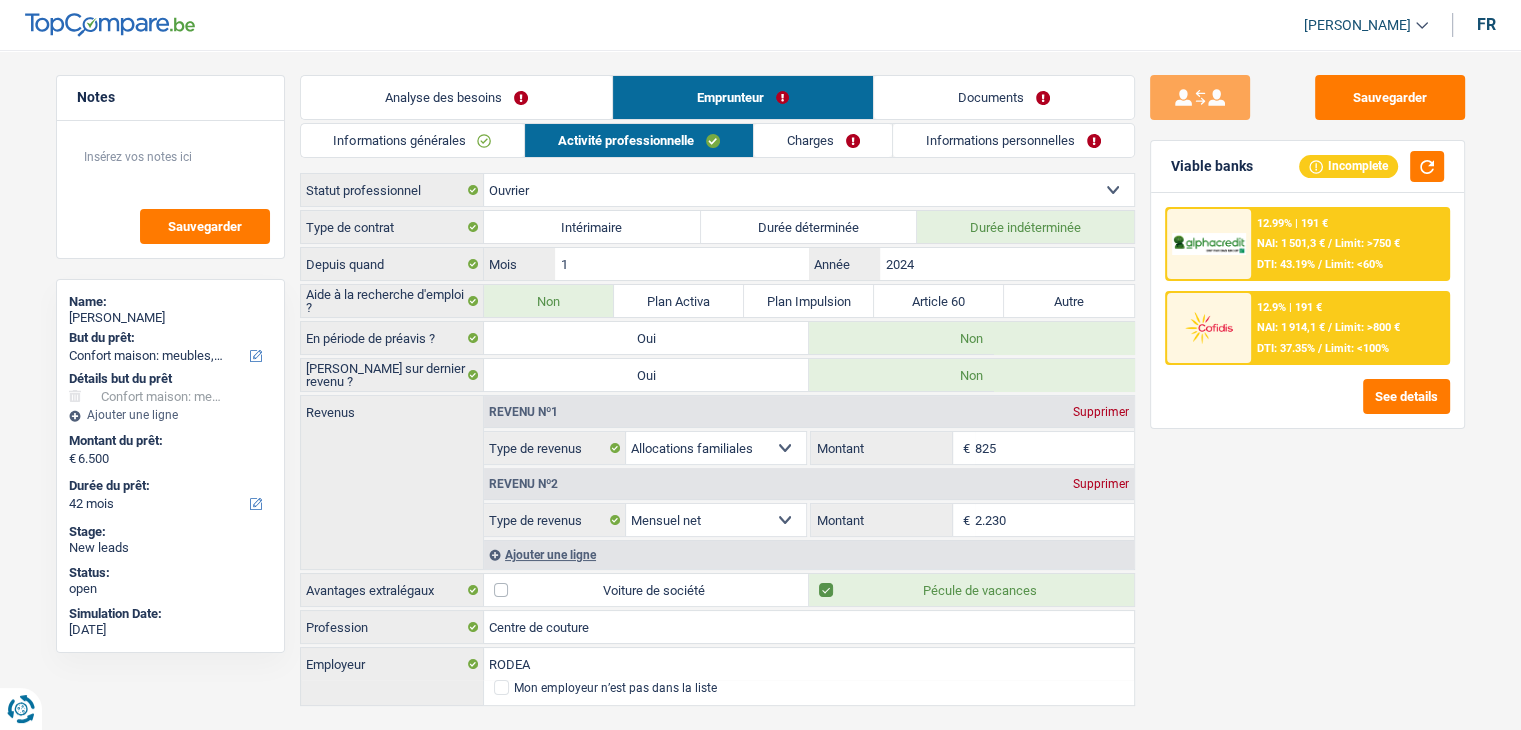 drag, startPoint x: 484, startPoint y: 518, endPoint x: 580, endPoint y: 514, distance: 96.0833 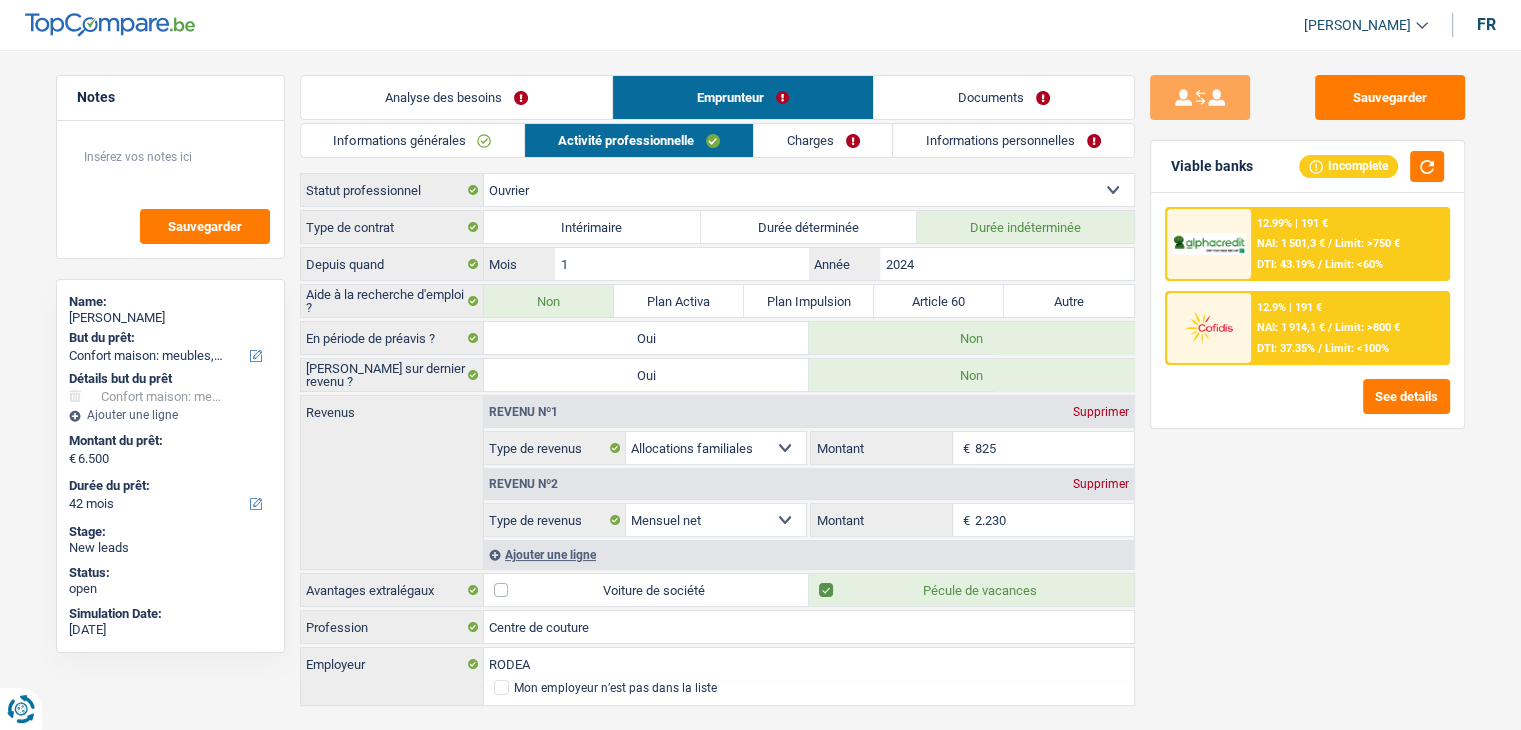 click on "Charges" at bounding box center (823, 140) 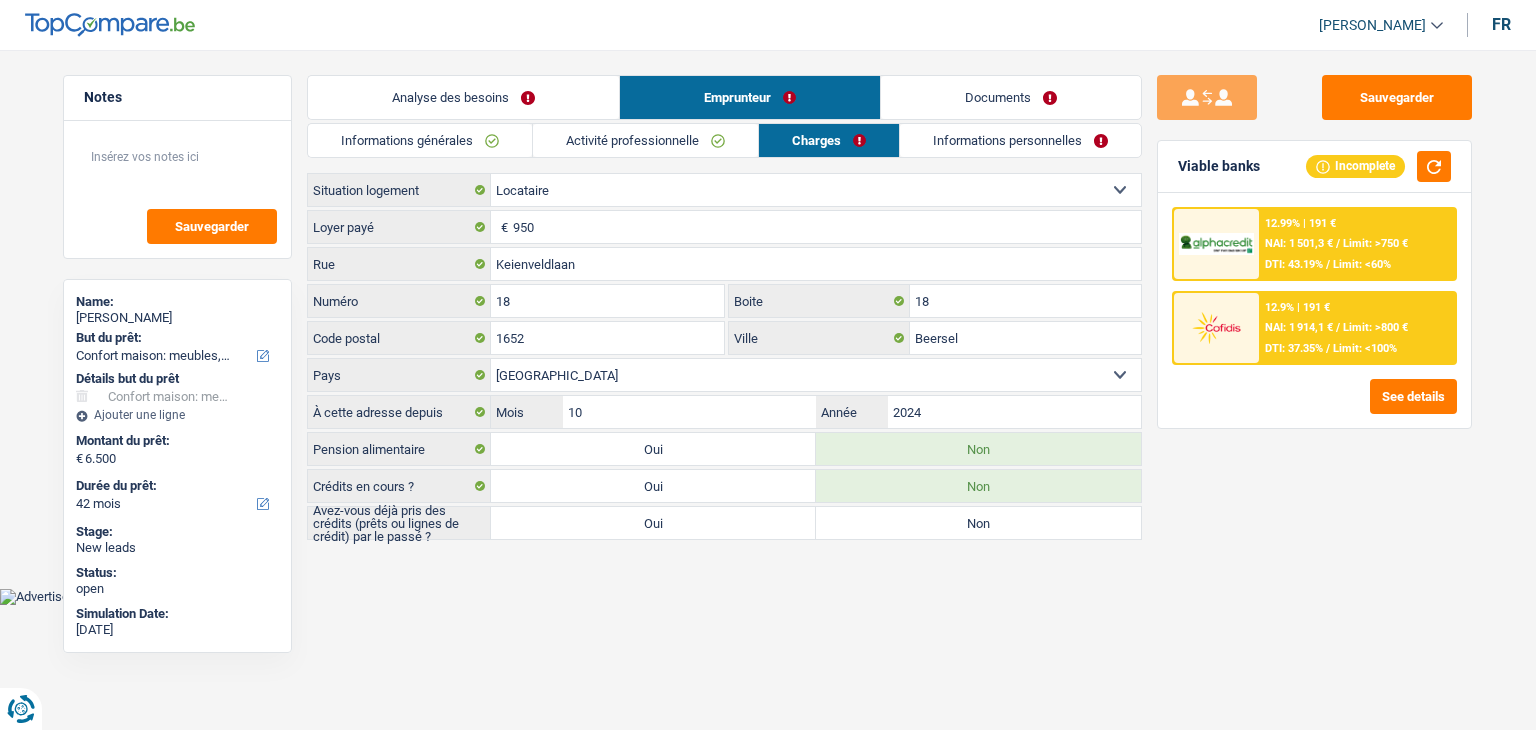 drag, startPoint x: 310, startPoint y: 262, endPoint x: 1034, endPoint y: 343, distance: 728.51697 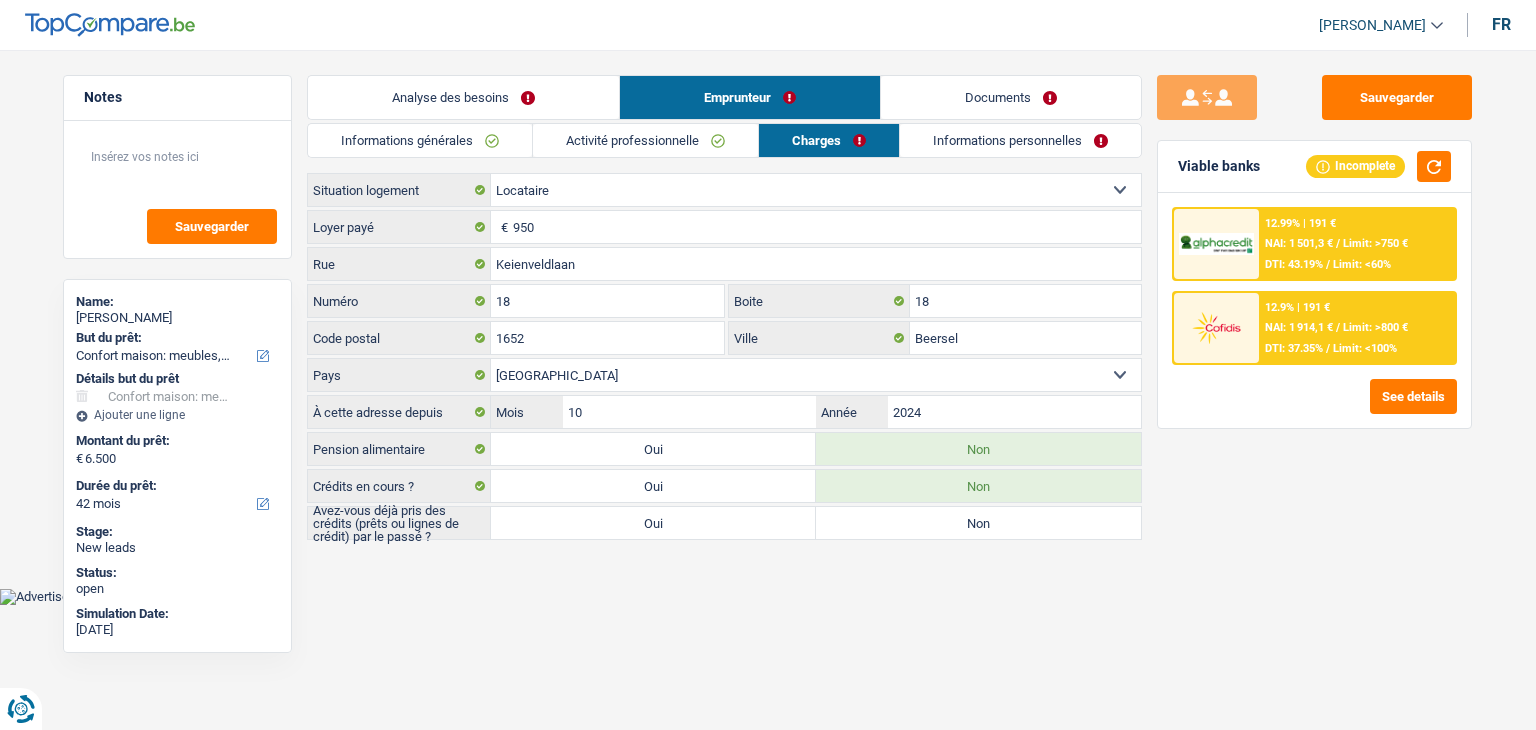 click on "Keienveldlaan
Rue
18
Numéro
18
Boite
1652
Code postal
Beersel
Ville
Belgique Luxembourg
Sélectionner une option
Pays" at bounding box center [724, 319] 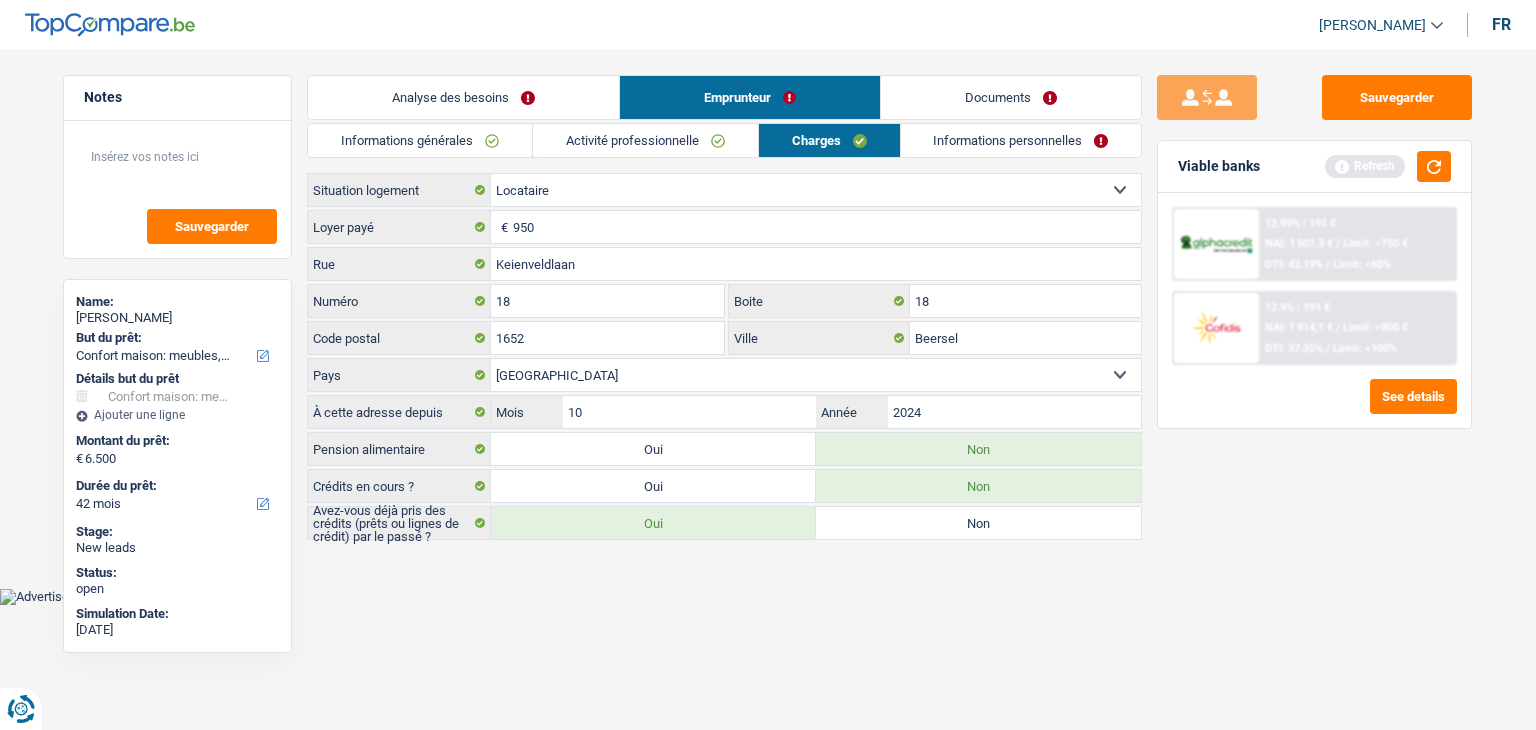 click on "Analyse des besoins Emprunteur Documents
1. Introduction & upselling by understanding their needs
1
Bonjour, est-ce que je parle bien à Asma ABURUB ?
Bonjour ! Je suis Yanis Duboc, conseiller en crédit spécialisé chez TopCompare.be. Je vois que vous avez commencé une simulation sur notre site web et je vais vous aider à optimiser votre demande afin de trouver une potentielle solution pour vous.
2   Projet  : Quel projet souhaitez-vous financer pour 6 500 € ?
Montant supérieur : La plupart de mes clients prennent une réserve supplémentaire pour qu'ils puissent financer leur projet en cas de hausse des prix. Êtes-vous certain d'avoir suffisamment d'argent avec 6 500 € ?   Montant minimum : Quel est le montant minimum dont vous avez besoin pour financer votre projet ?   Priorité : Dans quel ordre pouvons-nous prioriser vos projets ?   Devis     Hifi, multimédia, gsm, ordinateur Frais médicaux Frais d'études" at bounding box center [724, 309] 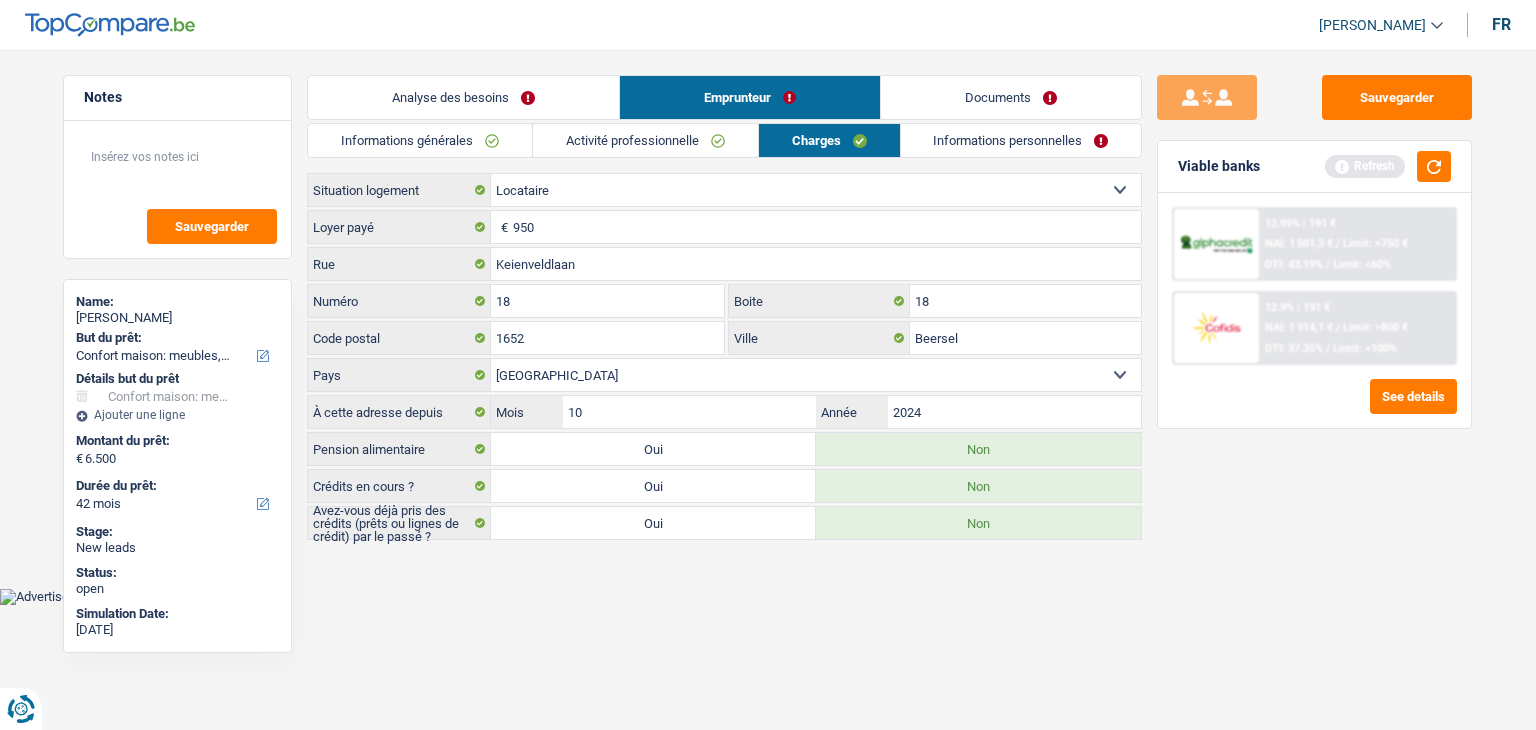 click on "Non" at bounding box center (978, 523) 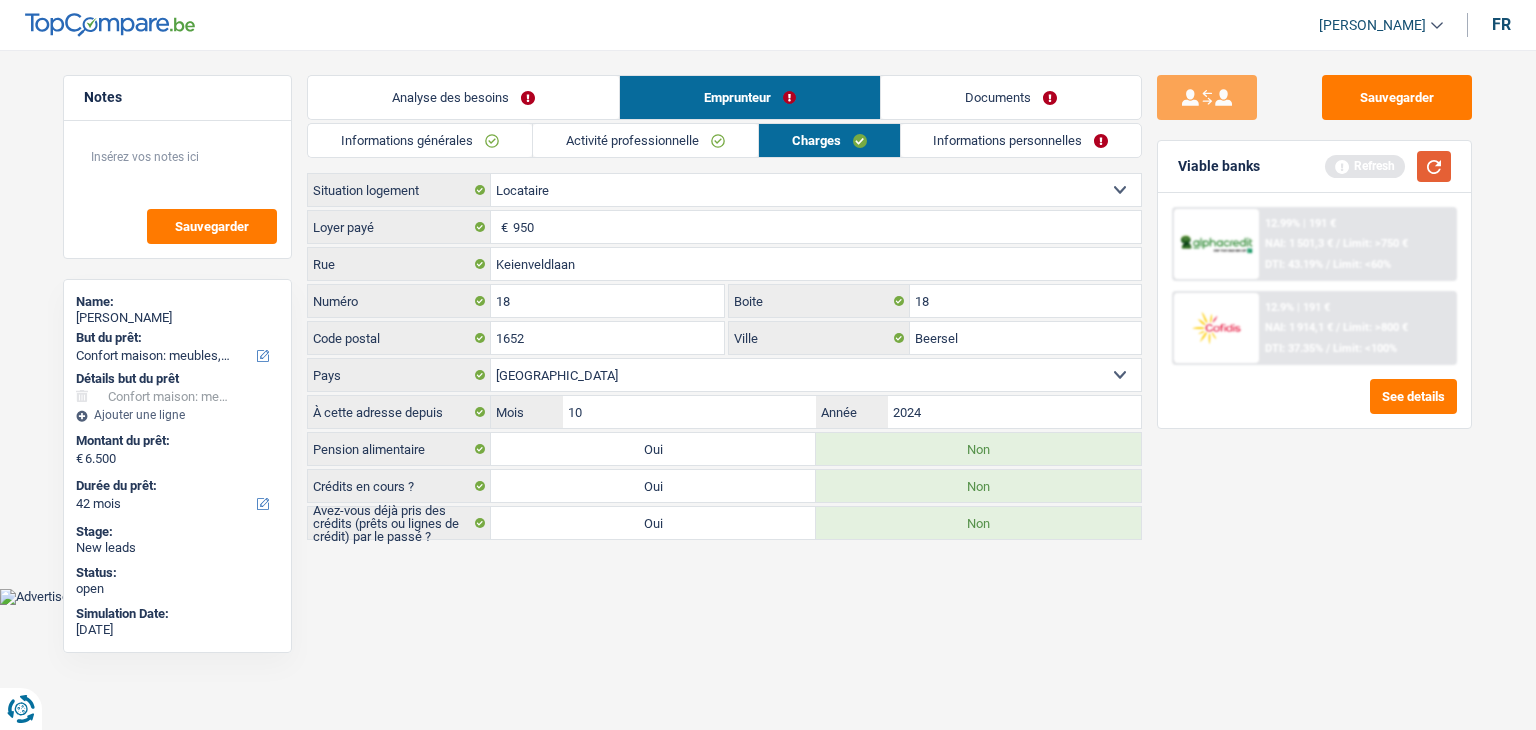 drag, startPoint x: 1428, startPoint y: 157, endPoint x: 1375, endPoint y: 164, distance: 53.460266 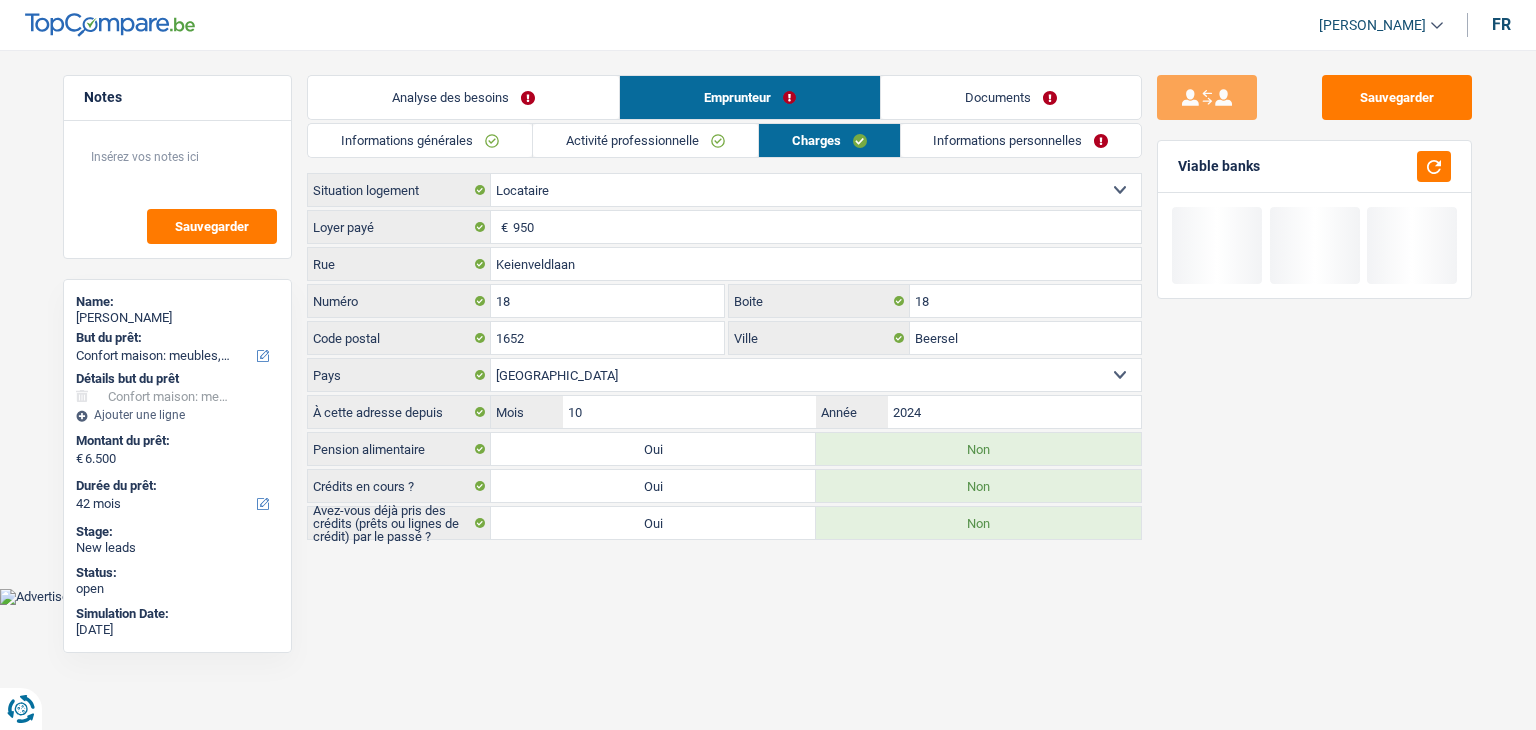 click on "Informations personnelles" at bounding box center (1021, 140) 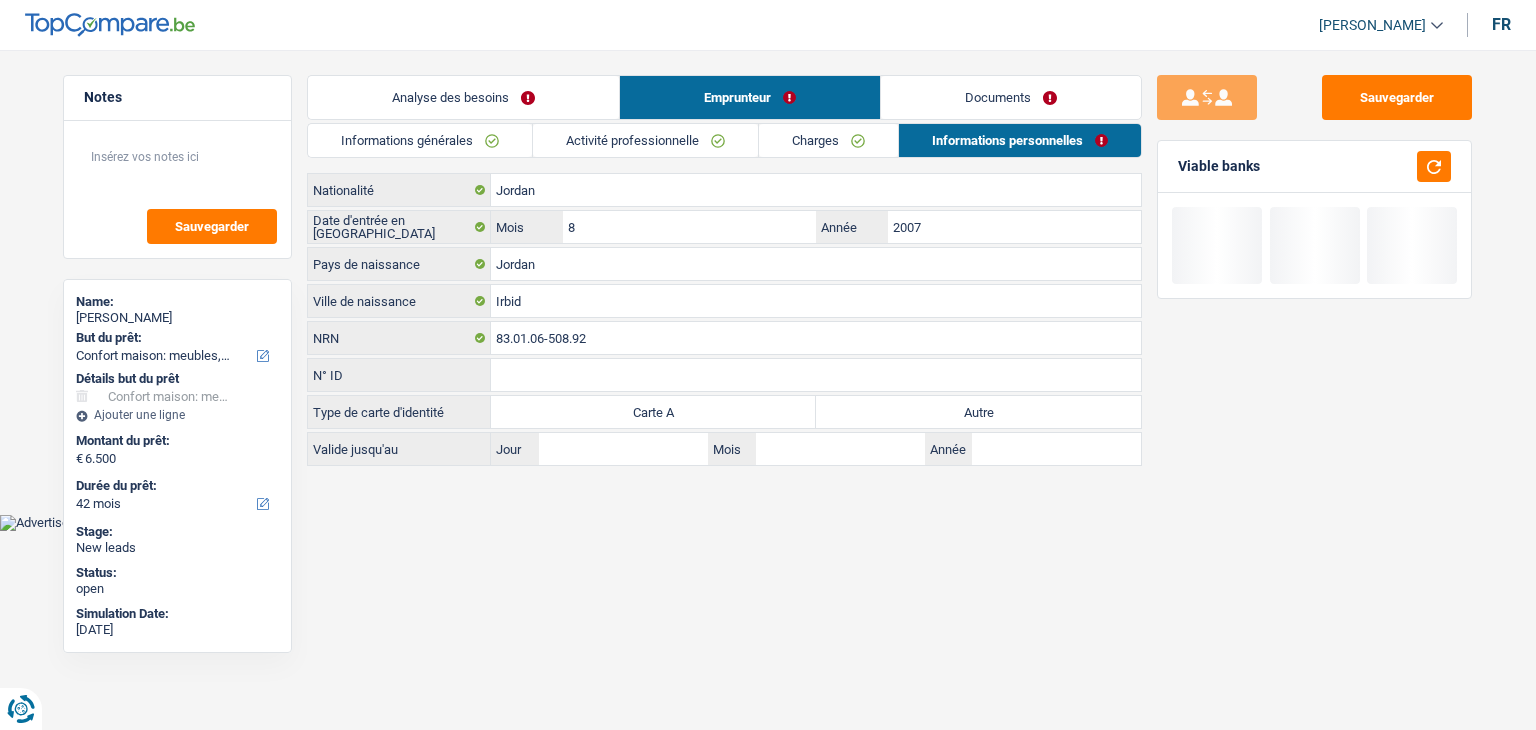 click on "Informations personnelles" at bounding box center [1020, 140] 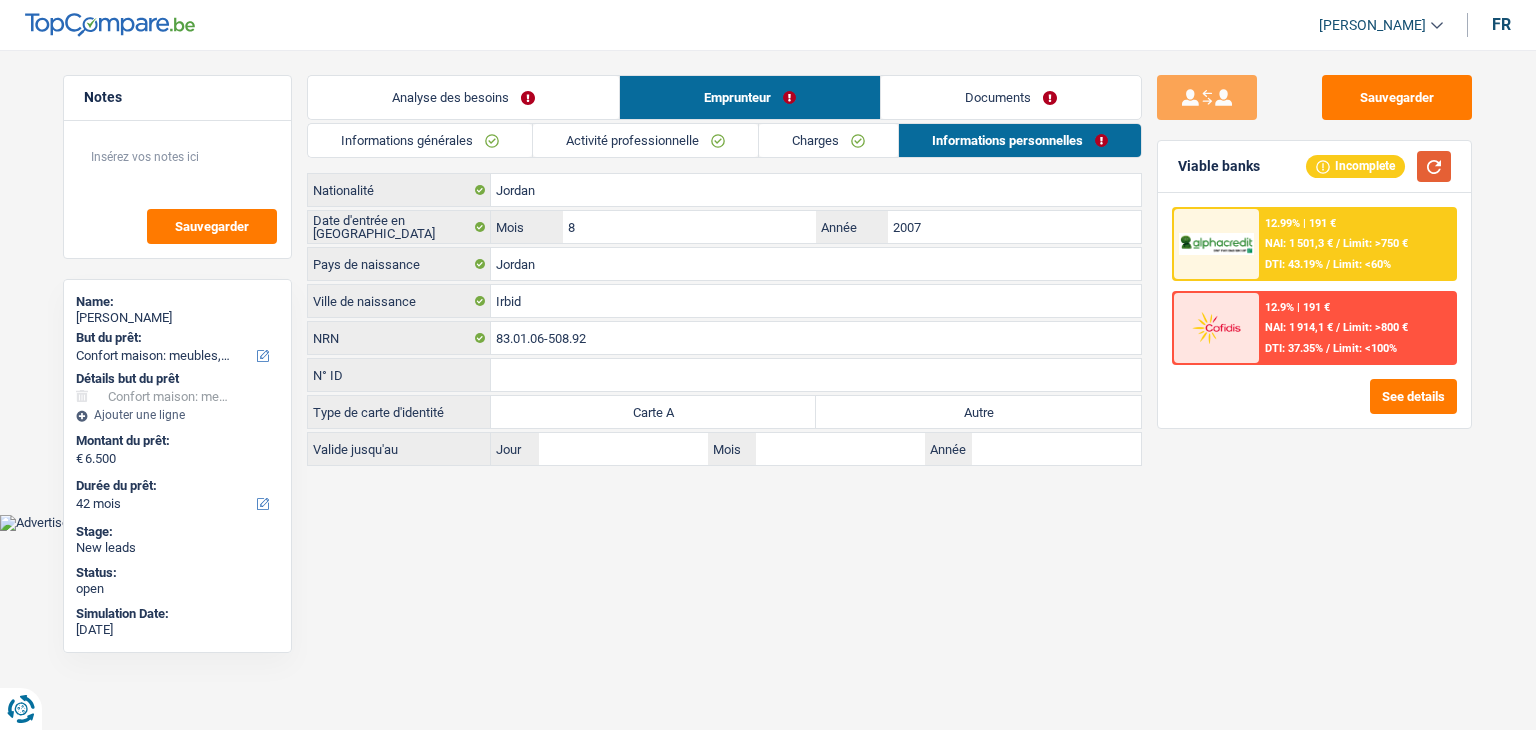 click at bounding box center [1434, 166] 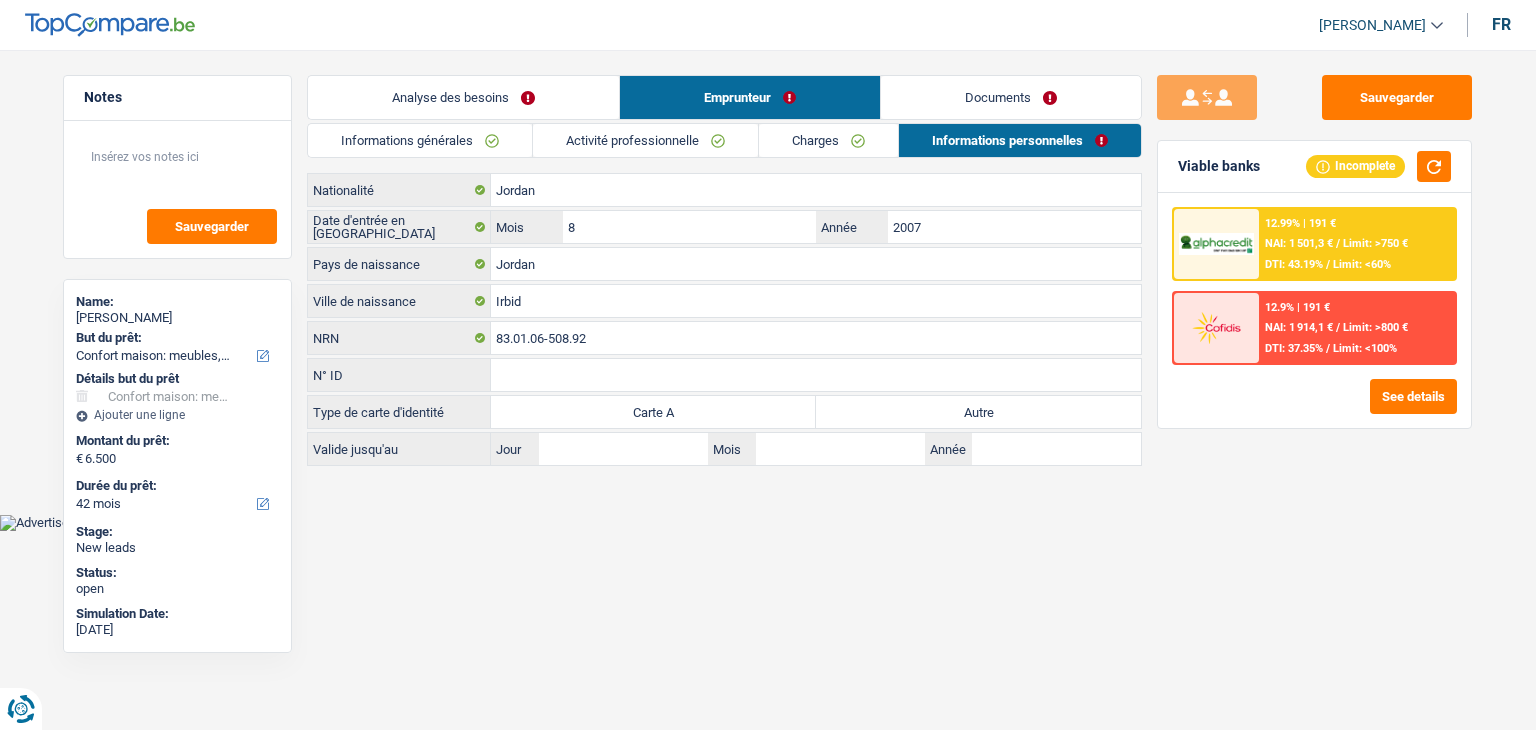 click on "Autre" at bounding box center (978, 412) 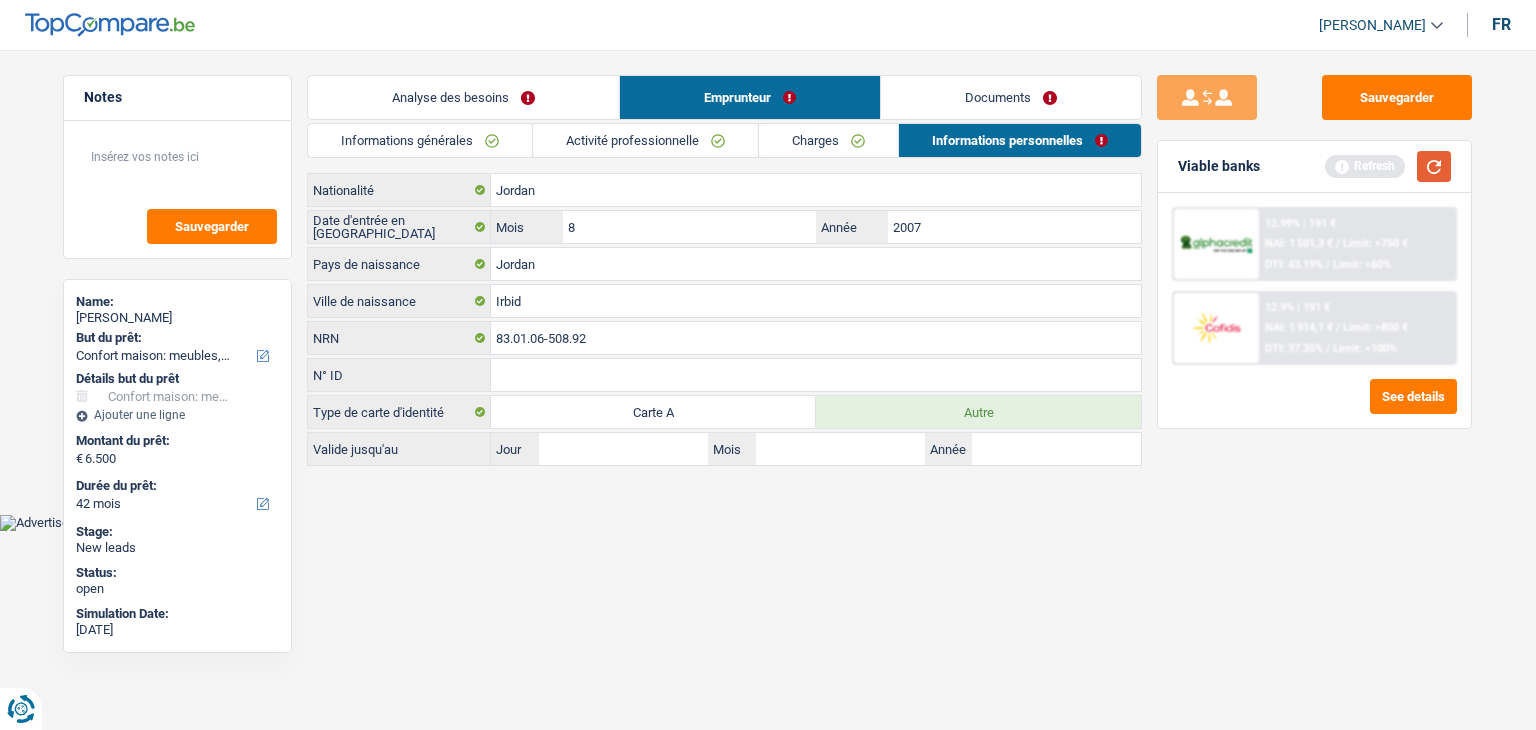 click at bounding box center (1434, 166) 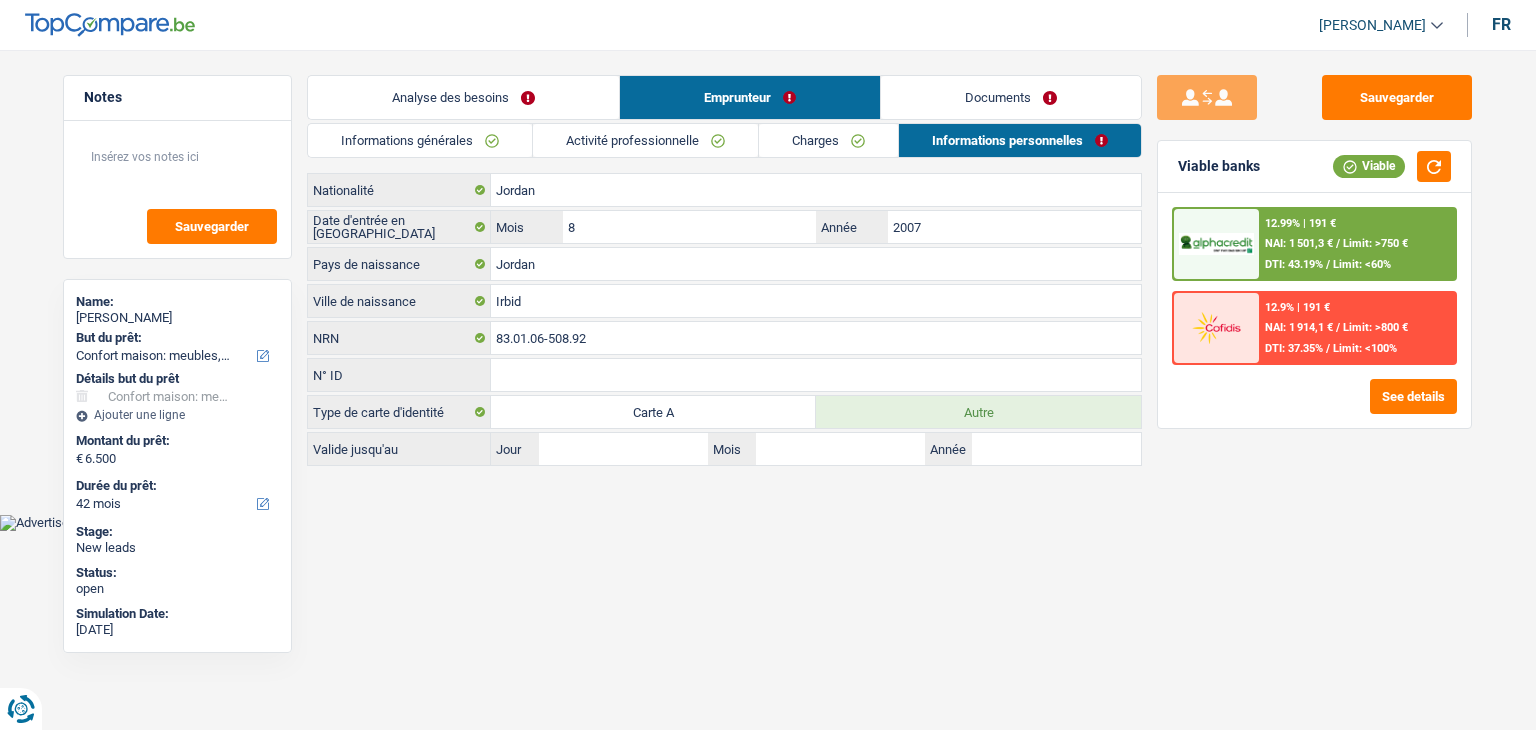 click on "Documents" at bounding box center (1011, 97) 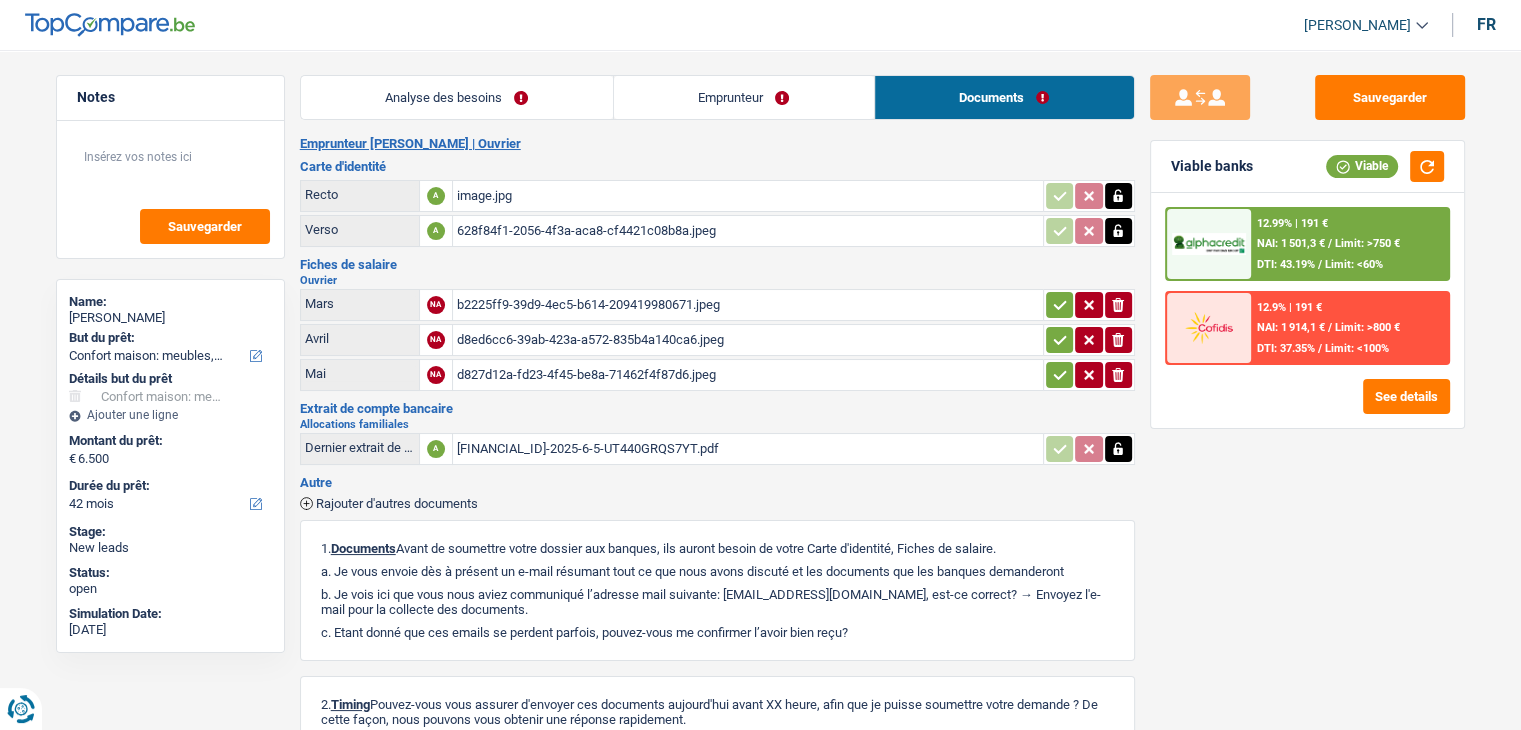 click on "12.99% | 191 €
NAI: 1 501,3 €
/
Limit: >750 €
DTI: 43.19%
/
Limit: <60%" at bounding box center (1349, 244) 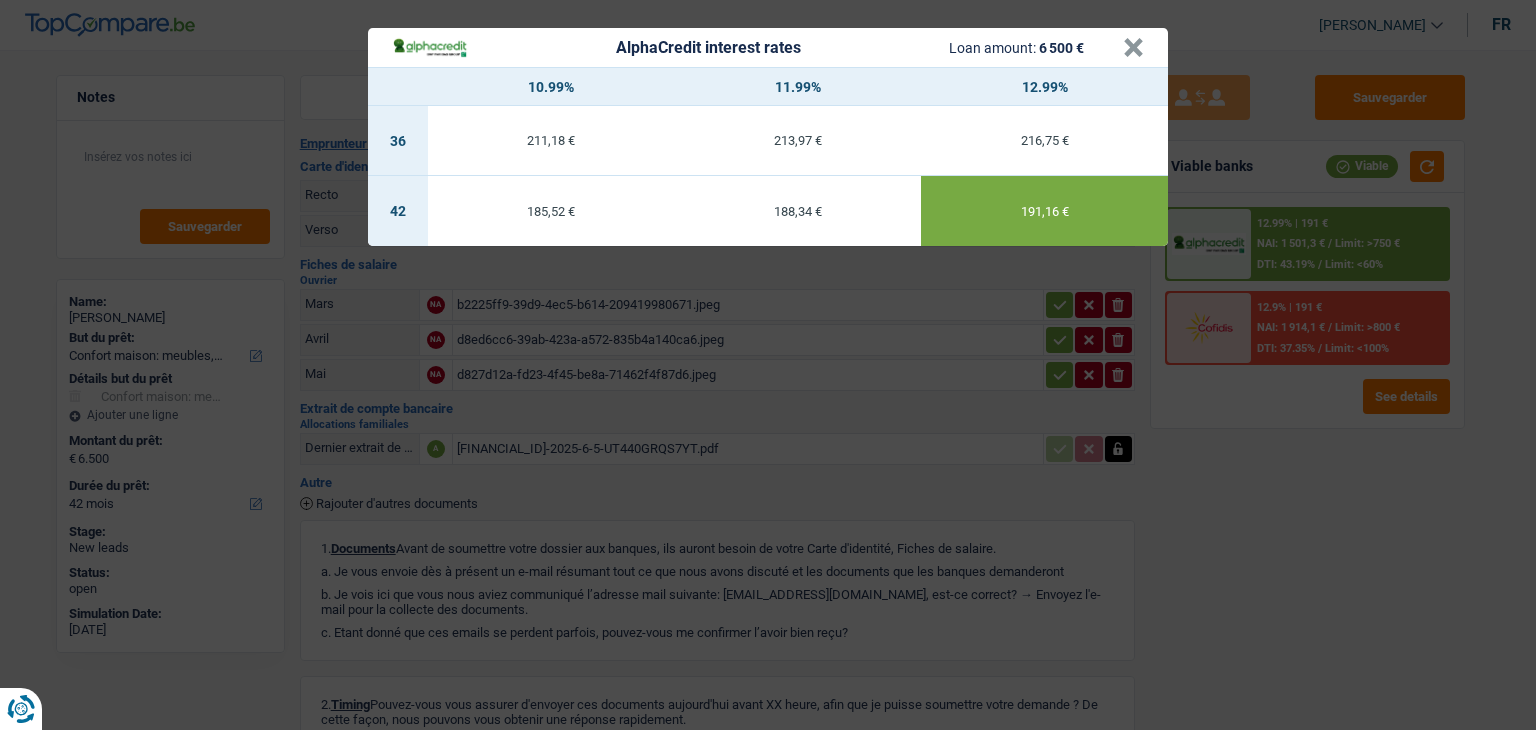 click on "AlphaCredit interest rates
Loan amount:
6 500 €
×
10.99%
11.99%
12.99%
36
211,18 €
213,97 €
216,75 €
42
185,52 €
188,34 €
191,16 €" at bounding box center [768, 365] 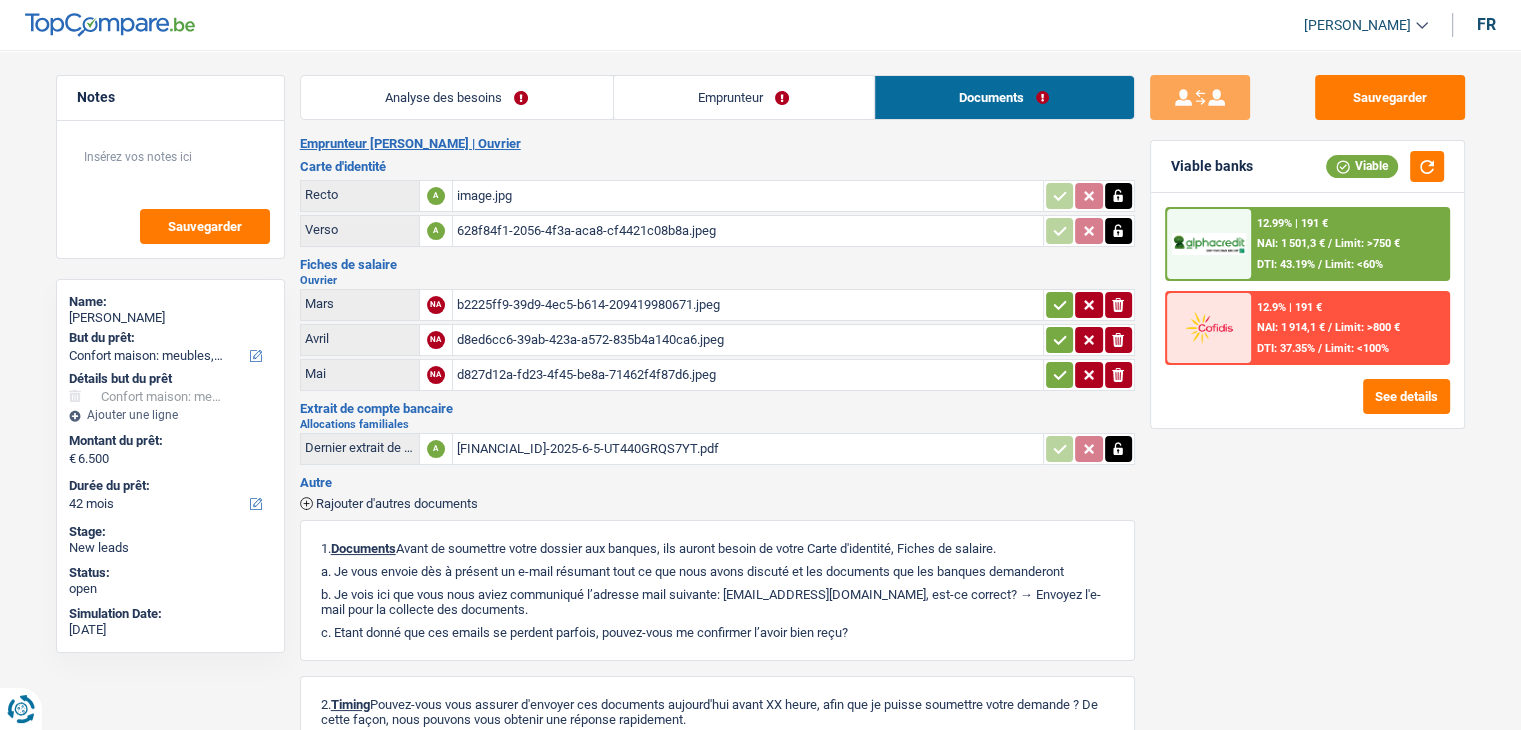 click on "Analyse des besoins" at bounding box center (457, 97) 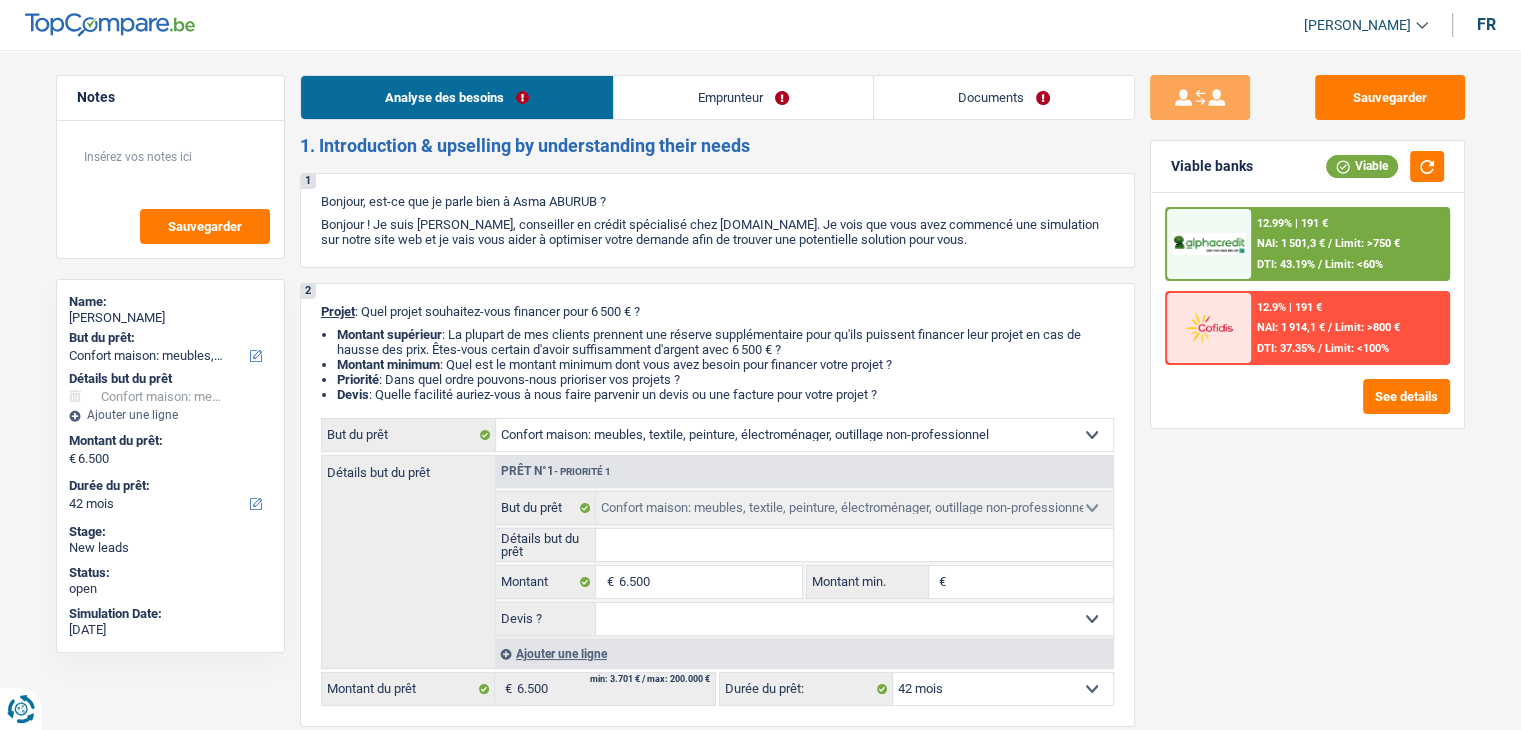 click on "12.99% | 191 €
NAI: 1 501,3 €
/
Limit: >750 €
DTI: 43.19%
/
Limit: <60%" at bounding box center [1349, 244] 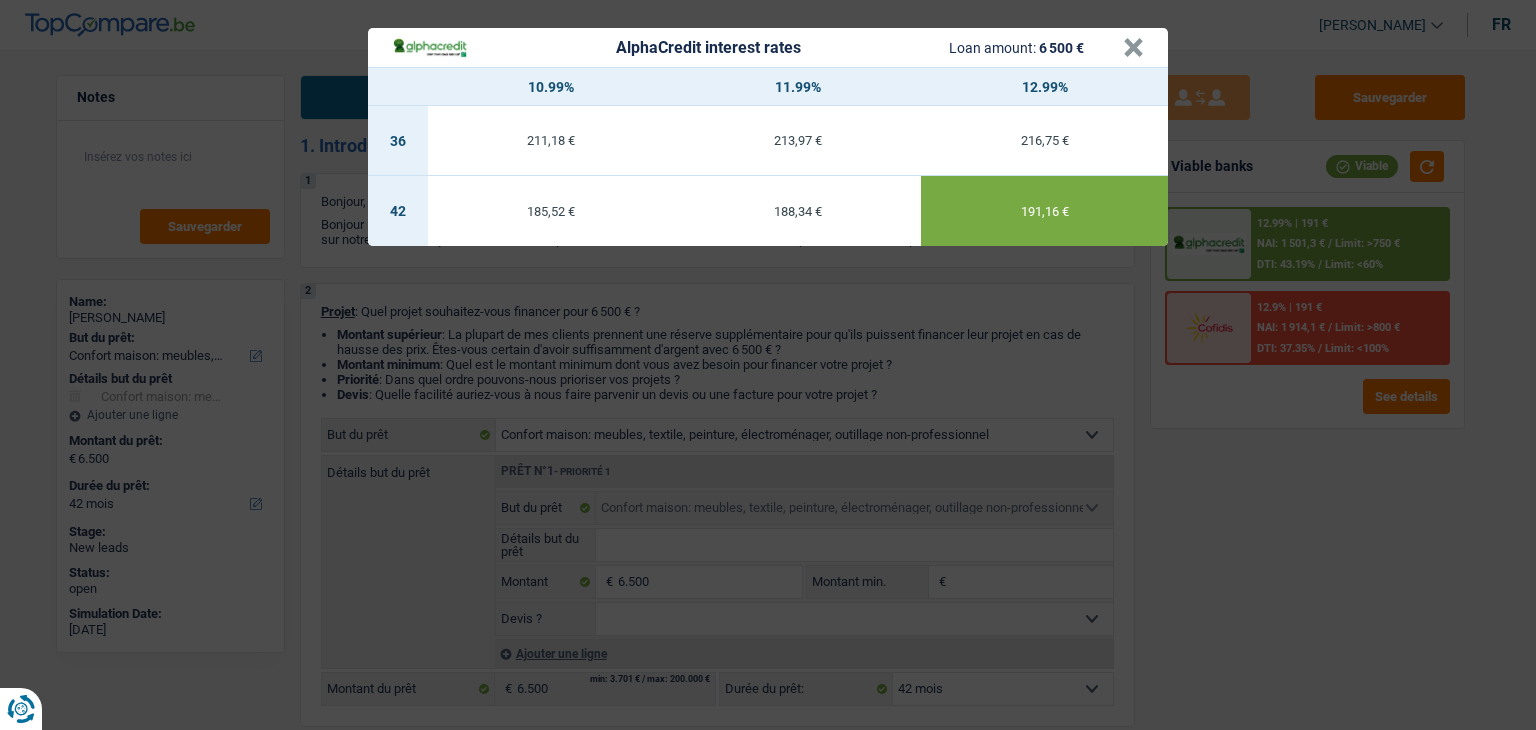 click on "AlphaCredit interest rates
Loan amount:
6 500 €
×
10.99%
11.99%
12.99%
36
211,18 €
213,97 €
216,75 €
42
185,52 €
188,34 €
191,16 €" at bounding box center (768, 365) 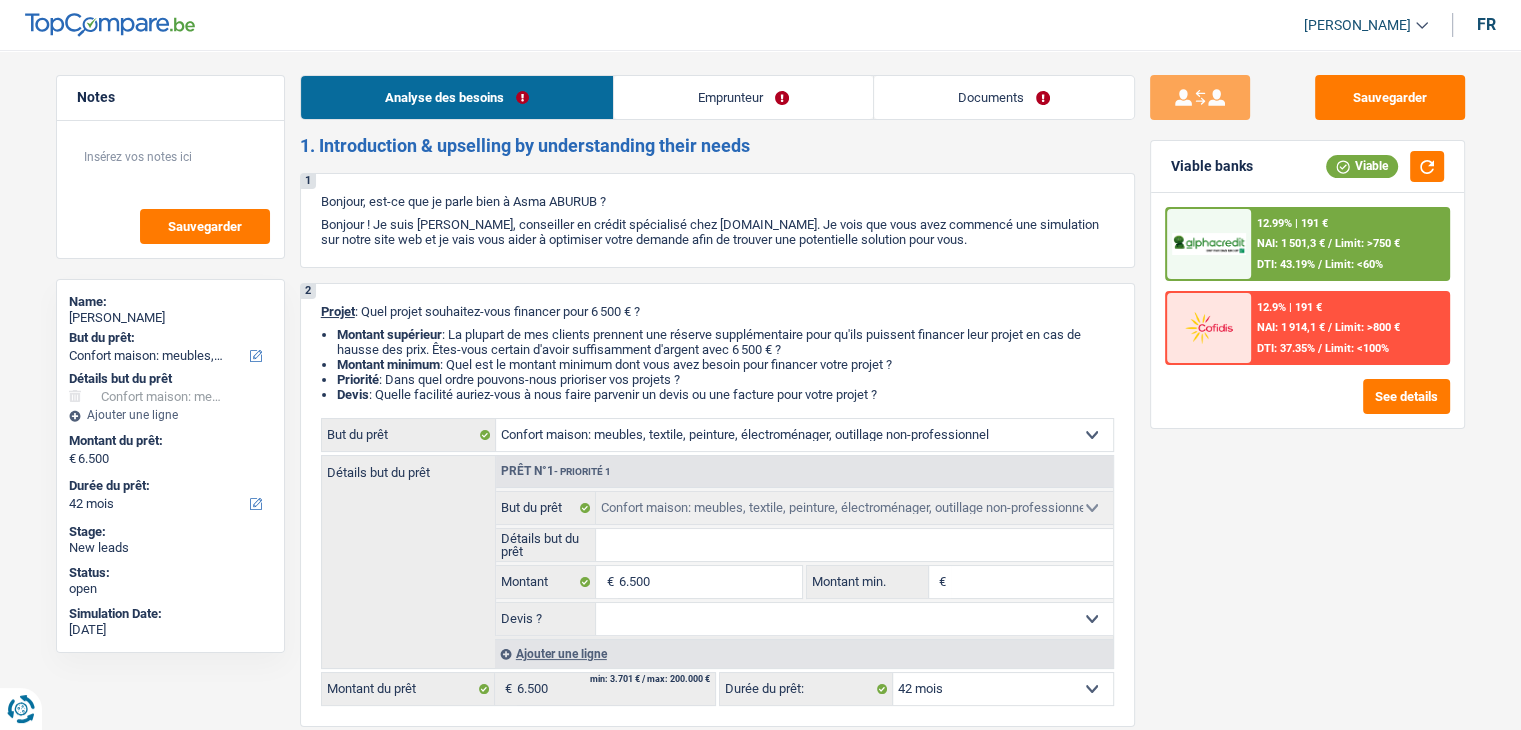click on "DTI: 43.19%
/
Limit: <60%" at bounding box center (1320, 264) 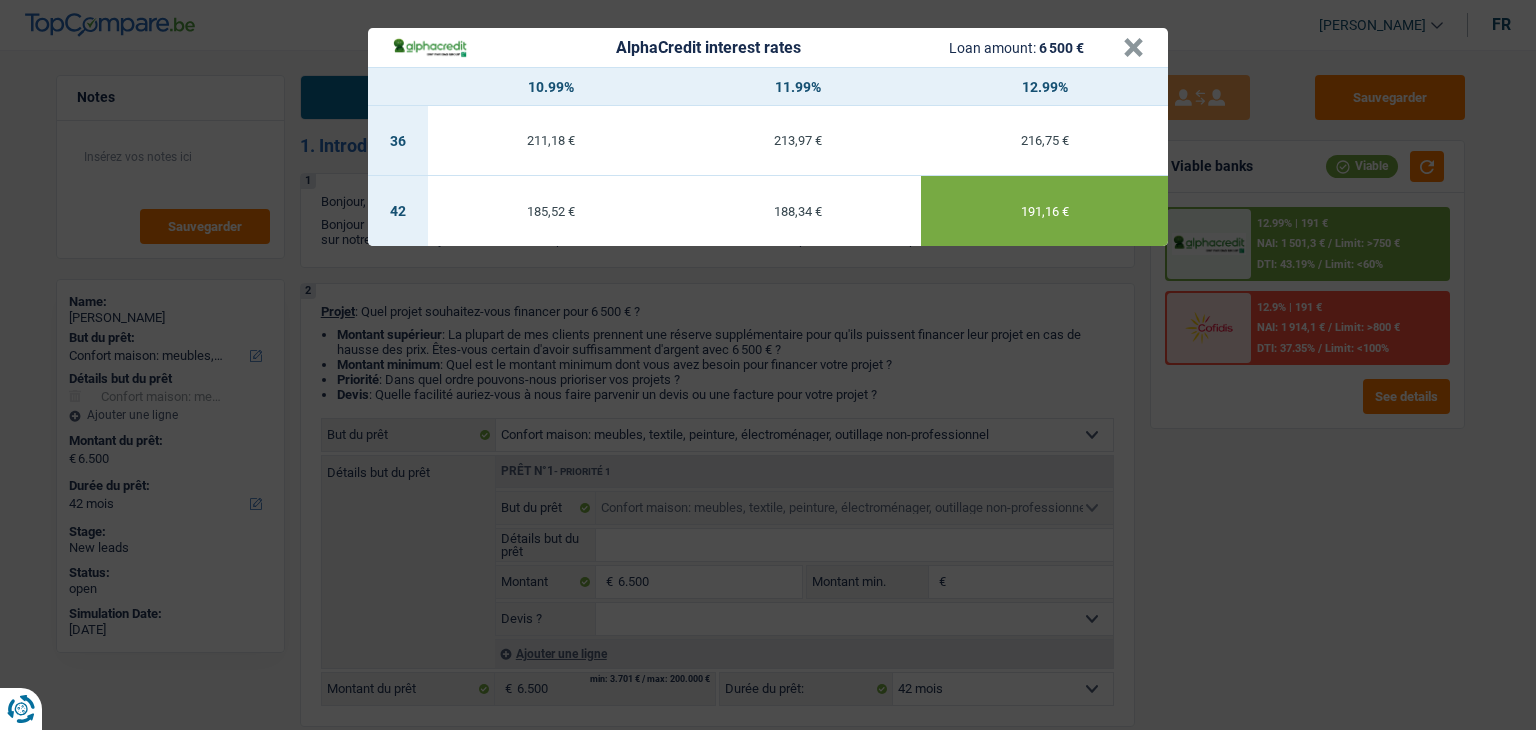 click on "AlphaCredit interest rates
Loan amount:
6 500 €
×
10.99%
11.99%
12.99%
36
211,18 €
213,97 €
216,75 €
42
185,52 €
188,34 €
191,16 €" at bounding box center [768, 365] 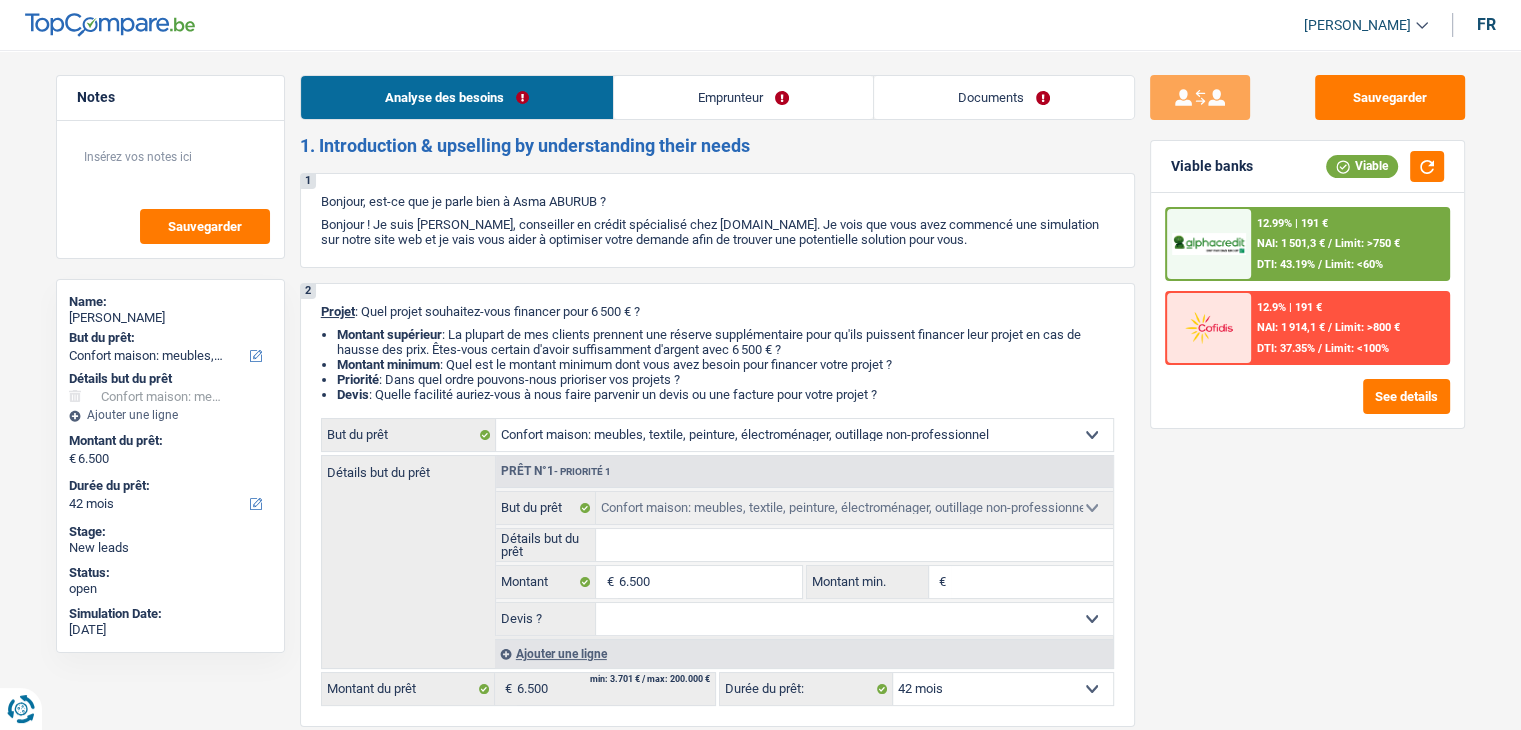 click on "12.99% | 191 €
NAI: 1 501,3 €
/
Limit: >750 €
DTI: 43.19%
/
Limit: <60%" at bounding box center (1349, 244) 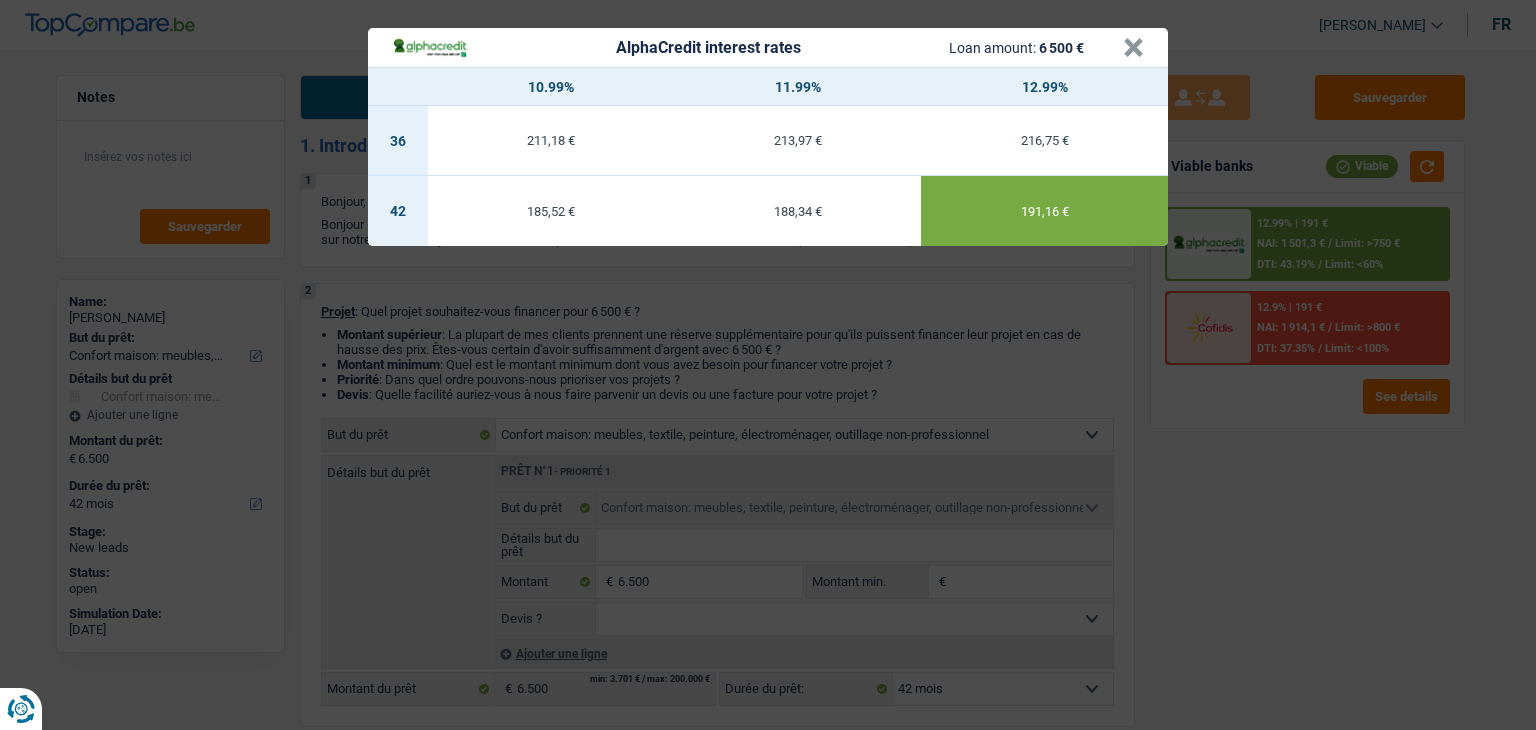 click on "AlphaCredit interest rates
Loan amount:
6 500 €
×
10.99%
11.99%
12.99%
36
211,18 €
213,97 €
216,75 €
42
185,52 €
188,34 €
191,16 €" at bounding box center (768, 365) 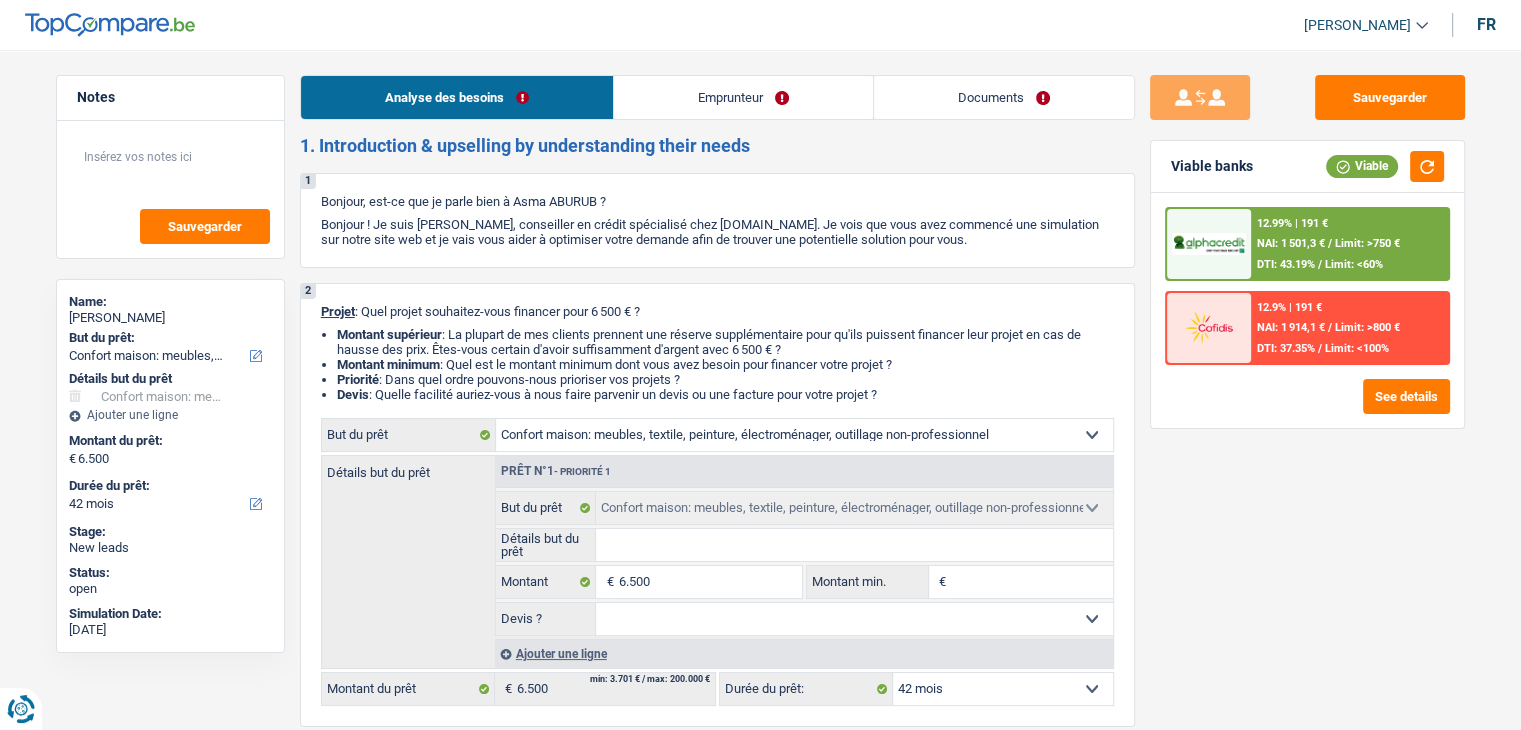 click on "12.99% | 191 €" at bounding box center (1292, 223) 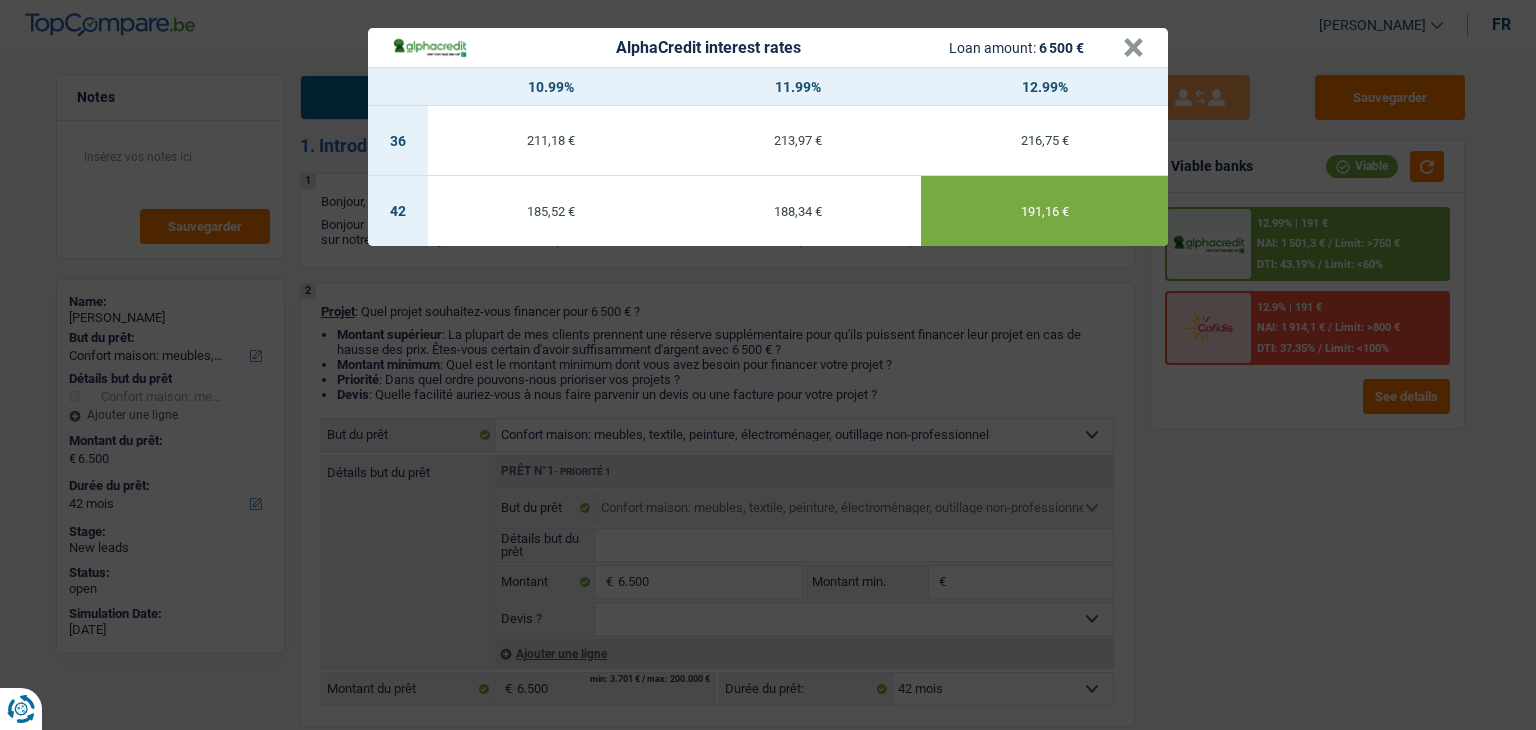 click on "AlphaCredit interest rates
Loan amount:
6 500 €
×
10.99%
11.99%
12.99%
36
211,18 €
213,97 €
216,75 €
42
185,52 €
188,34 €
191,16 €" at bounding box center [768, 365] 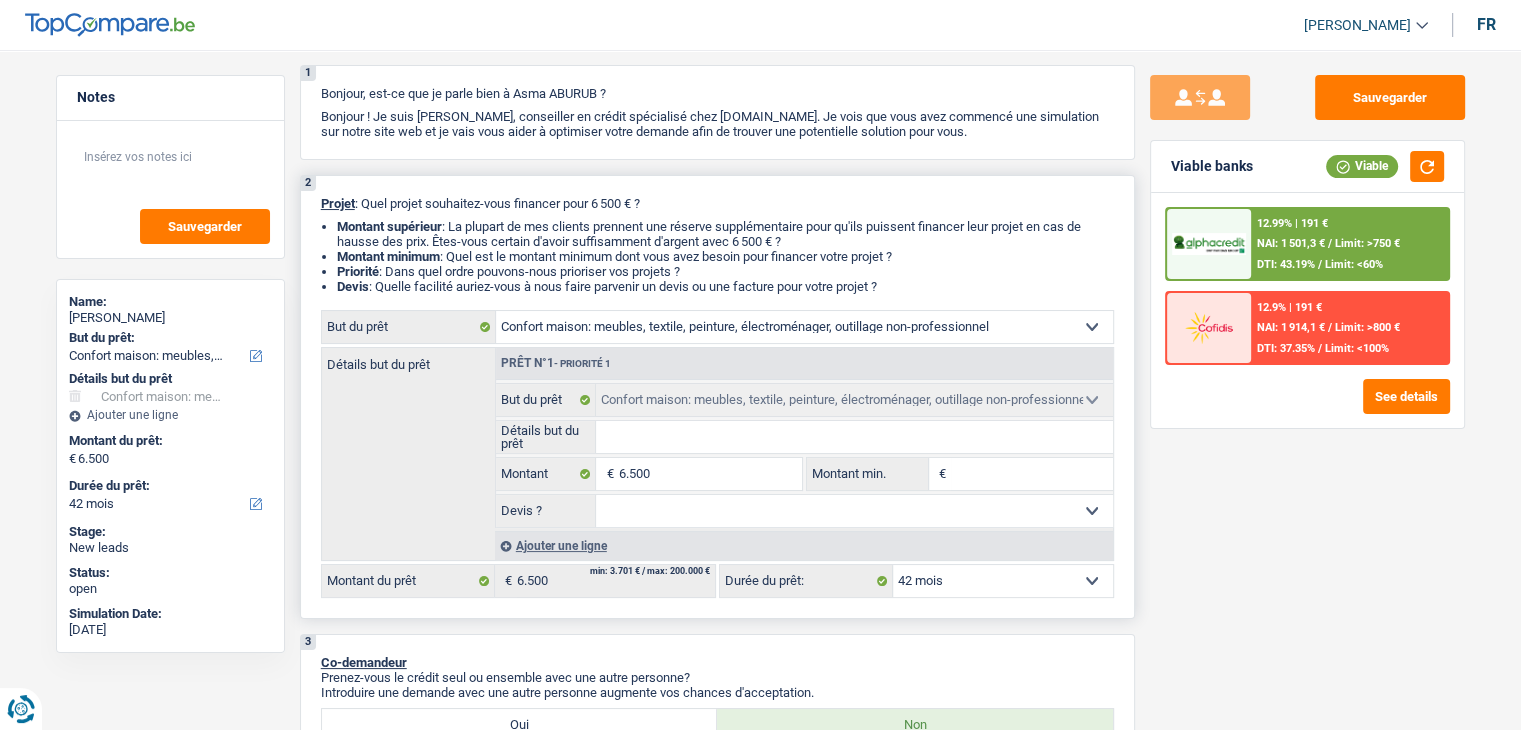 scroll, scrollTop: 200, scrollLeft: 0, axis: vertical 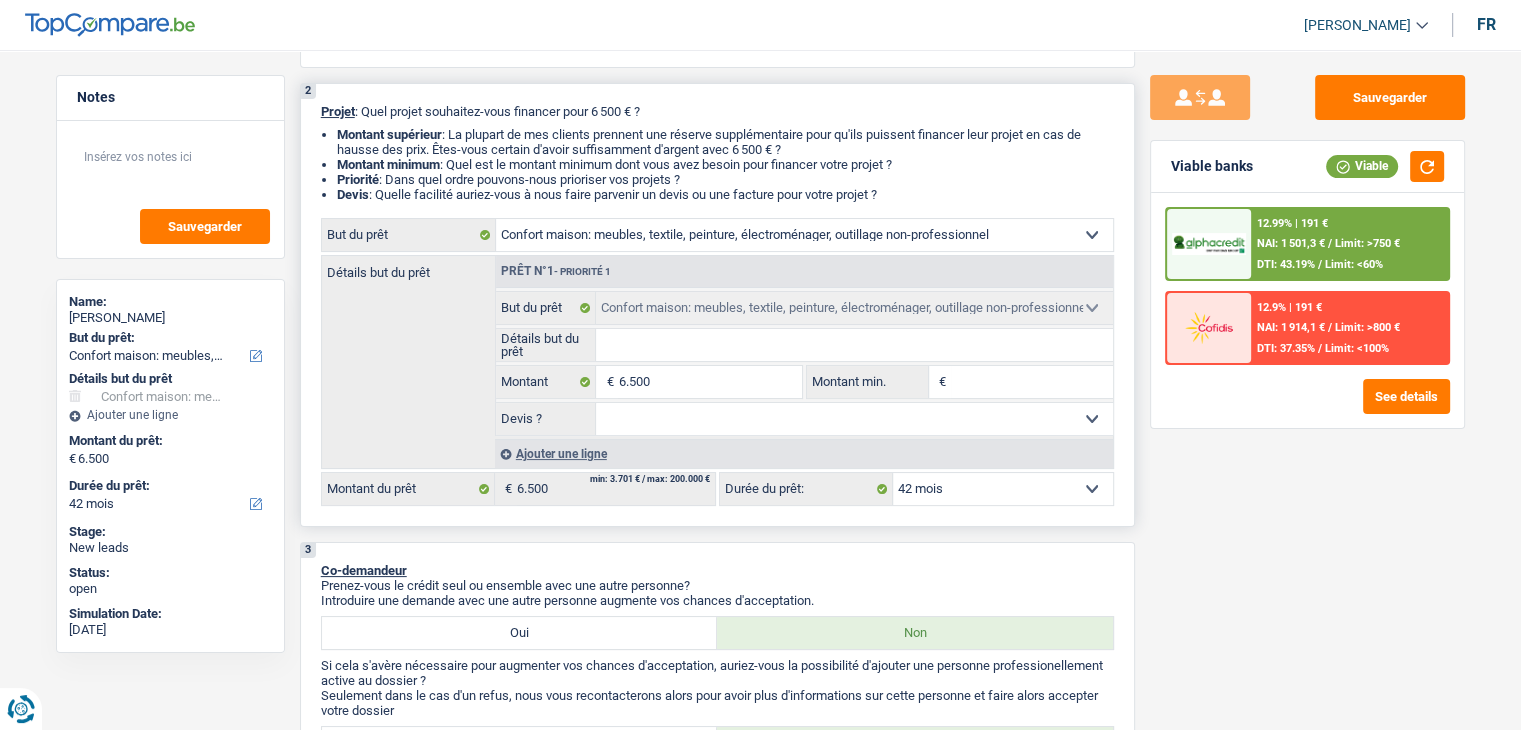 click on "6.500   €
Montant
Tous les champs sont obligatoires. Veuillez fournir une réponse plus longue" at bounding box center [649, 382] 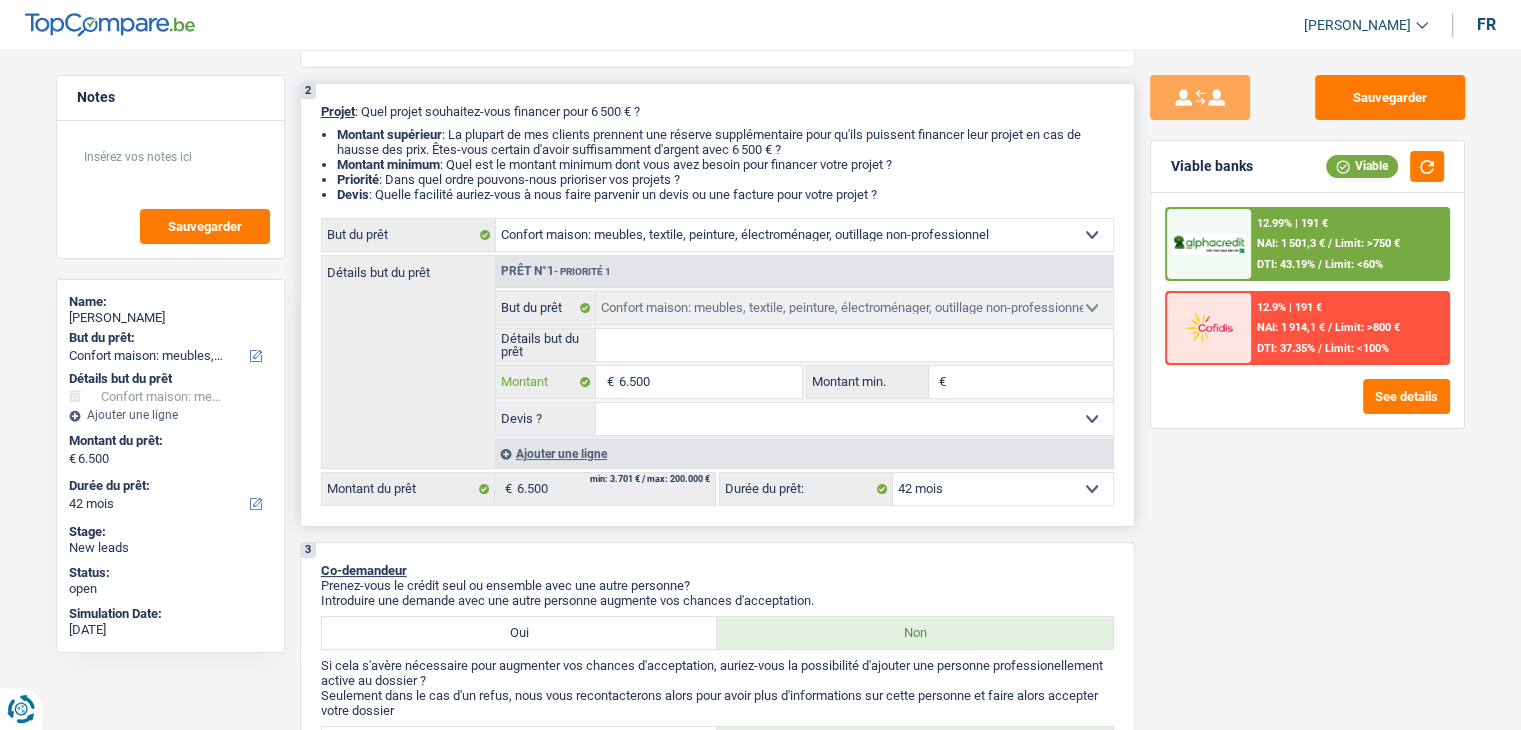 click on "6.500" at bounding box center [709, 382] 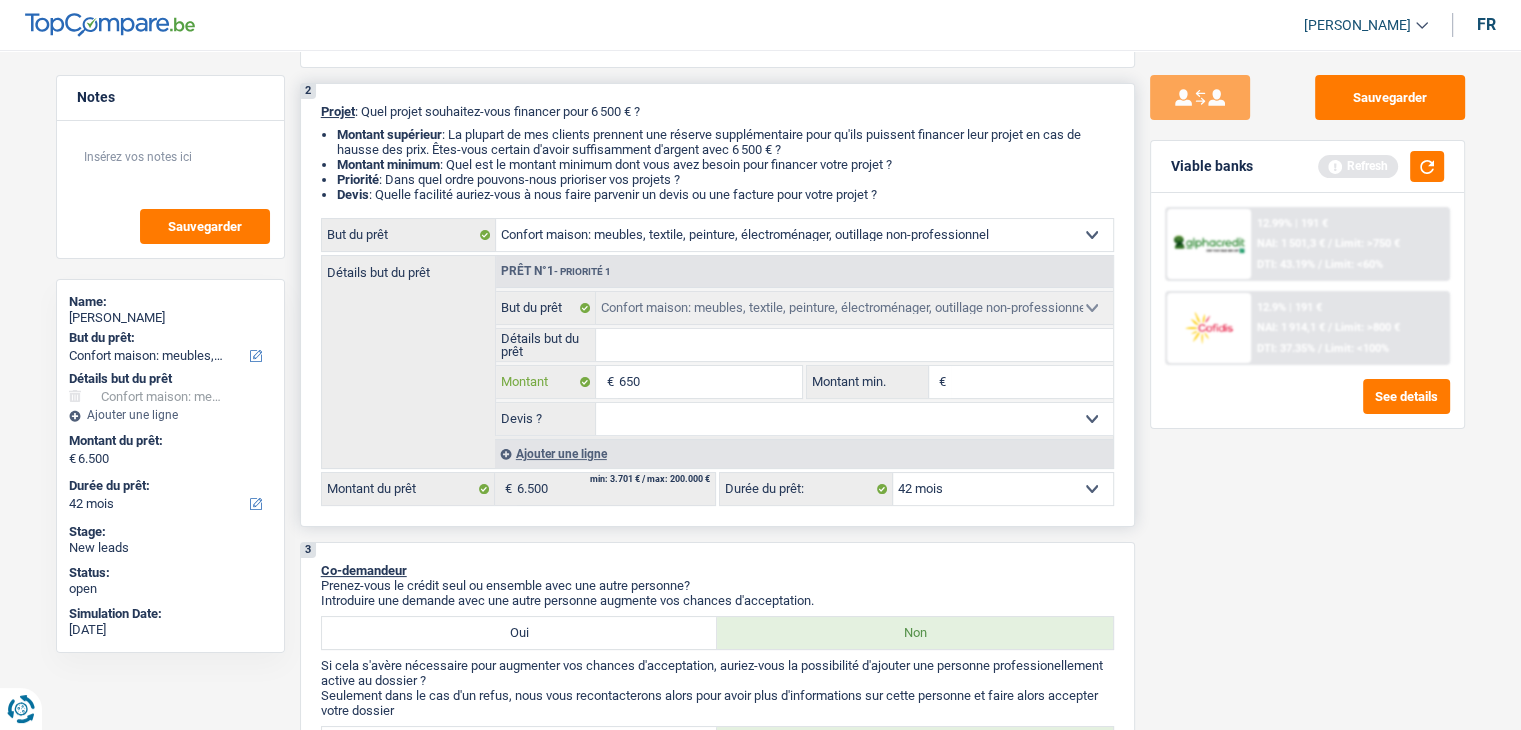 type on "65" 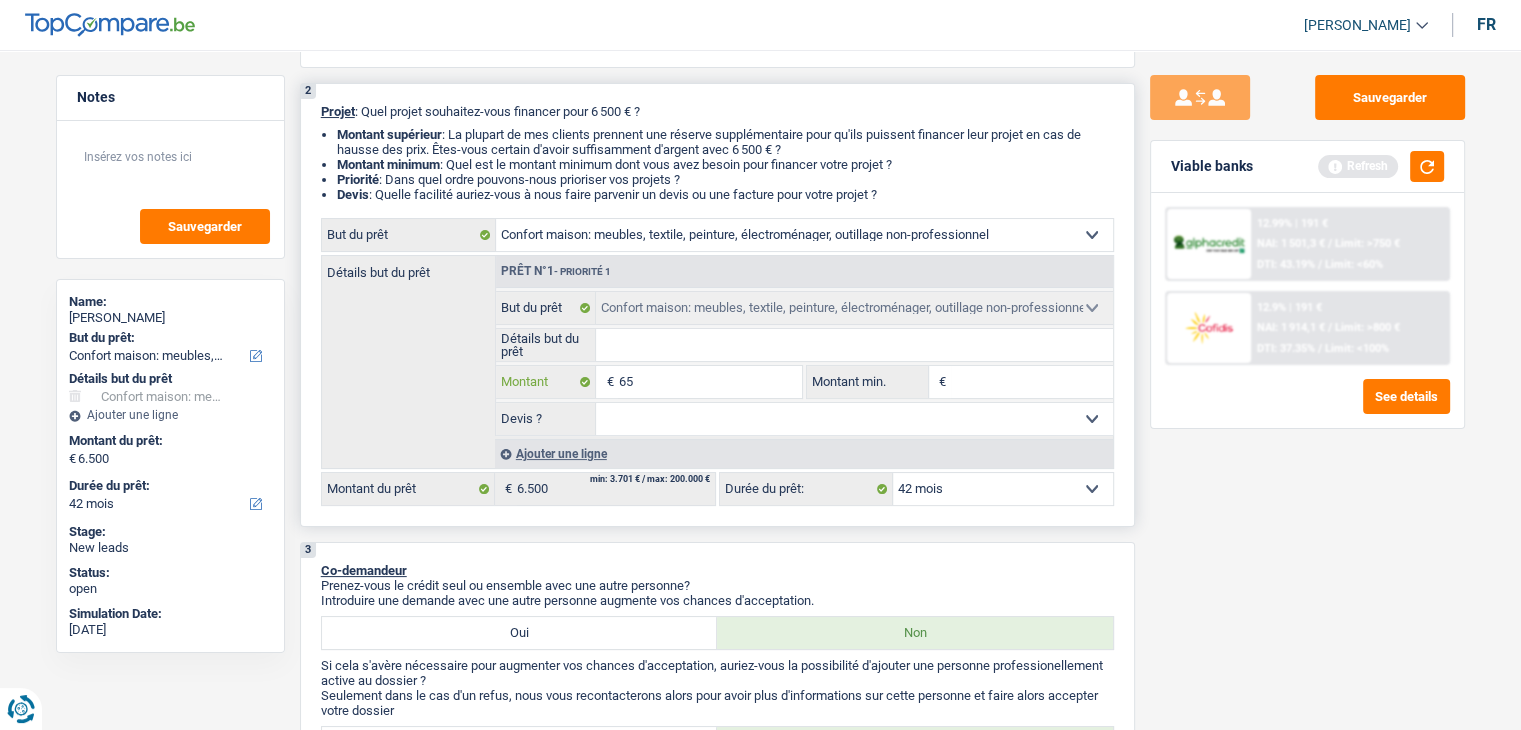 type on "6" 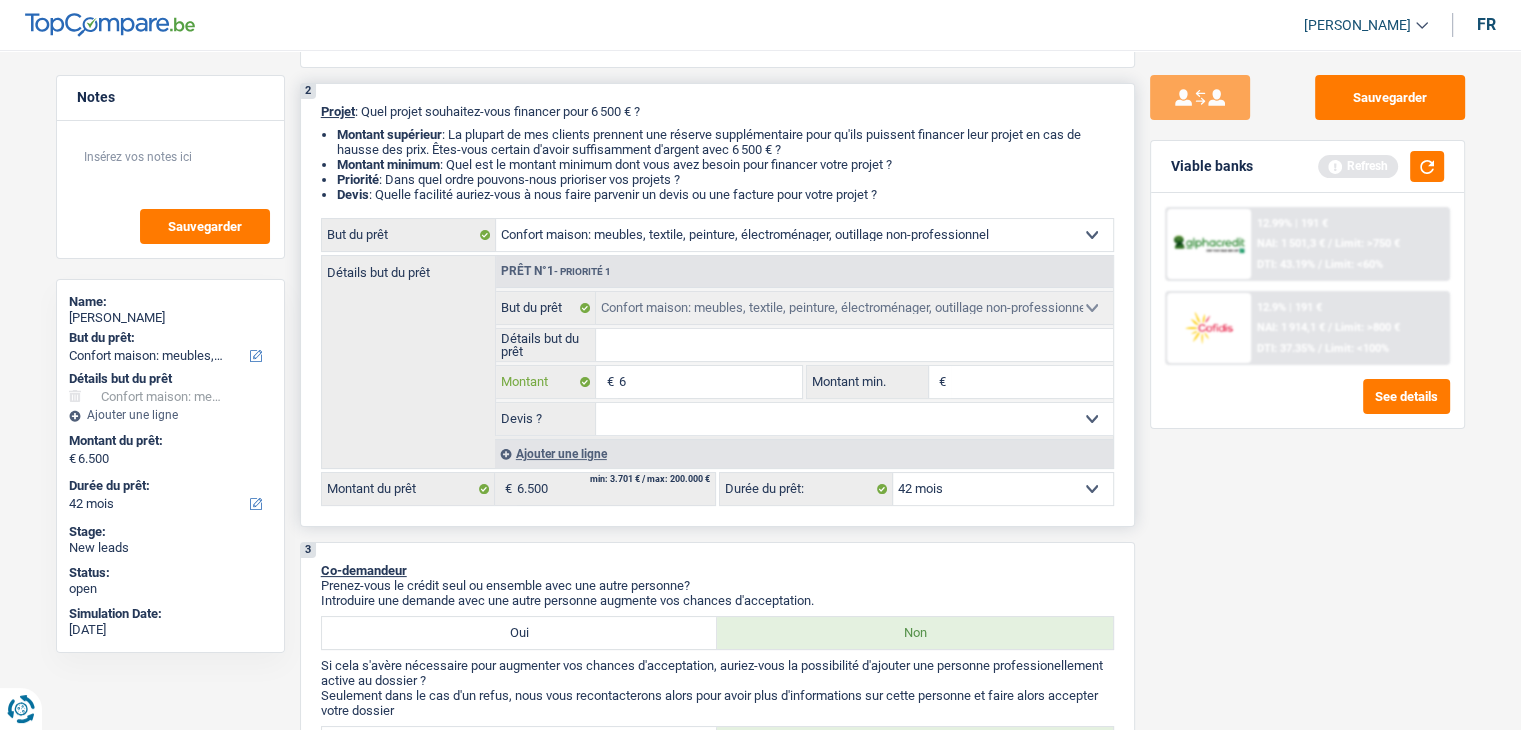 type 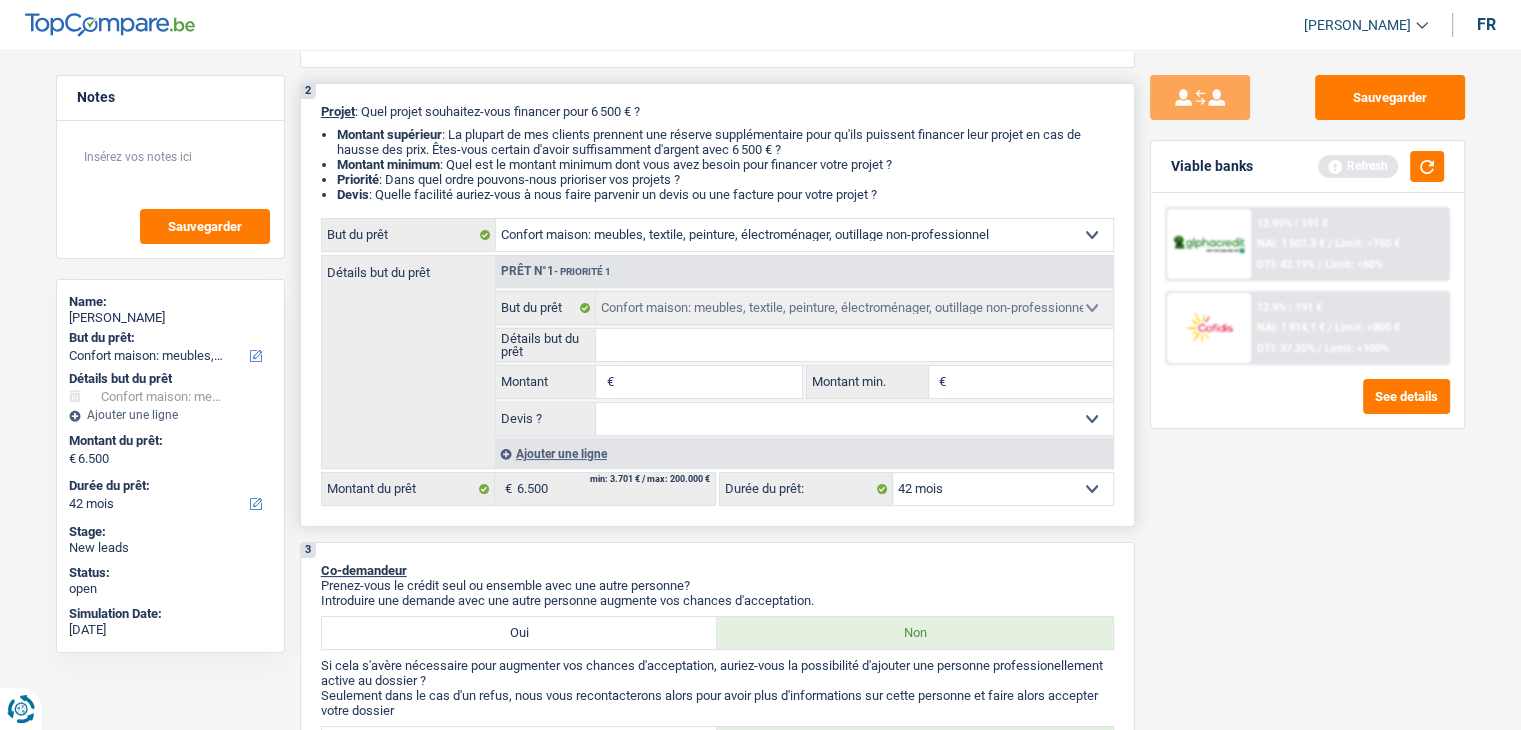 type on "1" 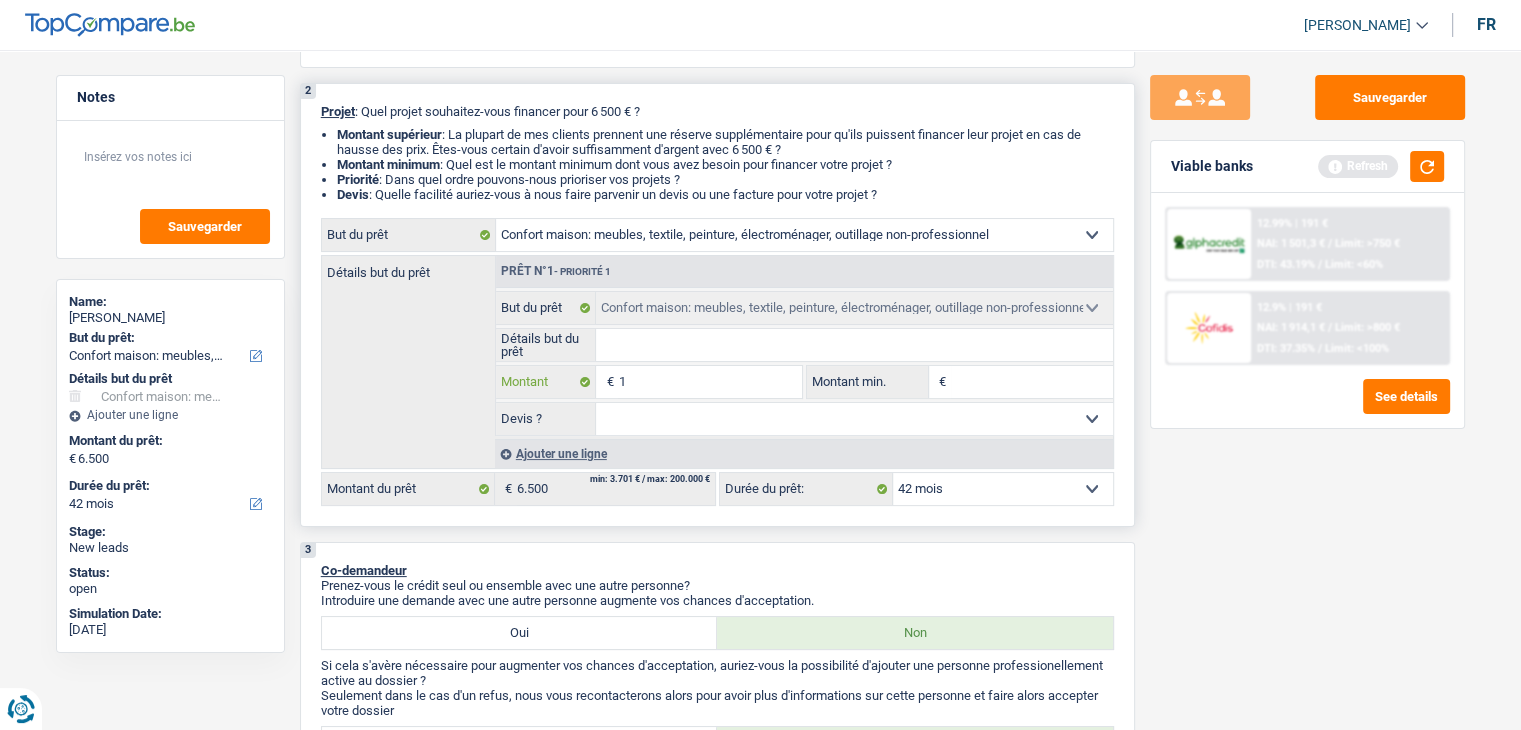 type on "10" 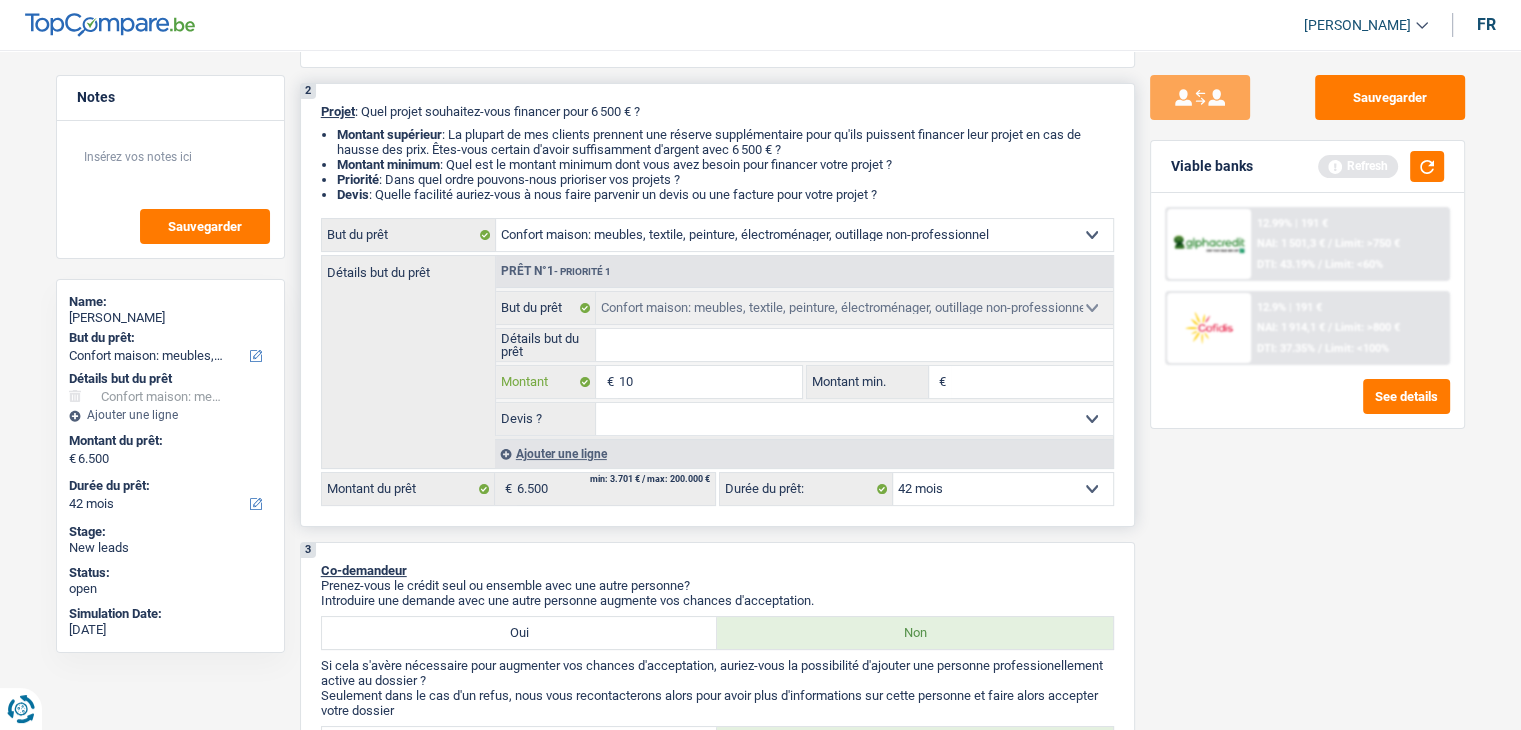 type on "100" 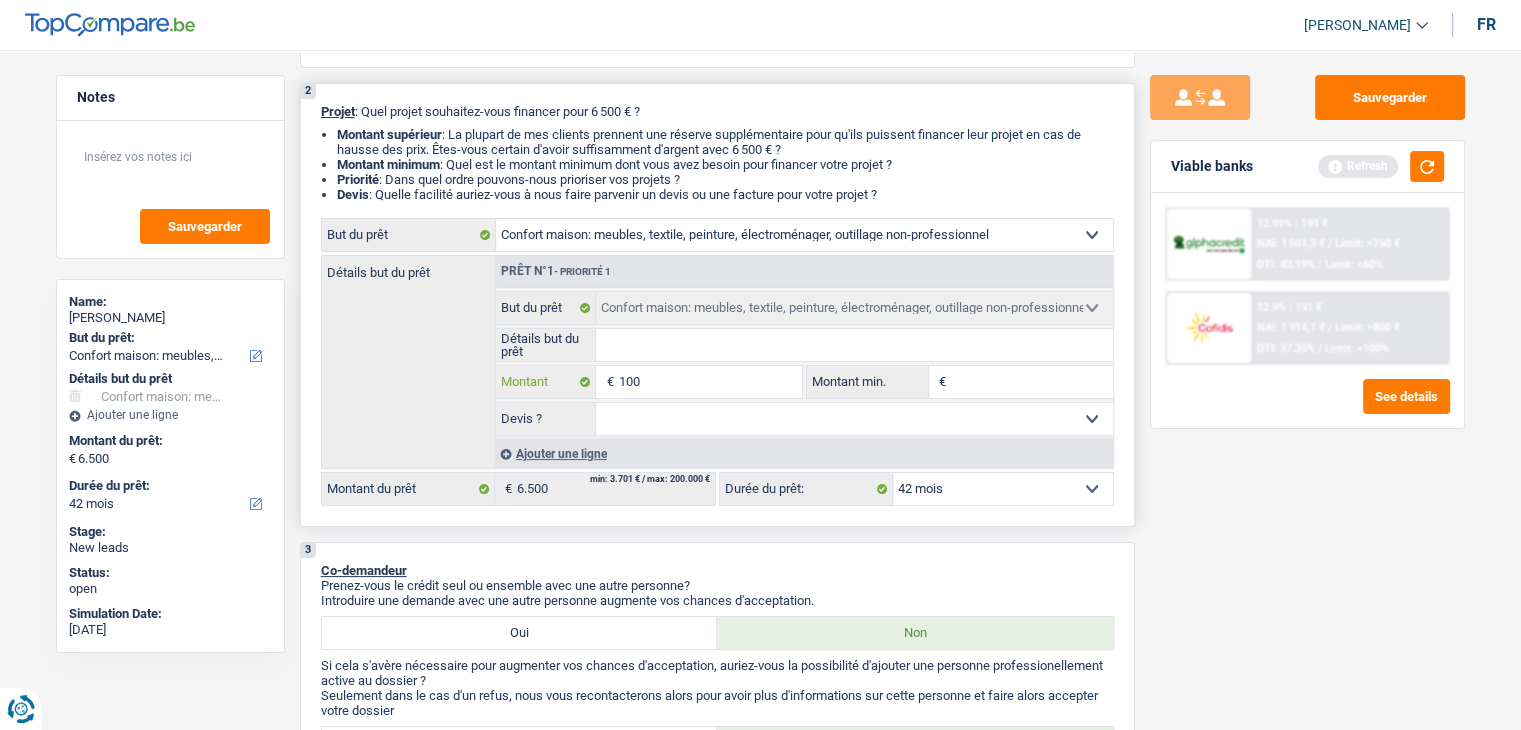 type on "1.000" 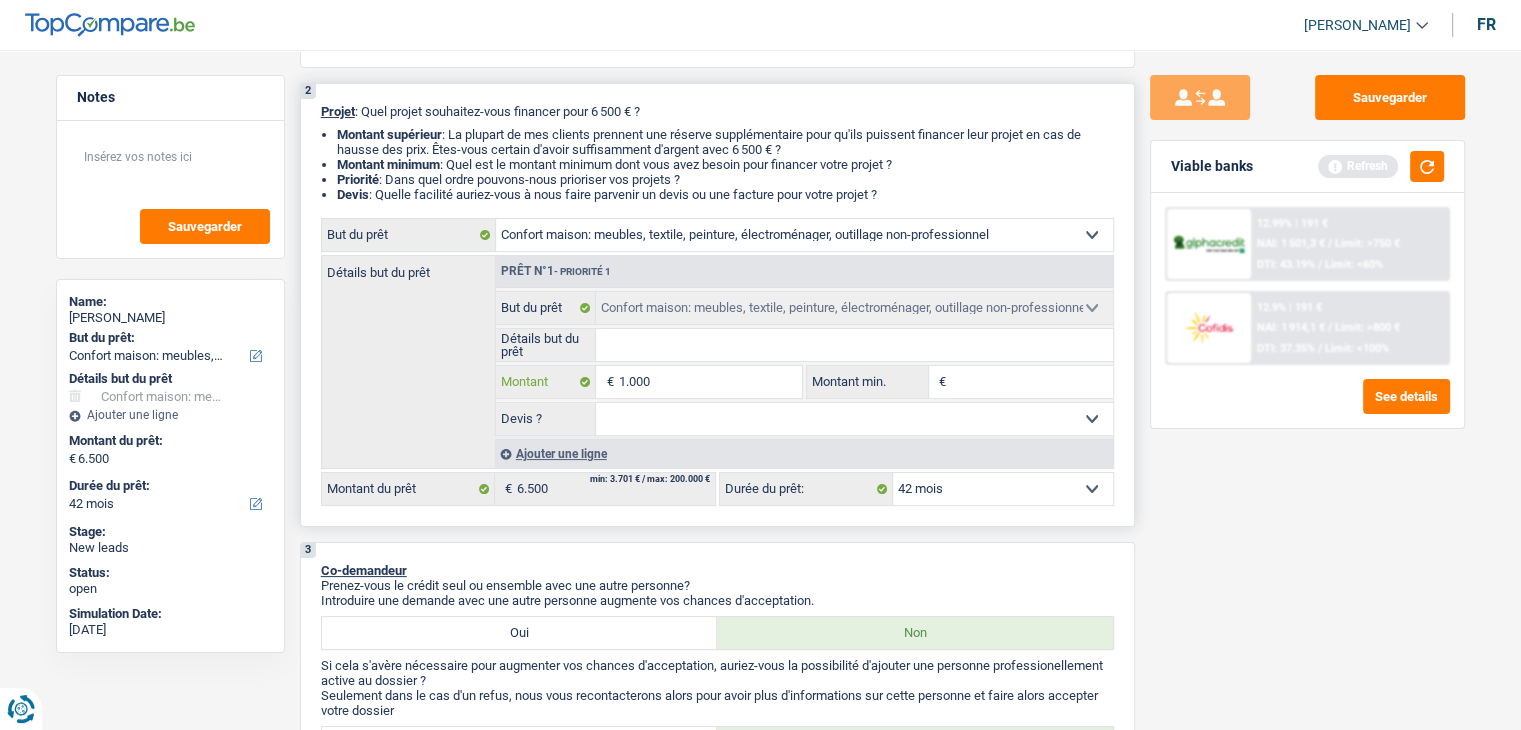 type on "10.001" 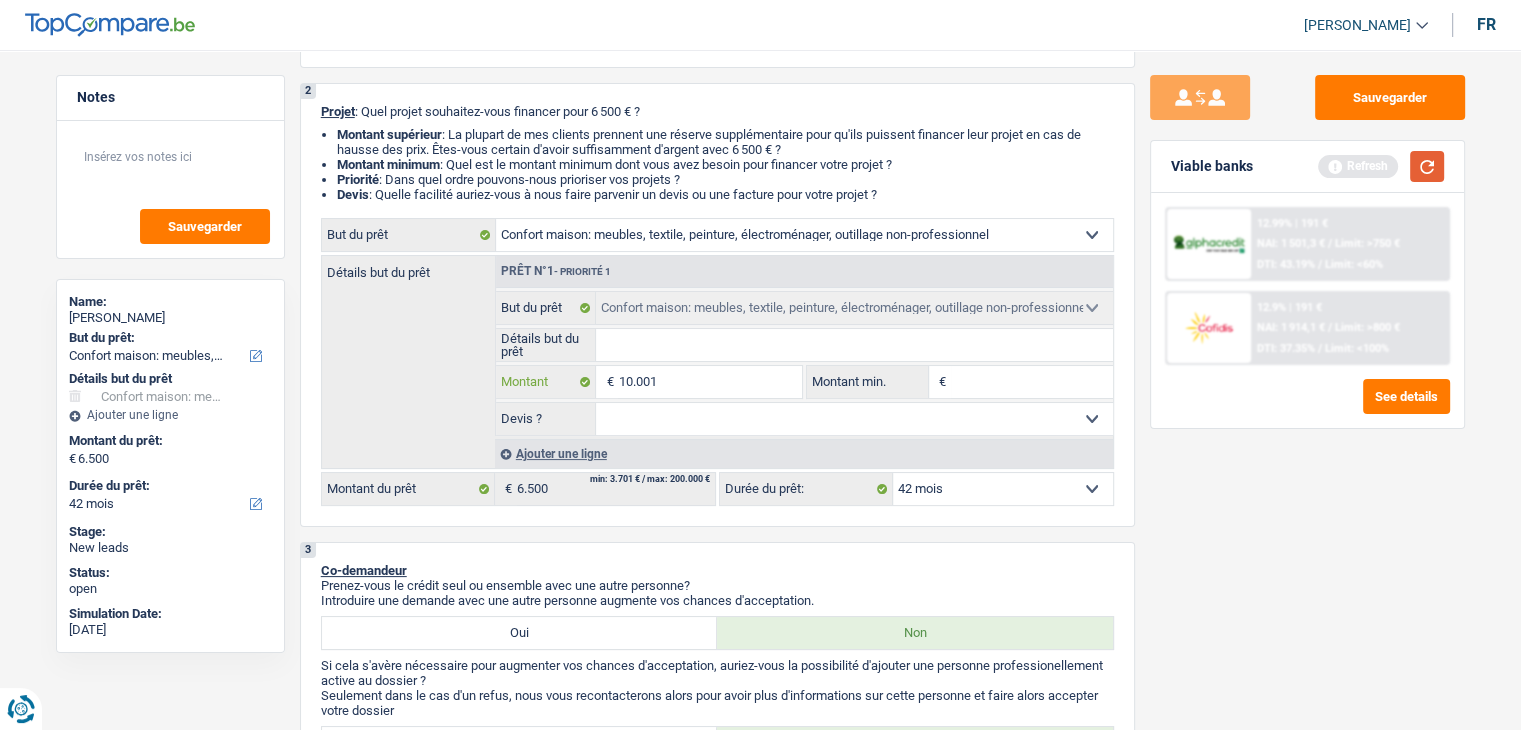 type on "10.001" 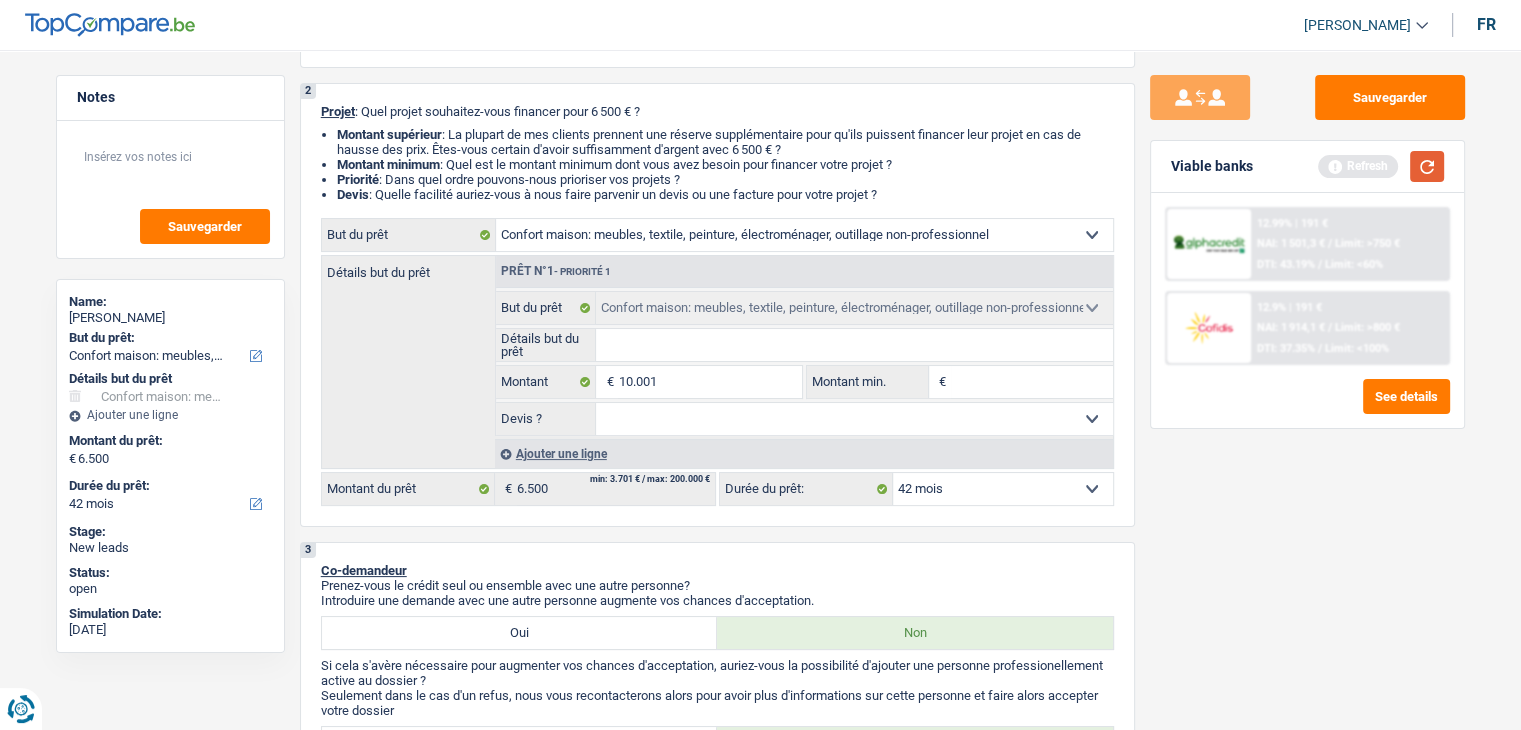 type on "10.001" 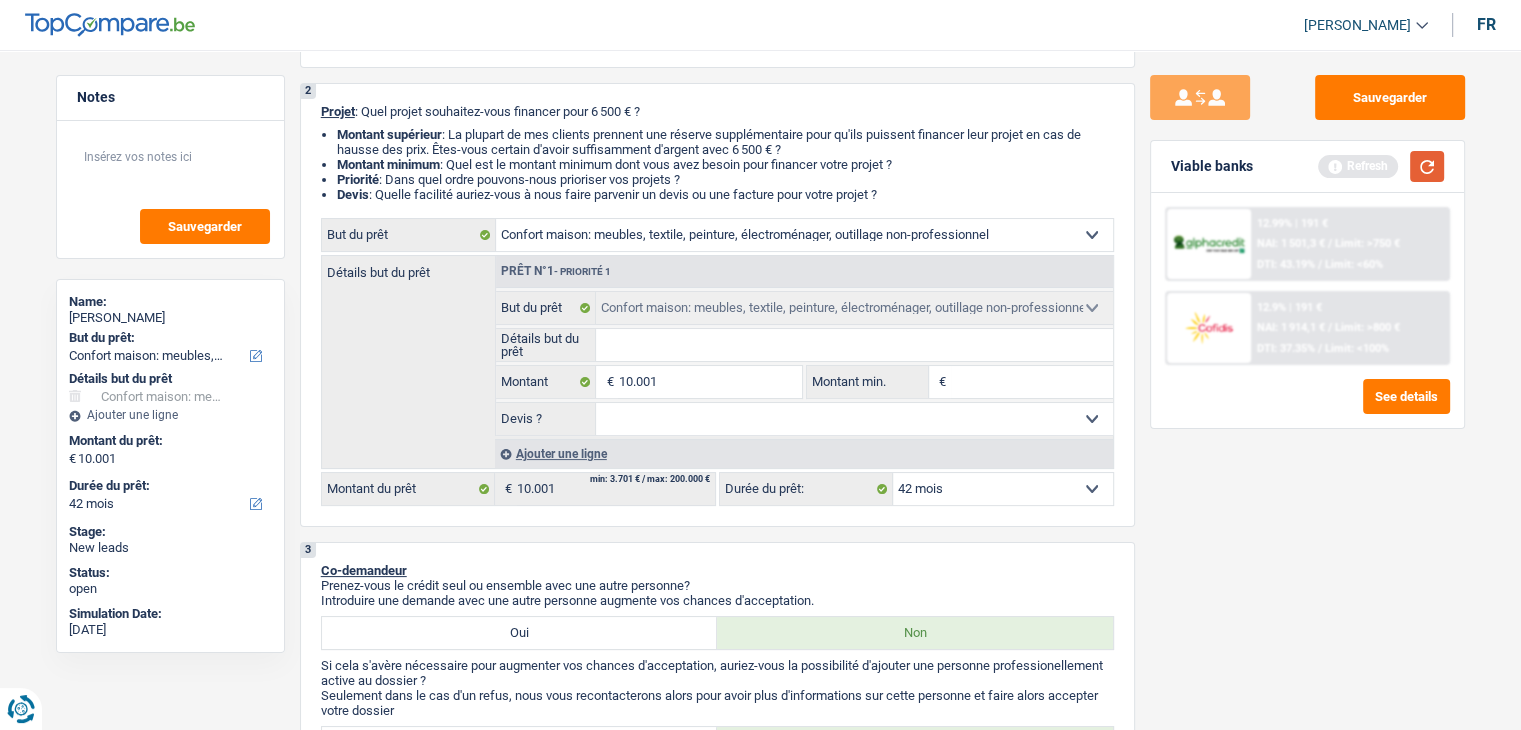 click at bounding box center [1427, 166] 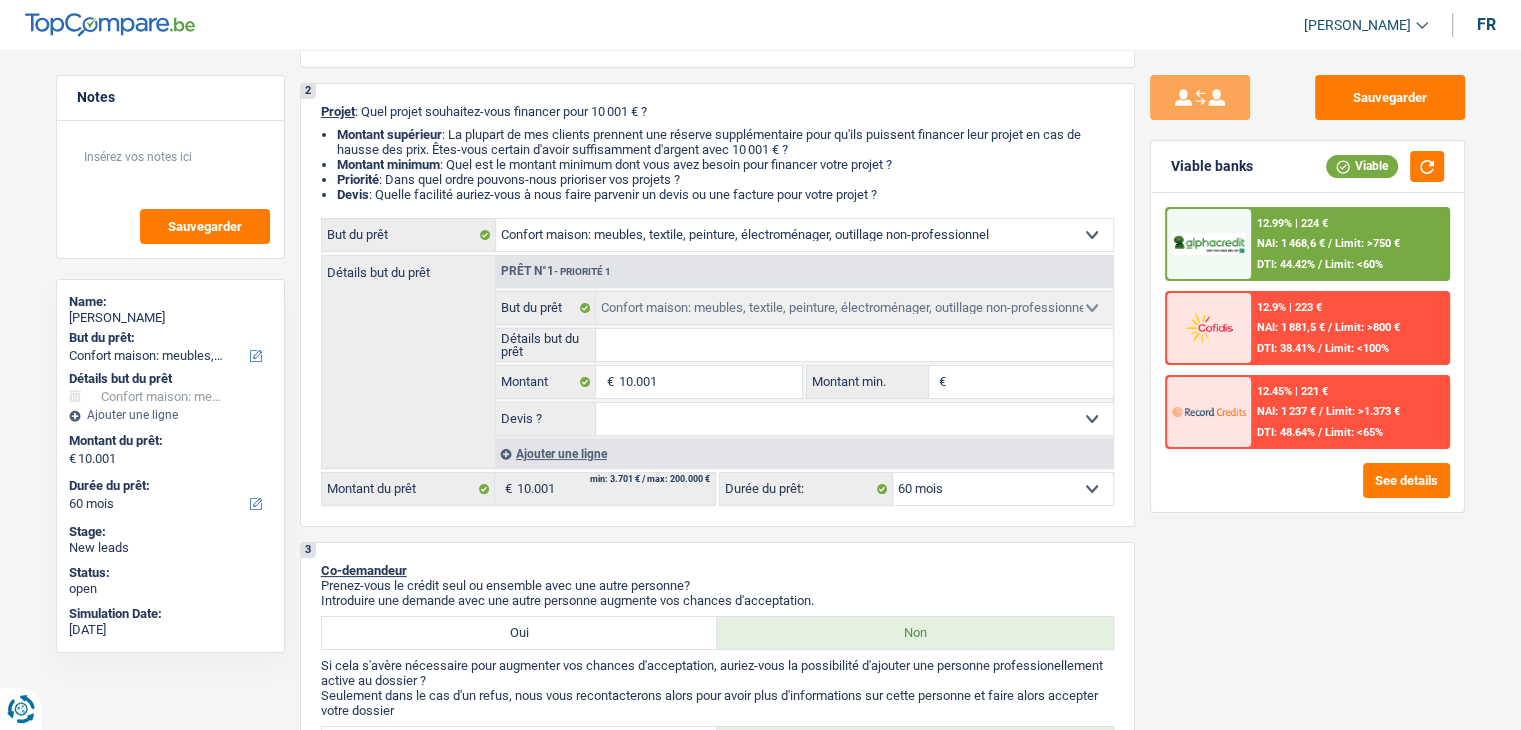 click on "NAI: 1 468,6 €" at bounding box center (1291, 243) 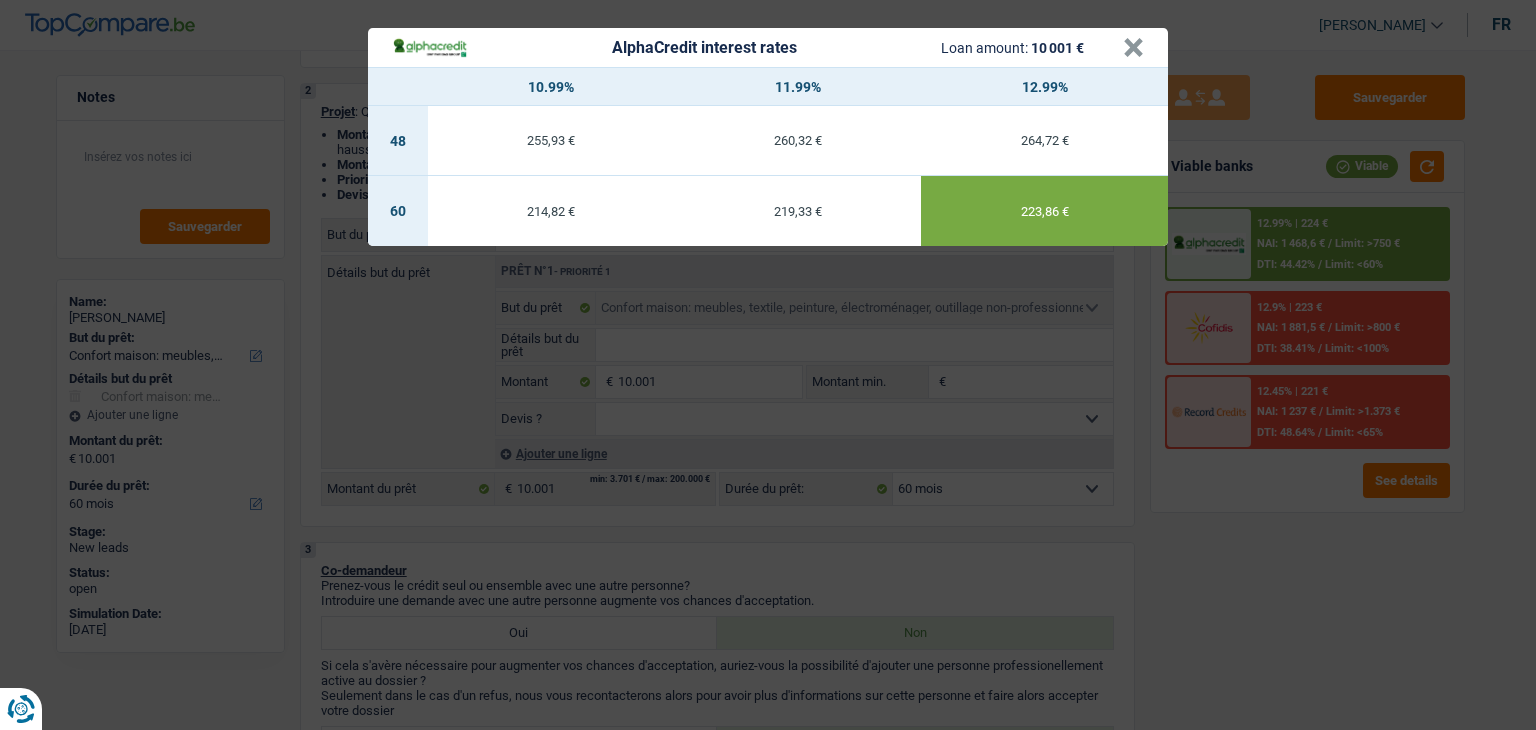 click on "AlphaCredit interest rates
Loan amount:
10 001 €
×
10.99%
11.99%
12.99%
48
255,93 €
260,32 €
264,72 €
60
214,82 €
219,33 €
223,86 €" at bounding box center [768, 365] 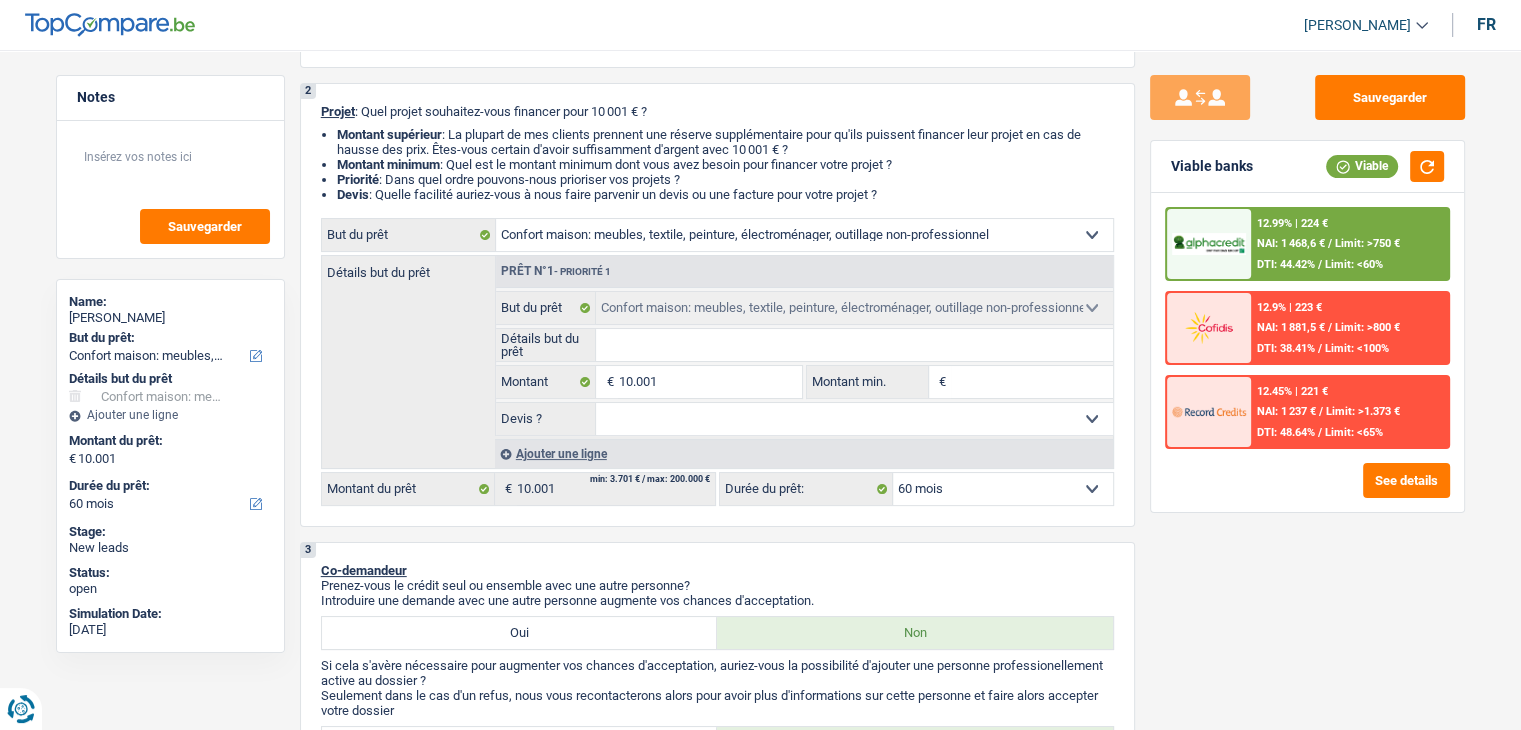 click on "NAI: 1 468,6 €" at bounding box center [1291, 243] 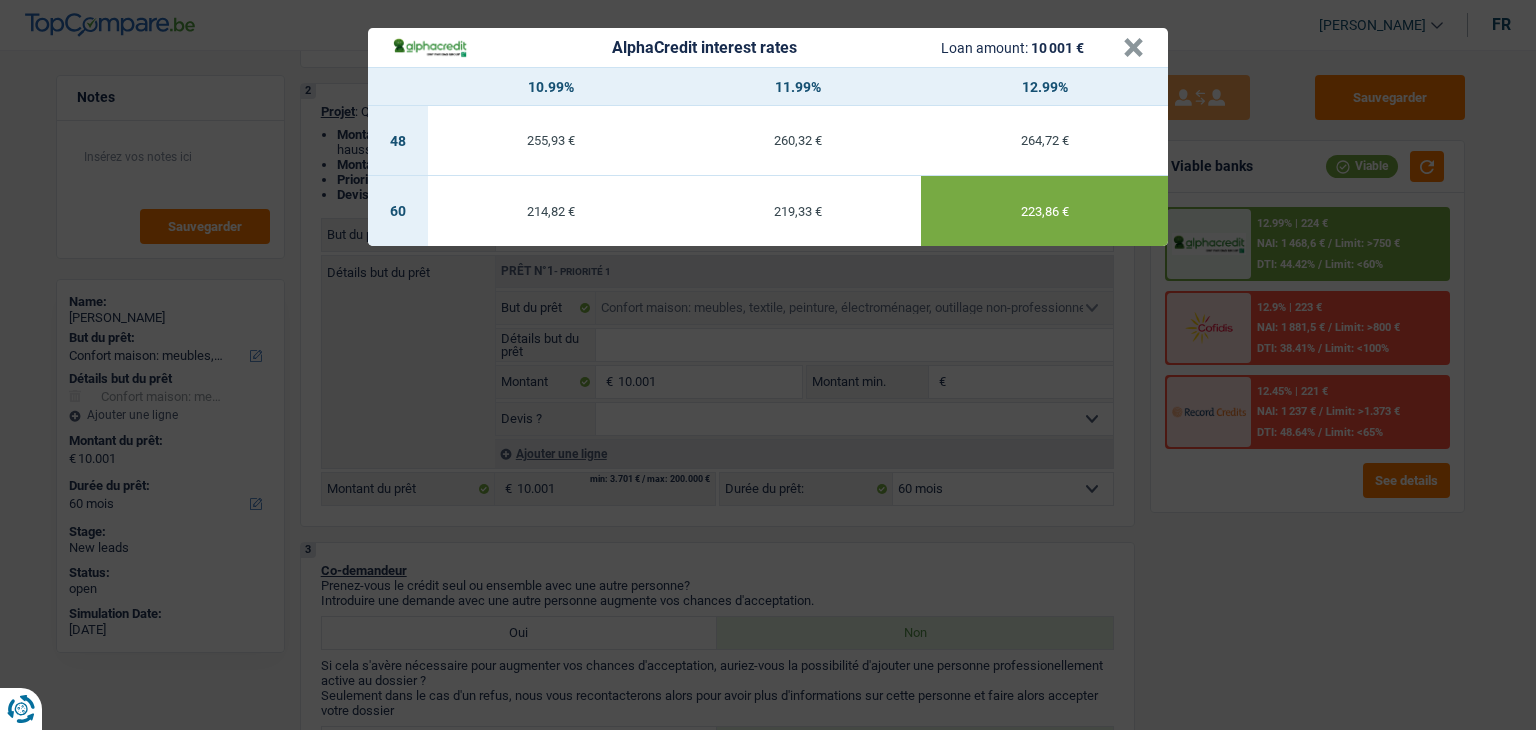 click on "AlphaCredit interest rates
Loan amount:
10 001 €
×
10.99%
11.99%
12.99%
48
255,93 €
260,32 €
264,72 €
60
214,82 €
219,33 €
223,86 €" at bounding box center (768, 365) 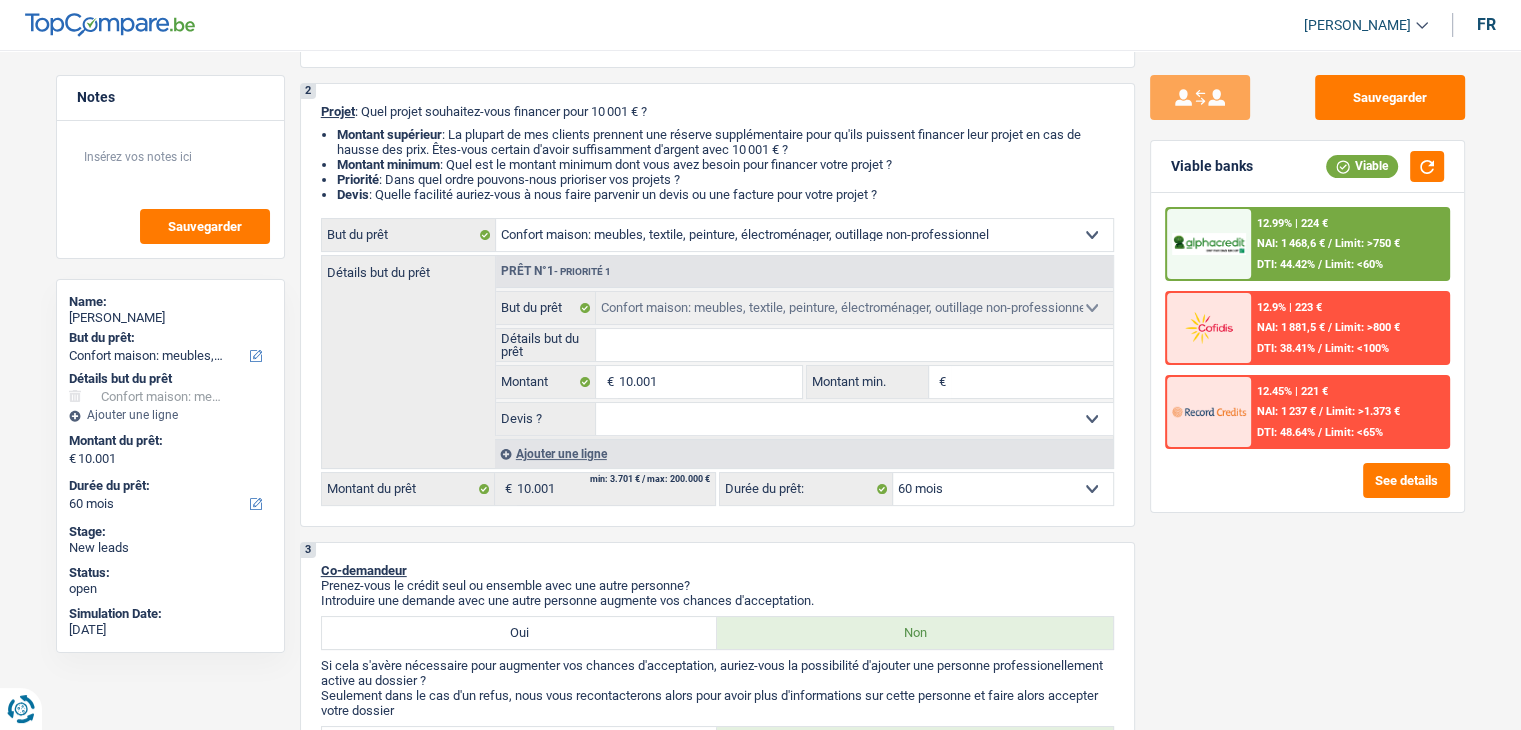 click on "12.99% | 224 €
NAI: 1 468,6 €
/
Limit: >750 €
DTI: 44.42%
/
Limit: <60%" at bounding box center [1349, 244] 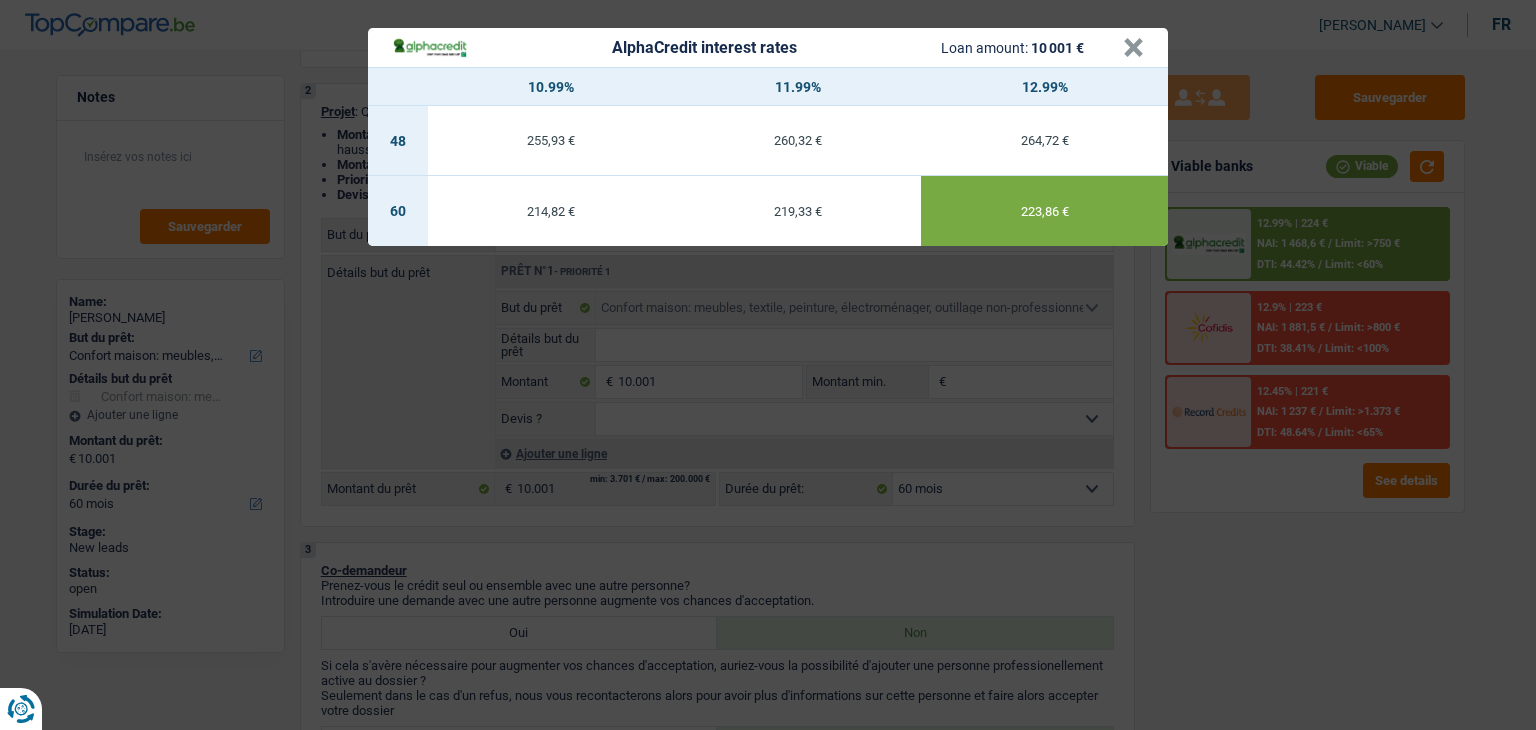 click on "AlphaCredit interest rates
Loan amount:
10 001 €
×
10.99%
11.99%
12.99%
48
255,93 €
260,32 €
264,72 €
60
214,82 €
219,33 €
223,86 €" at bounding box center [768, 365] 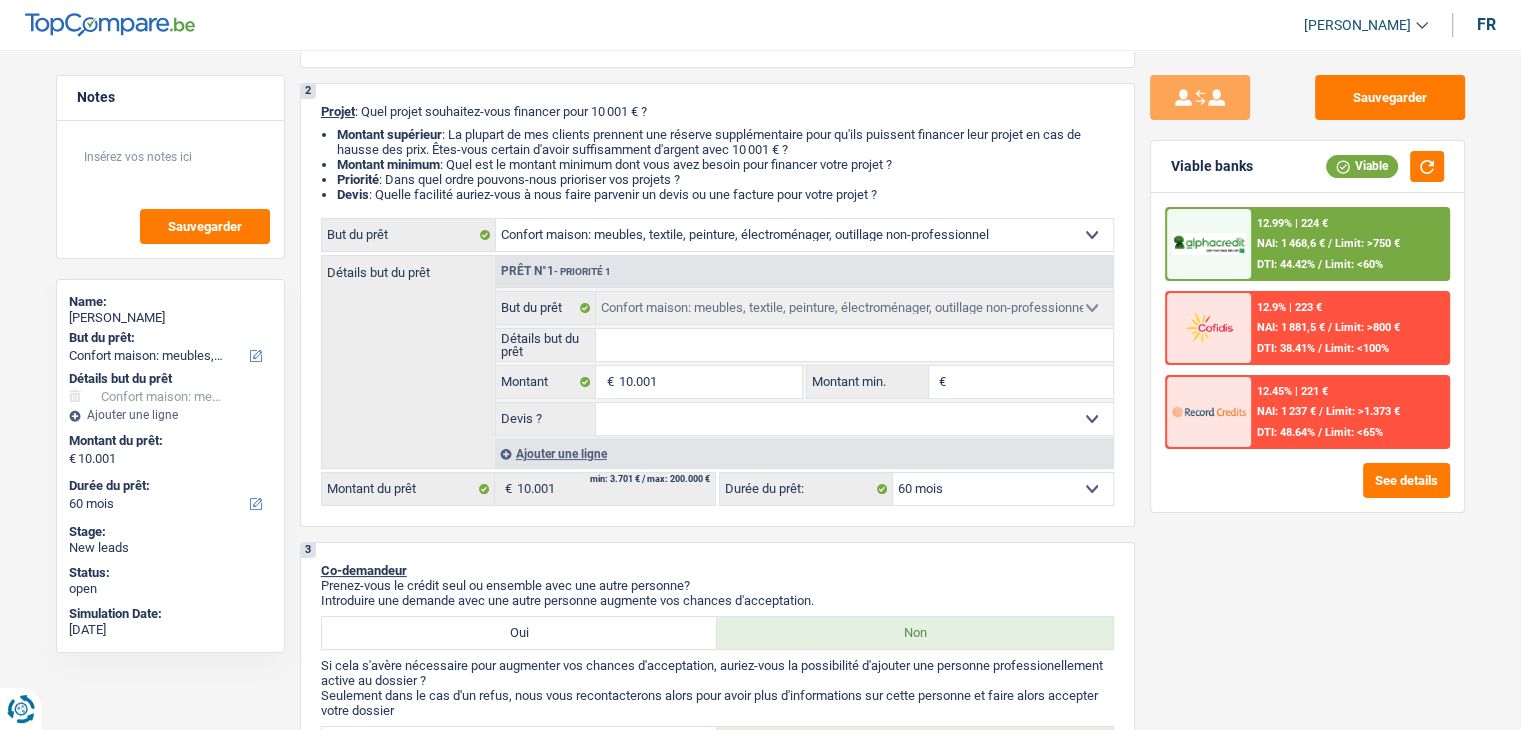 click on "NAI: 1 468,6 €" at bounding box center (1291, 243) 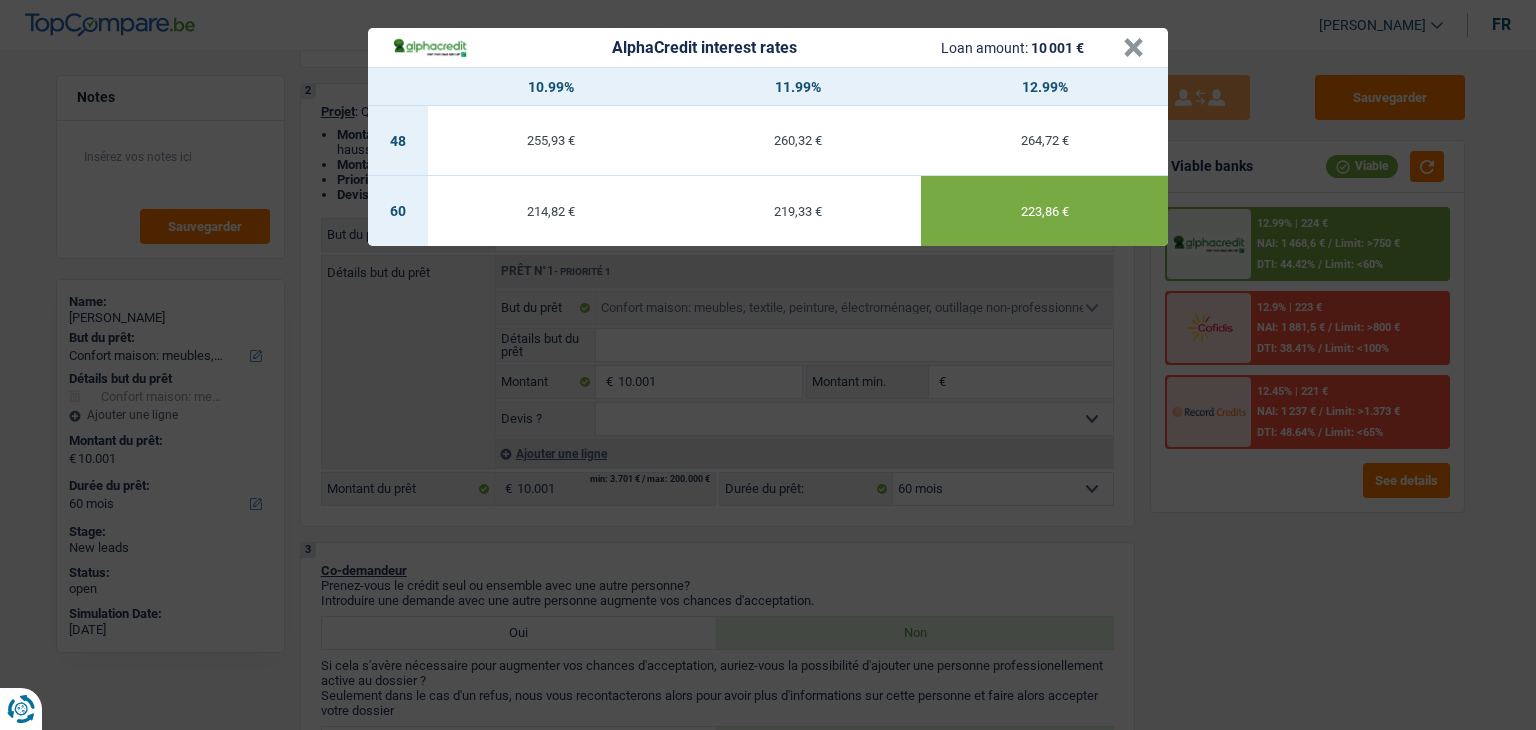 click on "AlphaCredit interest rates
Loan amount:
10 001 €
×
10.99%
11.99%
12.99%
48
255,93 €
260,32 €
264,72 €
60
214,82 €
219,33 €
223,86 €" at bounding box center (768, 365) 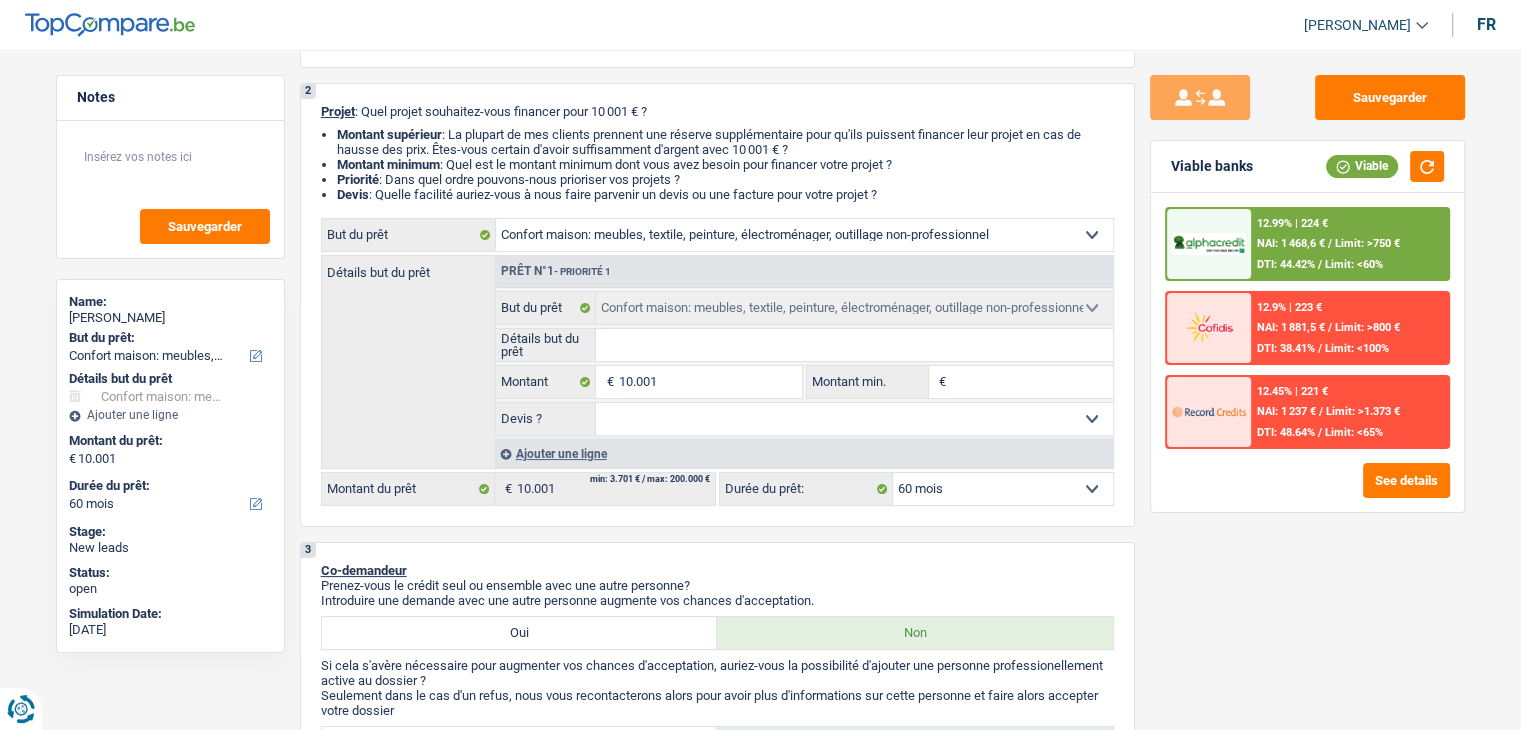 click on "NAI: 1 468,6 €" at bounding box center [1291, 243] 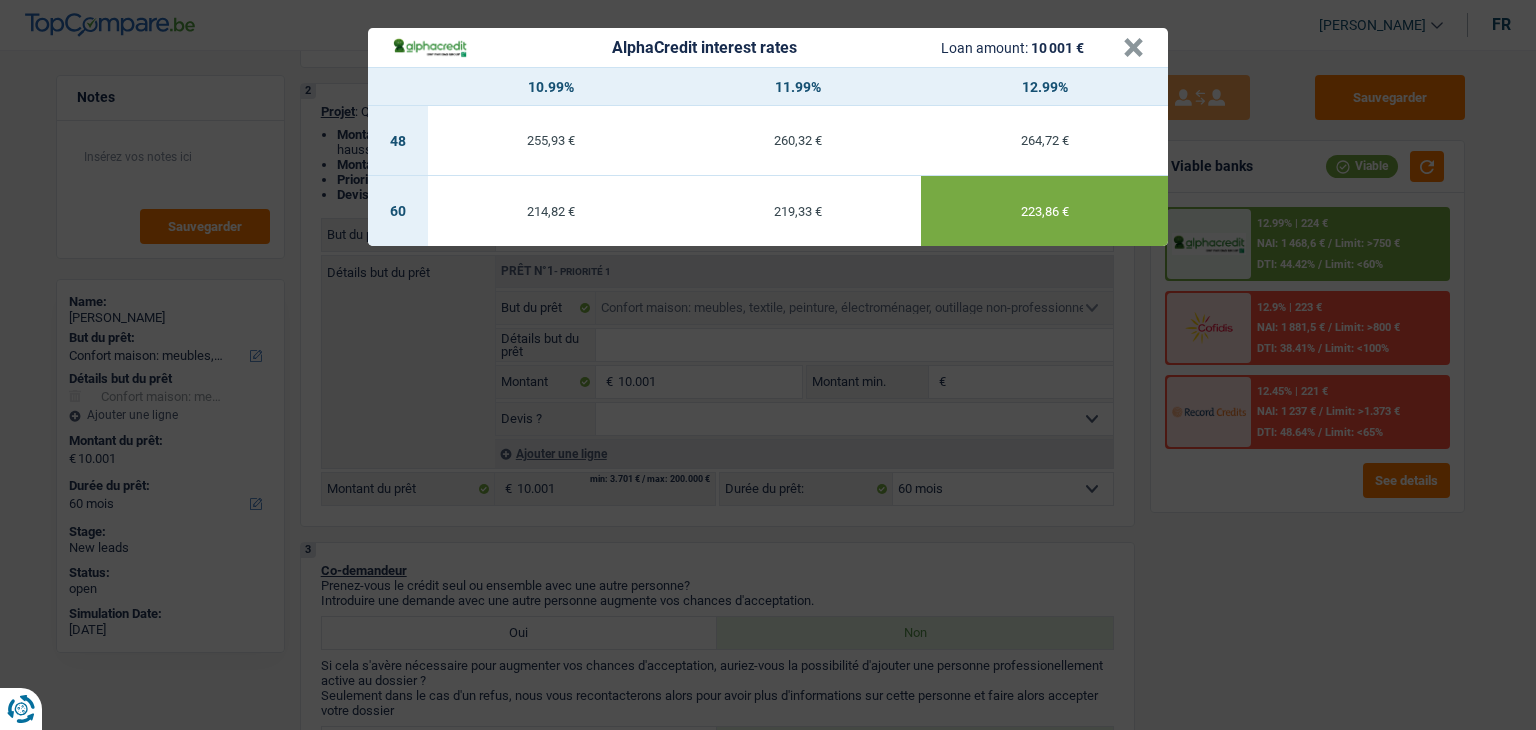 click on "AlphaCredit interest rates
Loan amount:
10 001 €
×
10.99%
11.99%
12.99%
48
255,93 €
260,32 €
264,72 €
60
214,82 €
219,33 €
223,86 €" at bounding box center [768, 365] 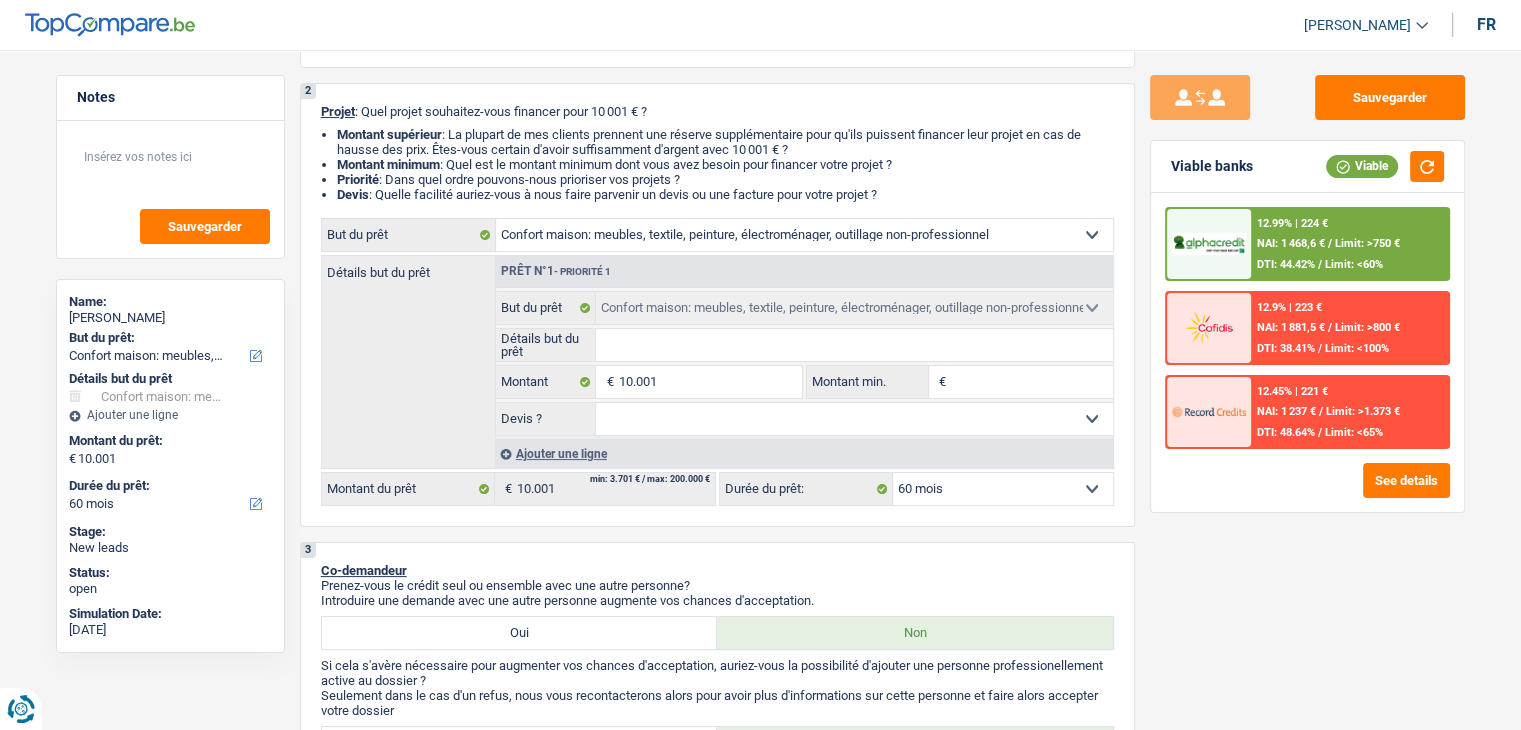 click at bounding box center (1209, 244) 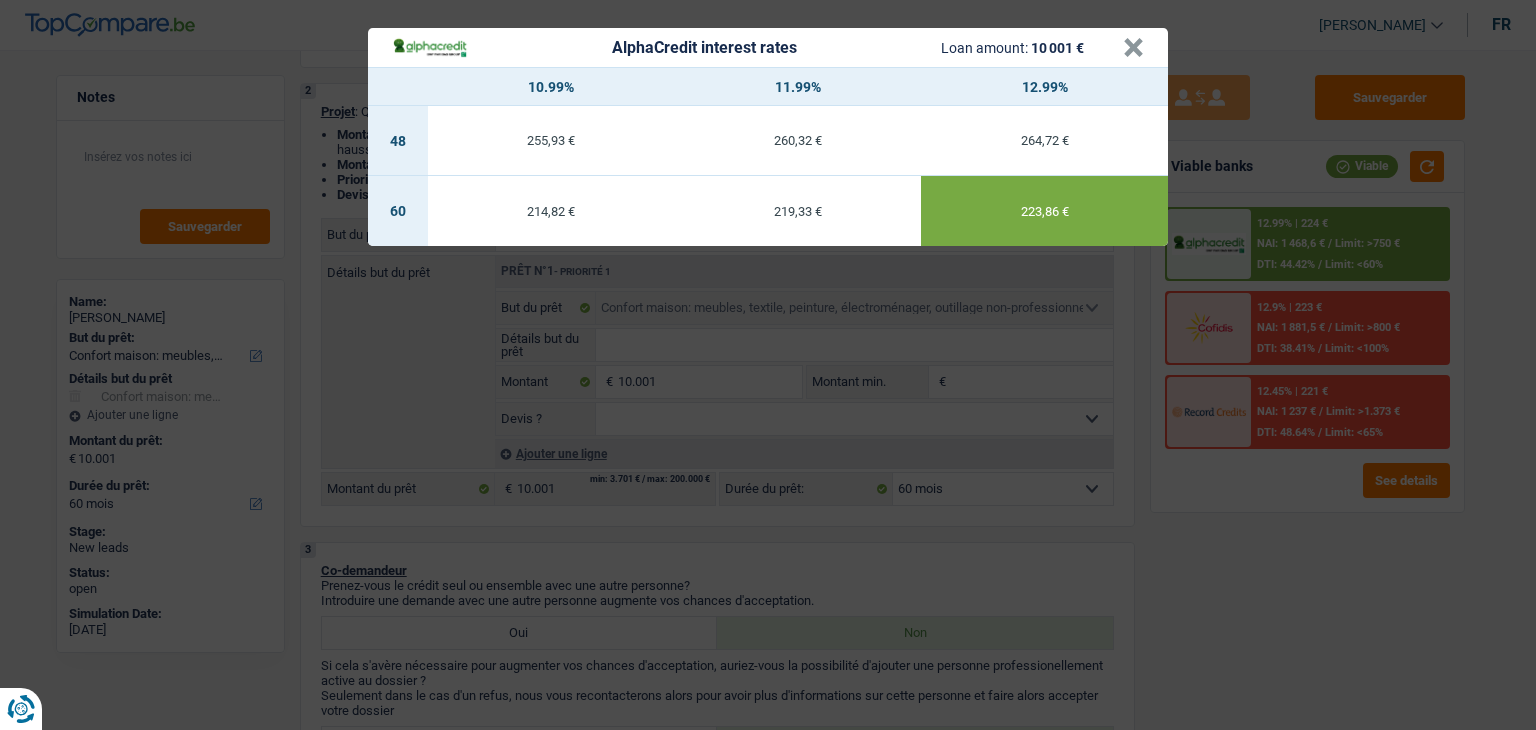 click on "AlphaCredit interest rates
Loan amount:
10 001 €
×
10.99%
11.99%
12.99%
48
255,93 €
260,32 €
264,72 €
60
214,82 €
219,33 €
223,86 €" at bounding box center (768, 365) 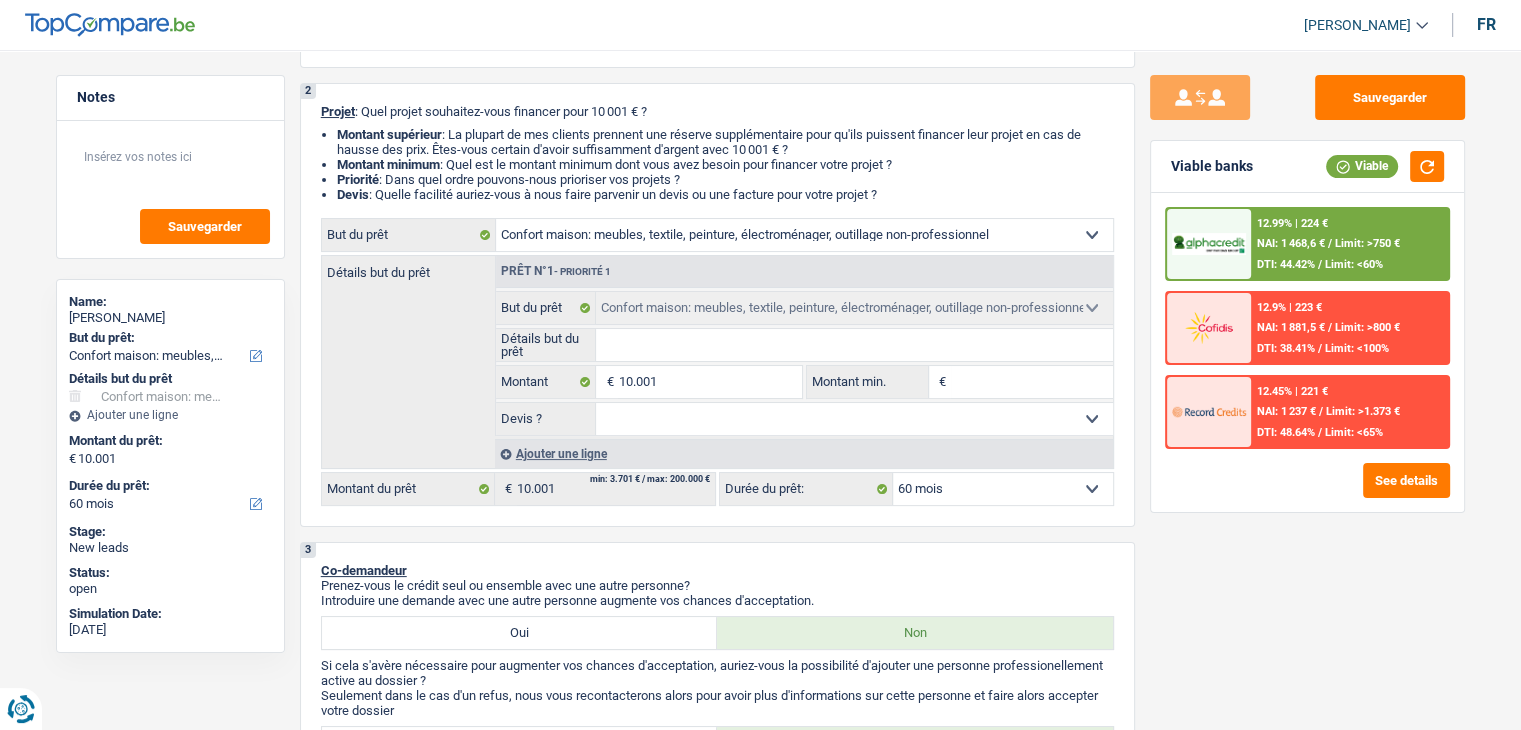 click on "12.99% | 224 €
NAI: 1 468,6 €
/
Limit: >750 €
DTI: 44.42%
/
Limit: <60%" at bounding box center (1349, 244) 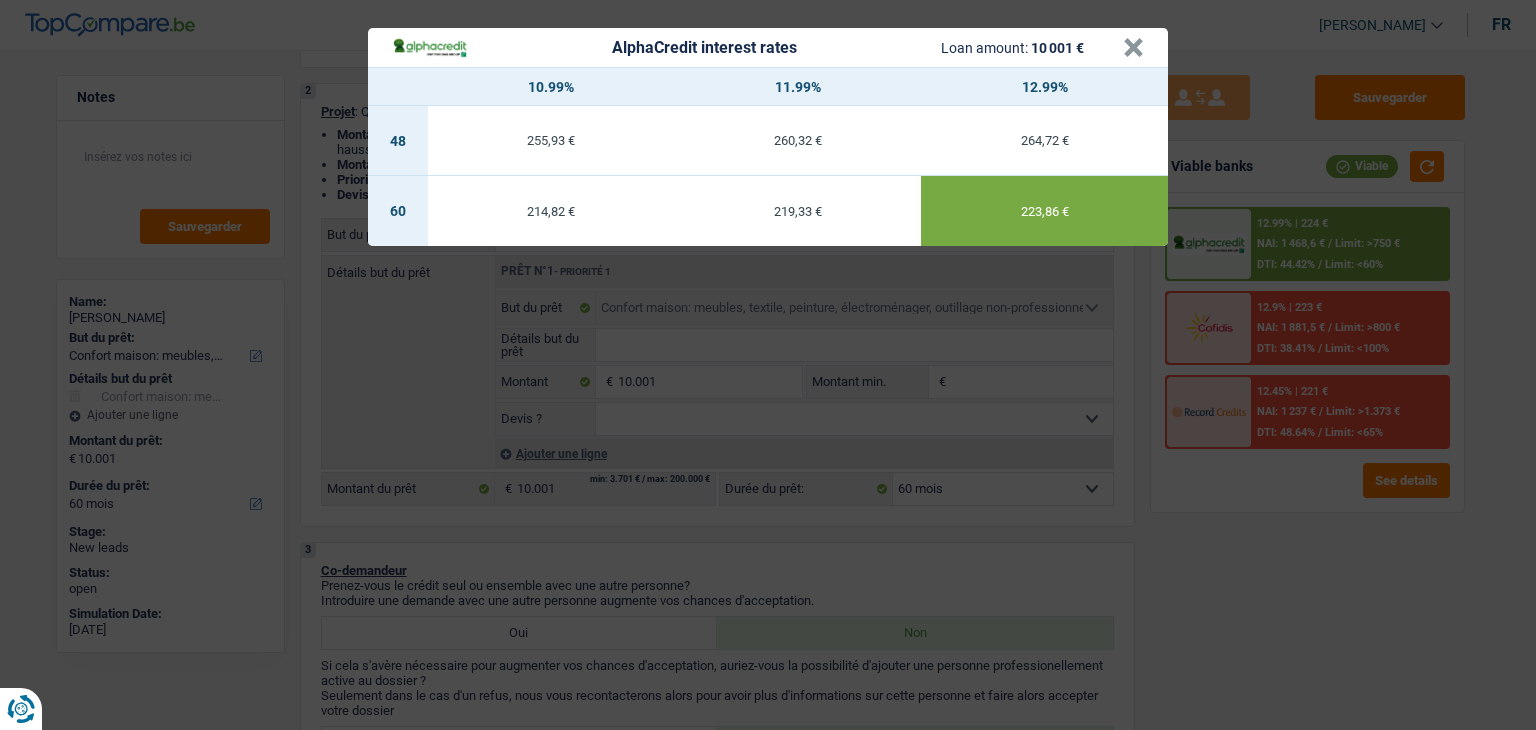 click on "AlphaCredit interest rates
Loan amount:
10 001 €
×
10.99%
11.99%
12.99%
48
255,93 €
260,32 €
264,72 €
60
214,82 €
219,33 €
223,86 €" at bounding box center [768, 365] 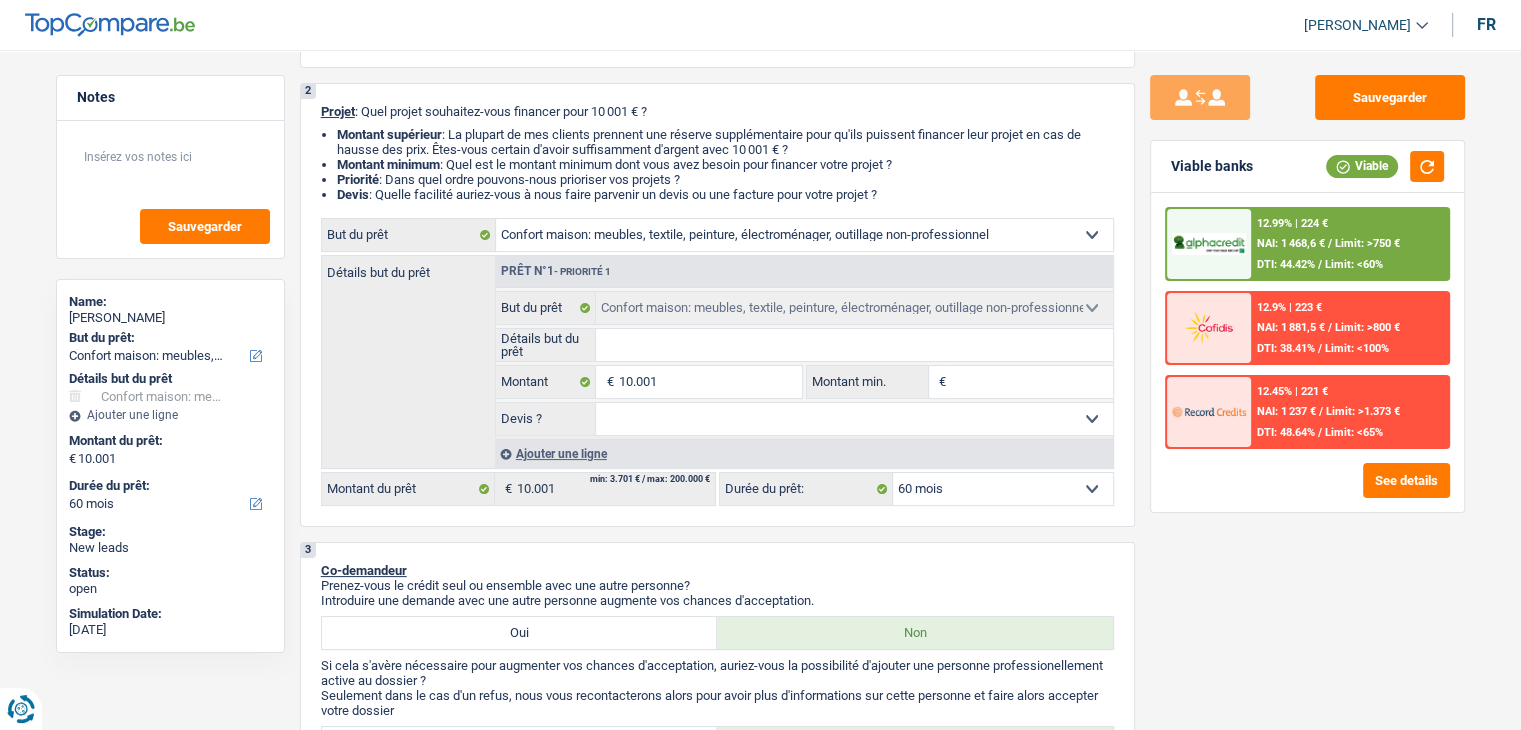 click on "12.99% | 224 €
NAI: 1 468,6 €
/
Limit: >750 €
DTI: 44.42%
/
Limit: <60%" at bounding box center [1349, 244] 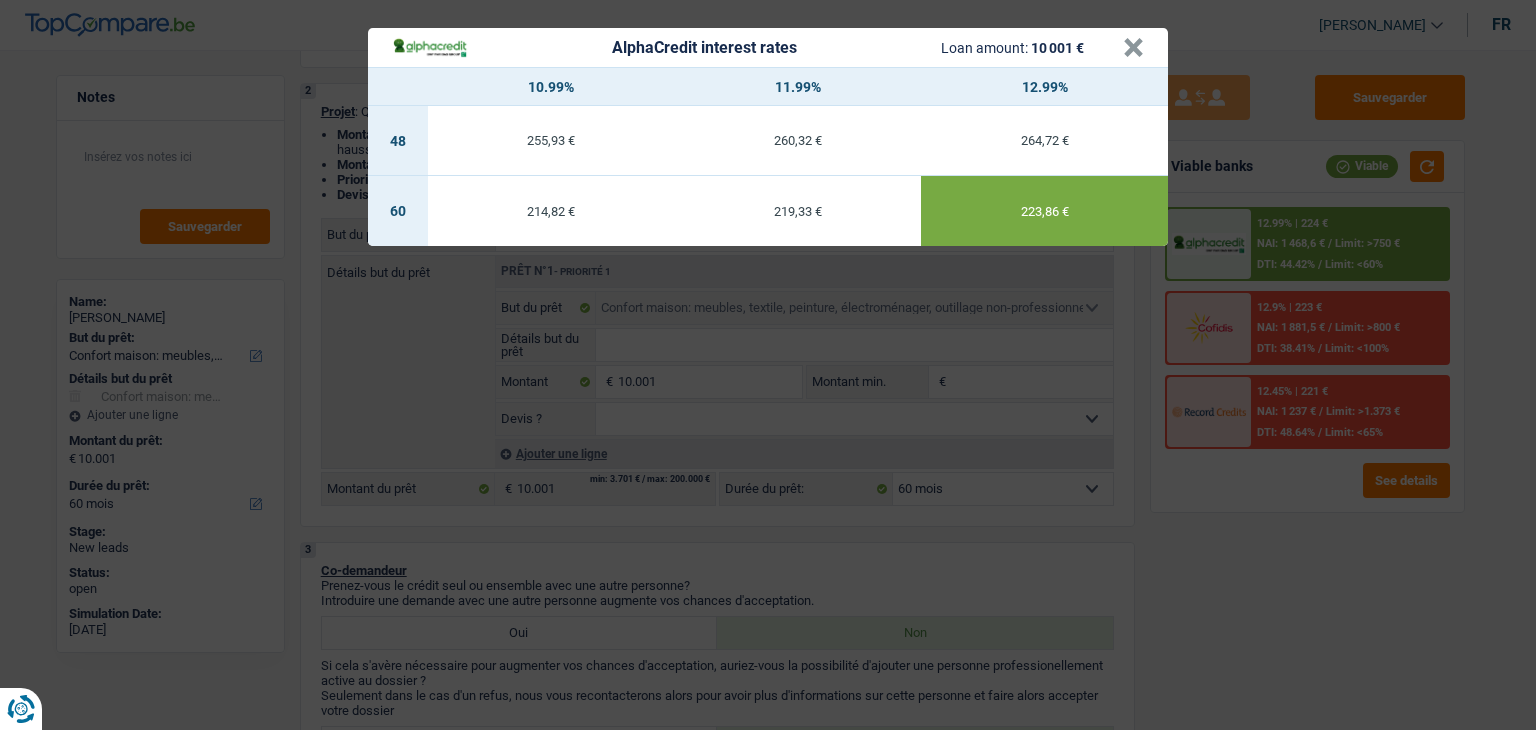 click on "AlphaCredit interest rates
Loan amount:
10 001 €
×
10.99%
11.99%
12.99%
48
255,93 €
260,32 €
264,72 €
60
214,82 €
219,33 €
223,86 €" at bounding box center [768, 365] 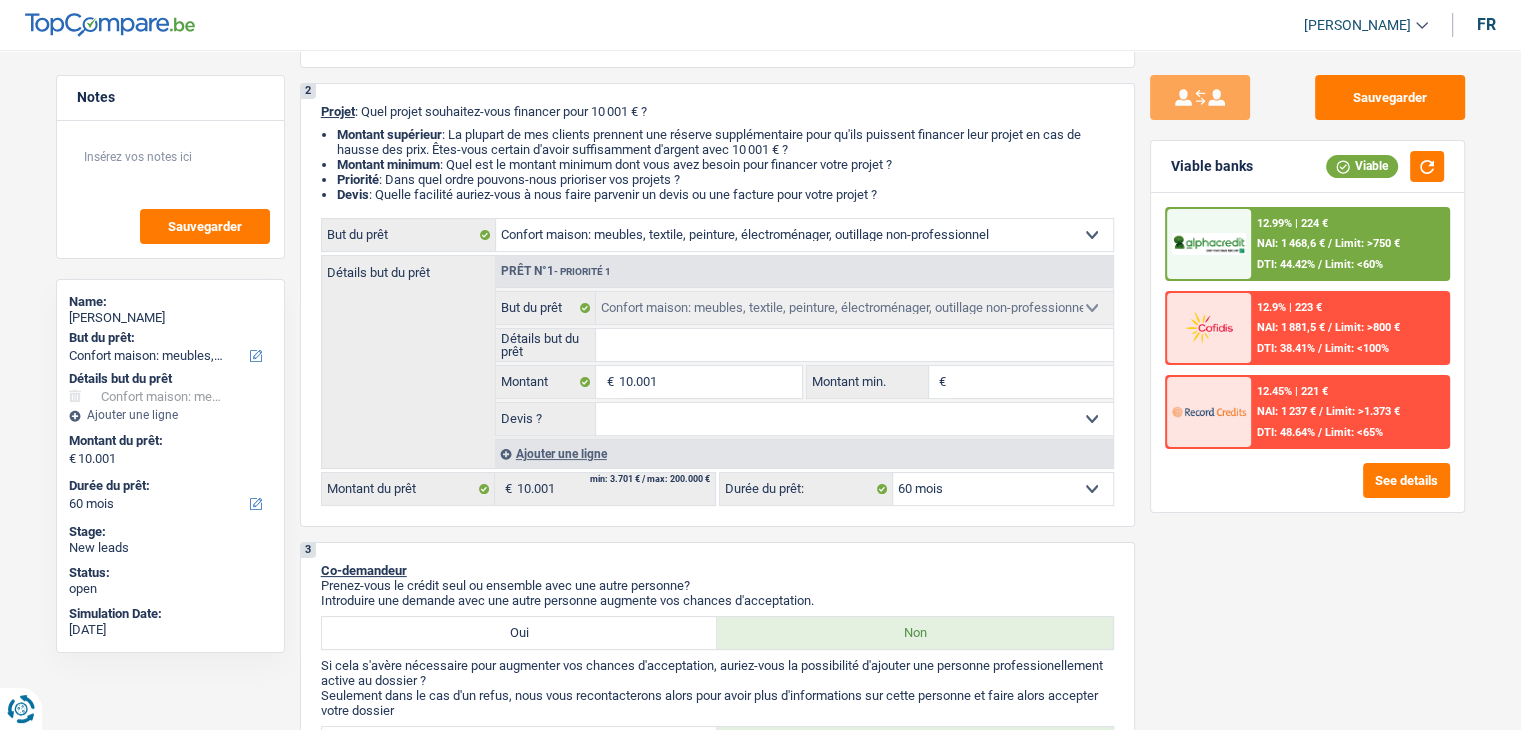 click on "12.99% | 224 €
NAI: 1 468,6 €
/
Limit: >750 €
DTI: 44.42%
/
Limit: <60%" at bounding box center (1349, 244) 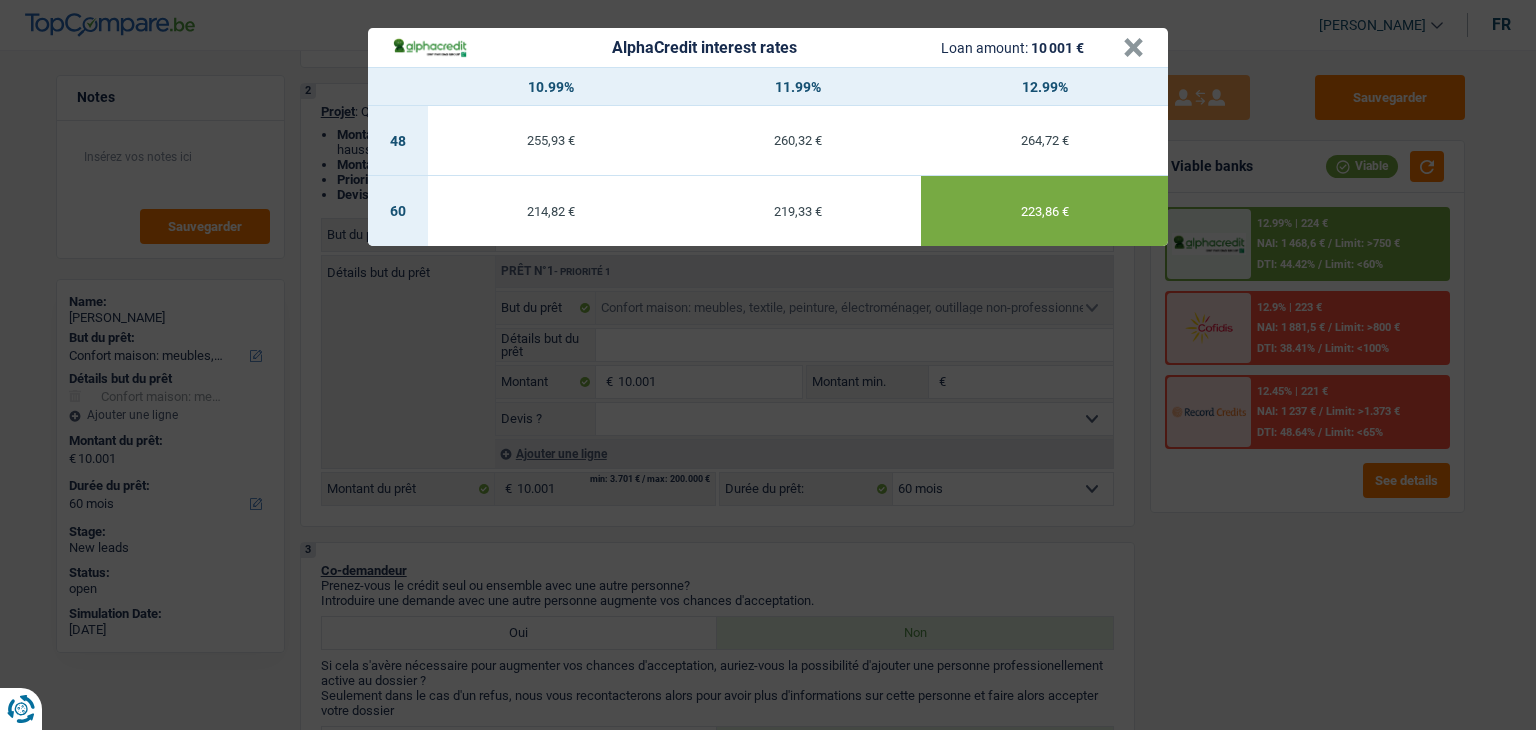 click on "AlphaCredit interest rates
Loan amount:
10 001 €
×
10.99%
11.99%
12.99%
48
255,93 €
260,32 €
264,72 €
60
214,82 €
219,33 €
223,86 €" at bounding box center [768, 365] 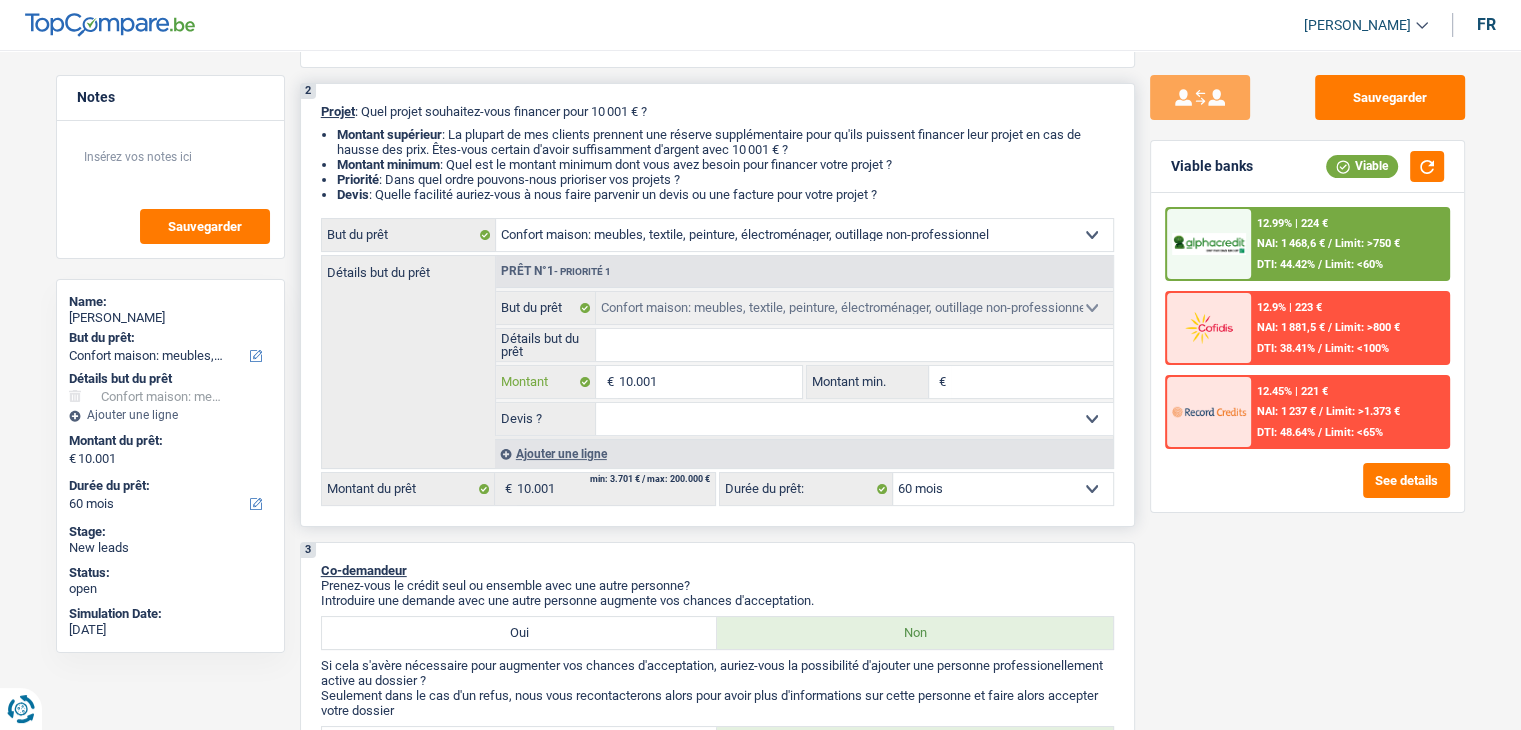 click on "10.001" at bounding box center [709, 382] 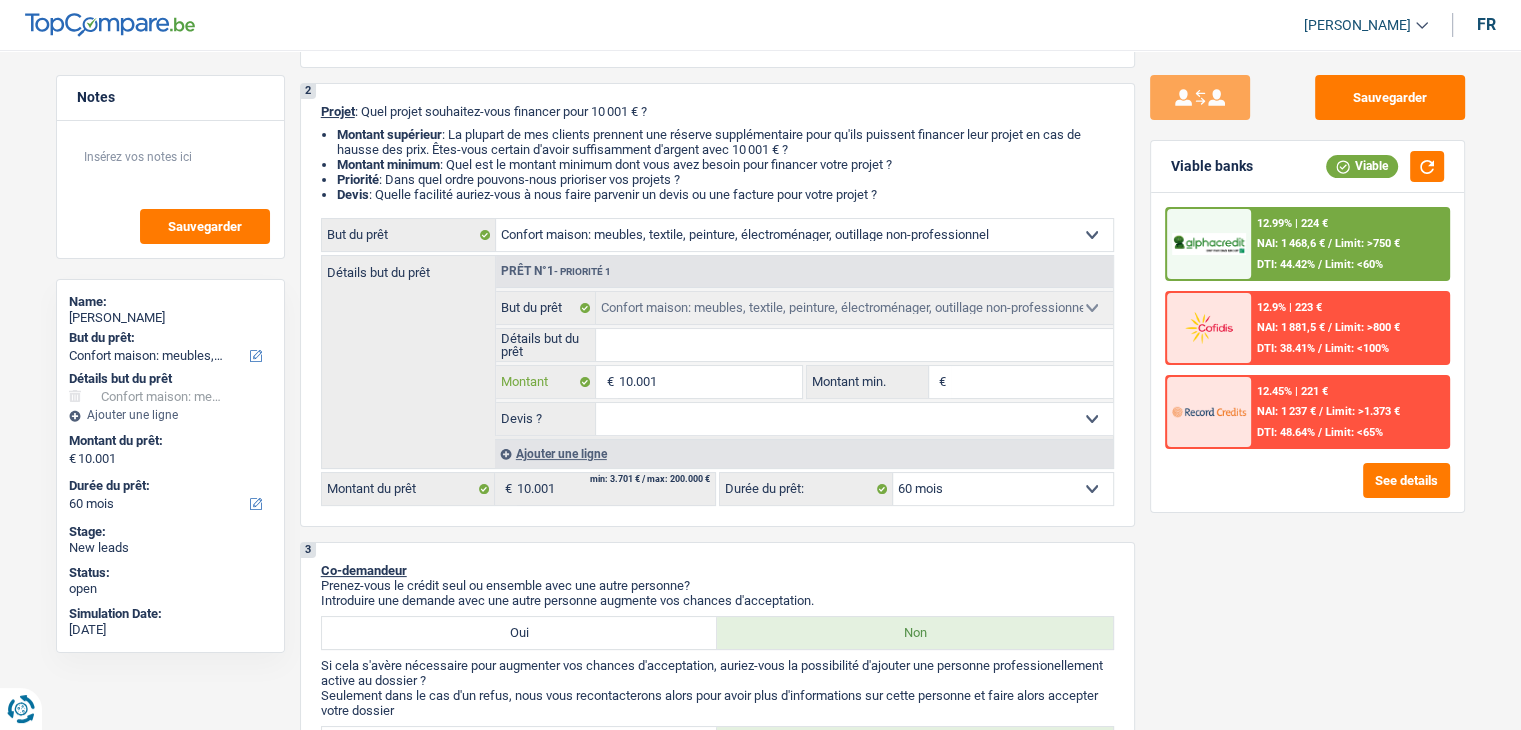 type on "100.011" 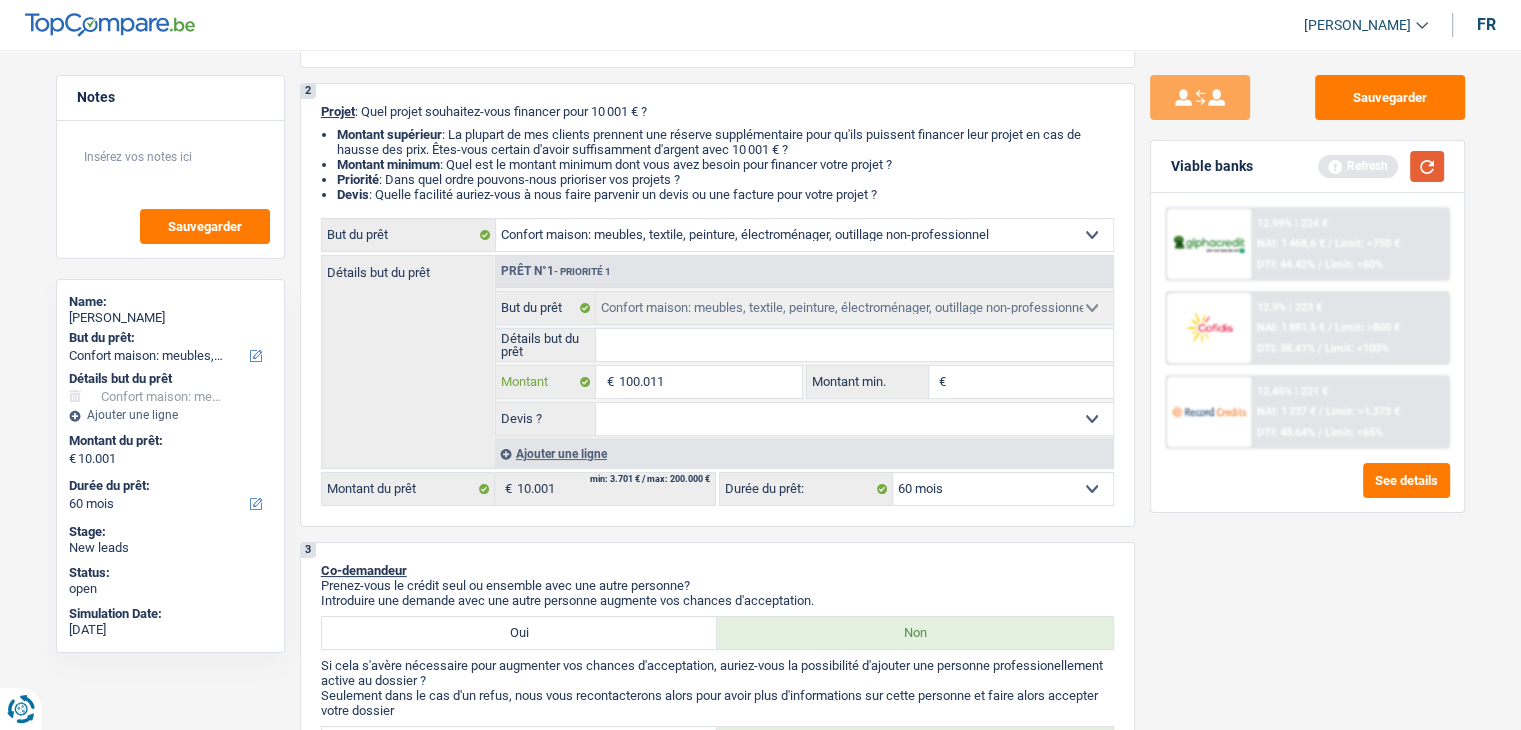 type on "100.011" 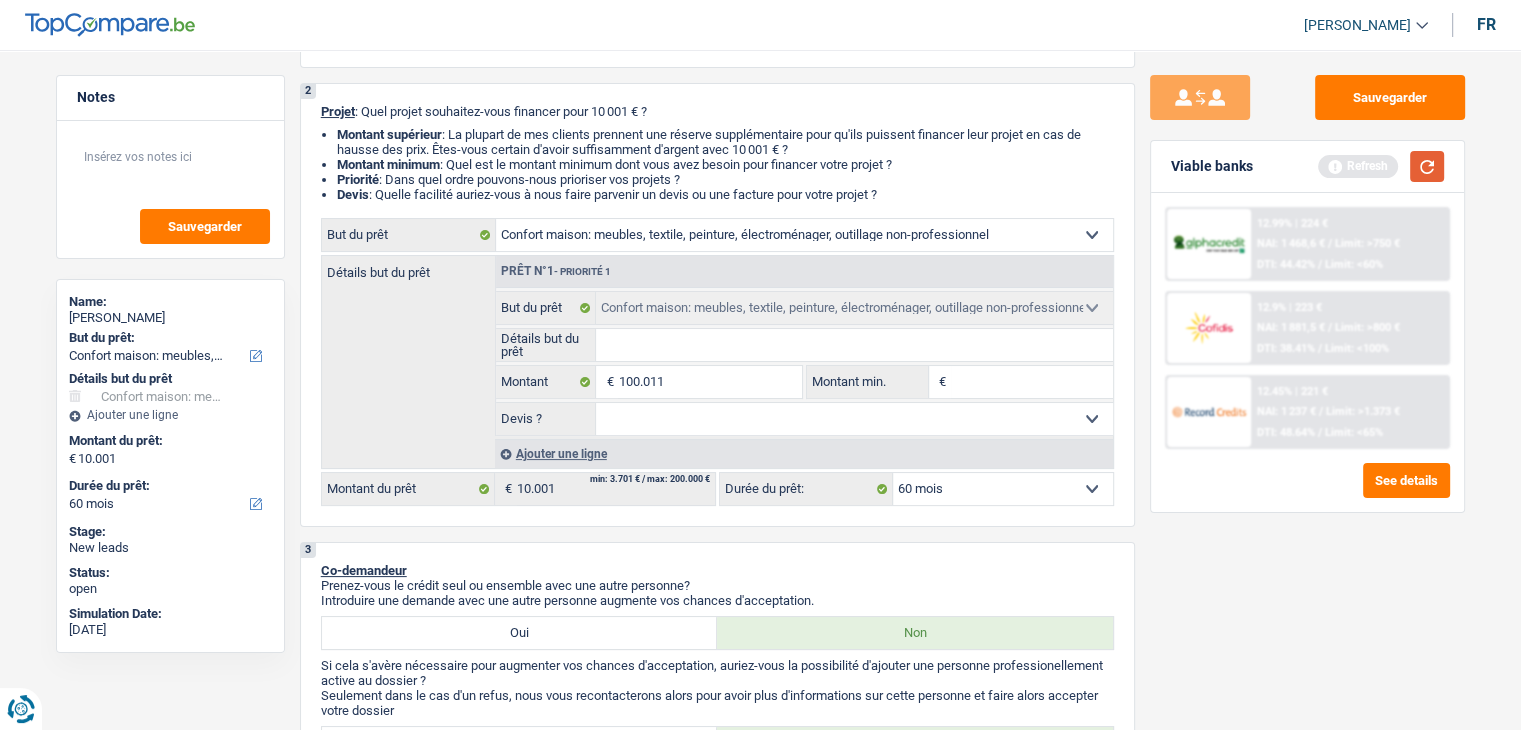 type on "100.011" 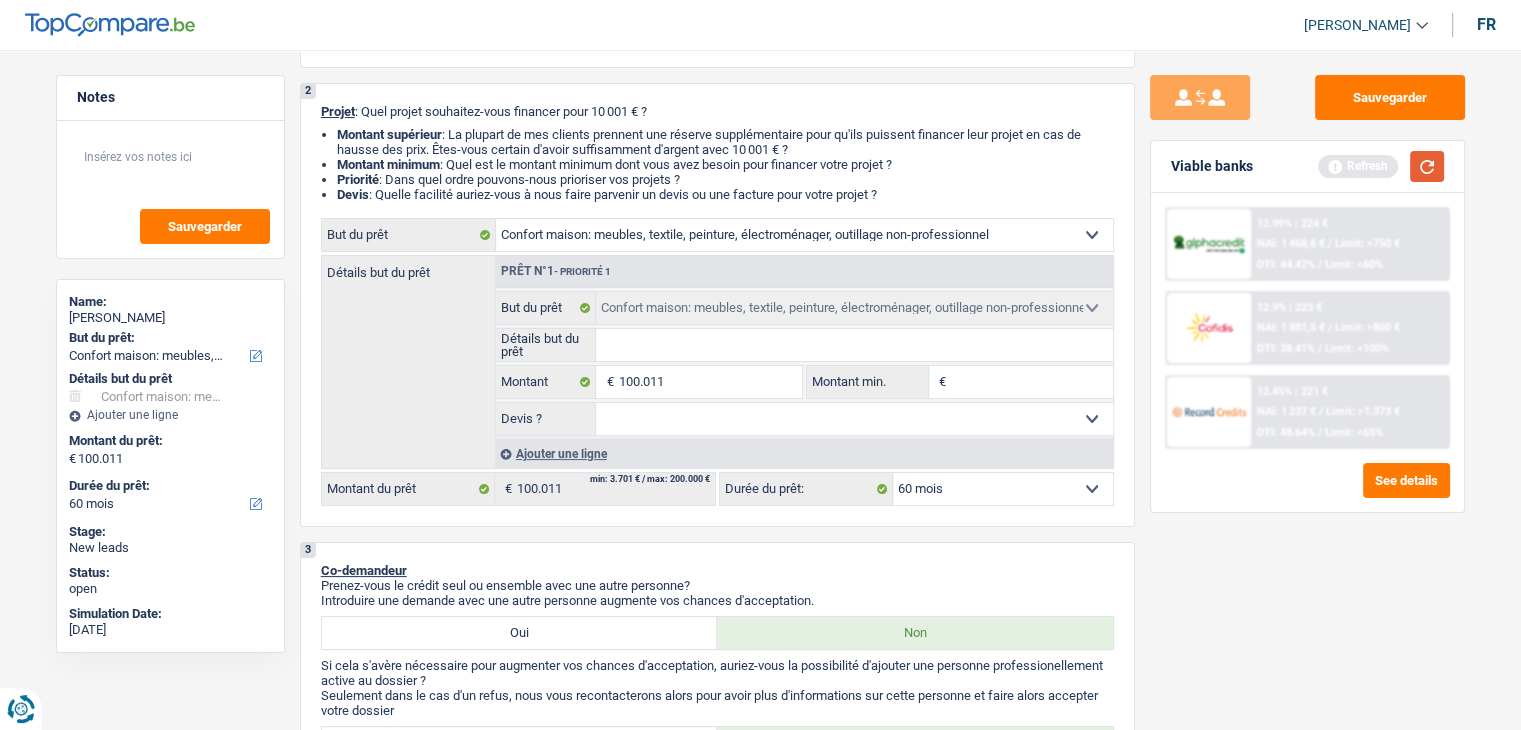 click at bounding box center [1427, 166] 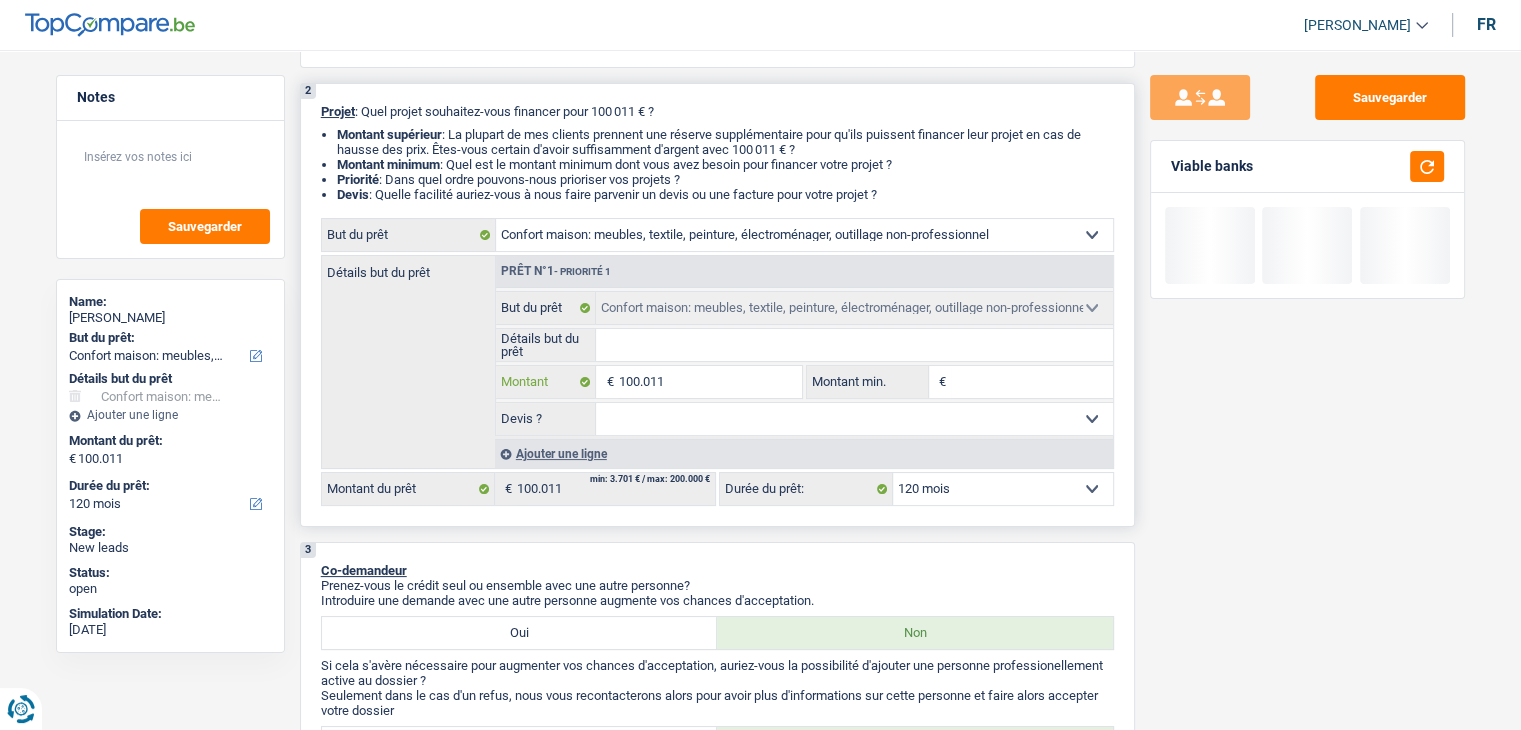 click on "100.011" at bounding box center (709, 382) 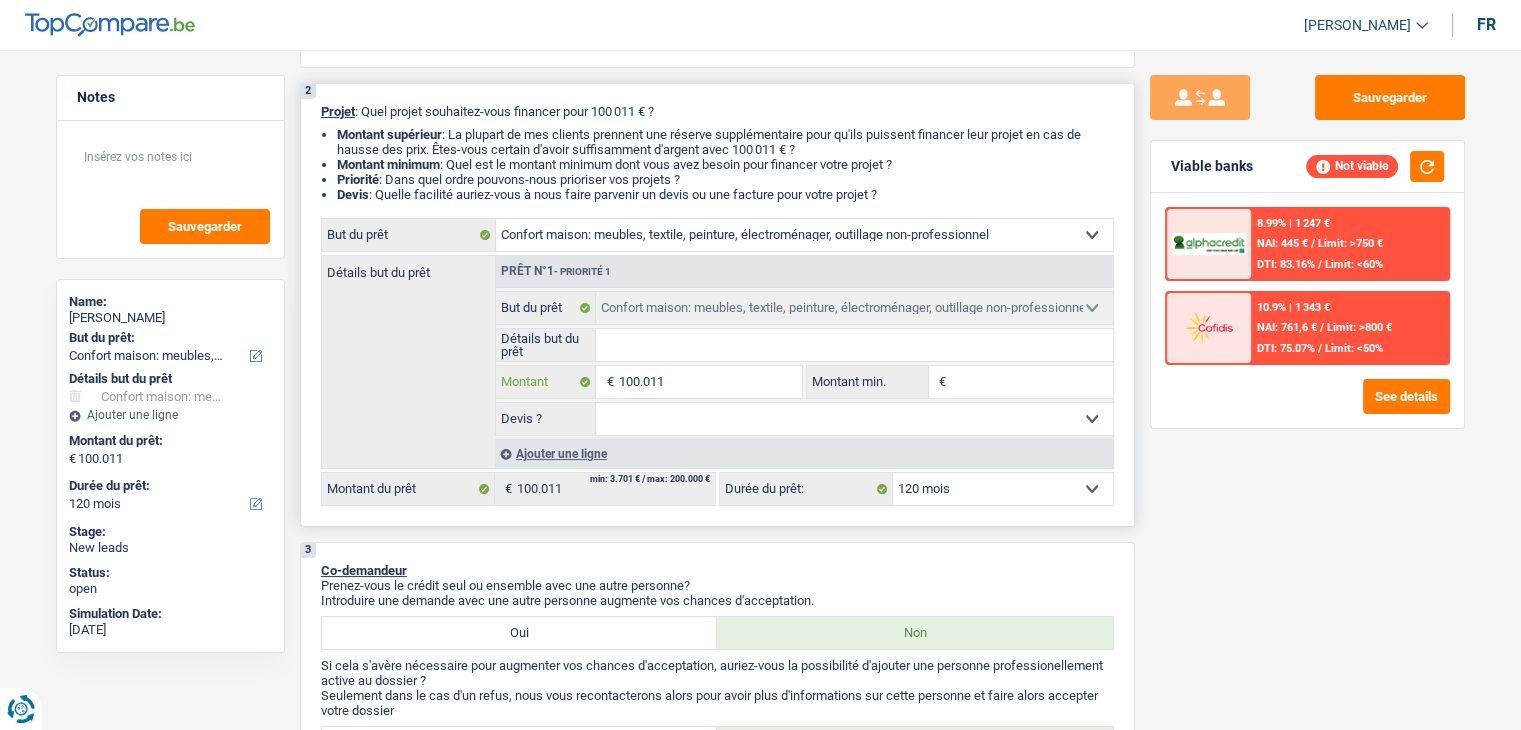 type on "10.001" 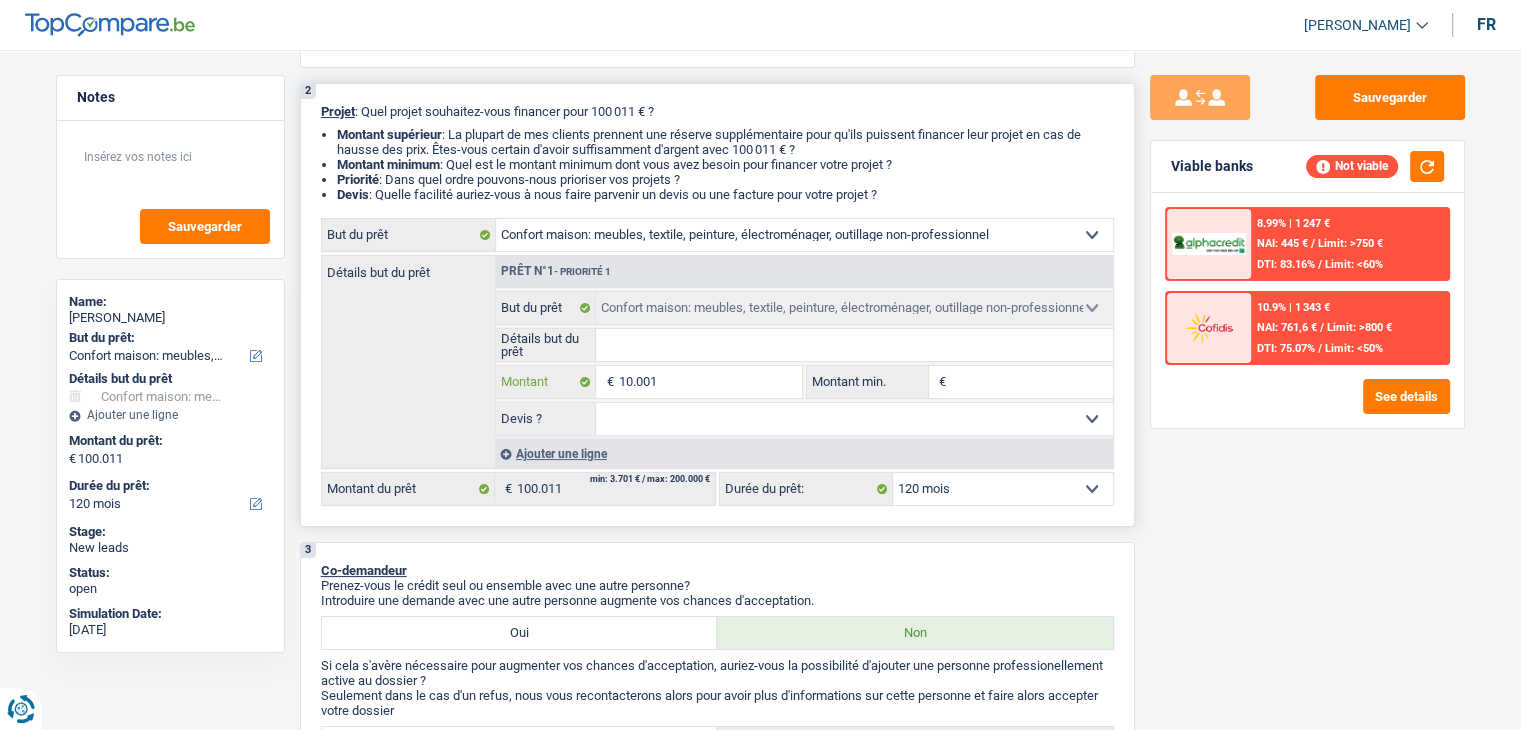 type on "1.000" 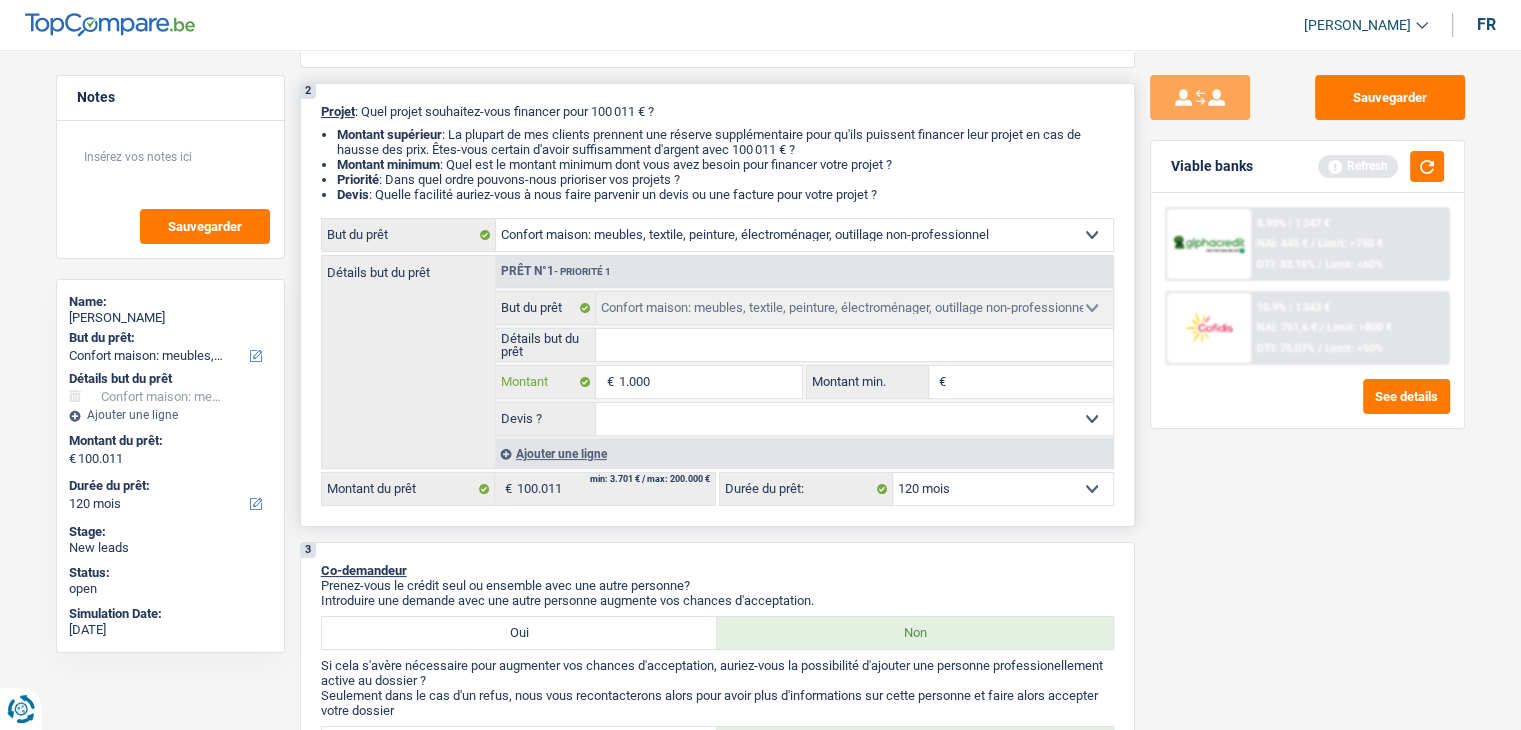 type on "100" 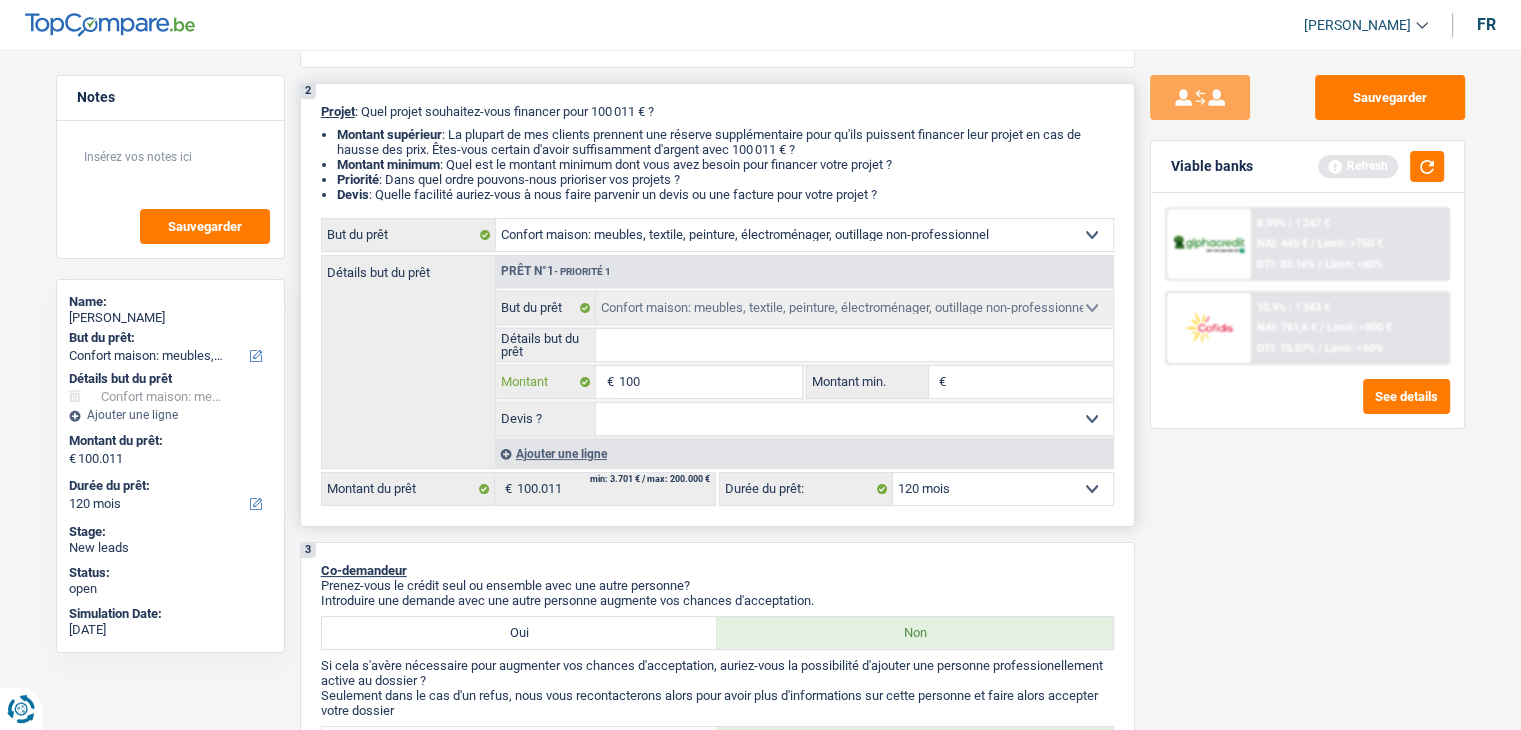 type on "100" 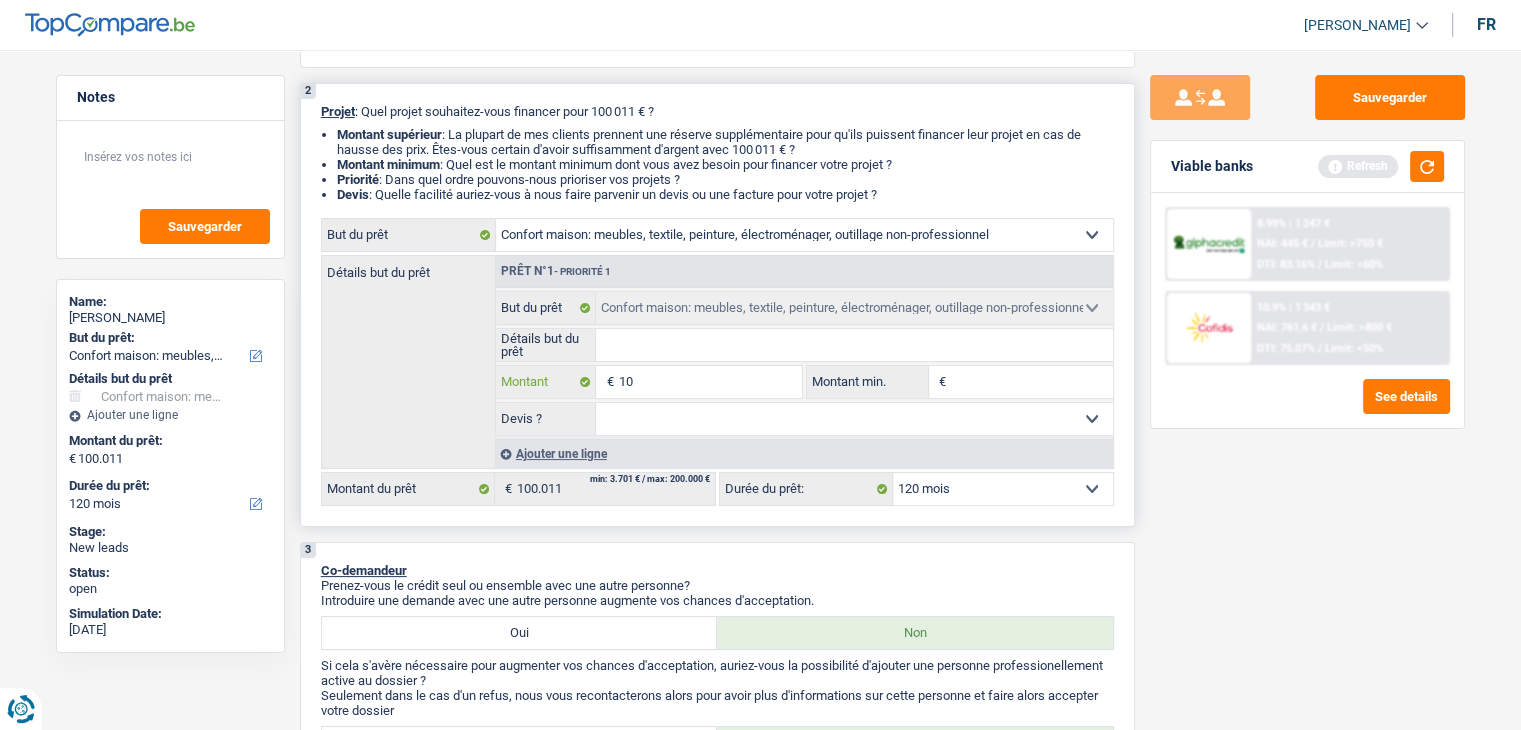type on "1" 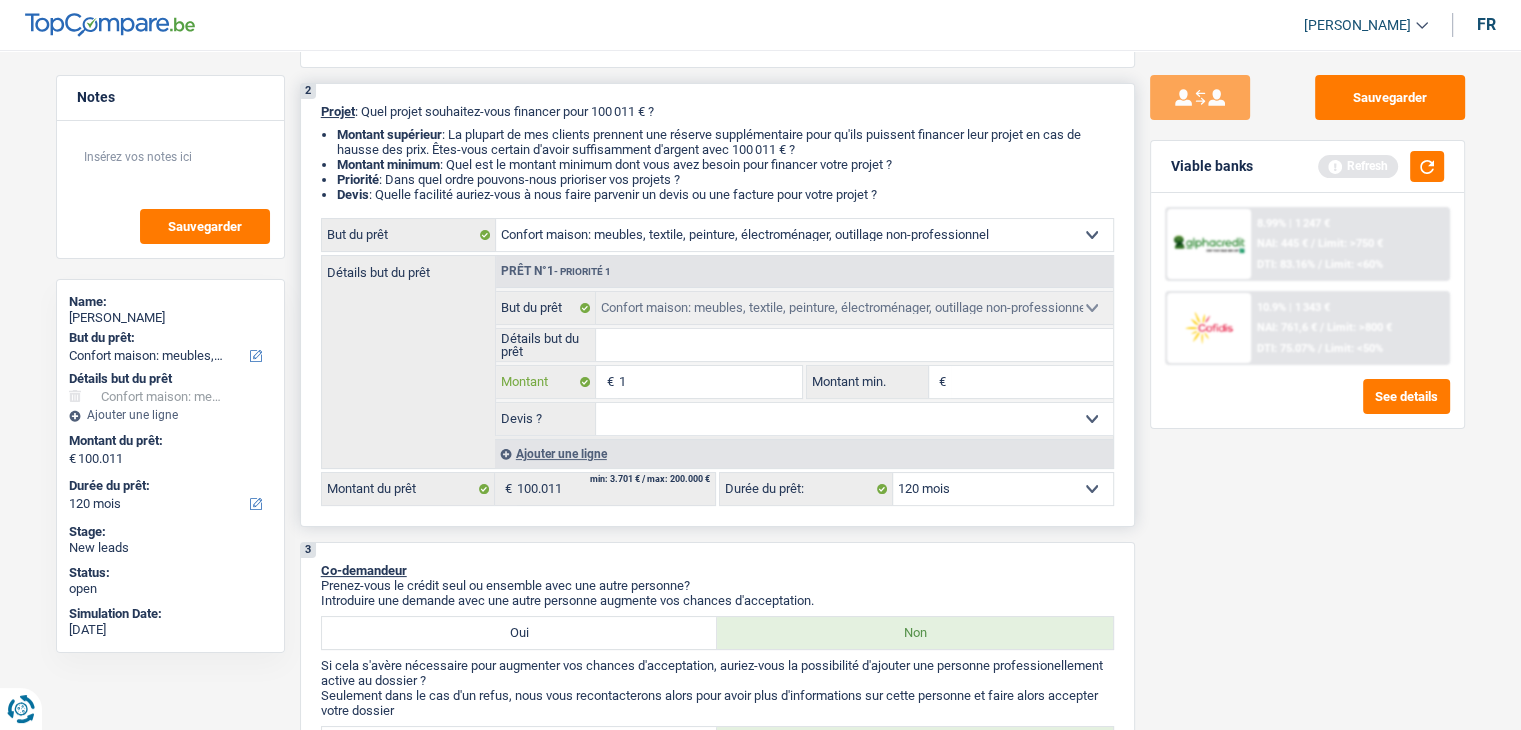 type 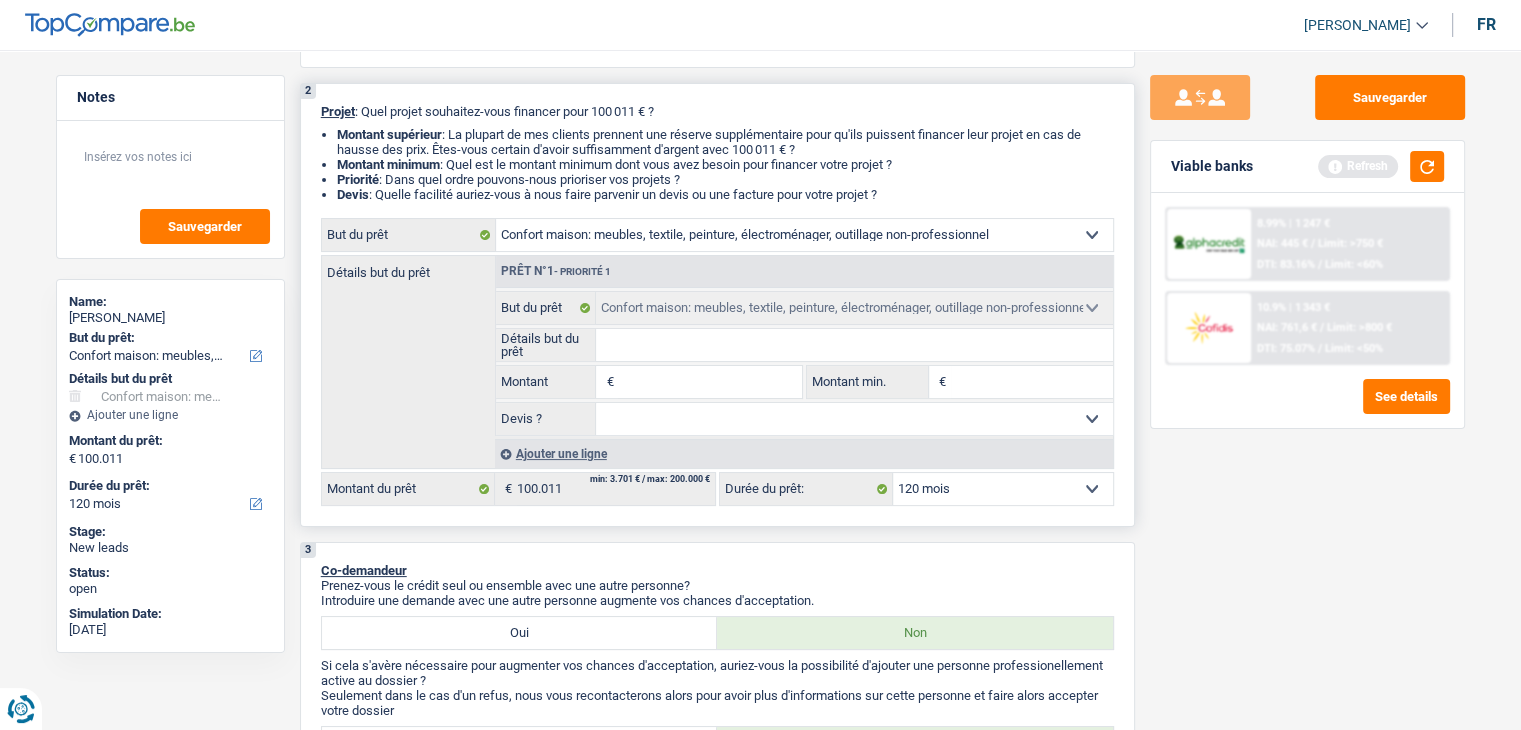 type on "6" 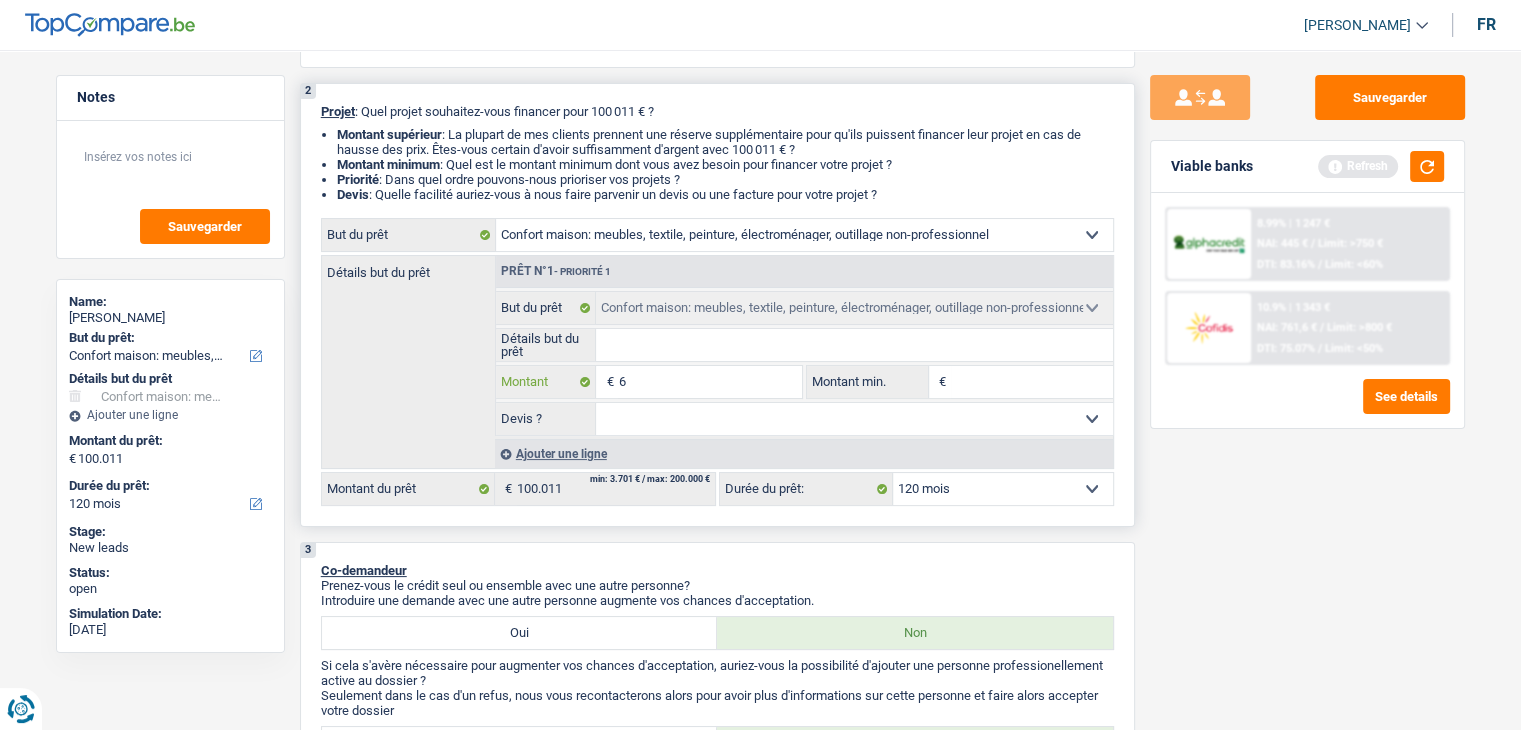 type on "65" 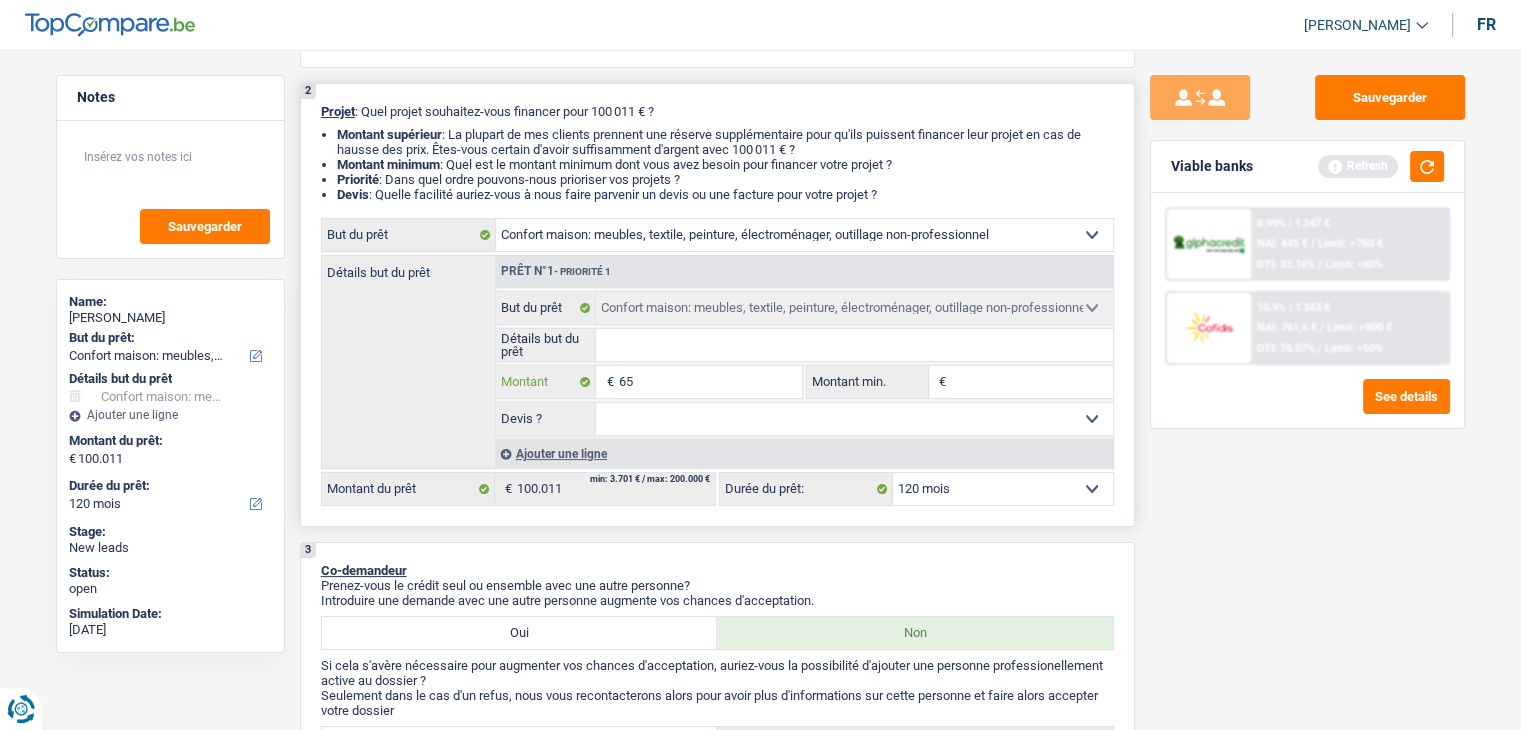 type on "650" 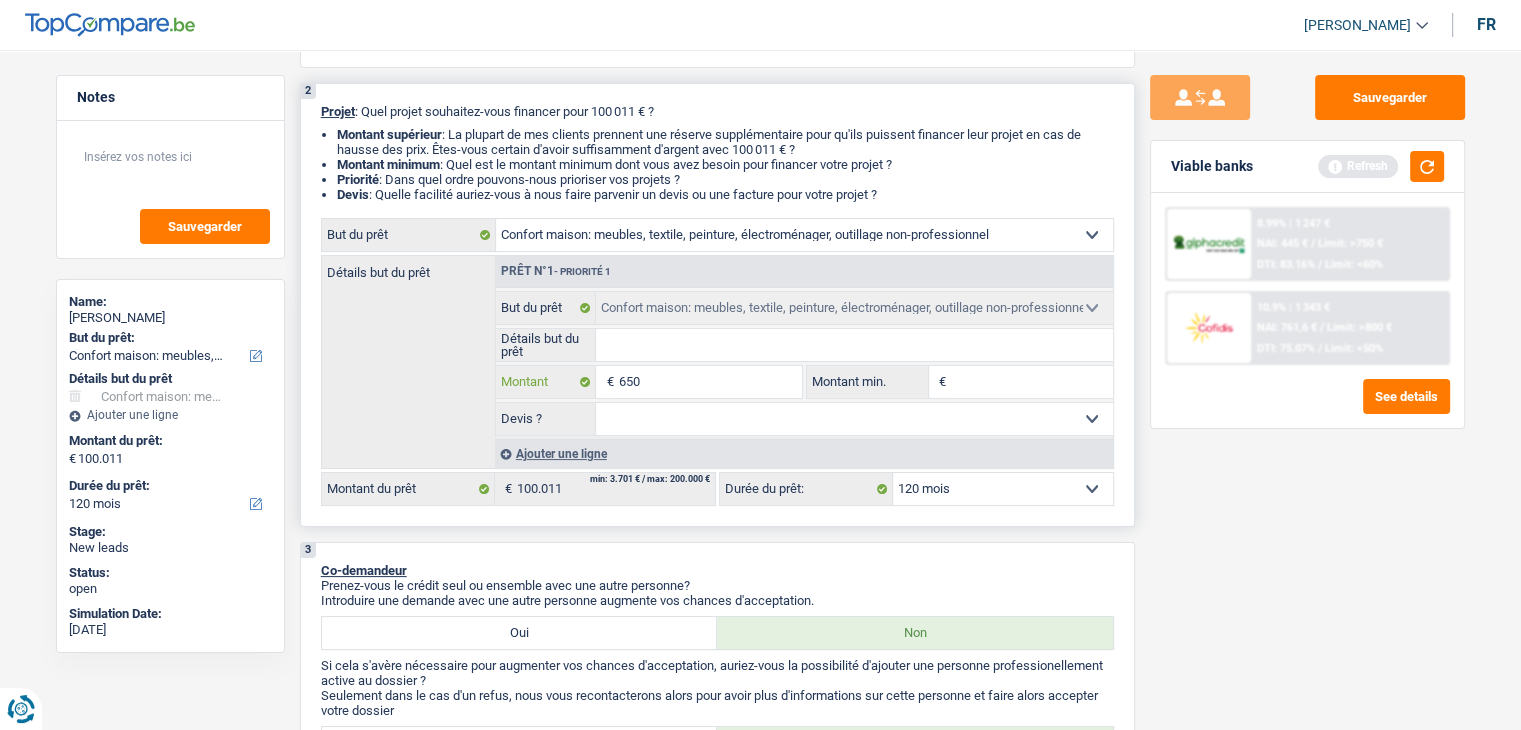 type on "6.500" 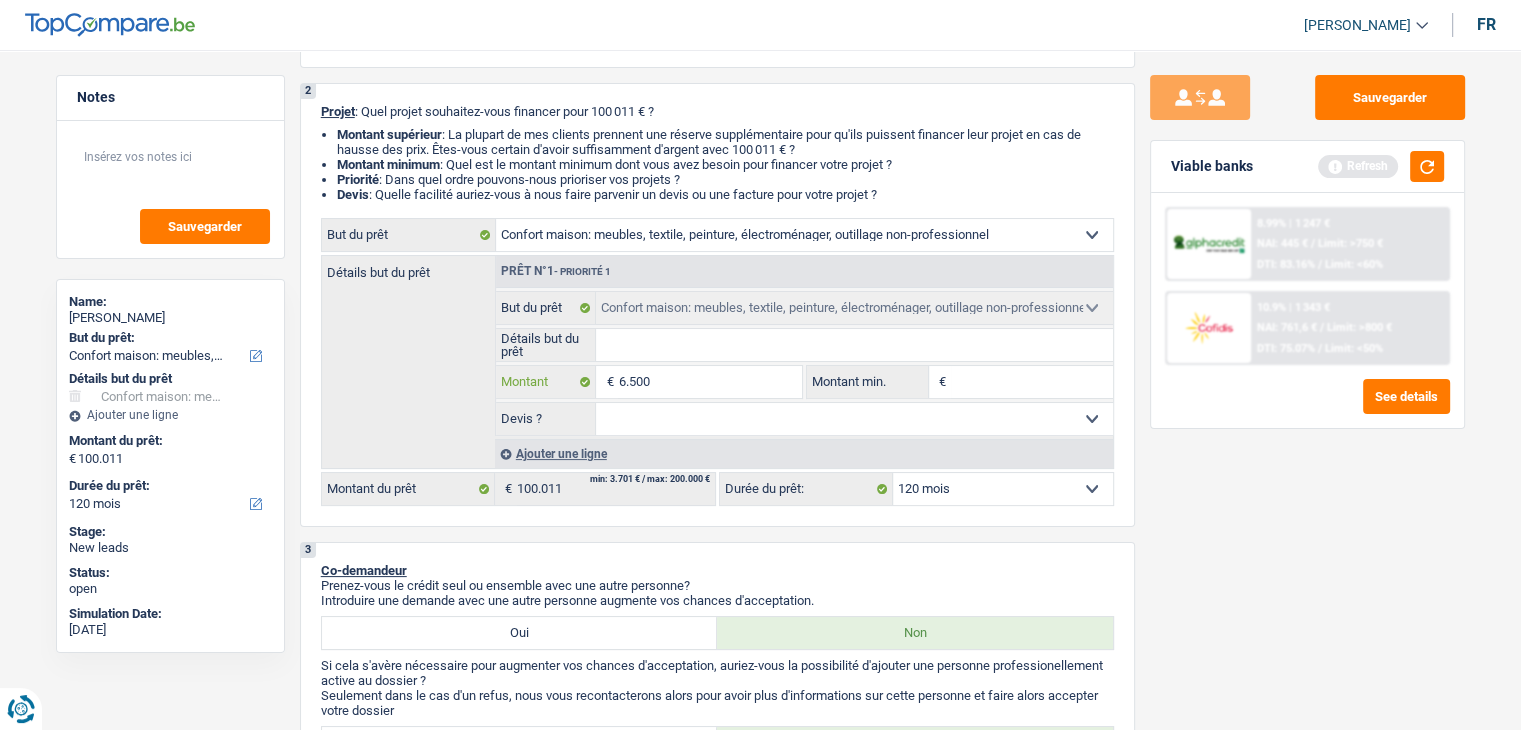 type on "6.500" 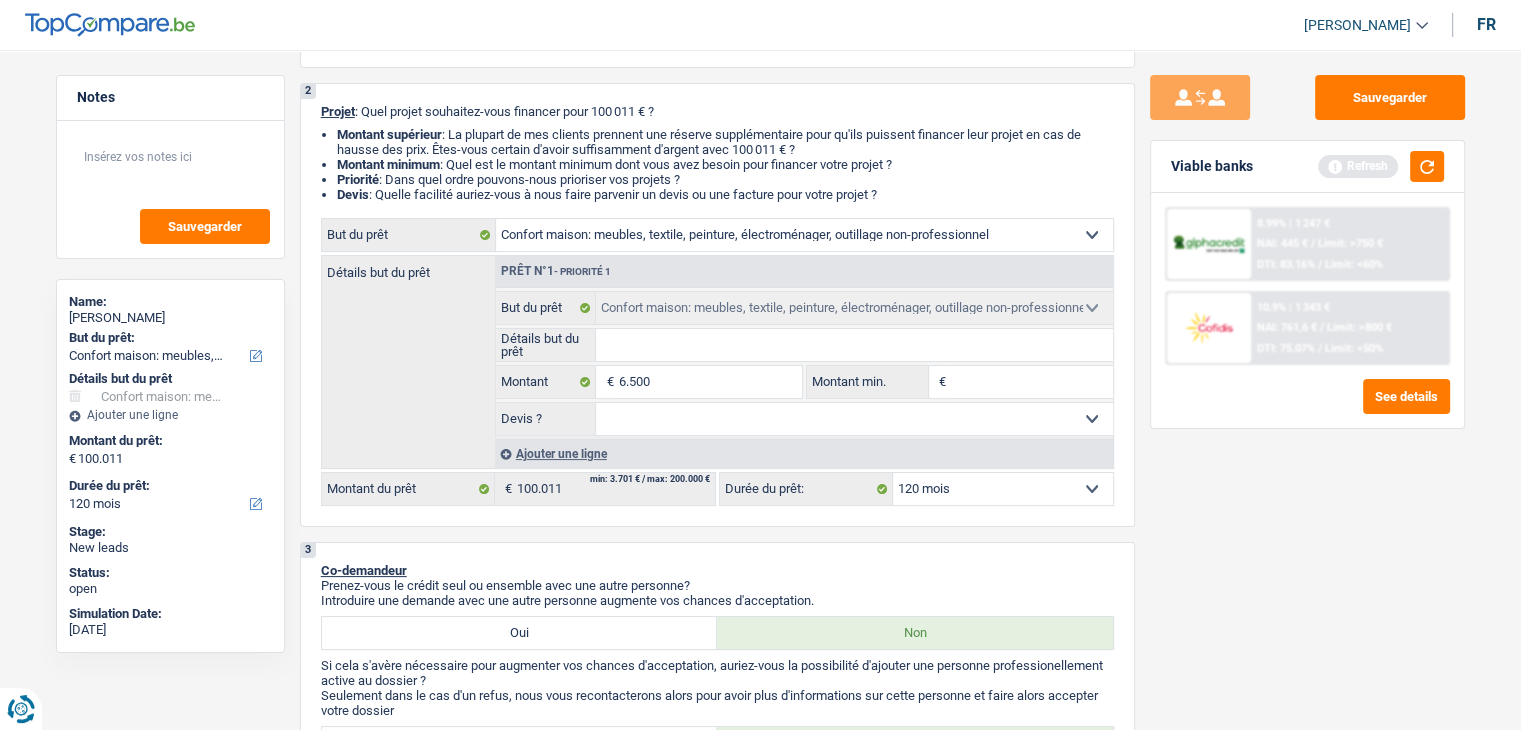 type on "6.500" 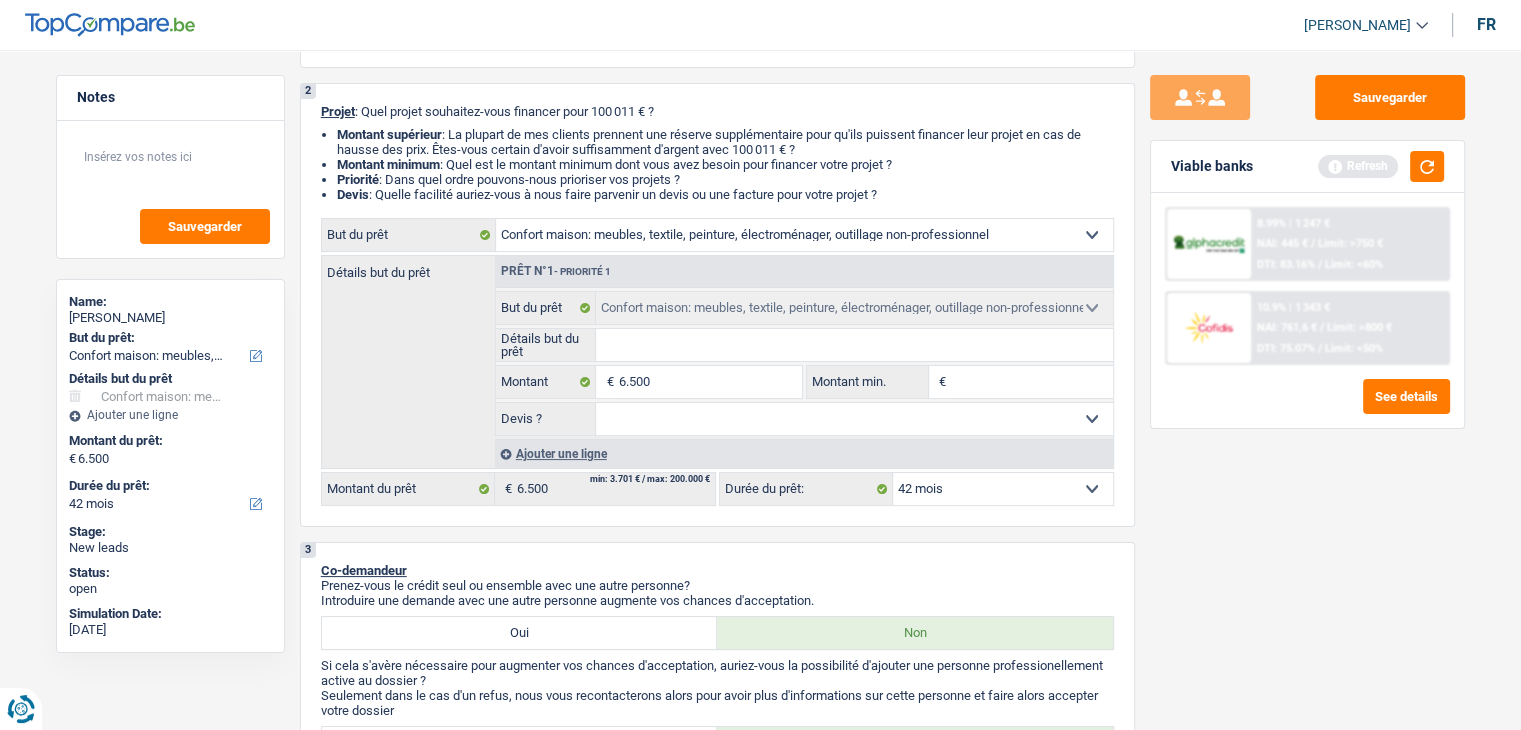 click on "Viable banks
Refresh" at bounding box center (1307, 167) 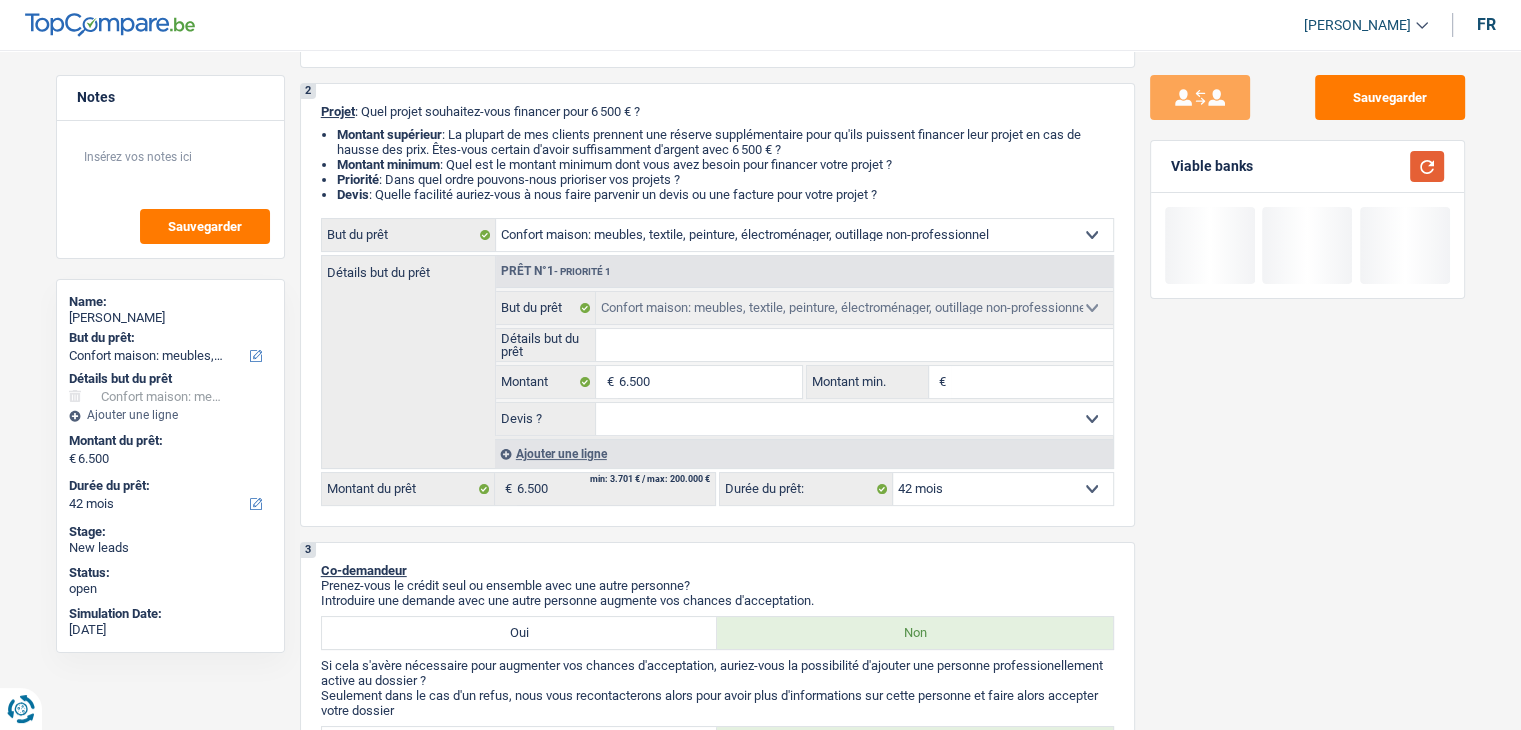 click at bounding box center (1427, 166) 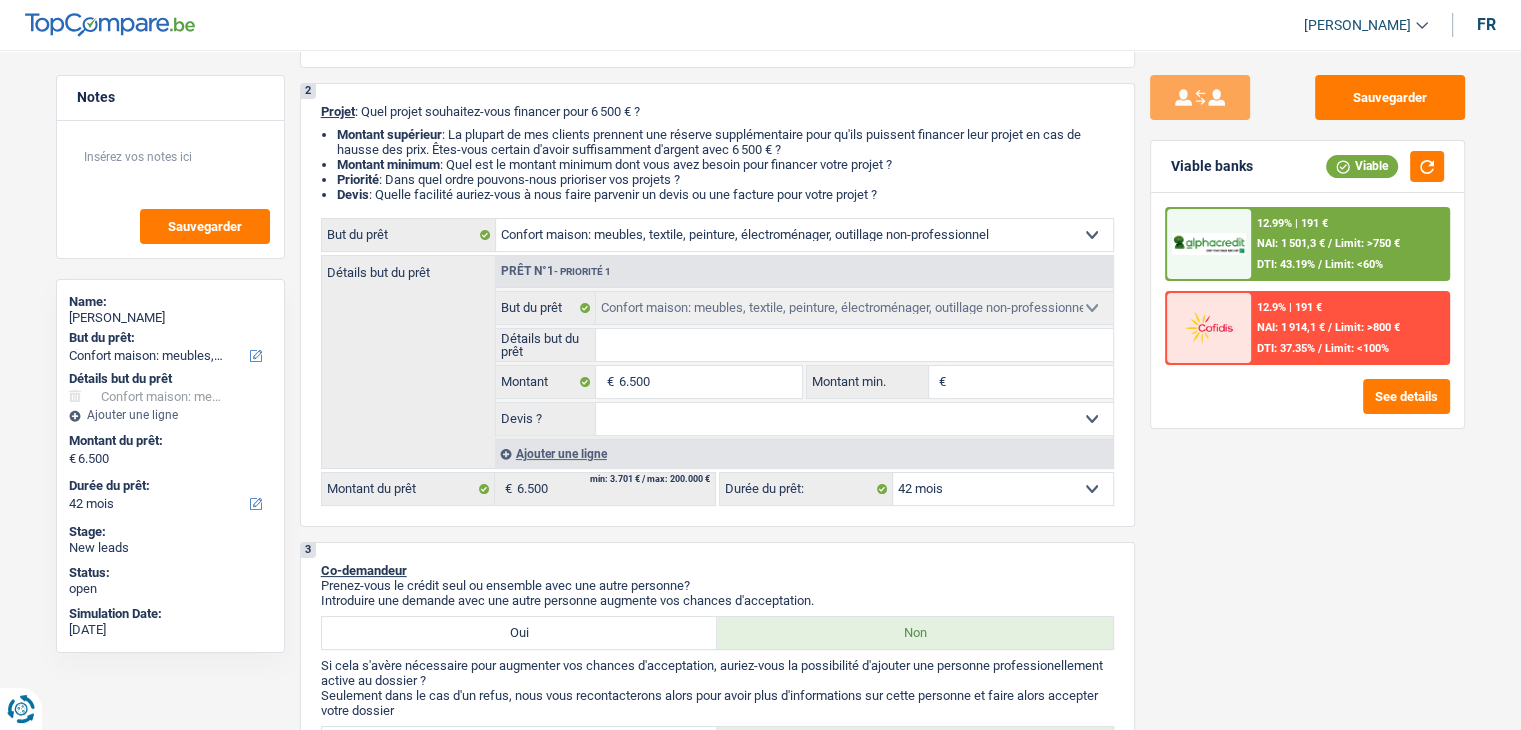 click on "12.99% | 191 €
NAI: 1 501,3 €
/
Limit: >750 €
DTI: 43.19%
/
Limit: <60%" at bounding box center [1349, 244] 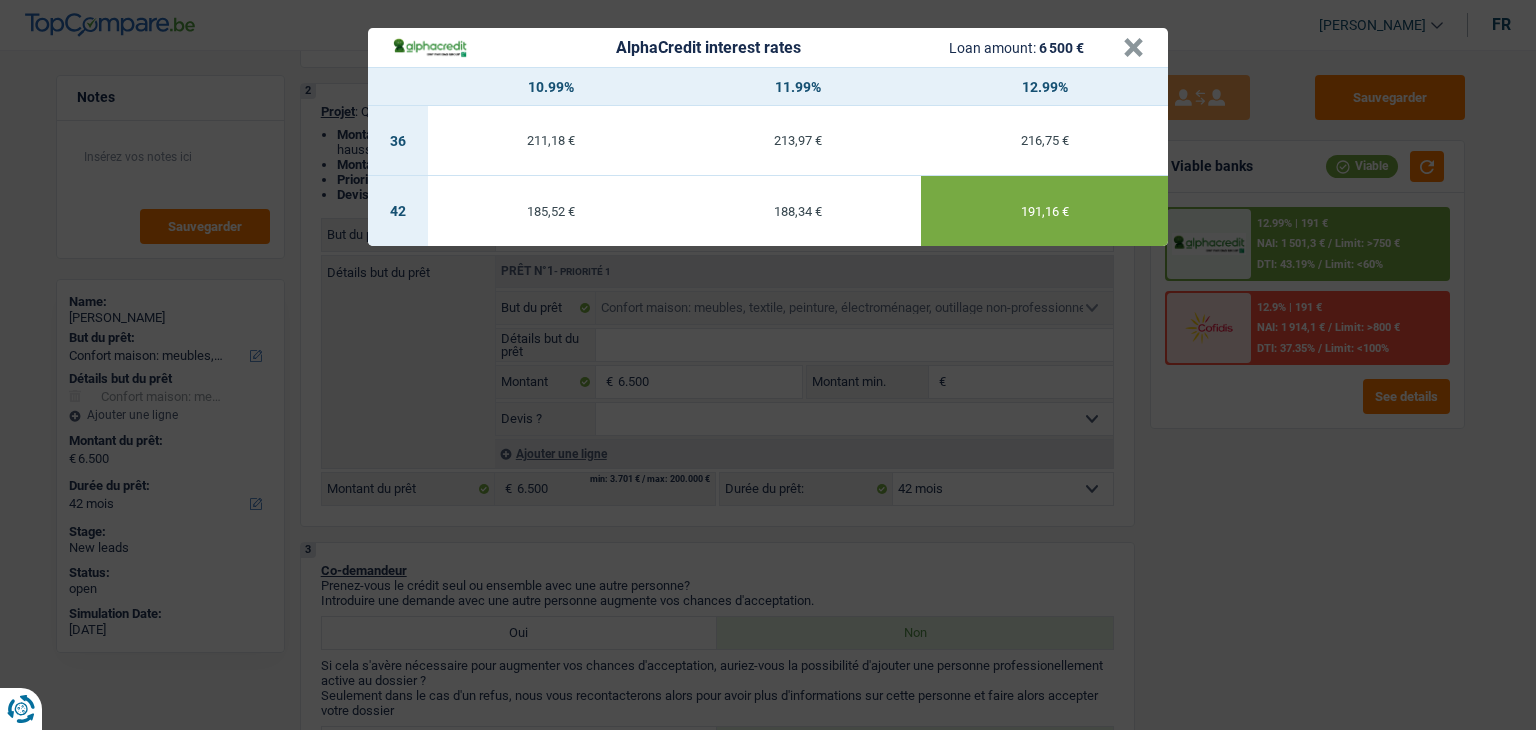 click on "188,34 €" at bounding box center [798, 211] 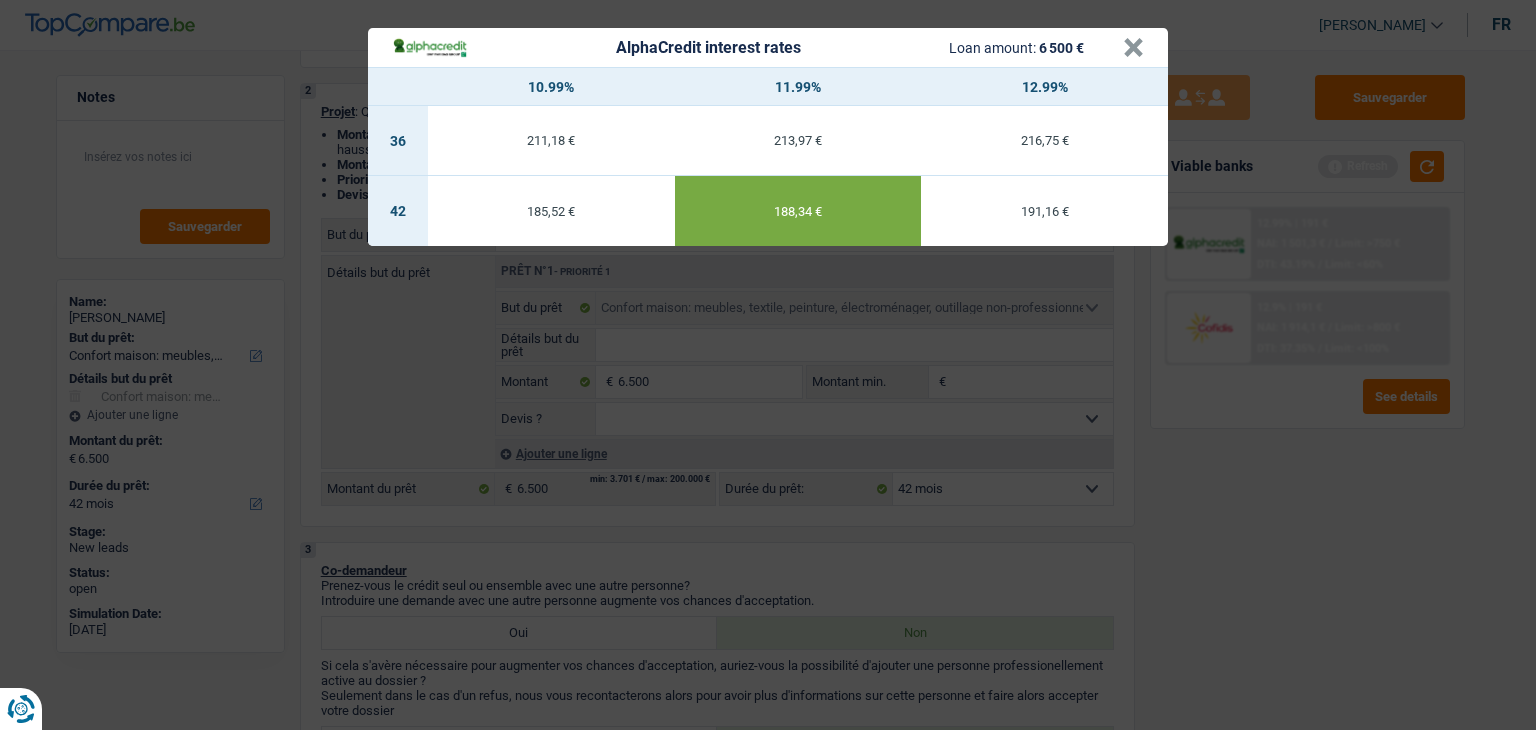 click on "AlphaCredit interest rates
Loan amount:
6 500 €
×
10.99%
11.99%
12.99%
36
211,18 €
213,97 €
216,75 €
42
185,52 €
188,34 €
191,16 €" at bounding box center [768, 365] 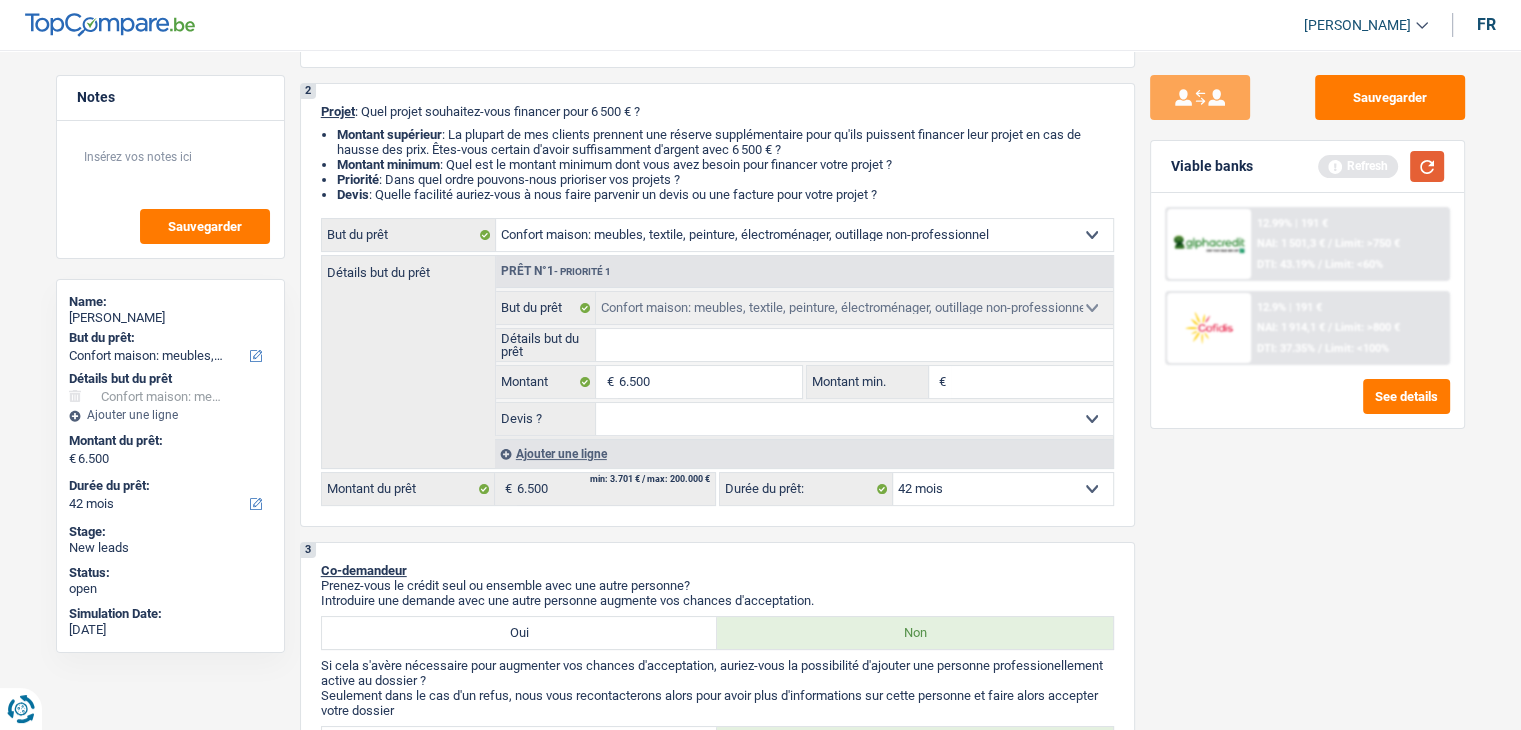 click at bounding box center (1427, 166) 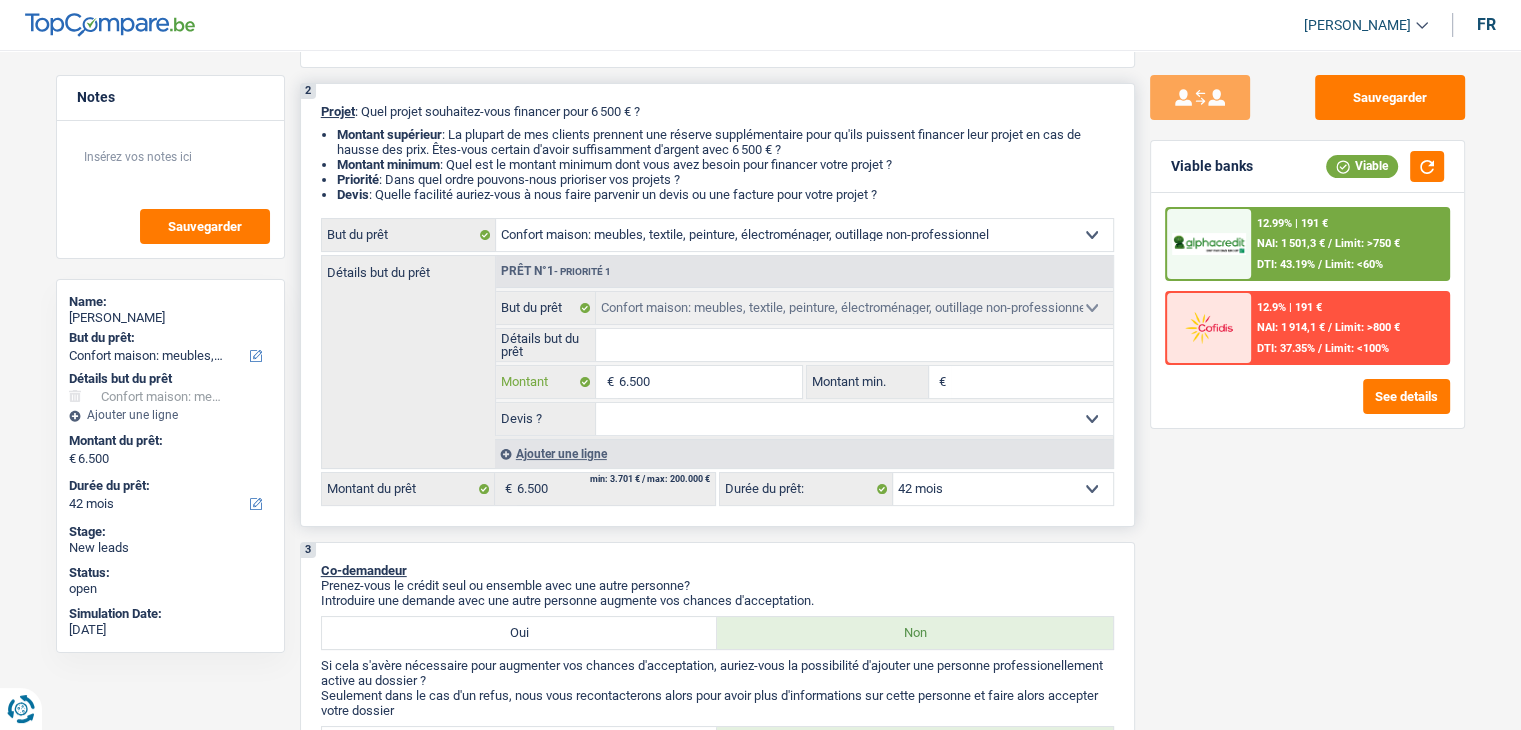 click on "6.500" at bounding box center (709, 382) 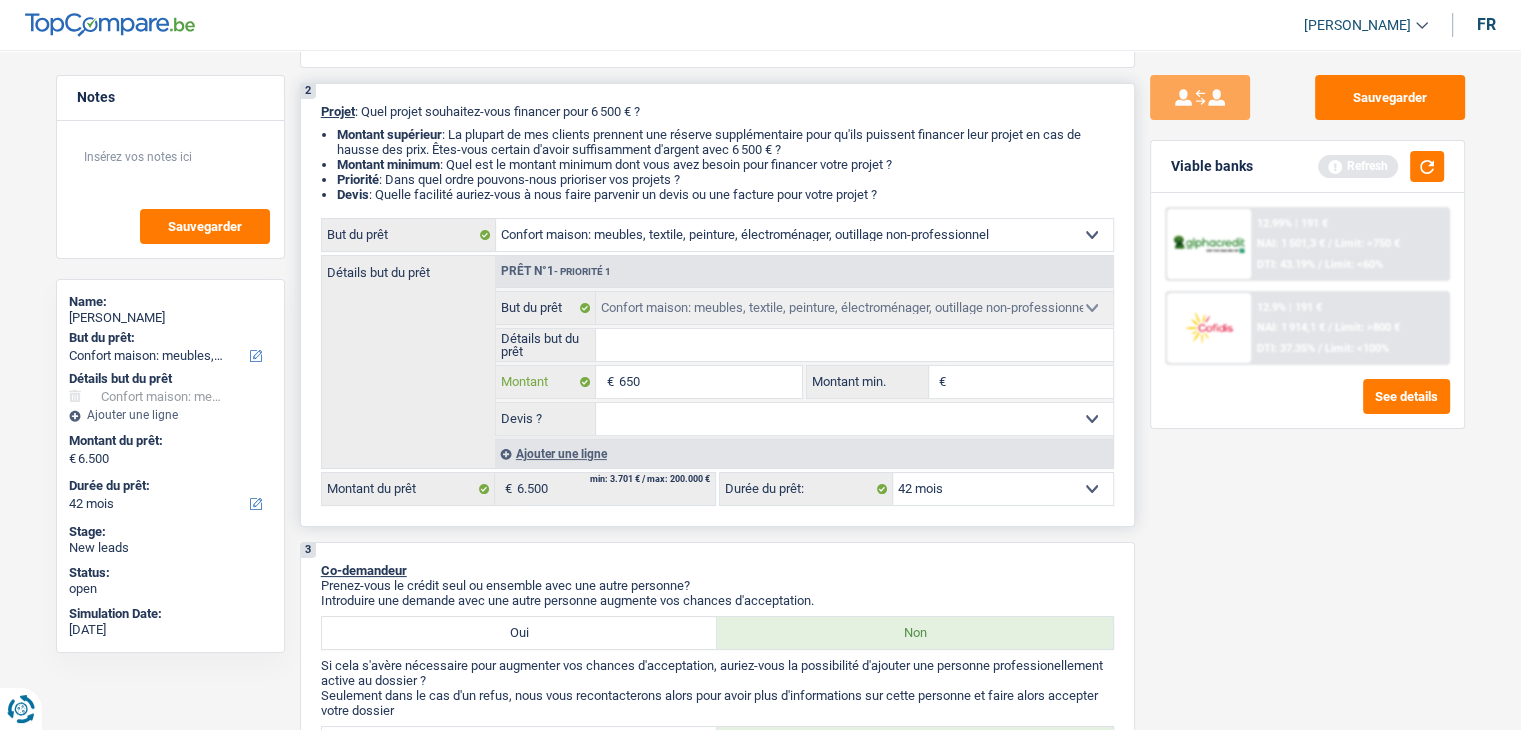 type on "65" 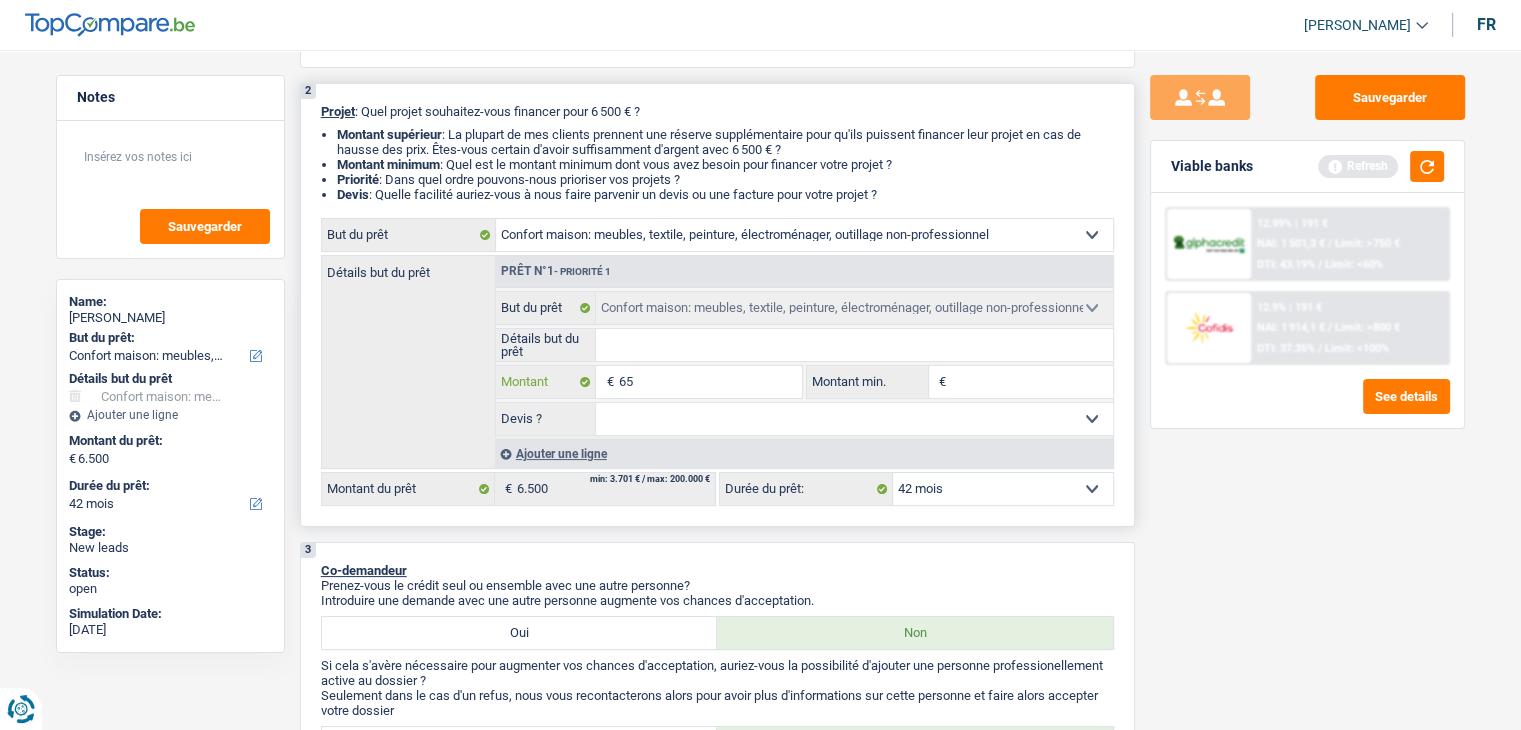 type on "6" 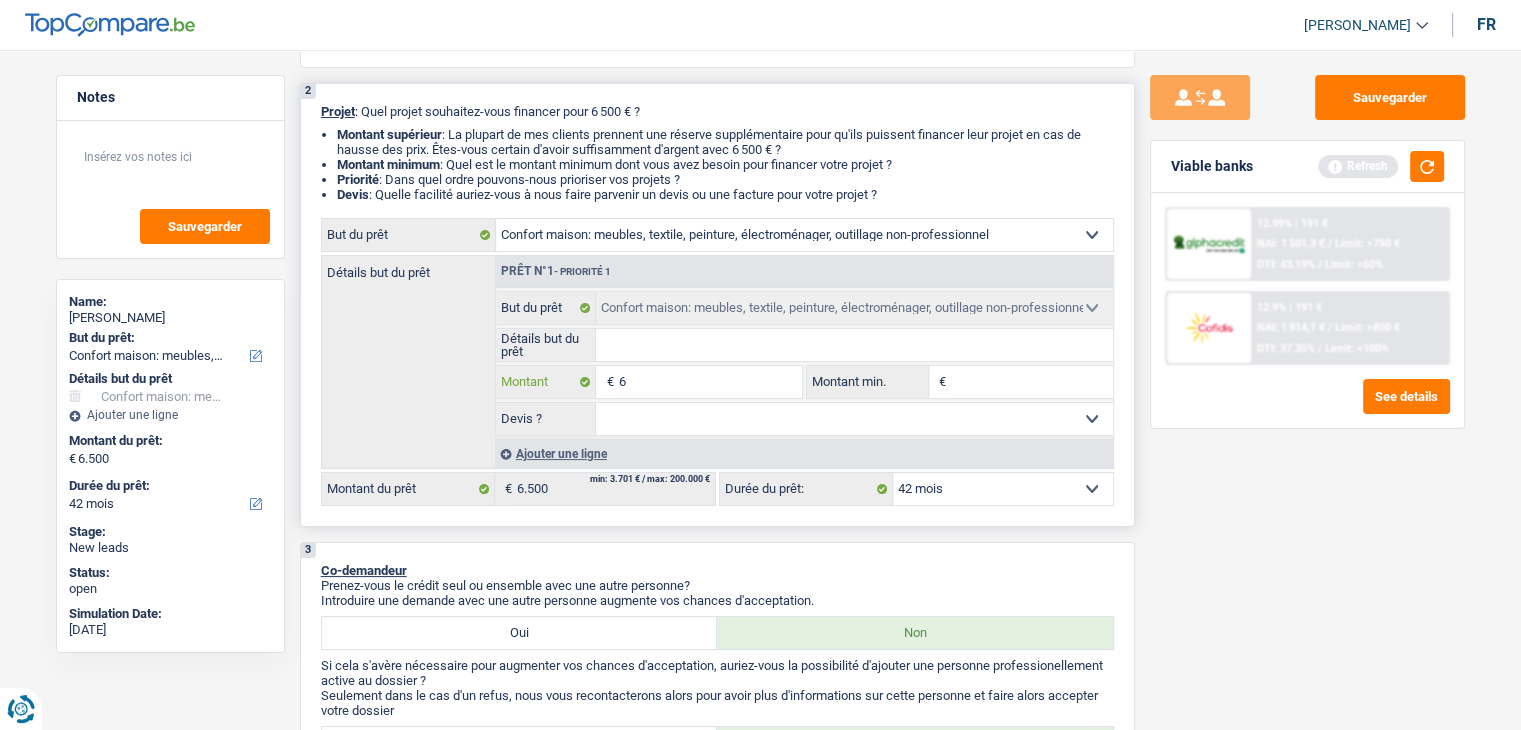 type 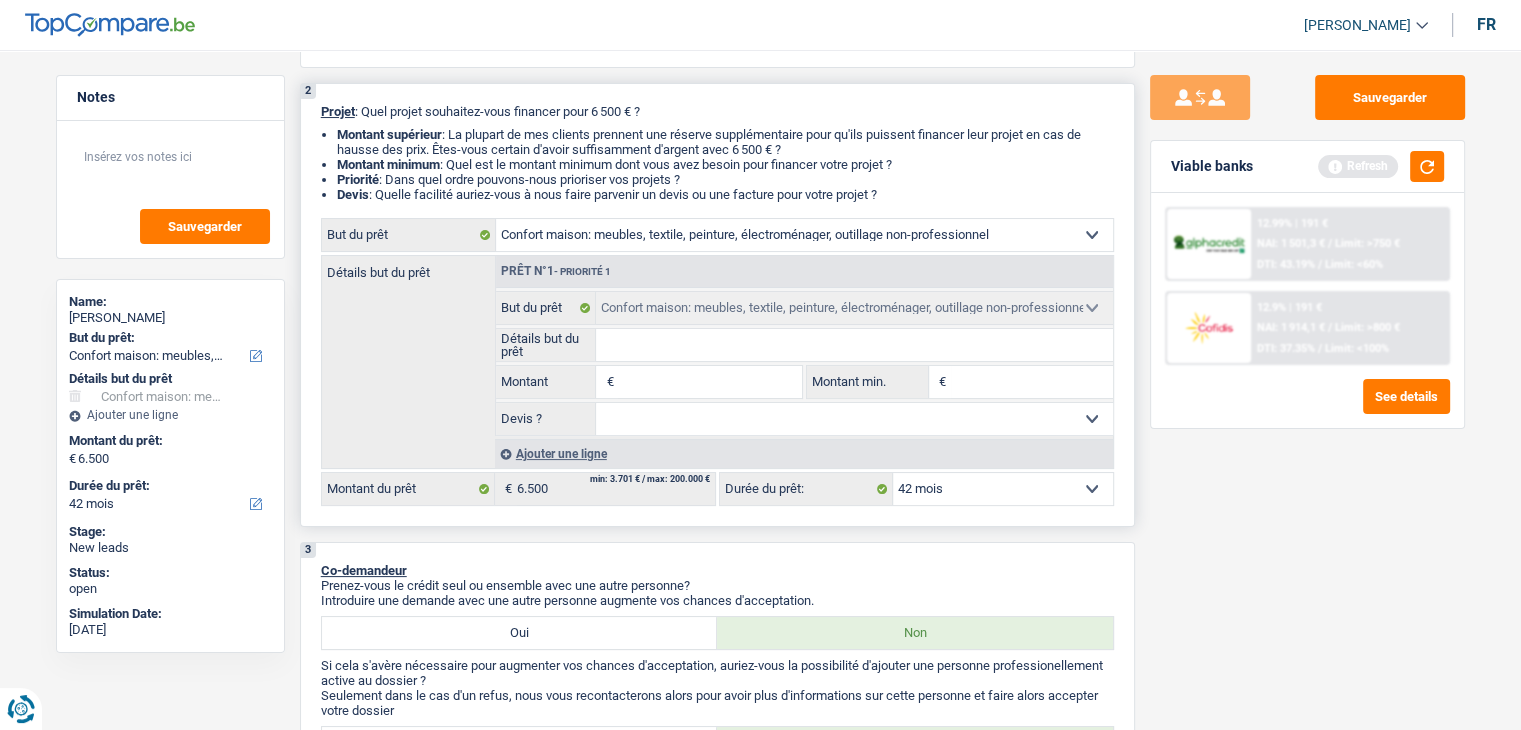 type on "1" 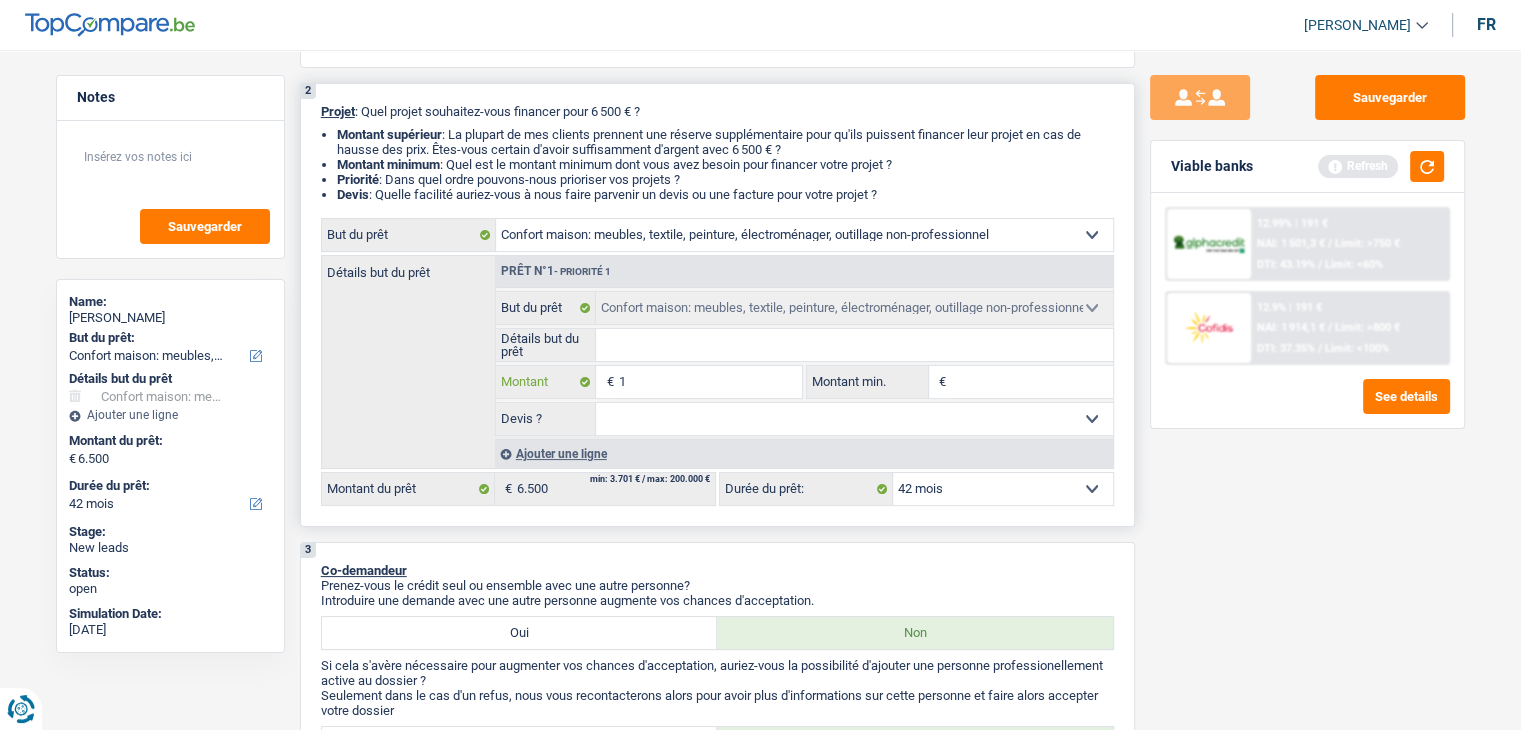 type on "10" 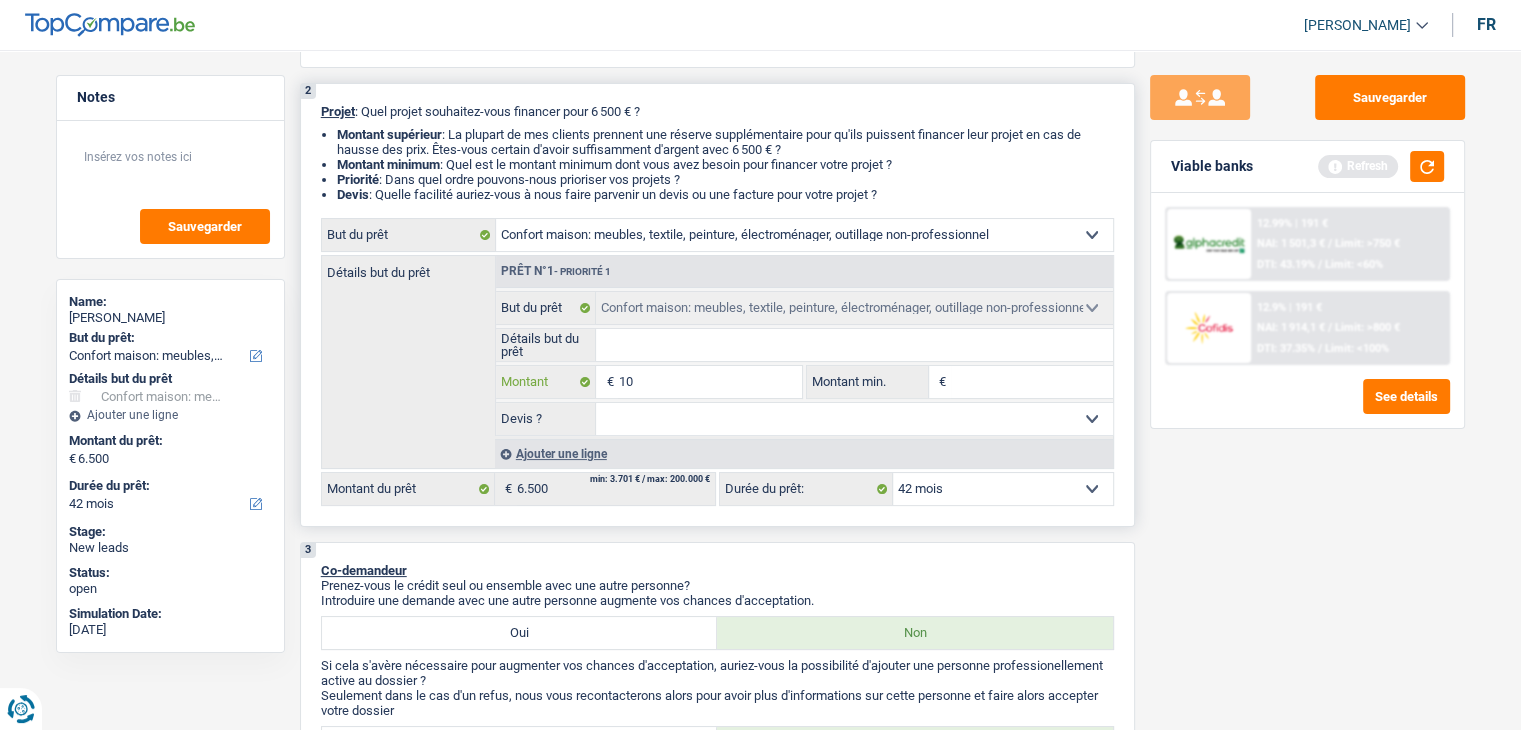 type on "100" 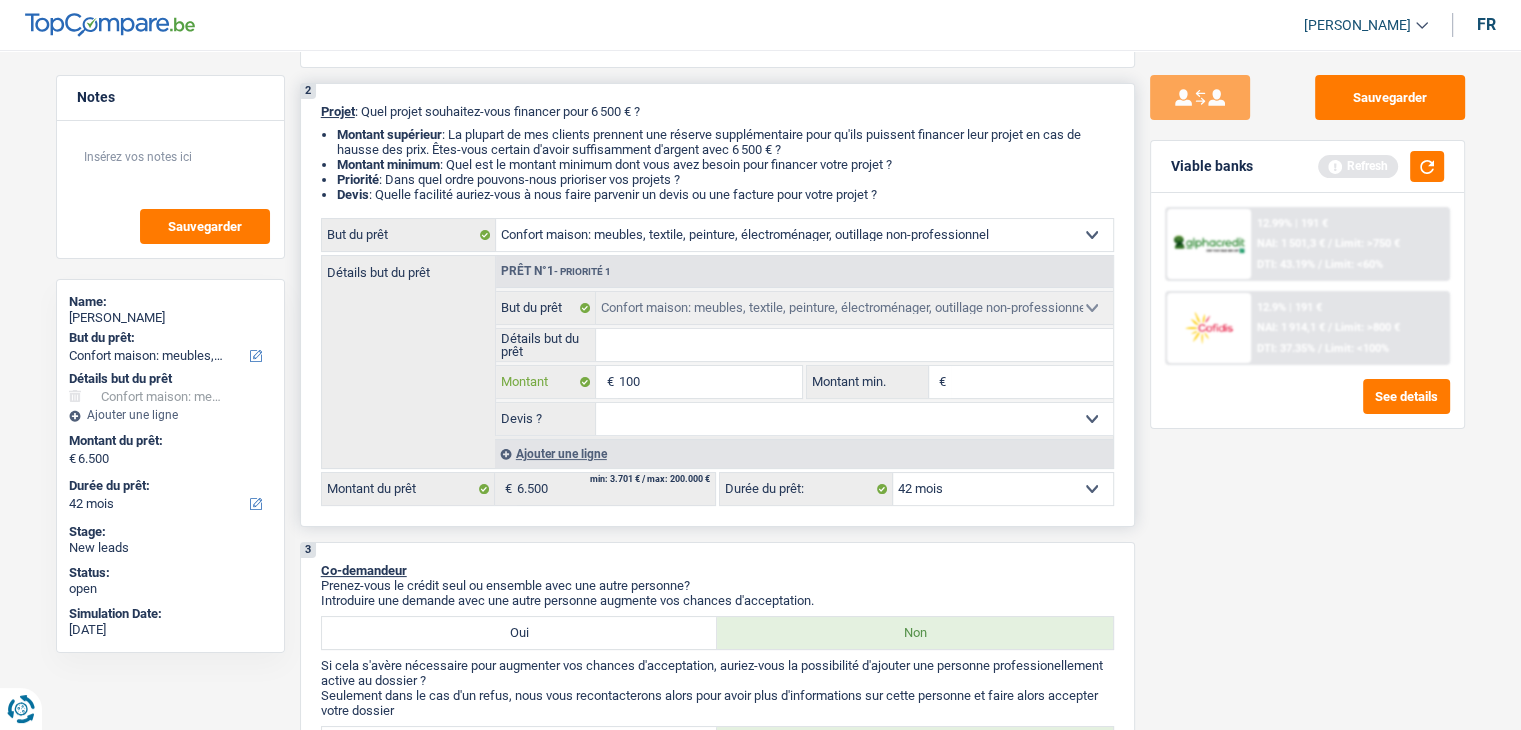 type on "1.000" 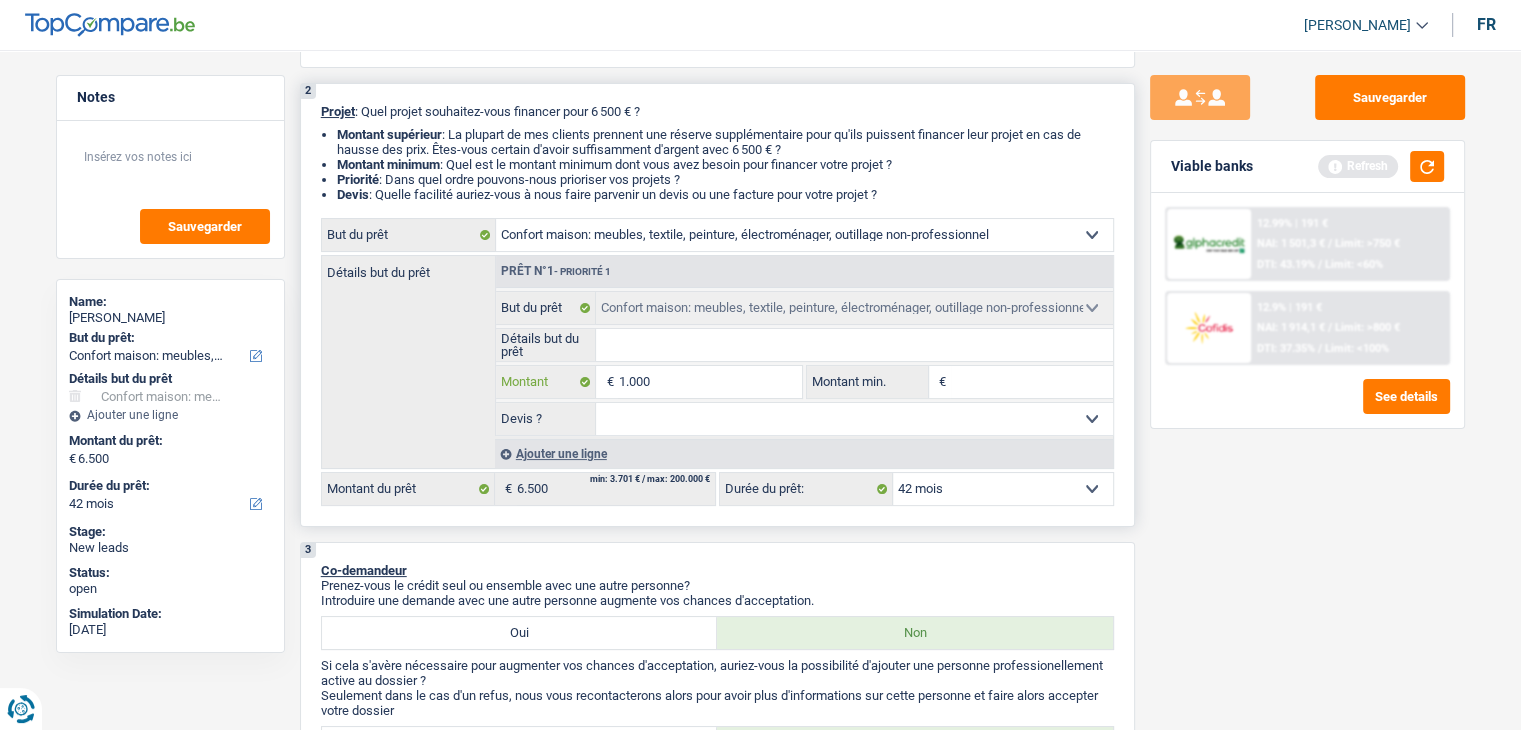 type on "10.000" 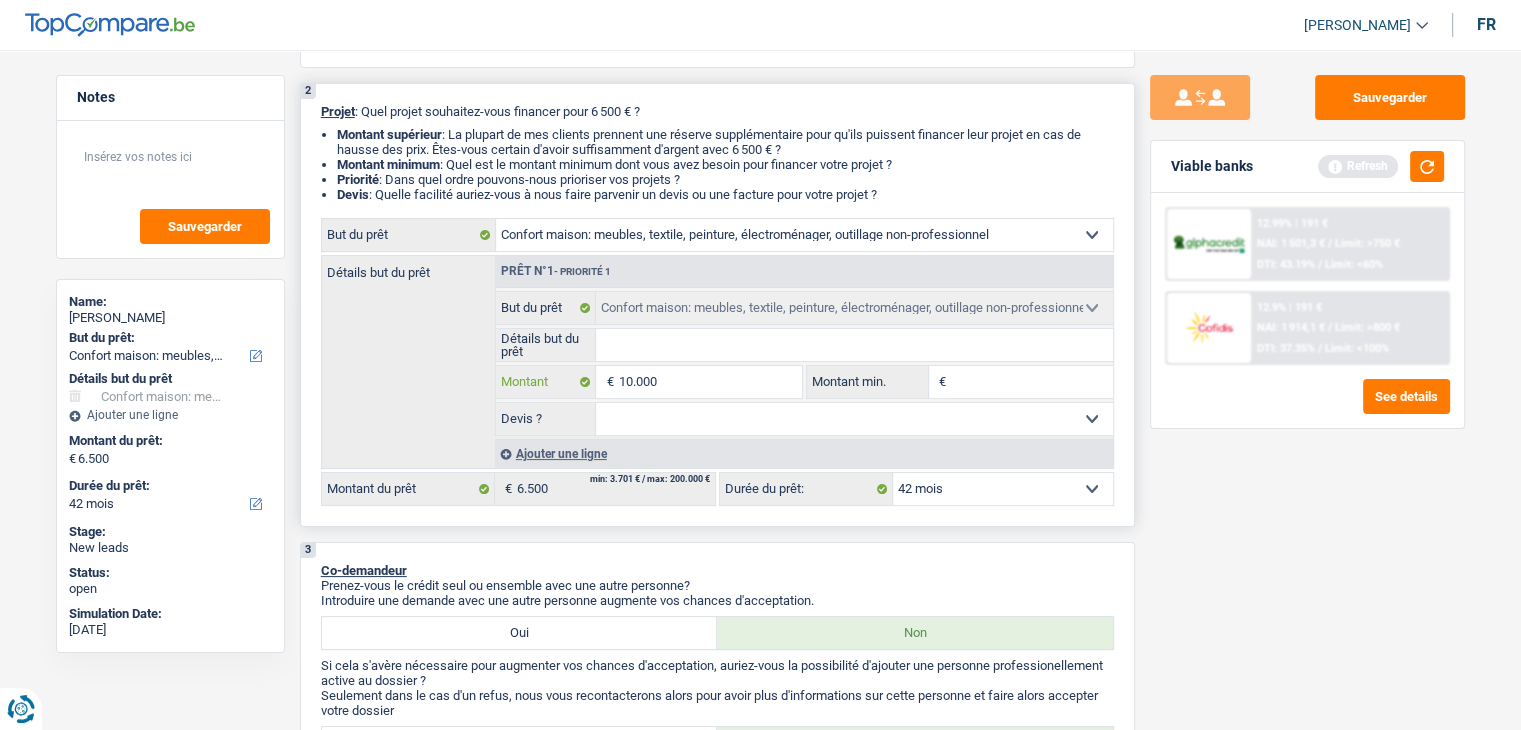 type on "1.000" 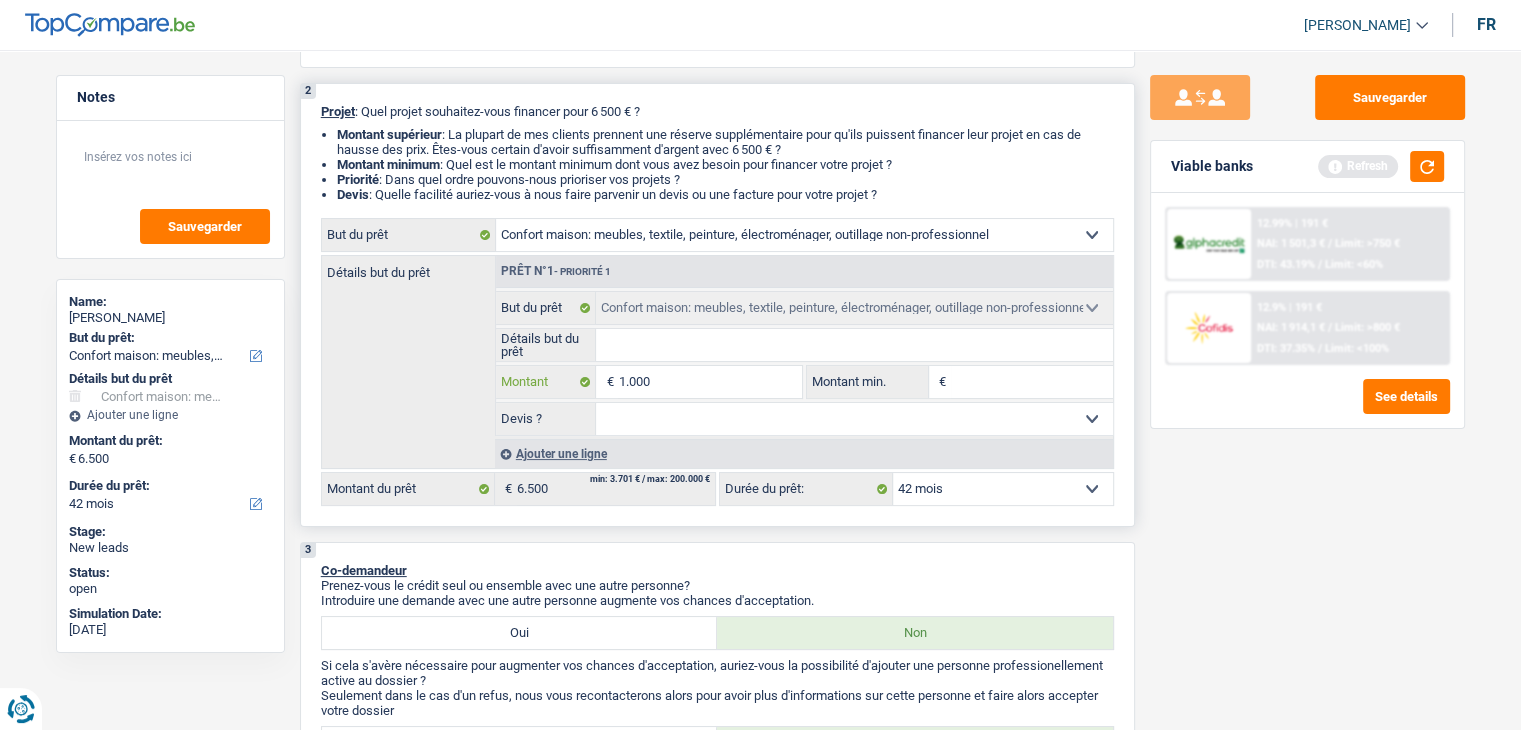 type on "10.001" 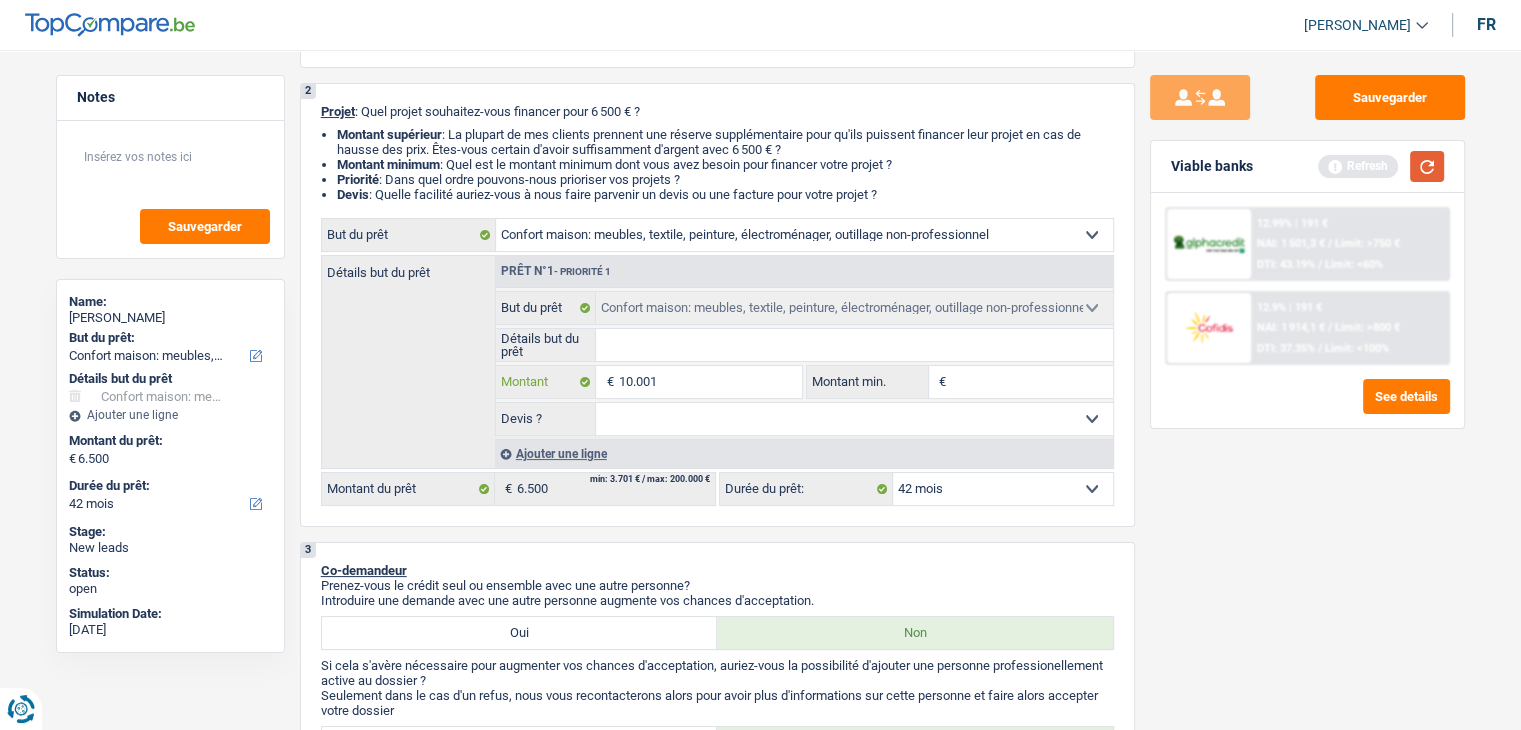 type on "10.001" 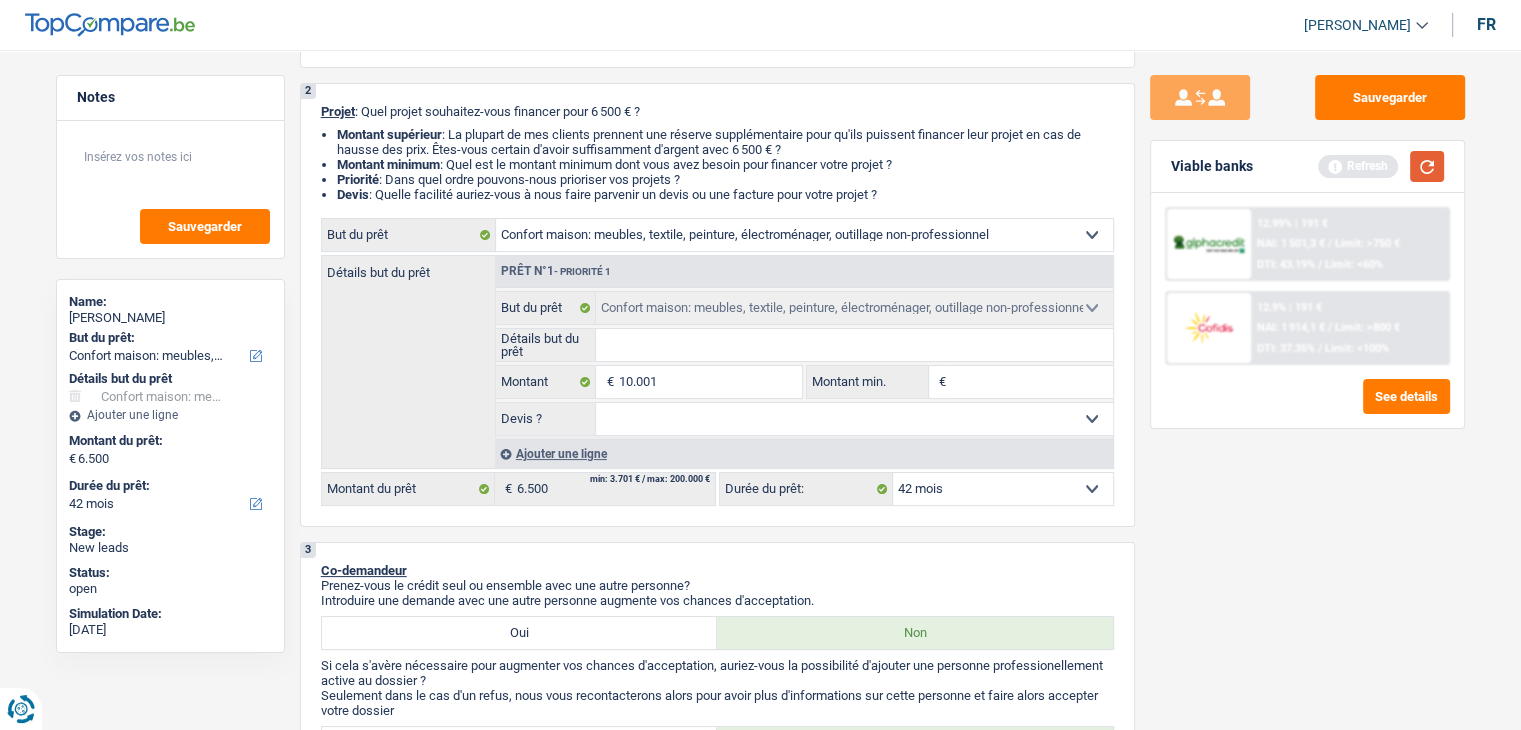 type on "10.001" 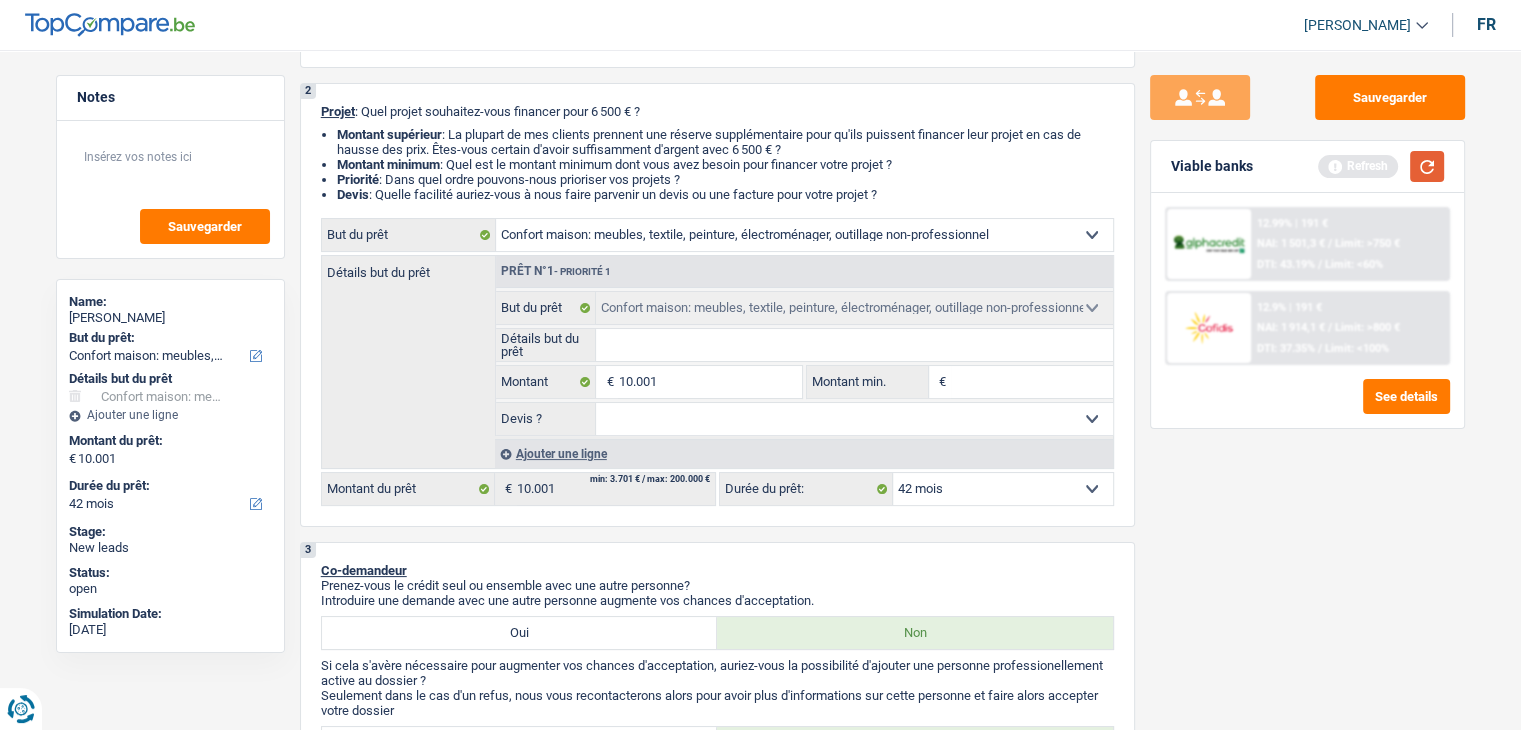 click at bounding box center (1427, 166) 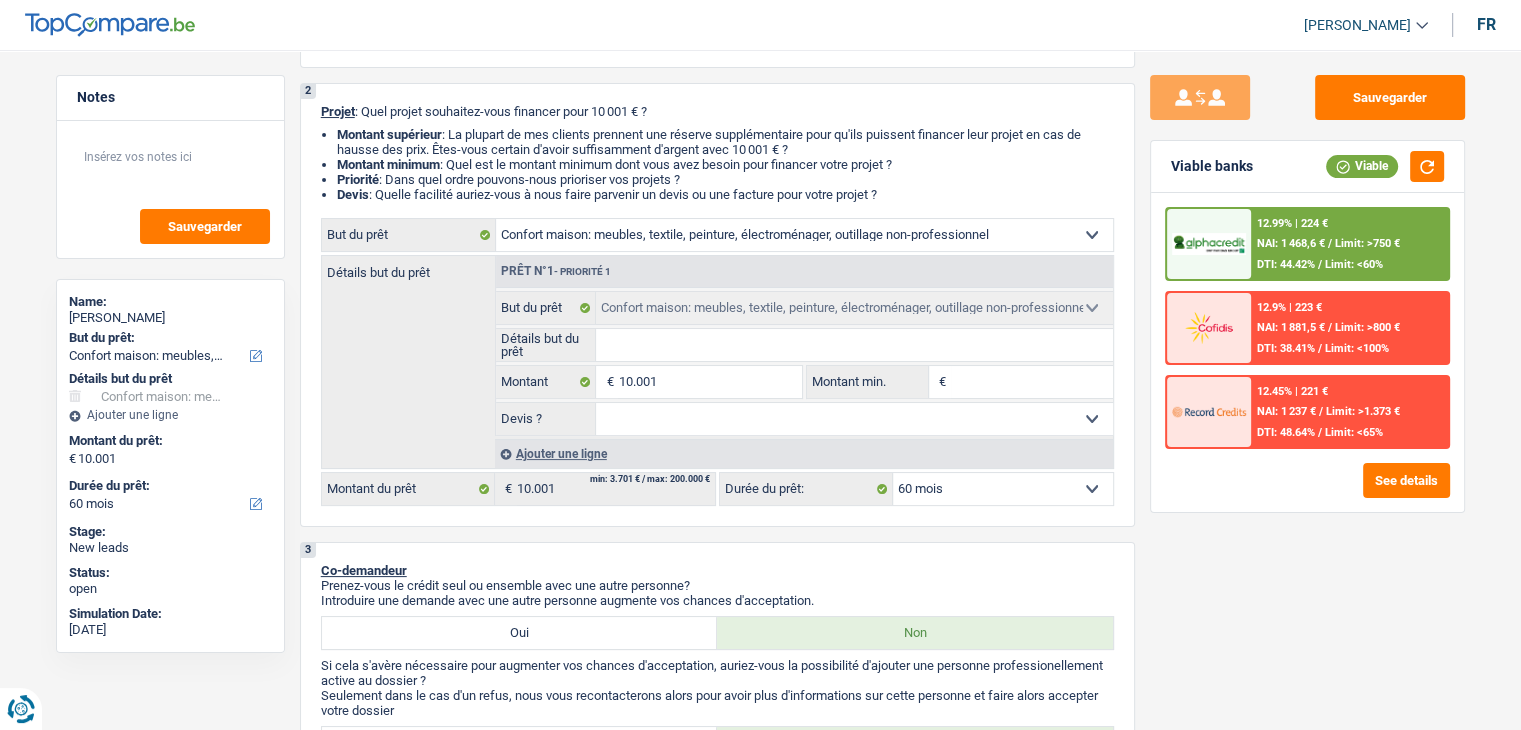 click at bounding box center (1209, 244) 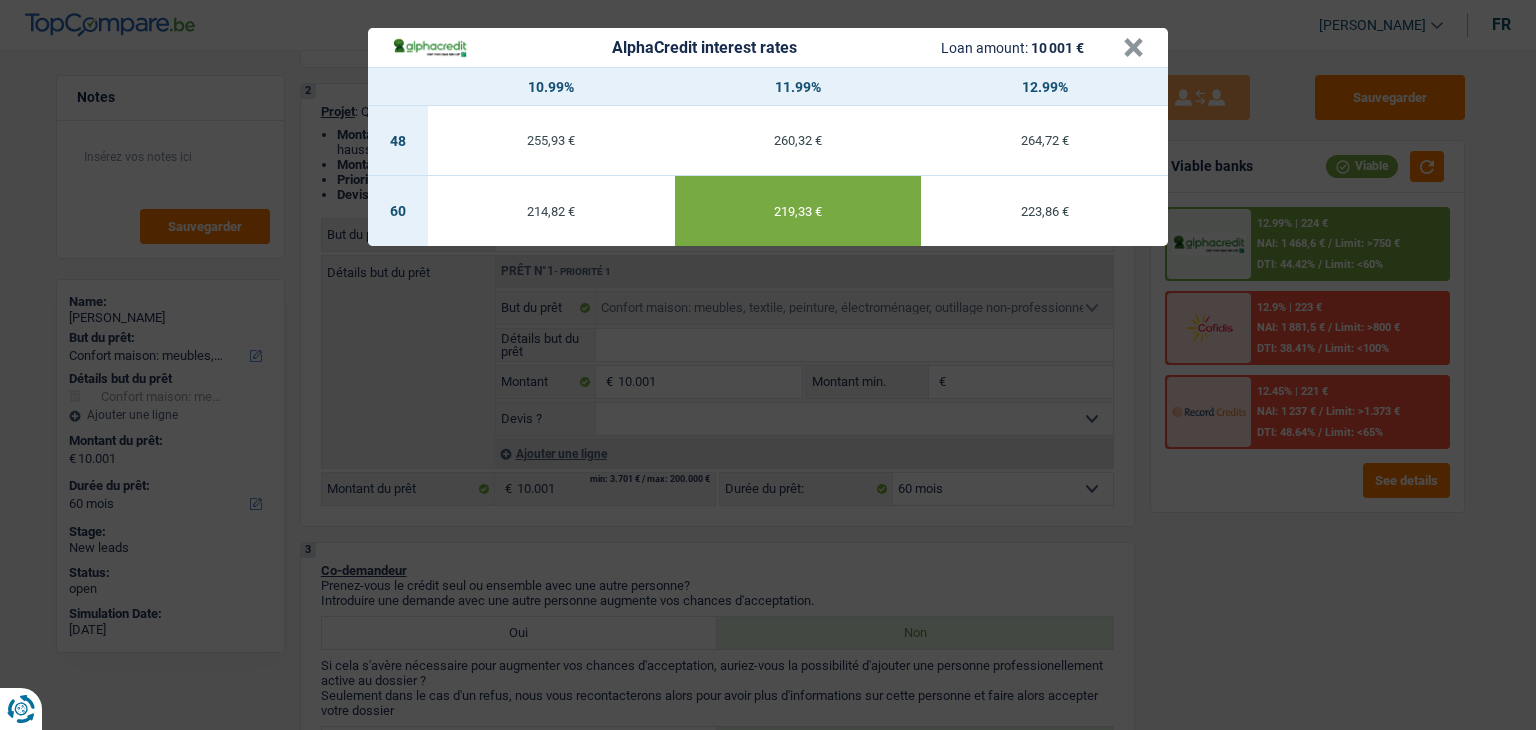 click on "AlphaCredit interest rates
Loan amount:
10 001 €
×
10.99%
11.99%
12.99%
48
255,93 €
260,32 €
264,72 €
60
214,82 €
219,33 €
223,86 €" at bounding box center (768, 365) 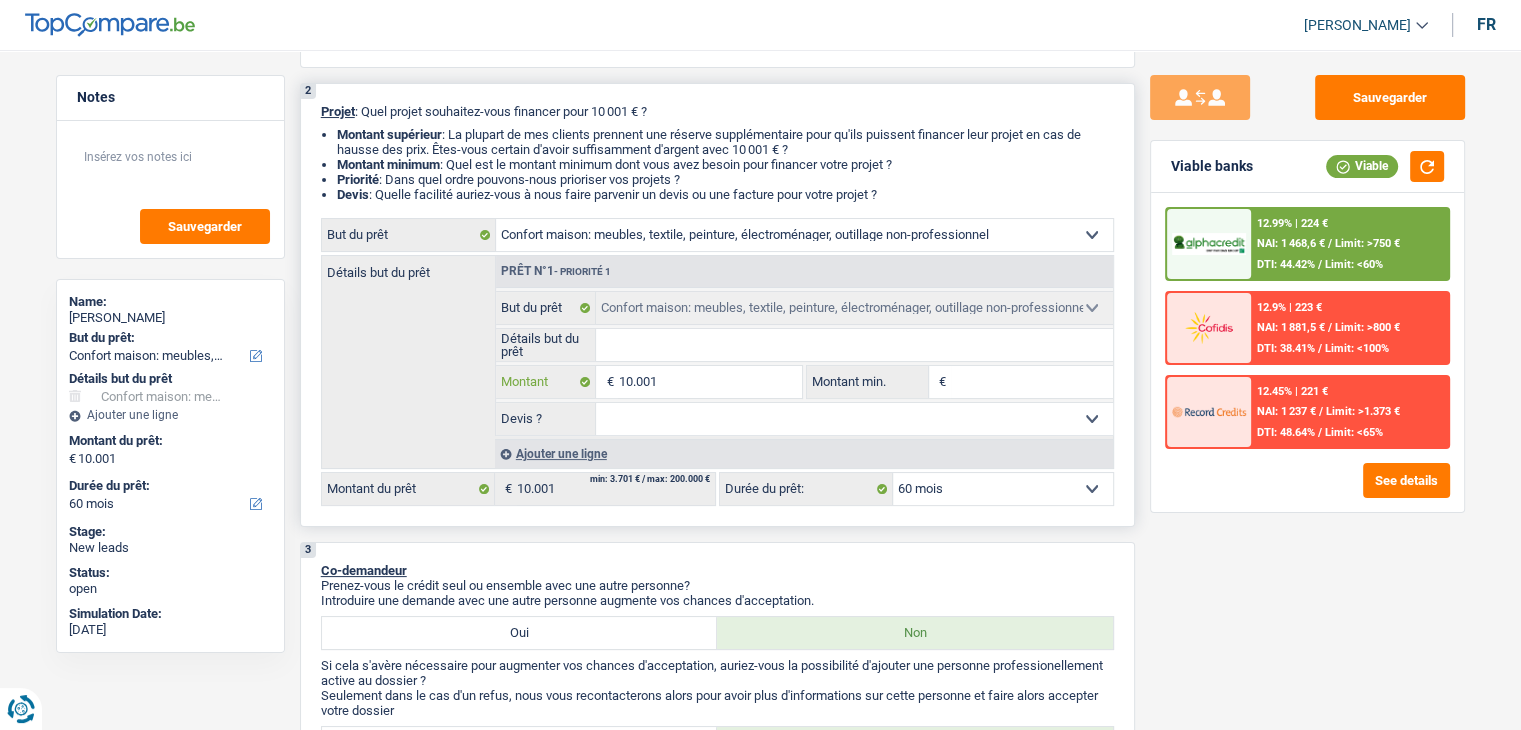 click on "10.001" at bounding box center [709, 382] 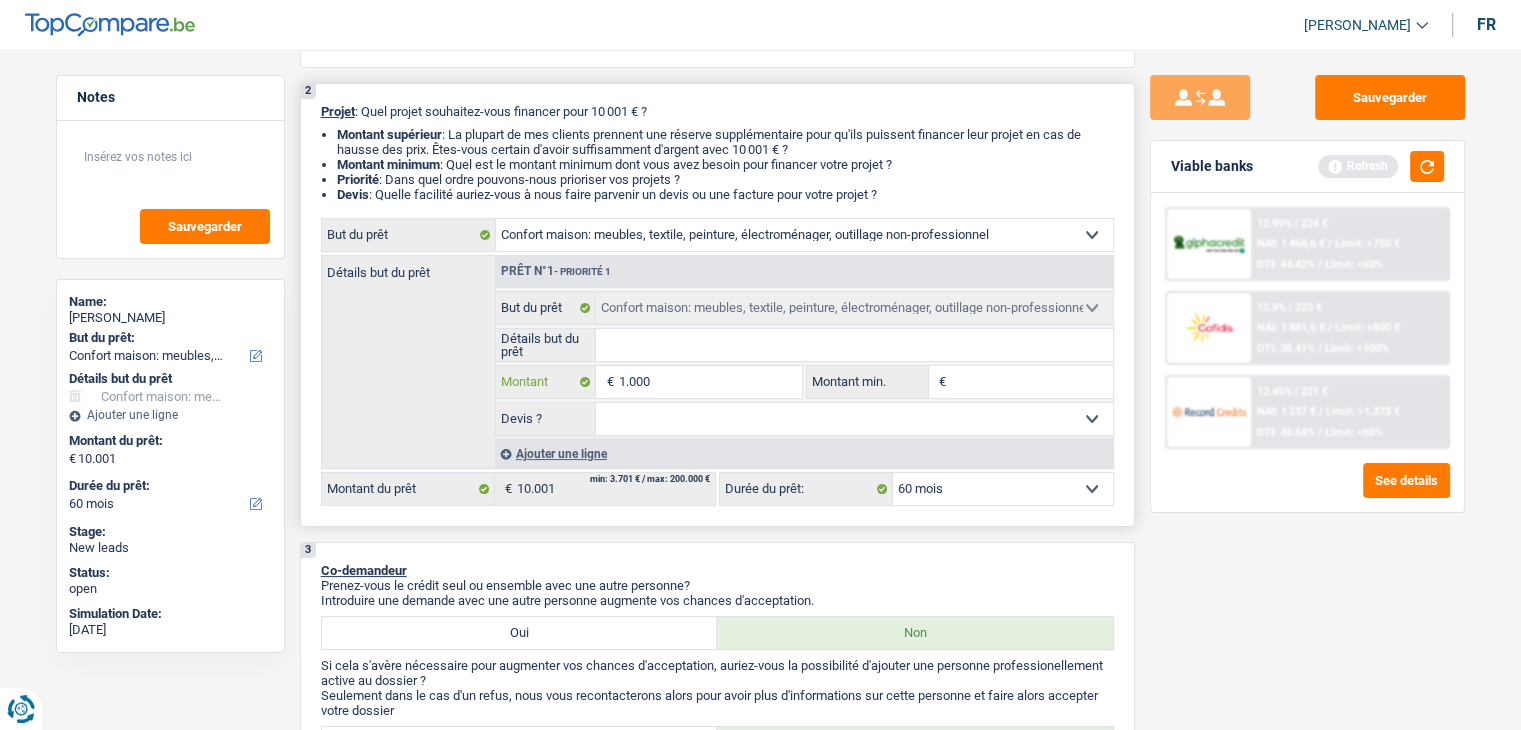 type on "100" 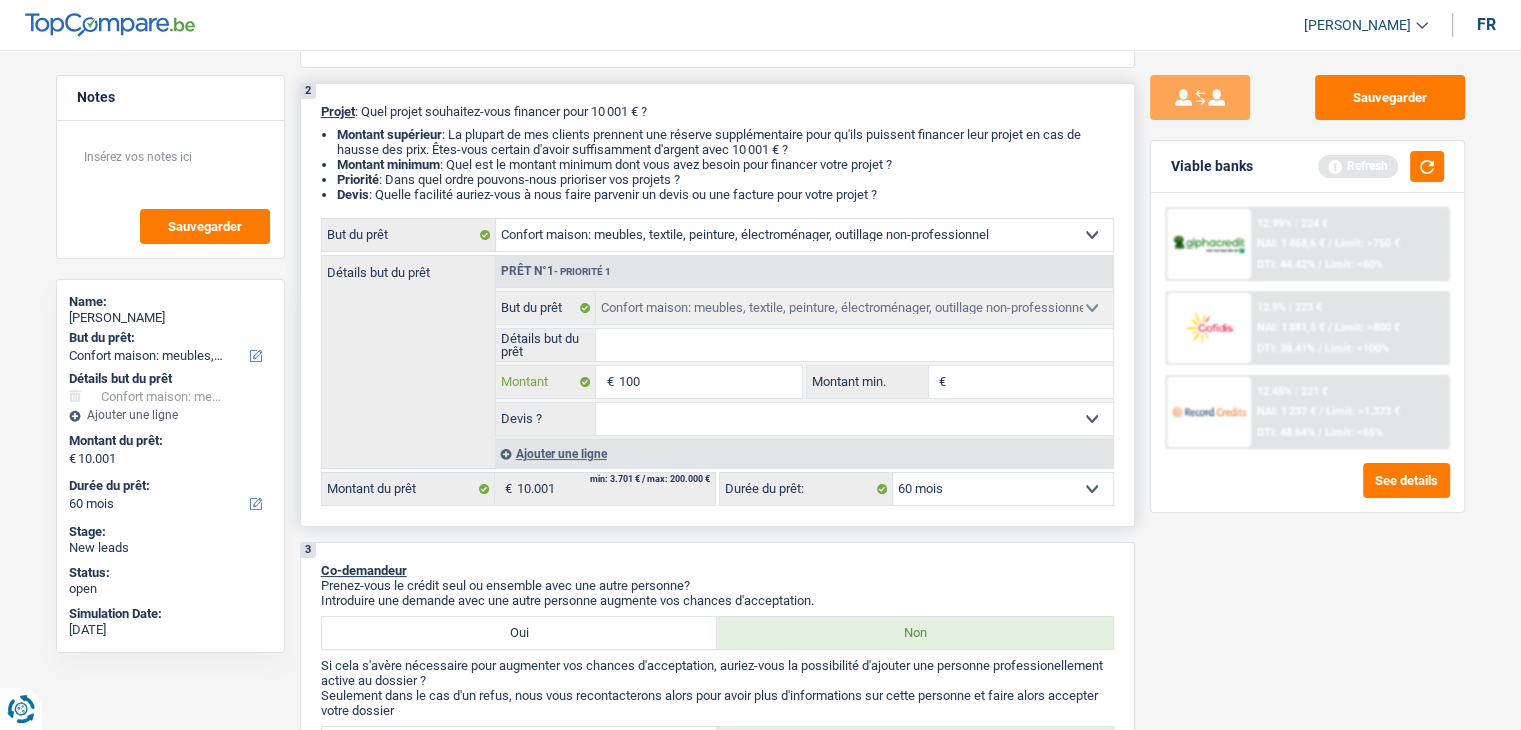 type on "10" 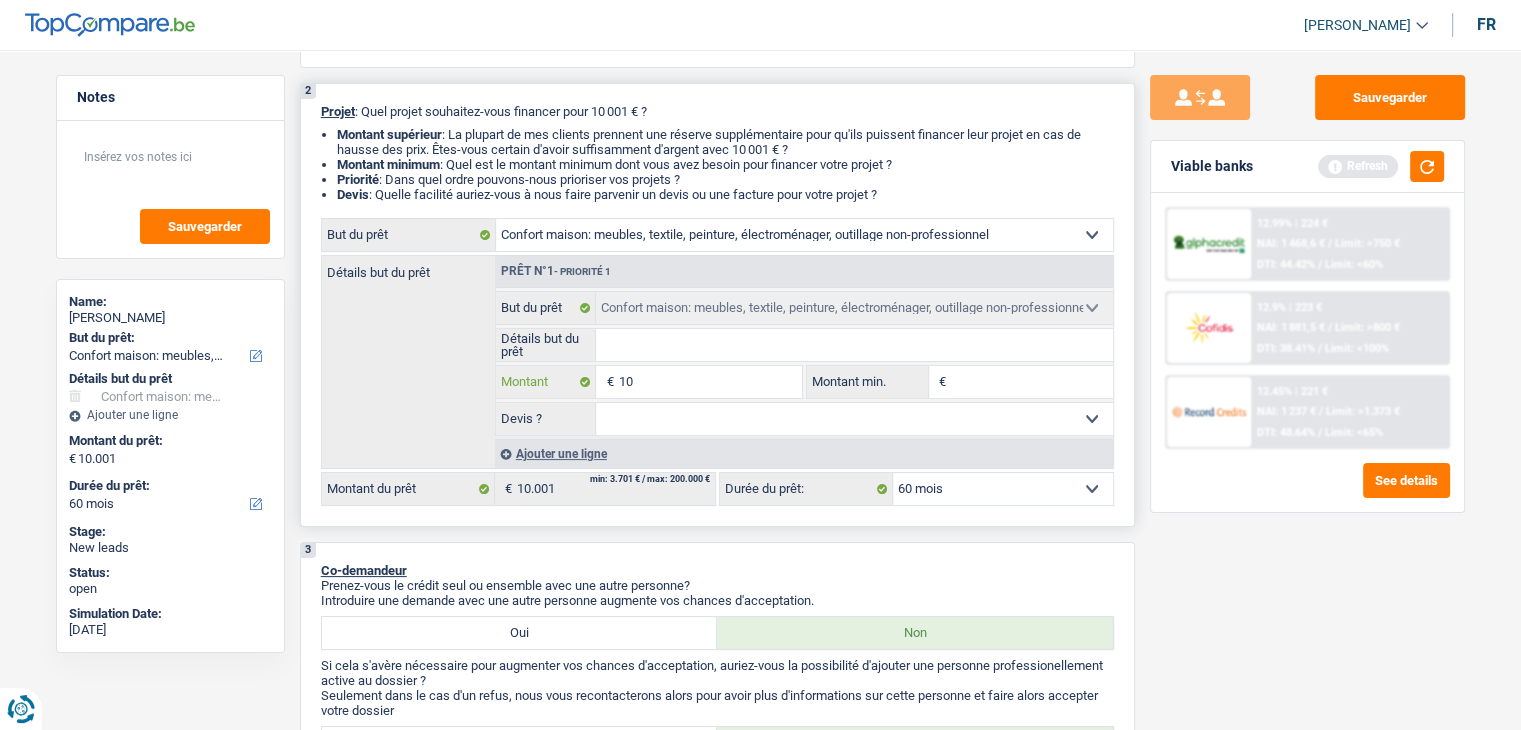 type on "1" 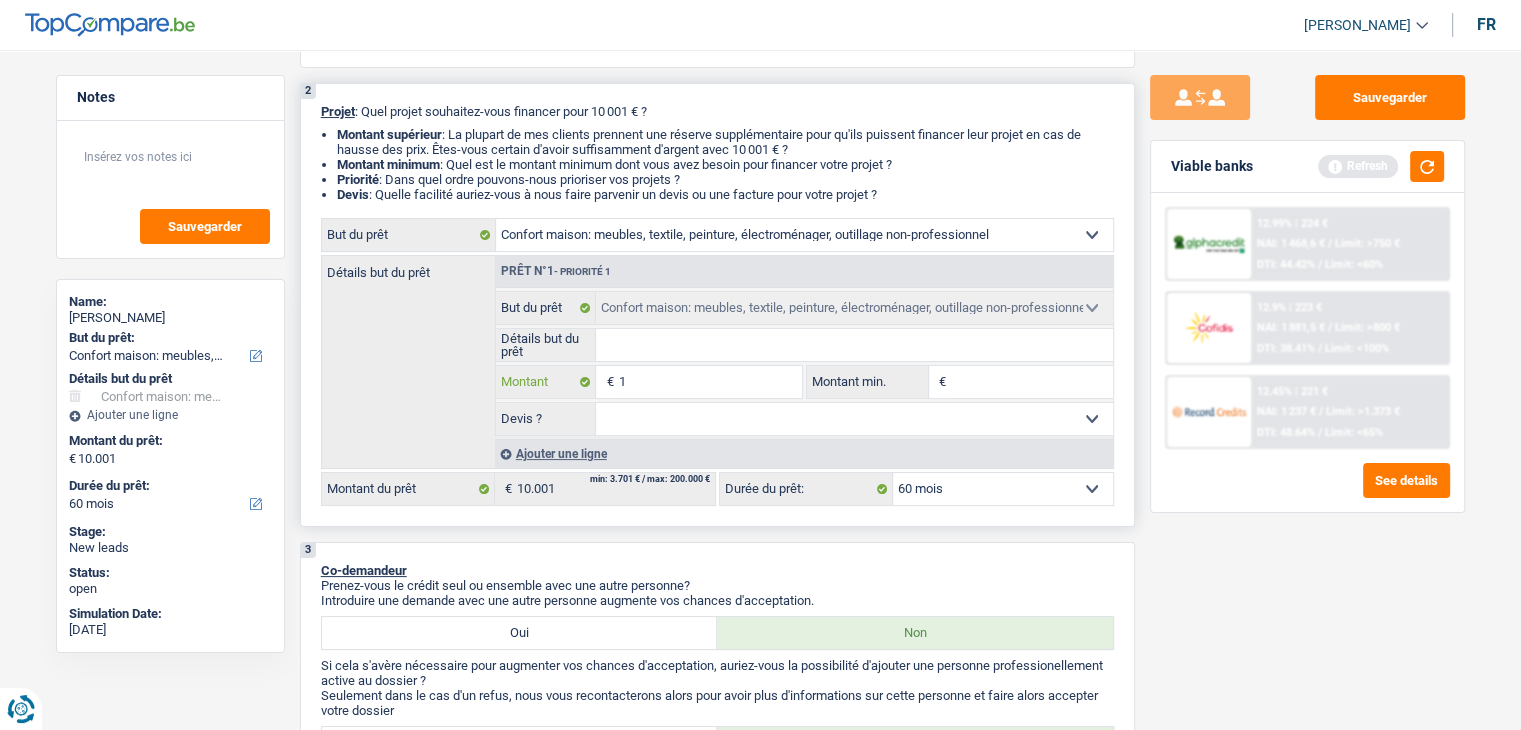 type 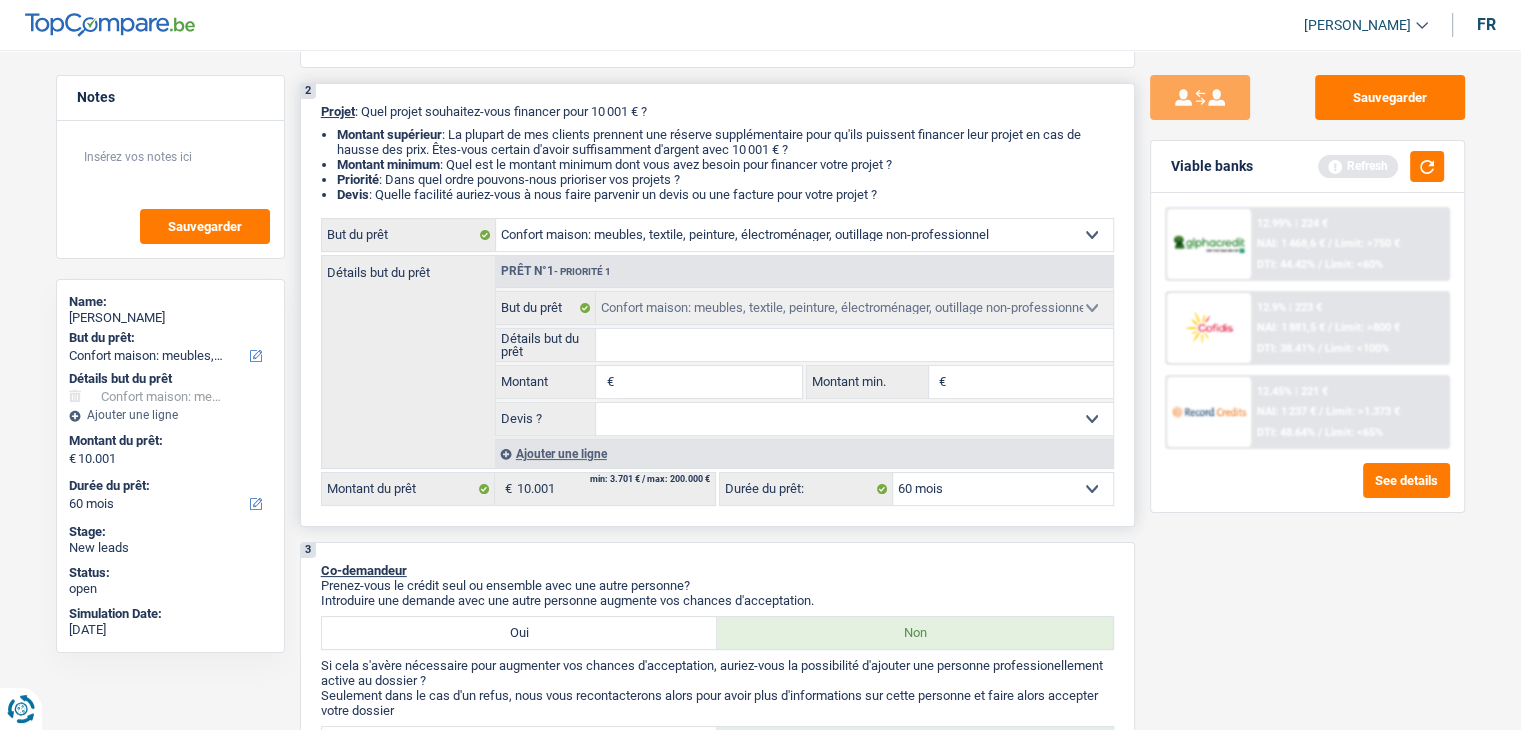 type on "6" 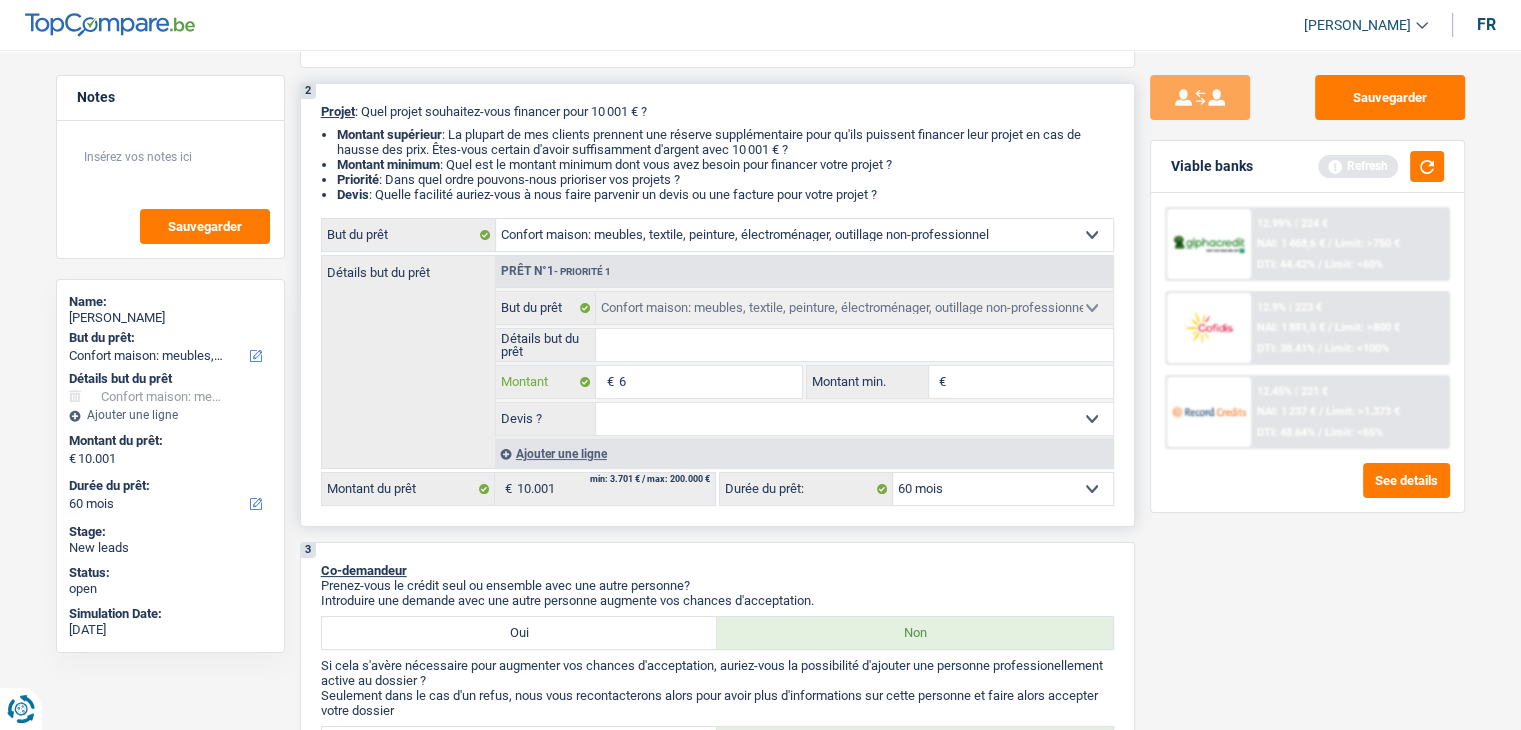 type on "65" 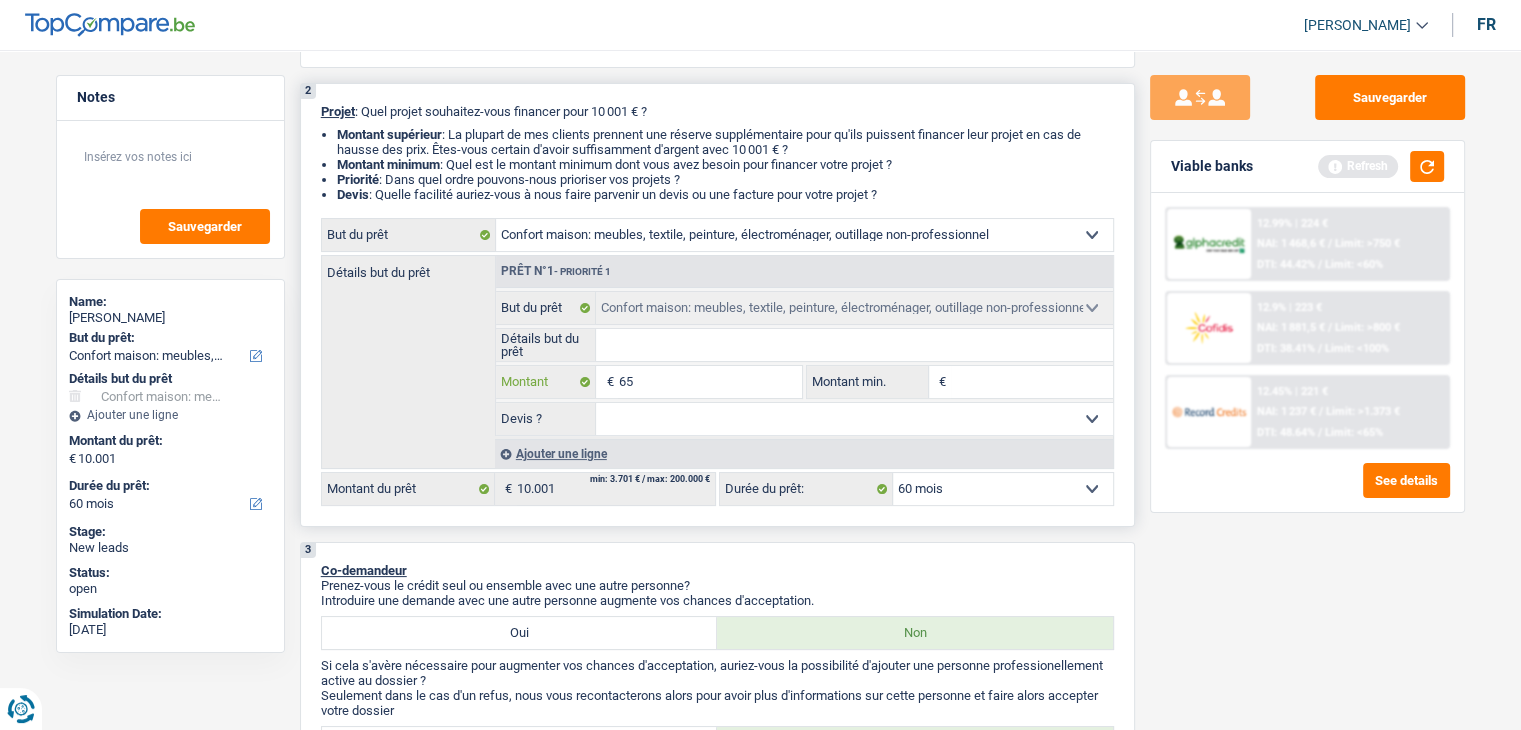 type on "650" 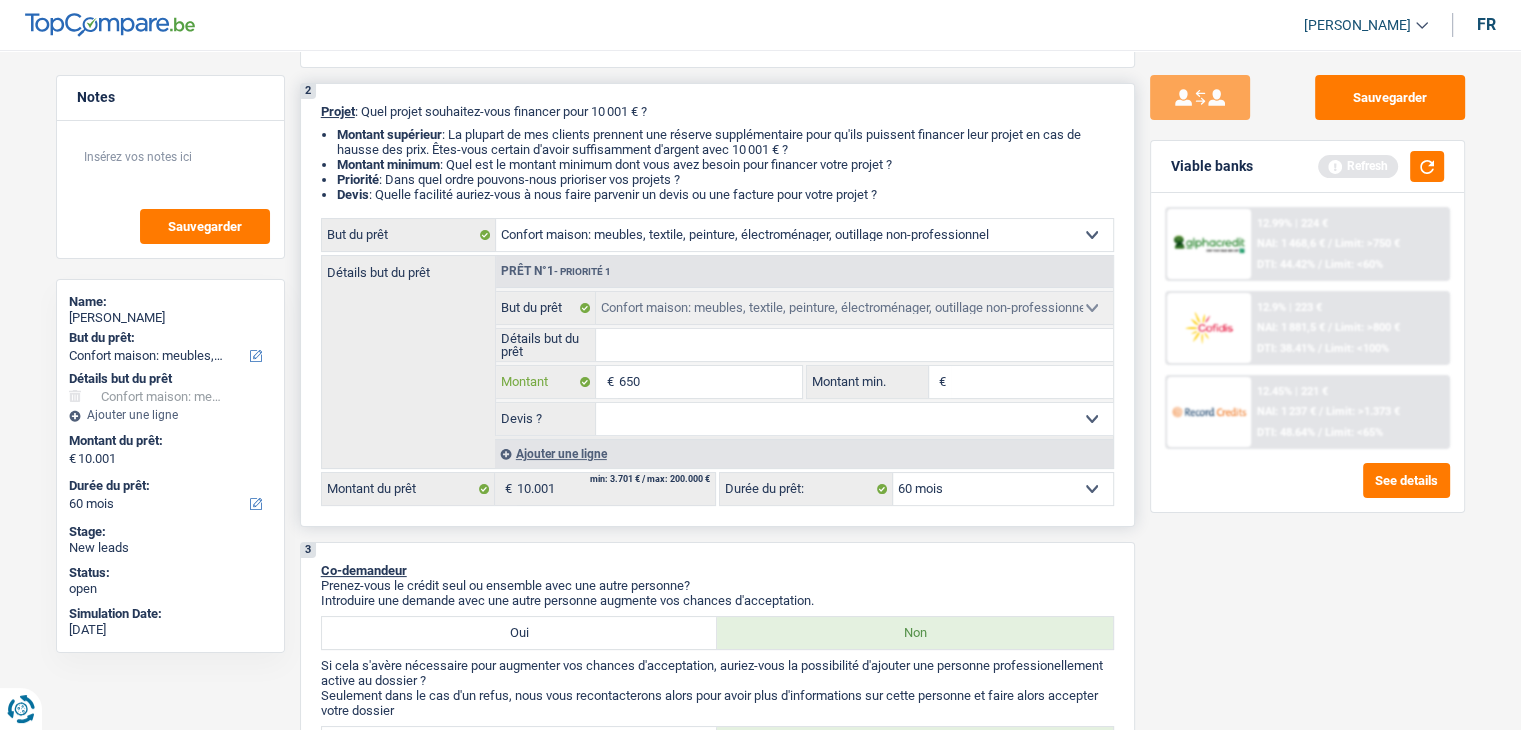 type on "6.500" 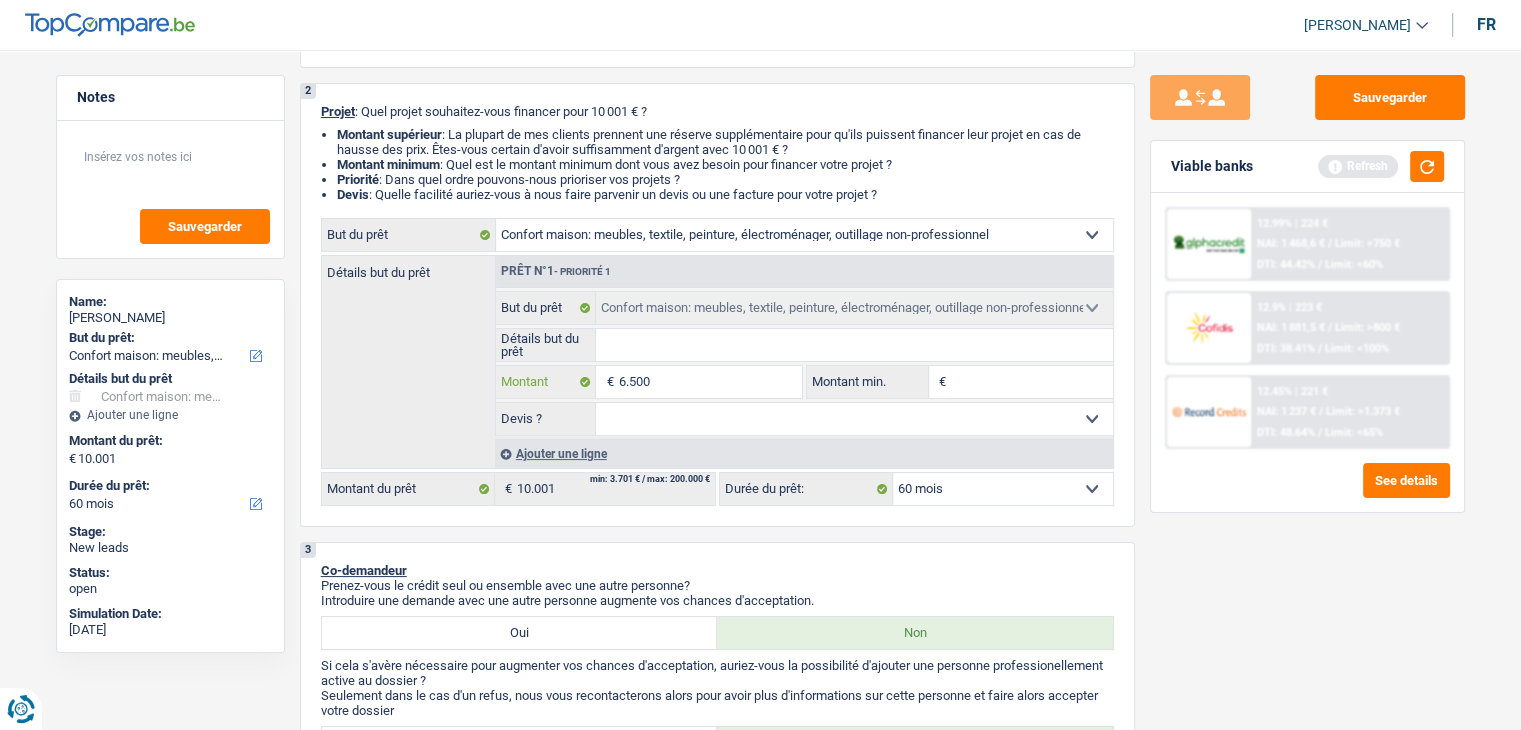 type on "6.500" 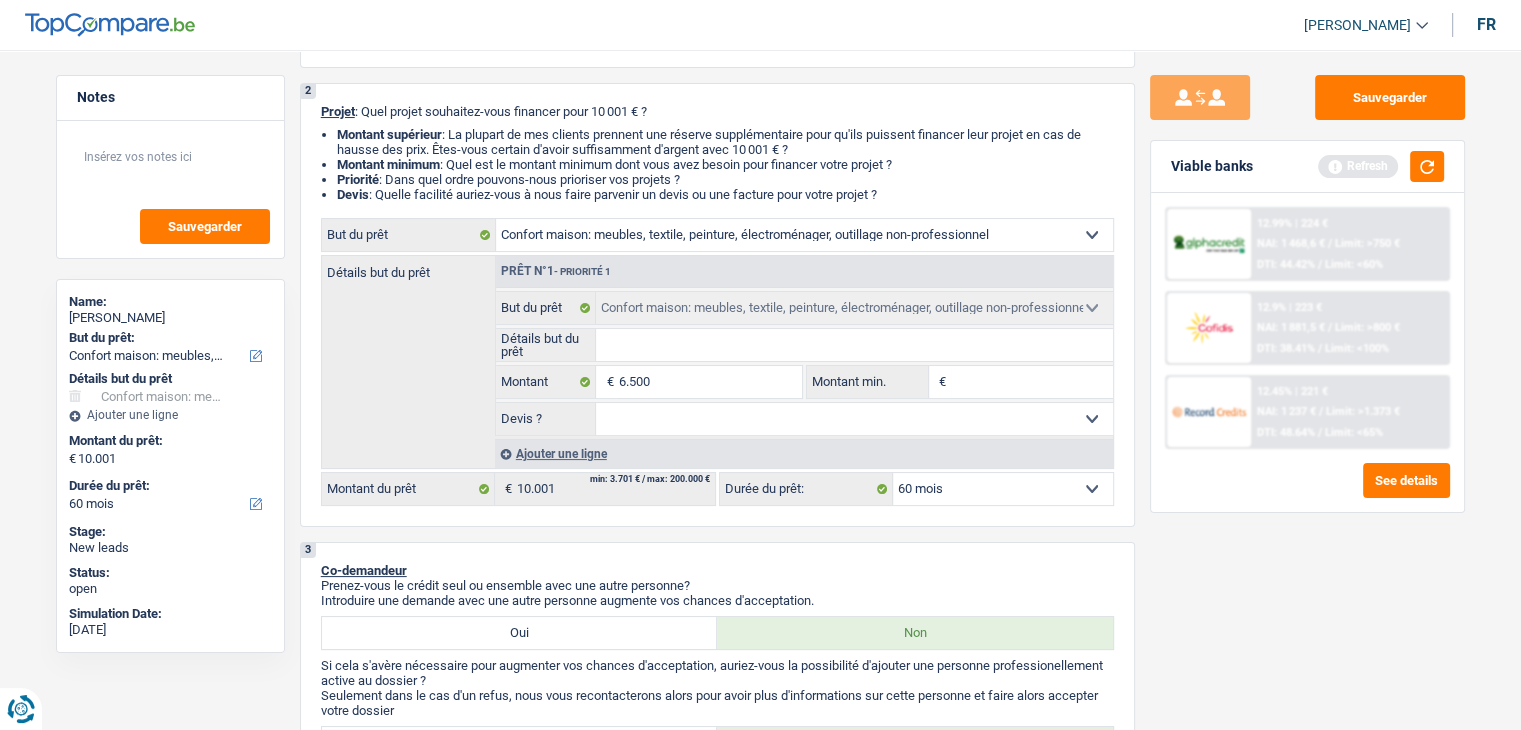 type on "6.500" 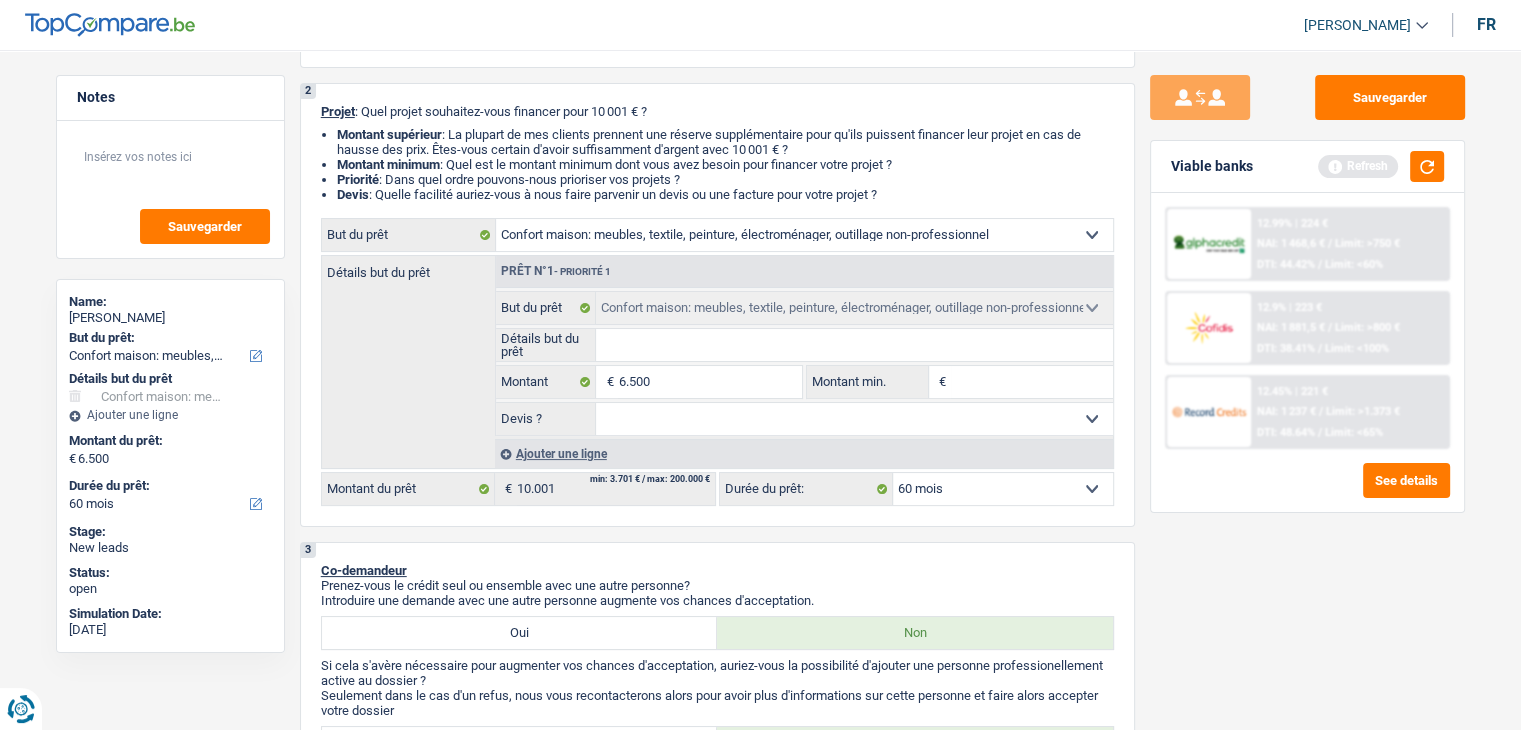 select on "42" 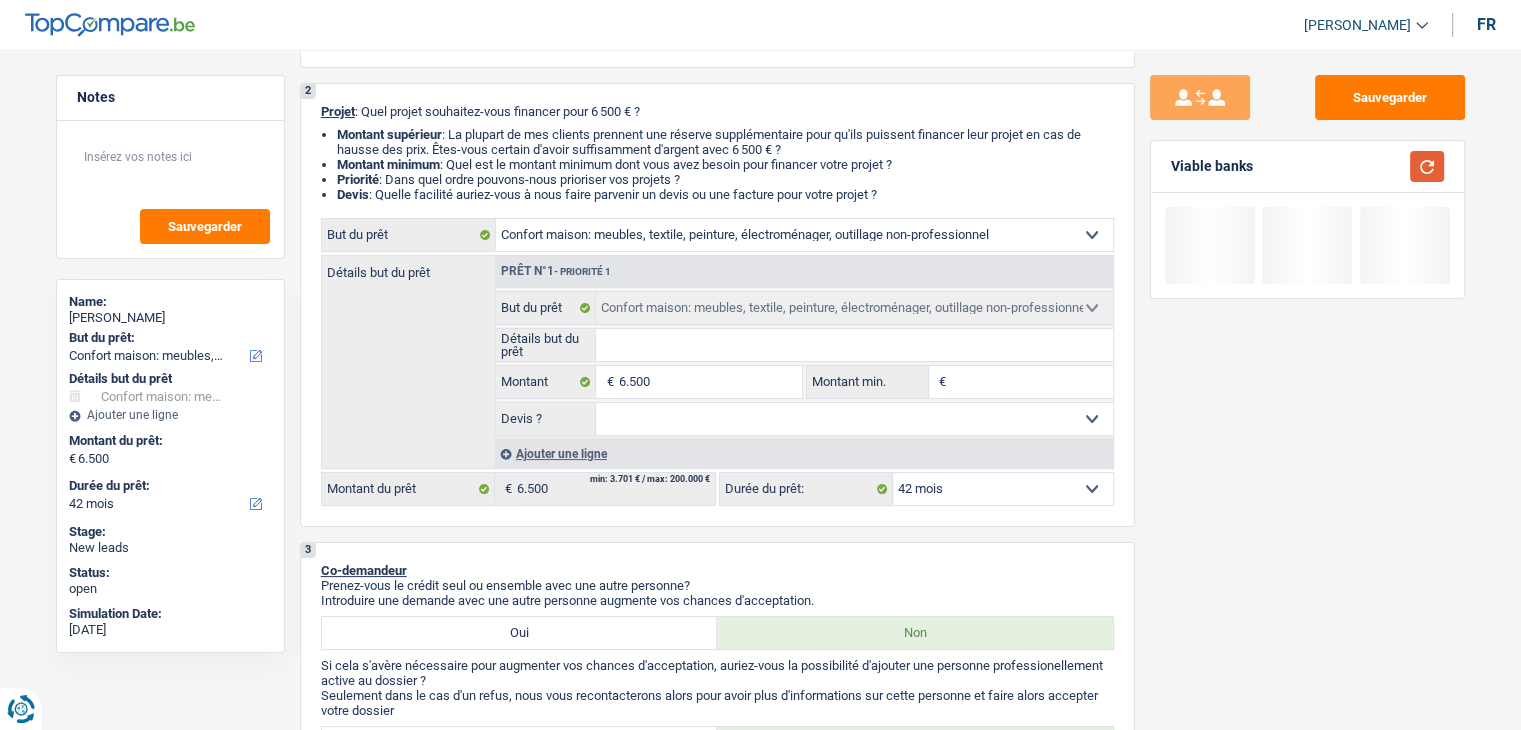 click at bounding box center (1427, 166) 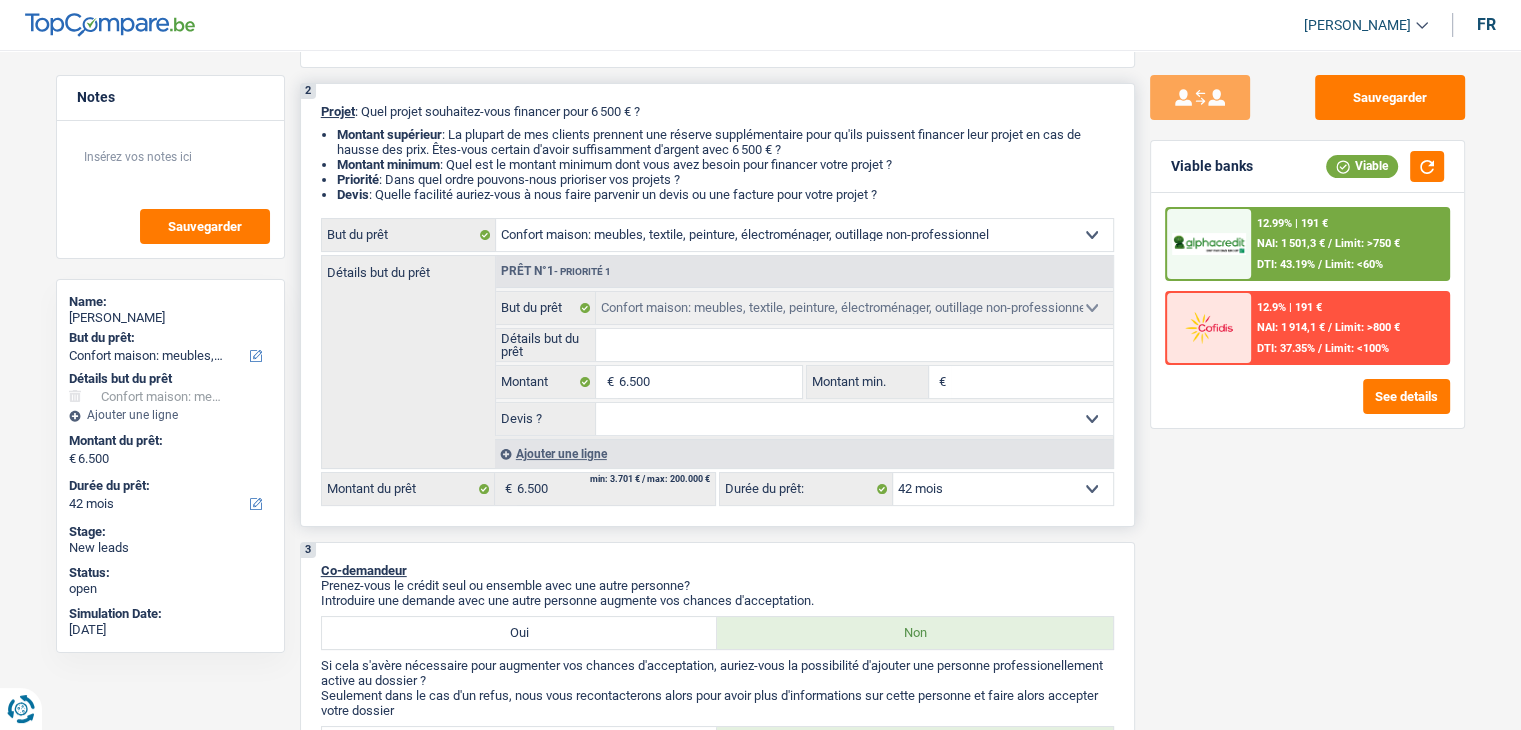 click on "12 mois 18 mois 24 mois 30 mois 36 mois 42 mois
Sélectionner une option" at bounding box center [1003, 489] 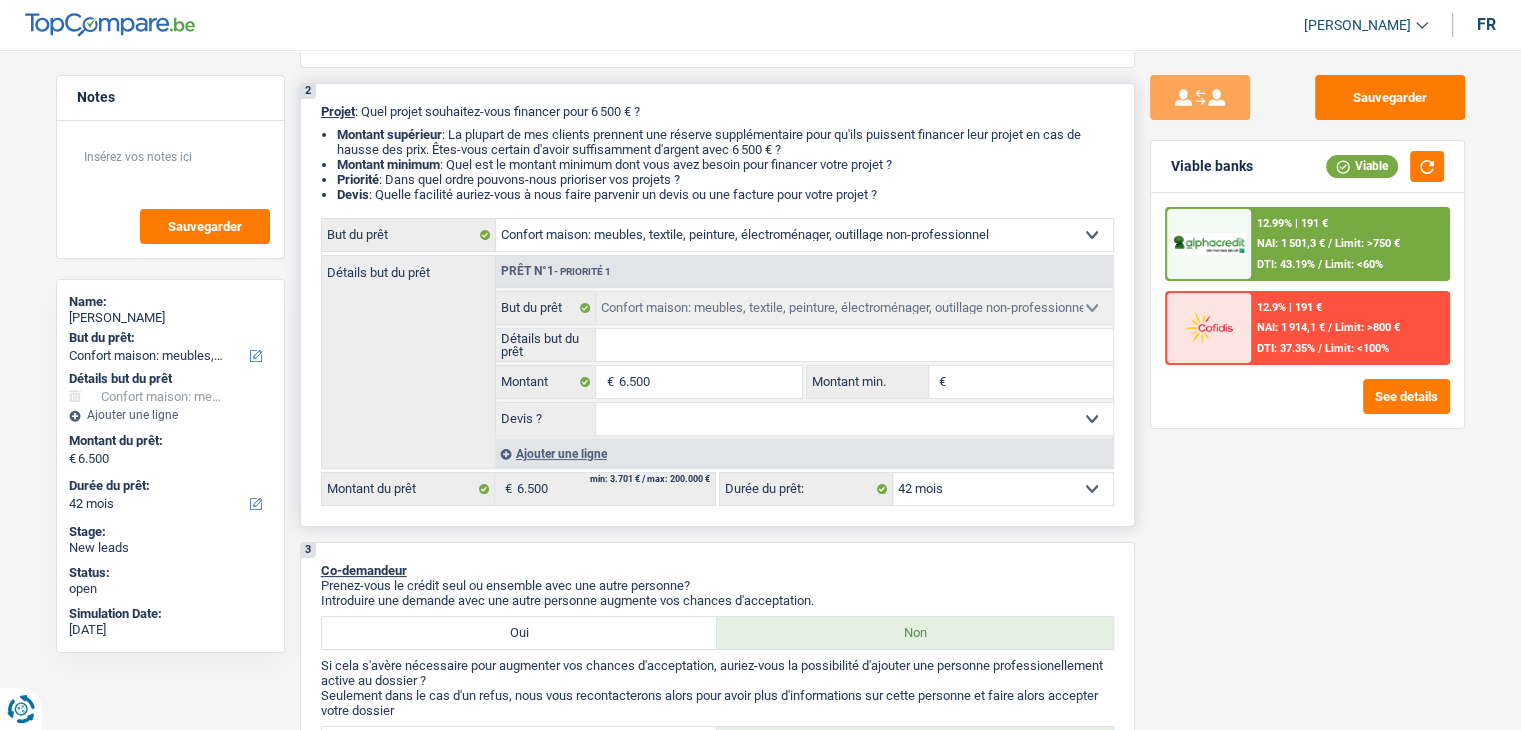 click on "Montant min." at bounding box center (1032, 382) 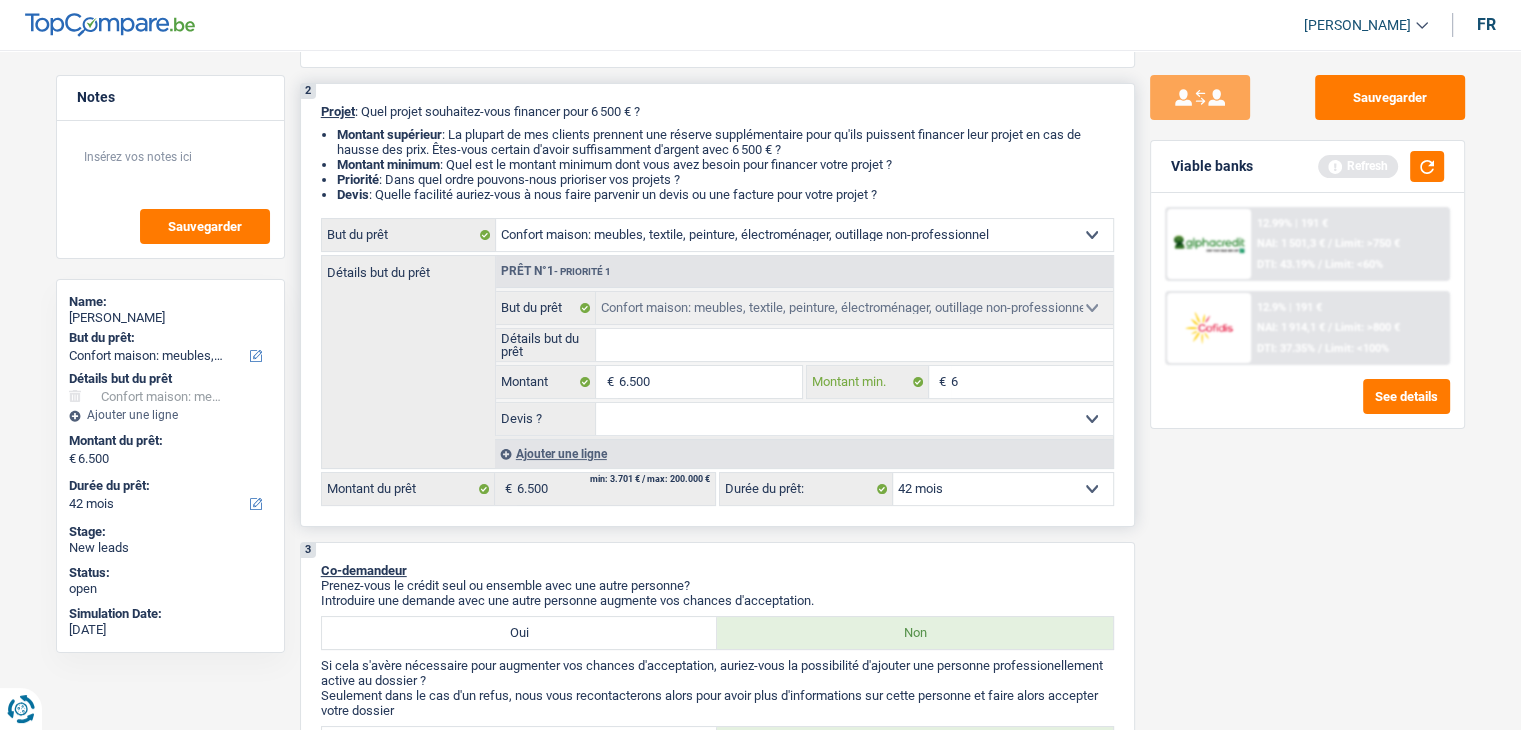 type on "65" 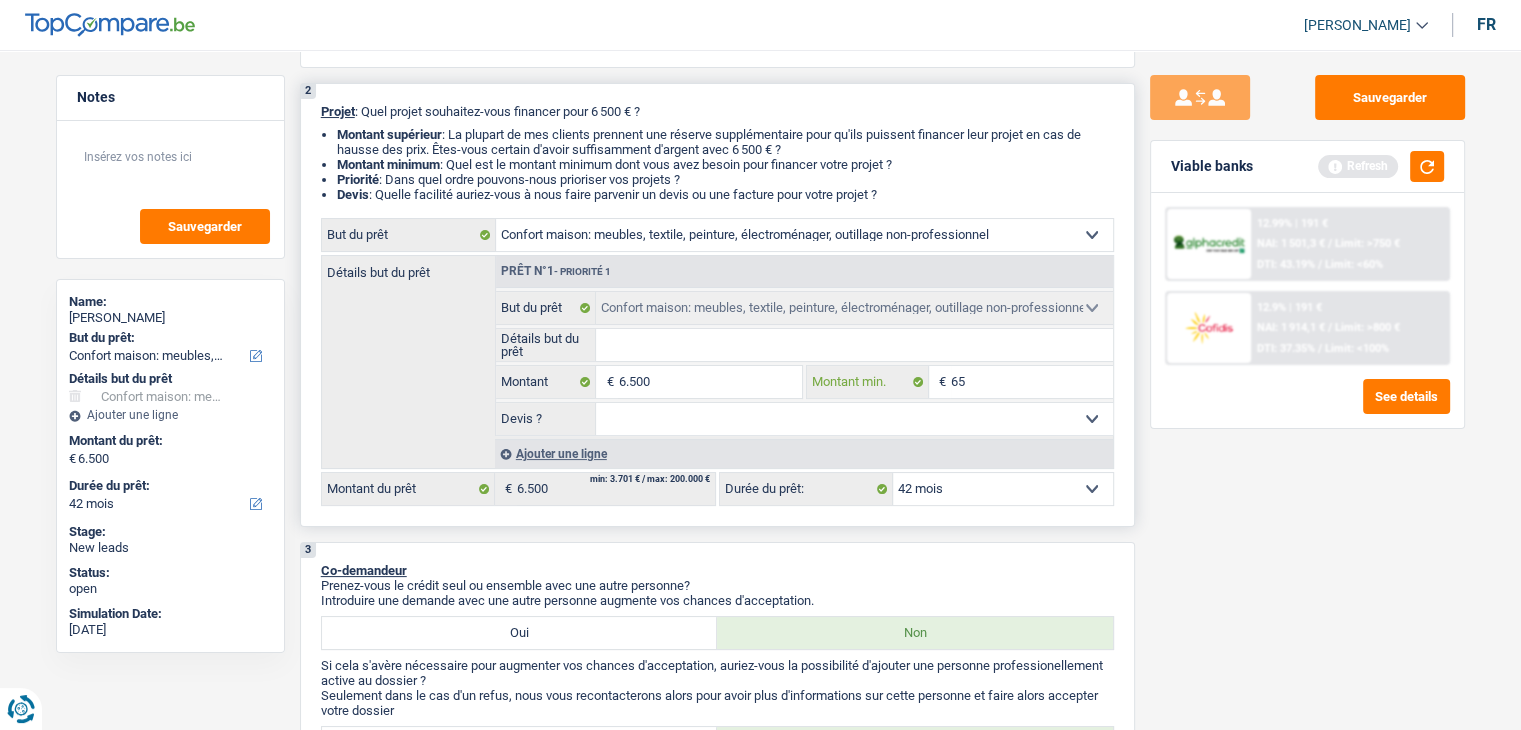 type on "650" 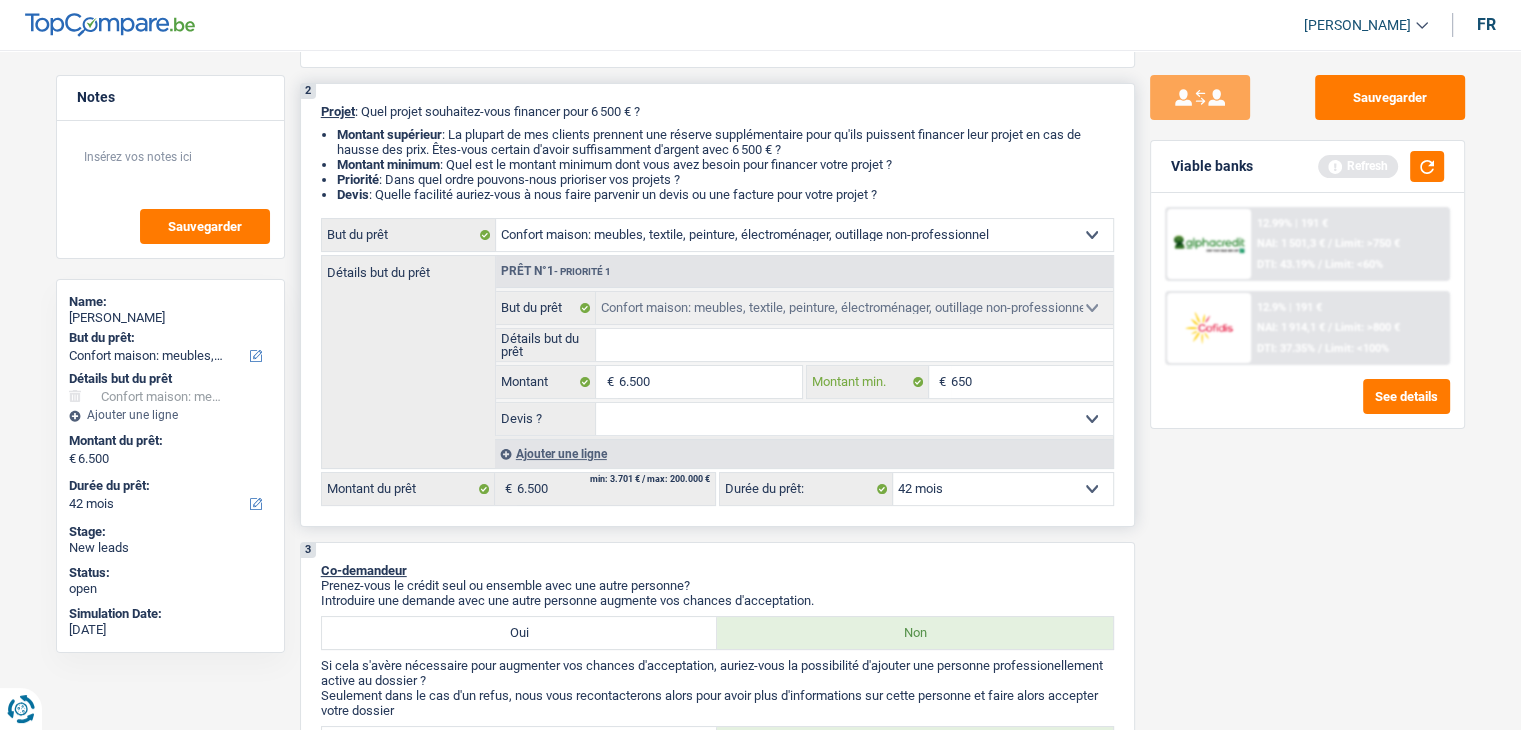 type on "6.500" 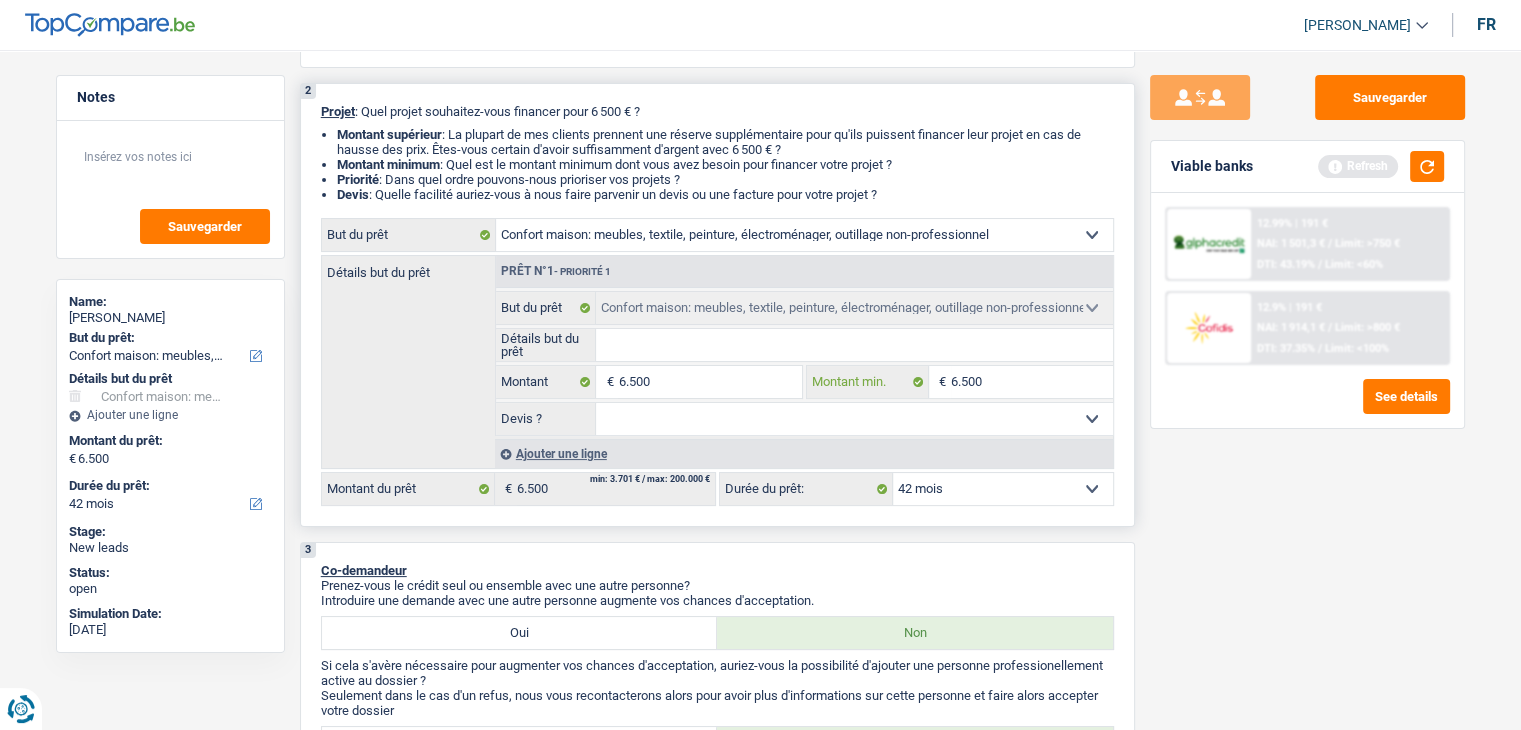type on "6.500" 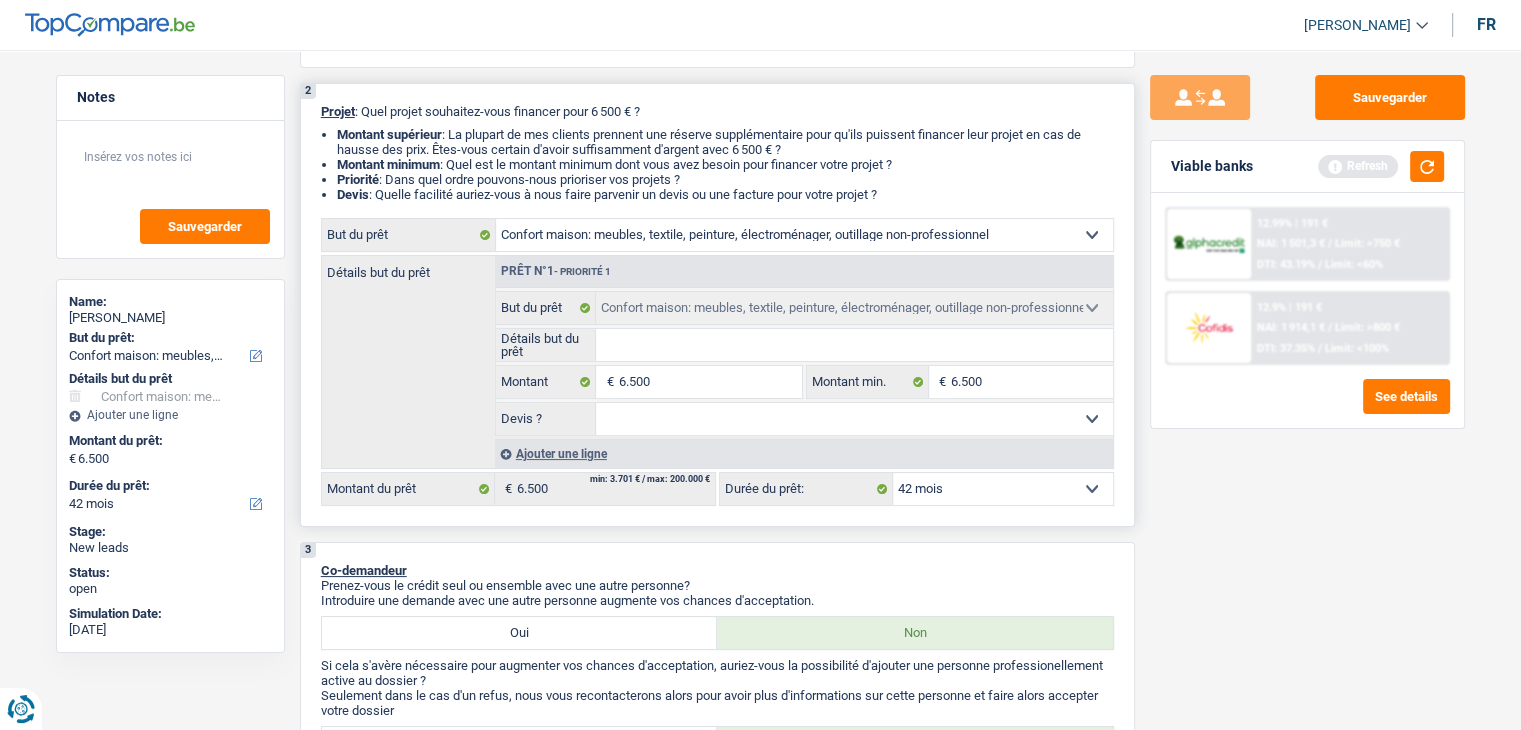 click on "Détails but du prêt" at bounding box center (854, 345) 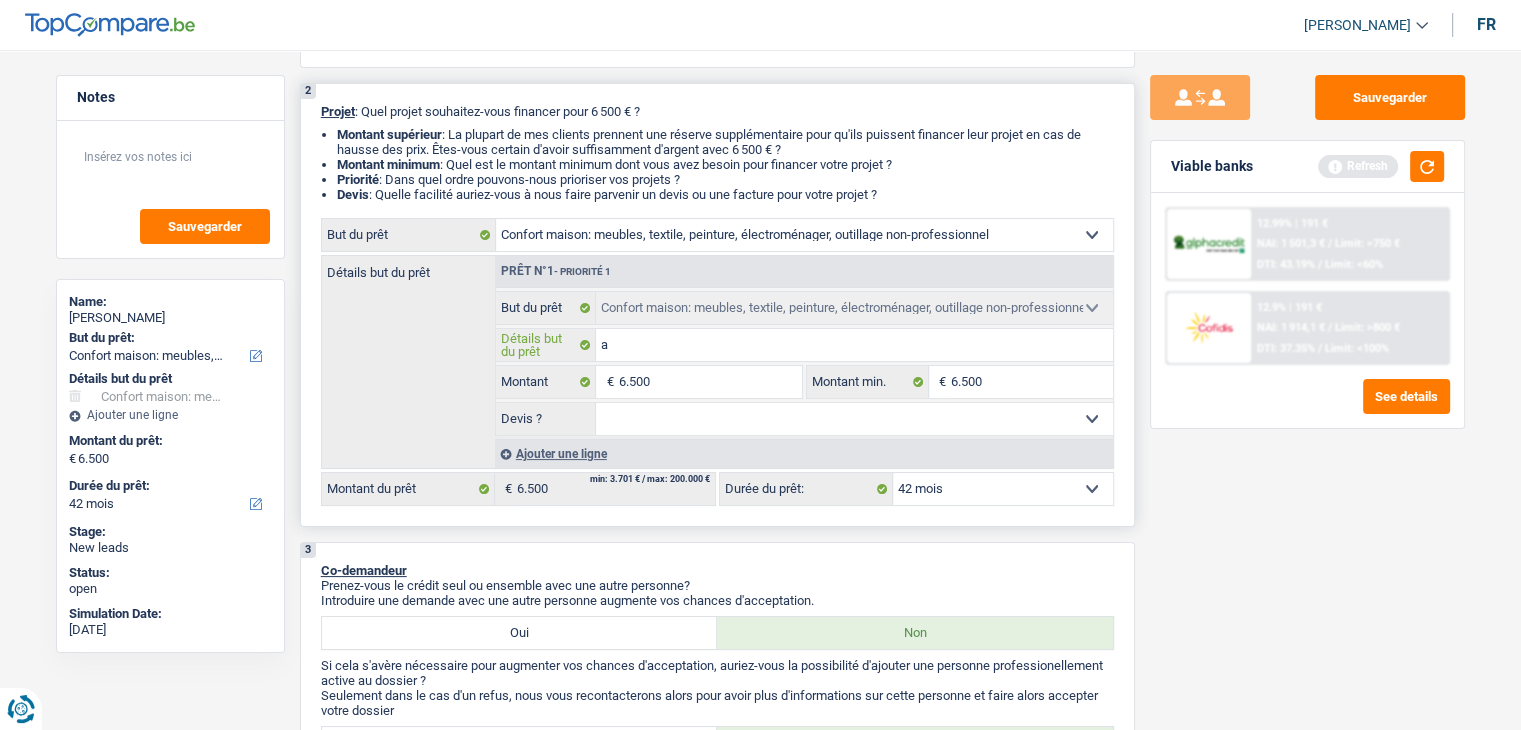 type on "am" 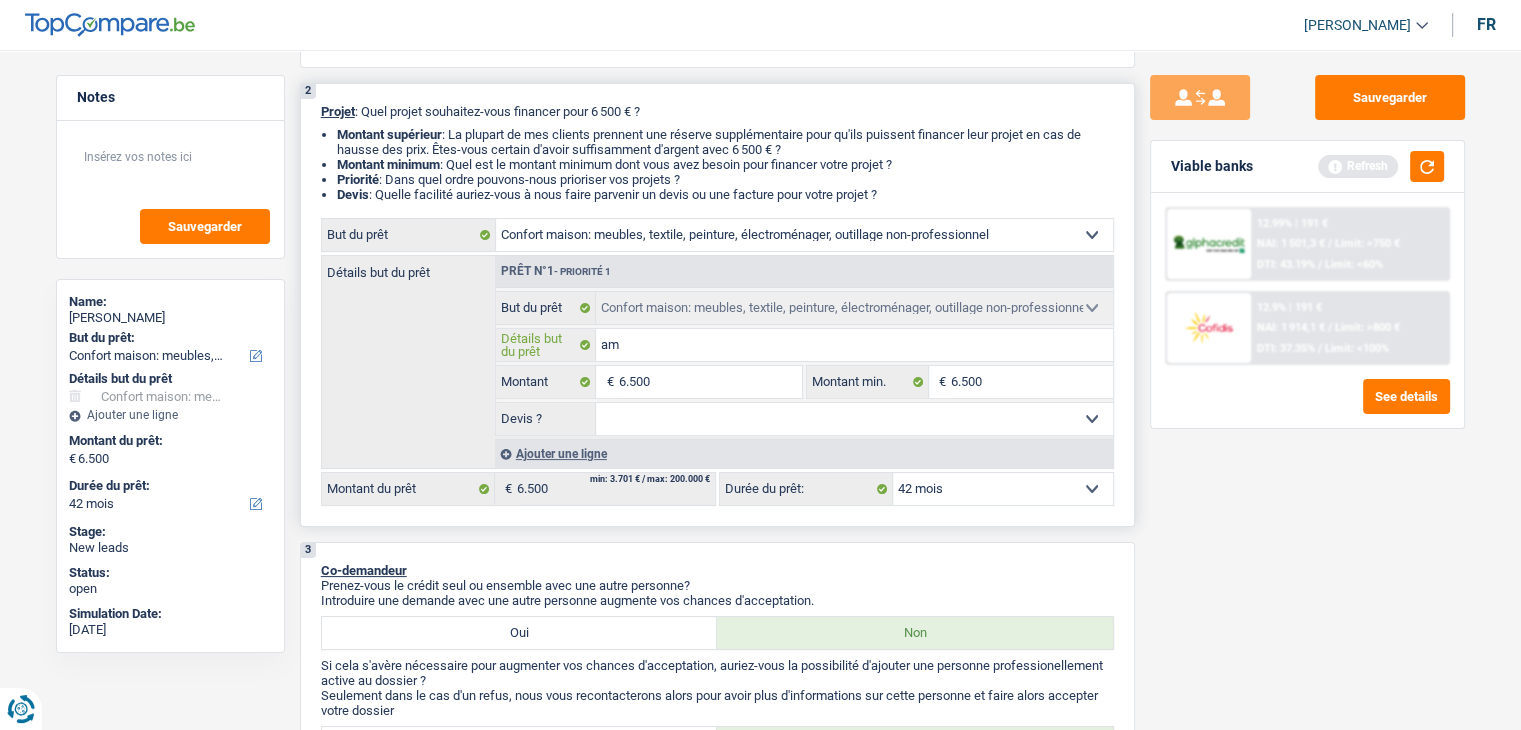 type on "ame" 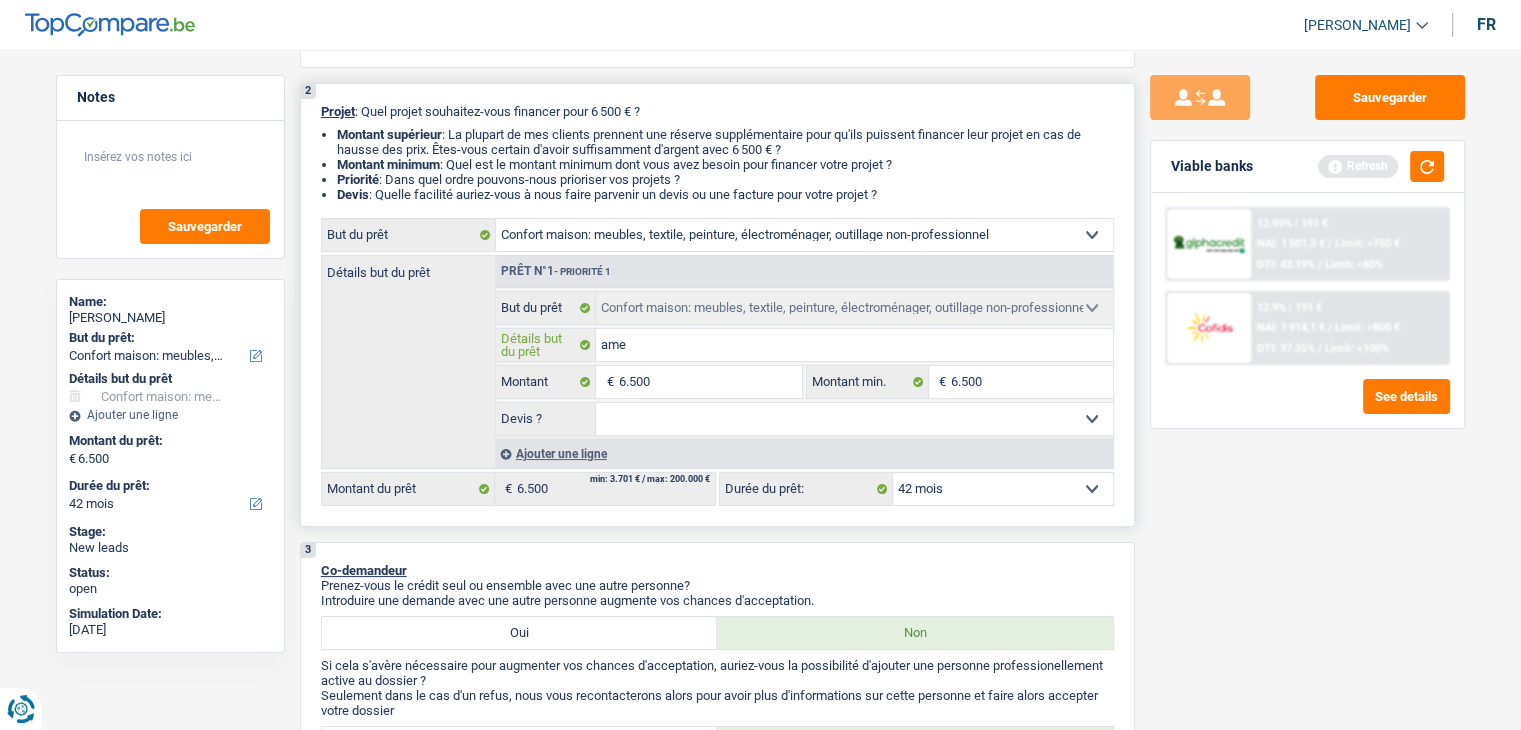 type on "ameu" 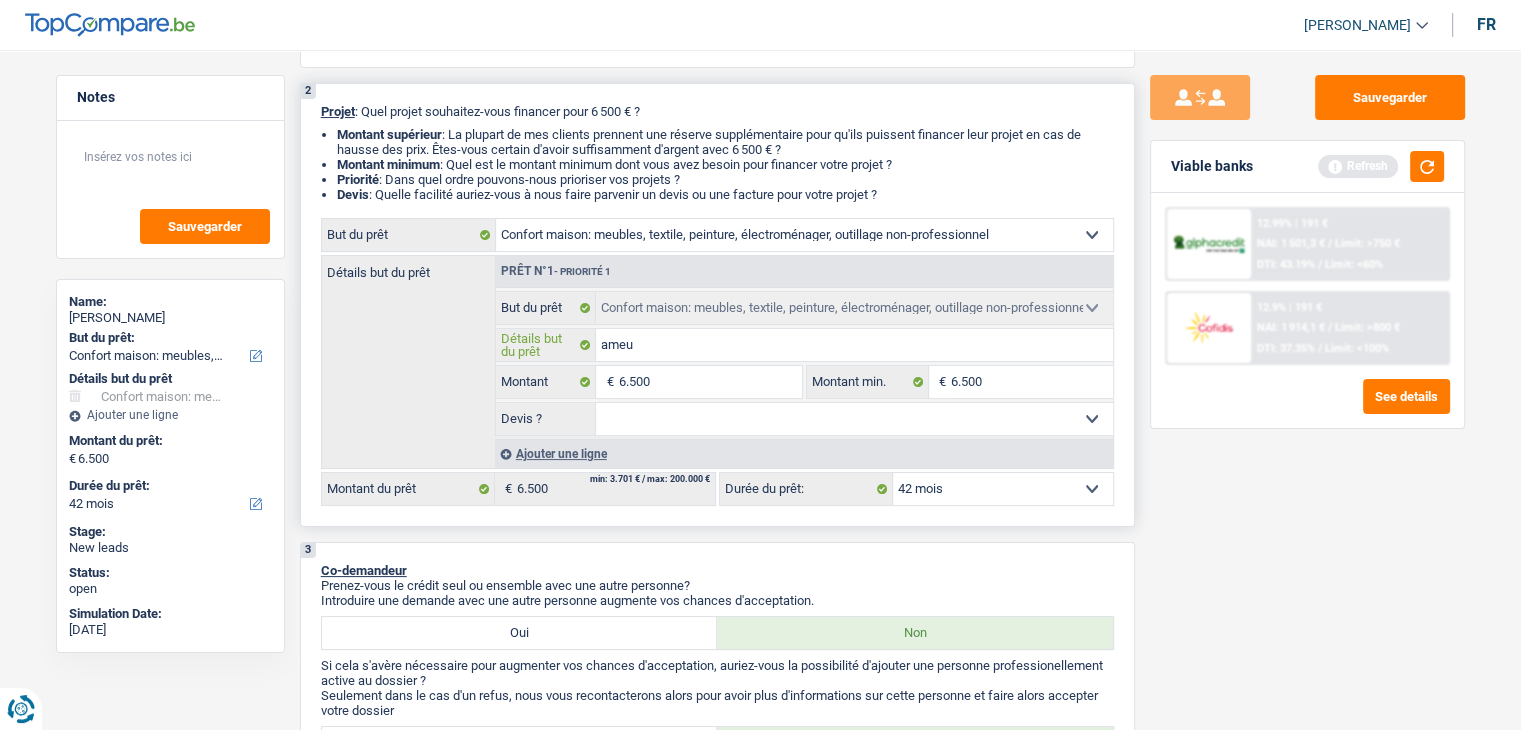 type on "ameub" 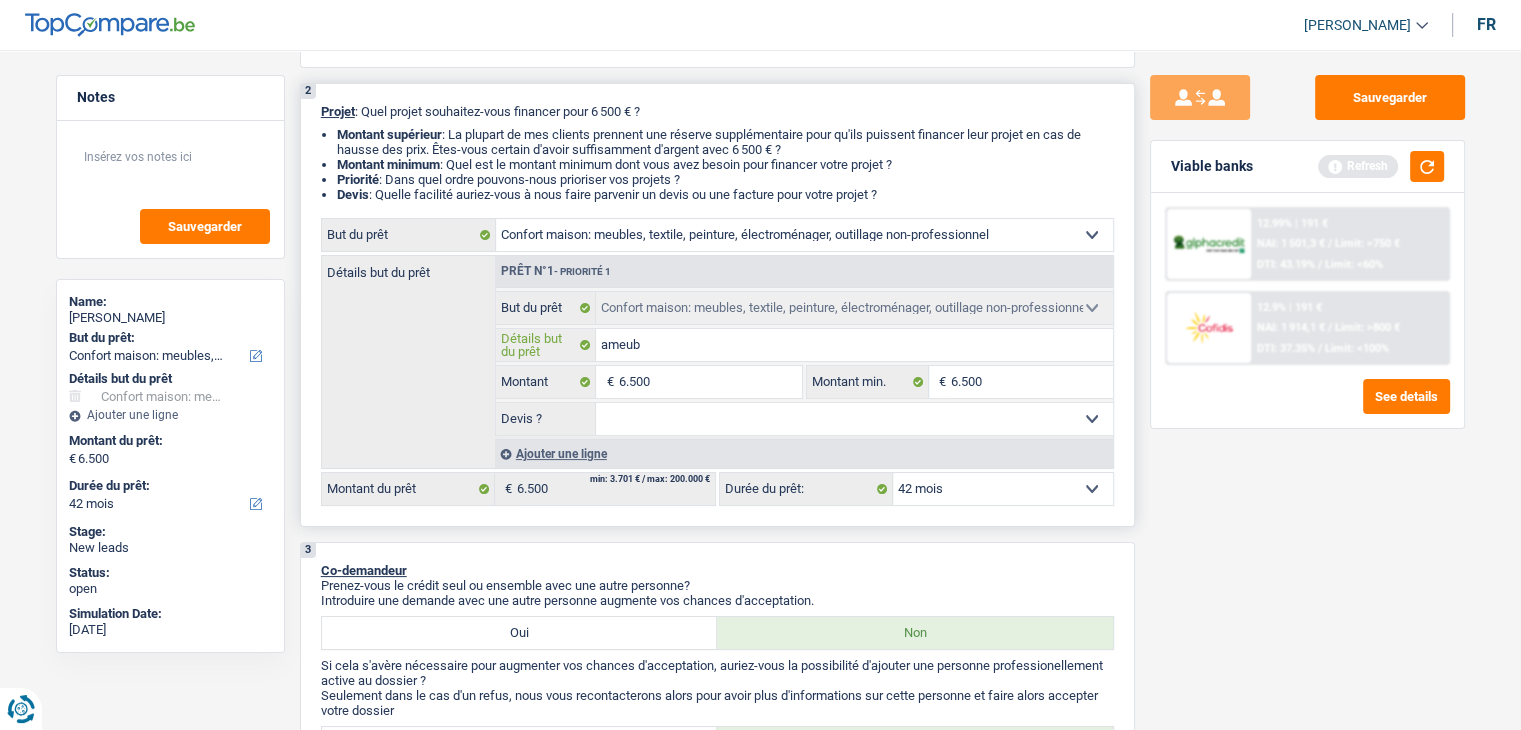 type on "ameubl" 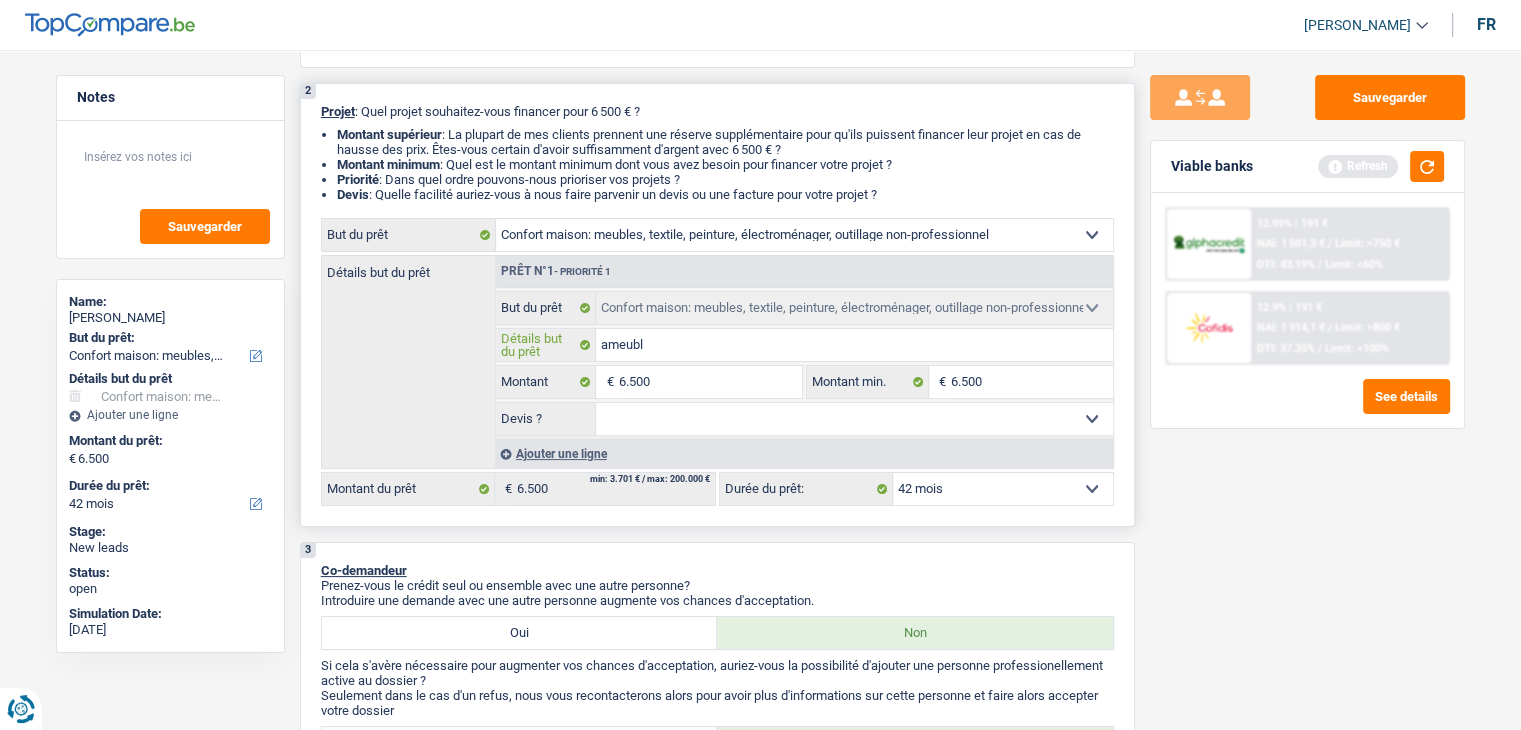 type on "ameuble" 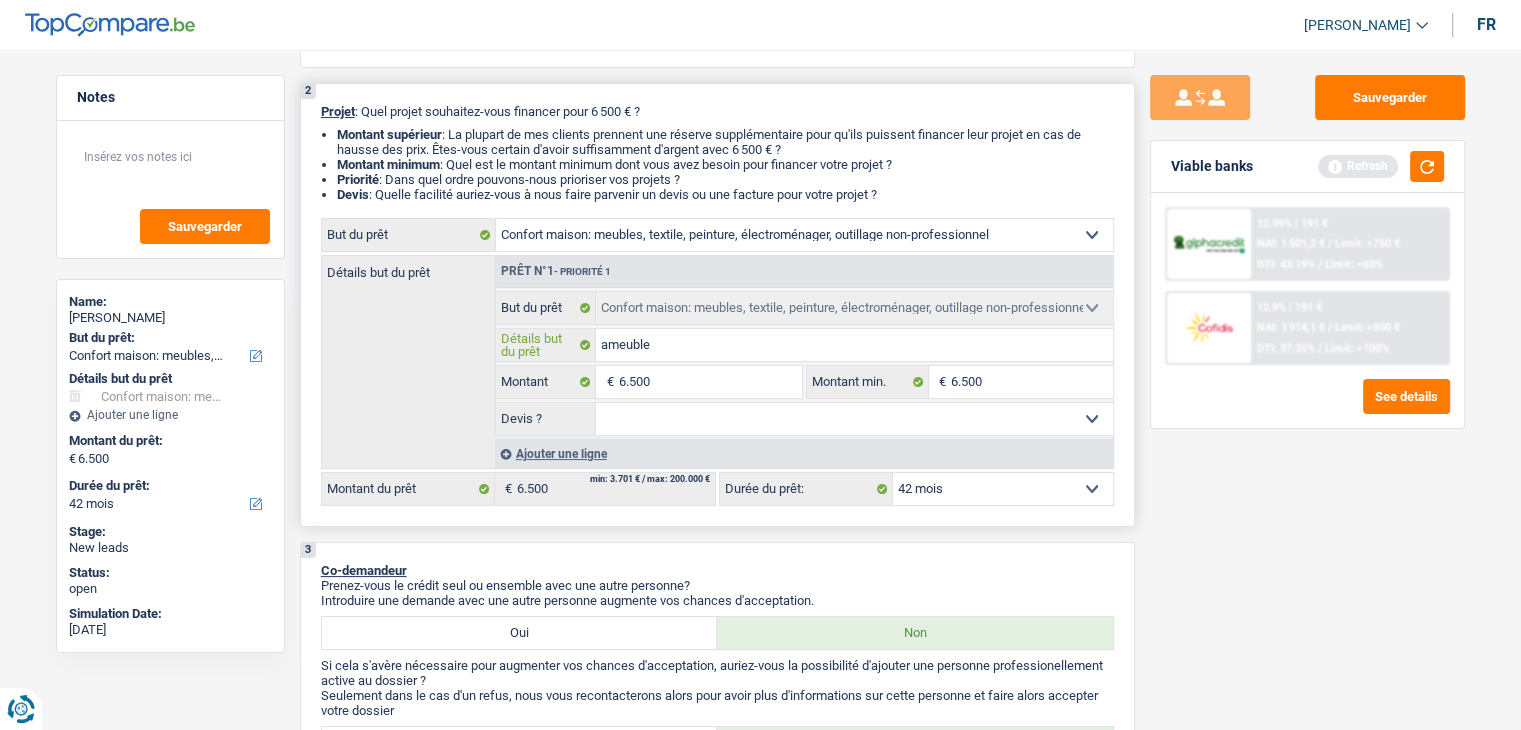 type on "ameublem" 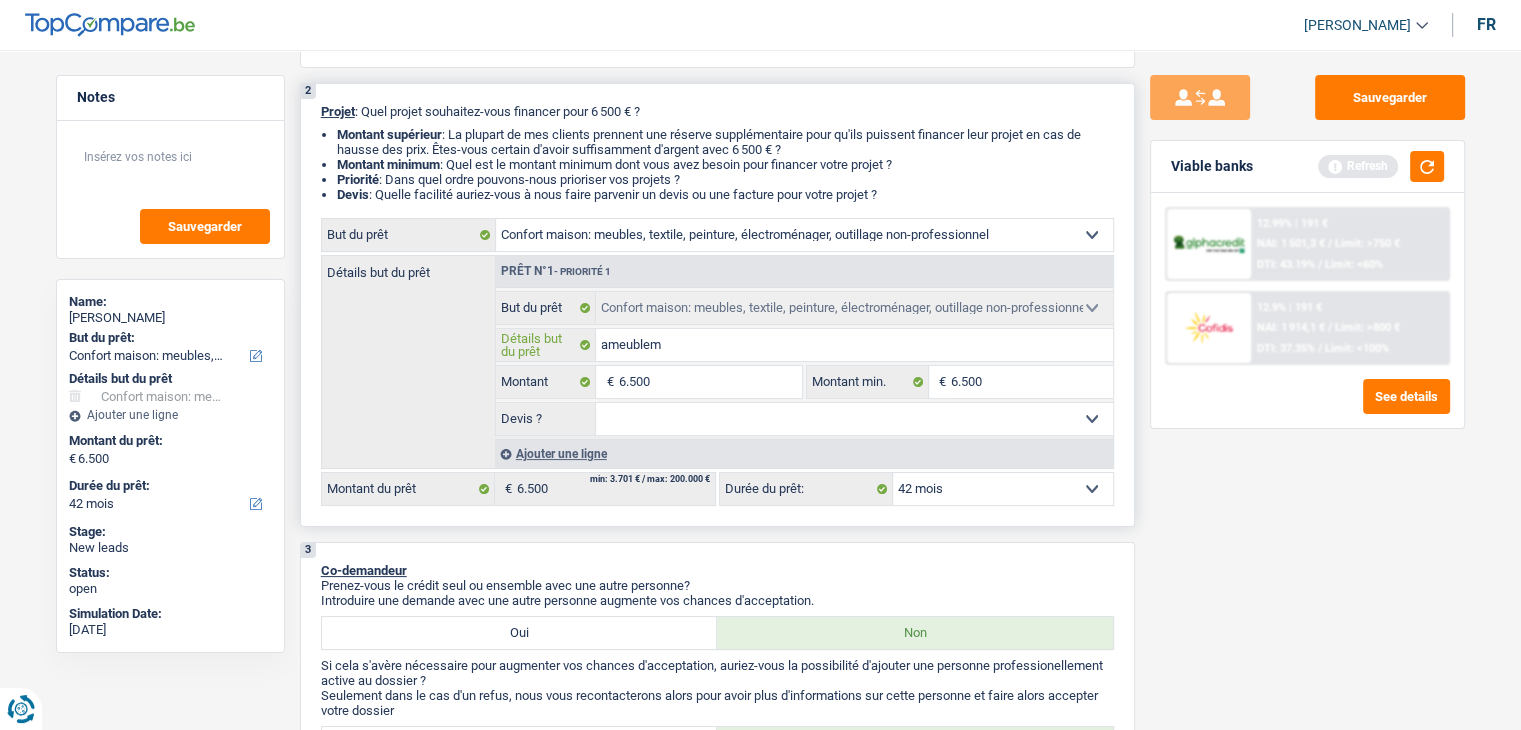 type on "ameublem" 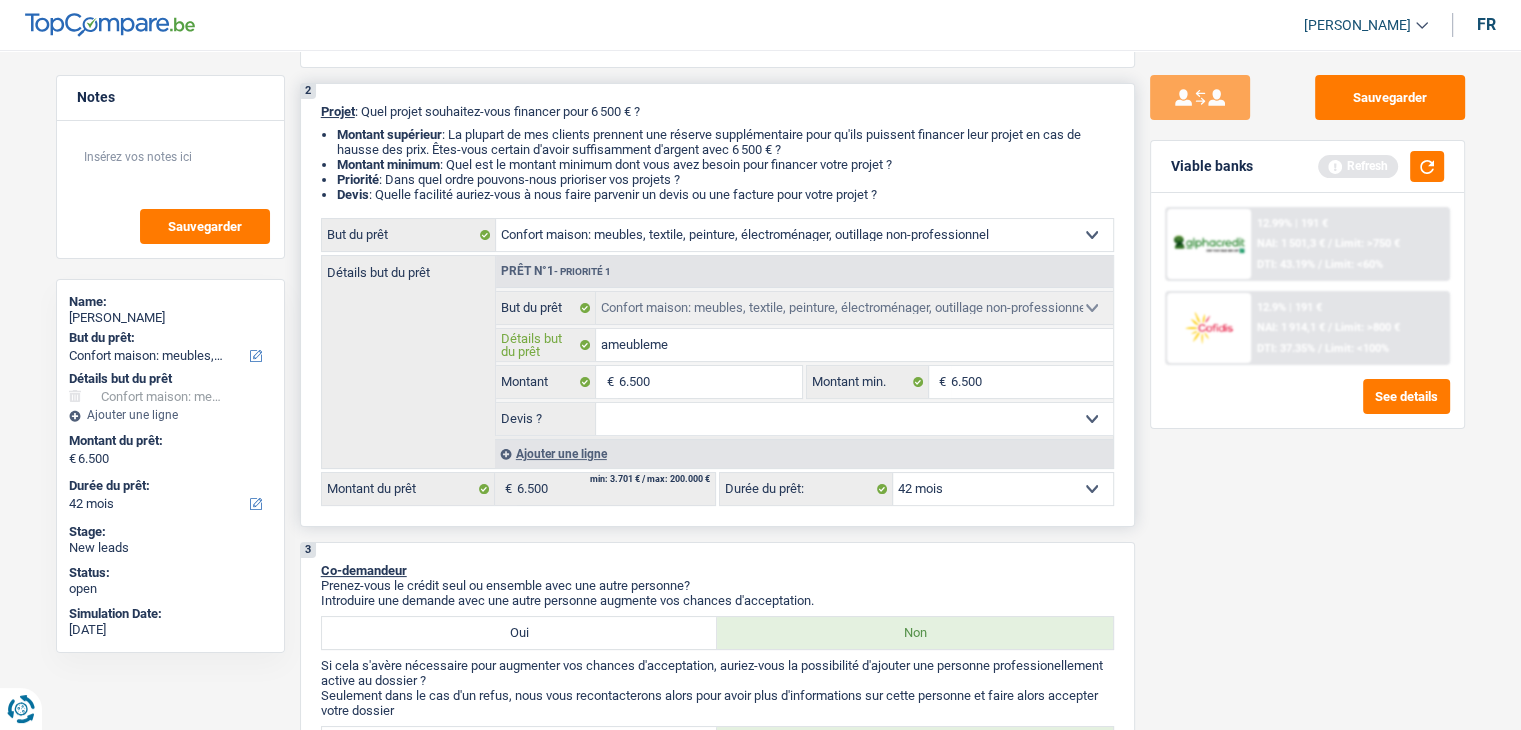 type on "ameublemen" 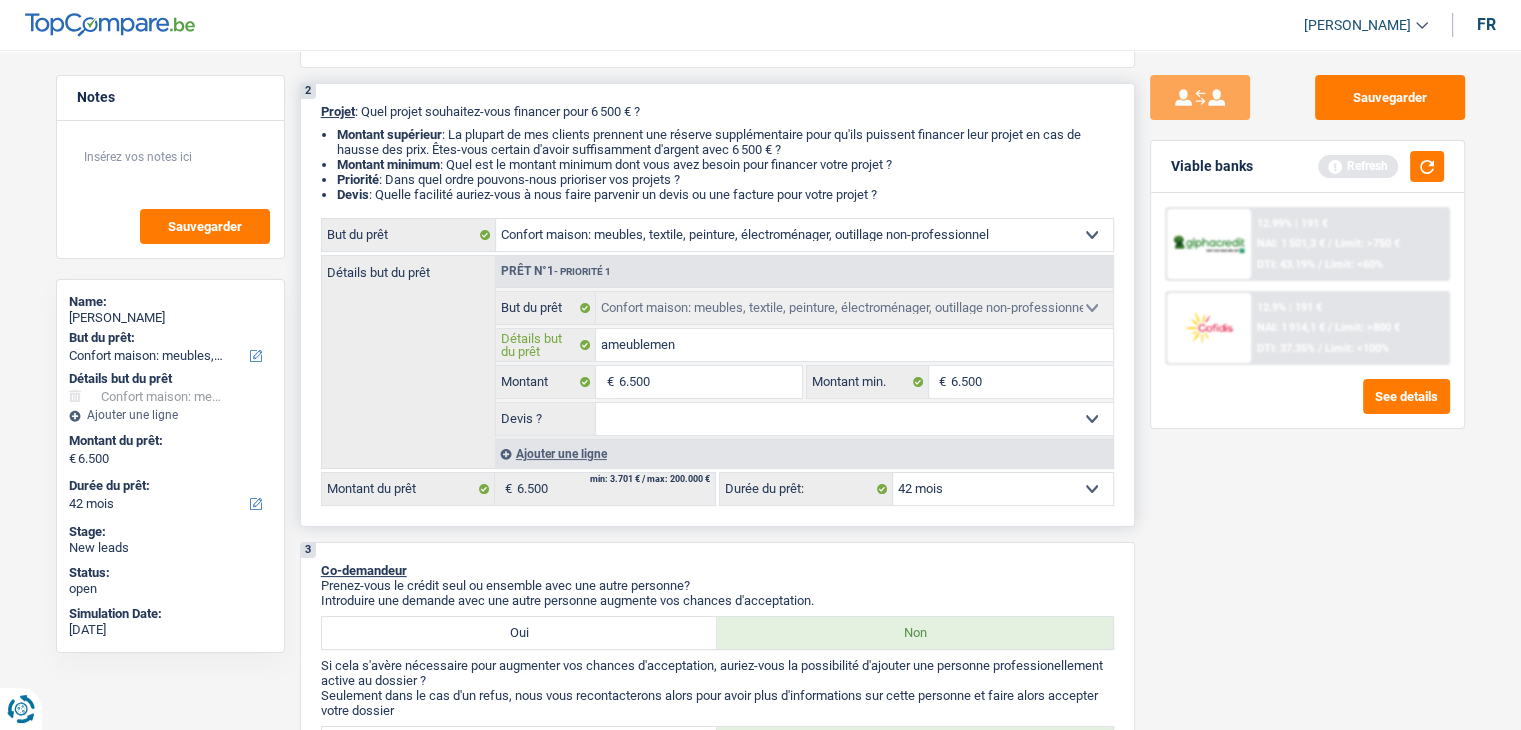 type on "ameublemen" 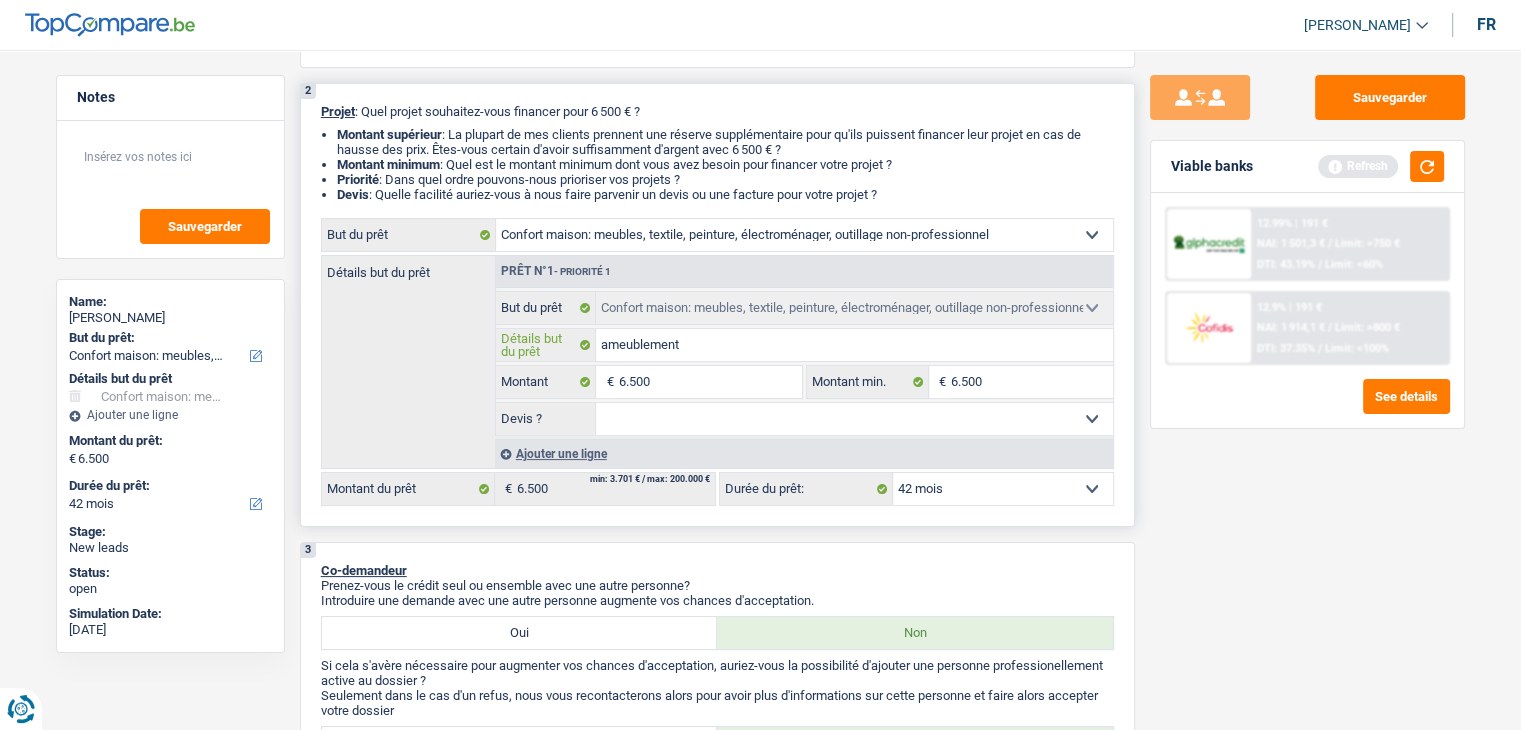 type on "ameublement," 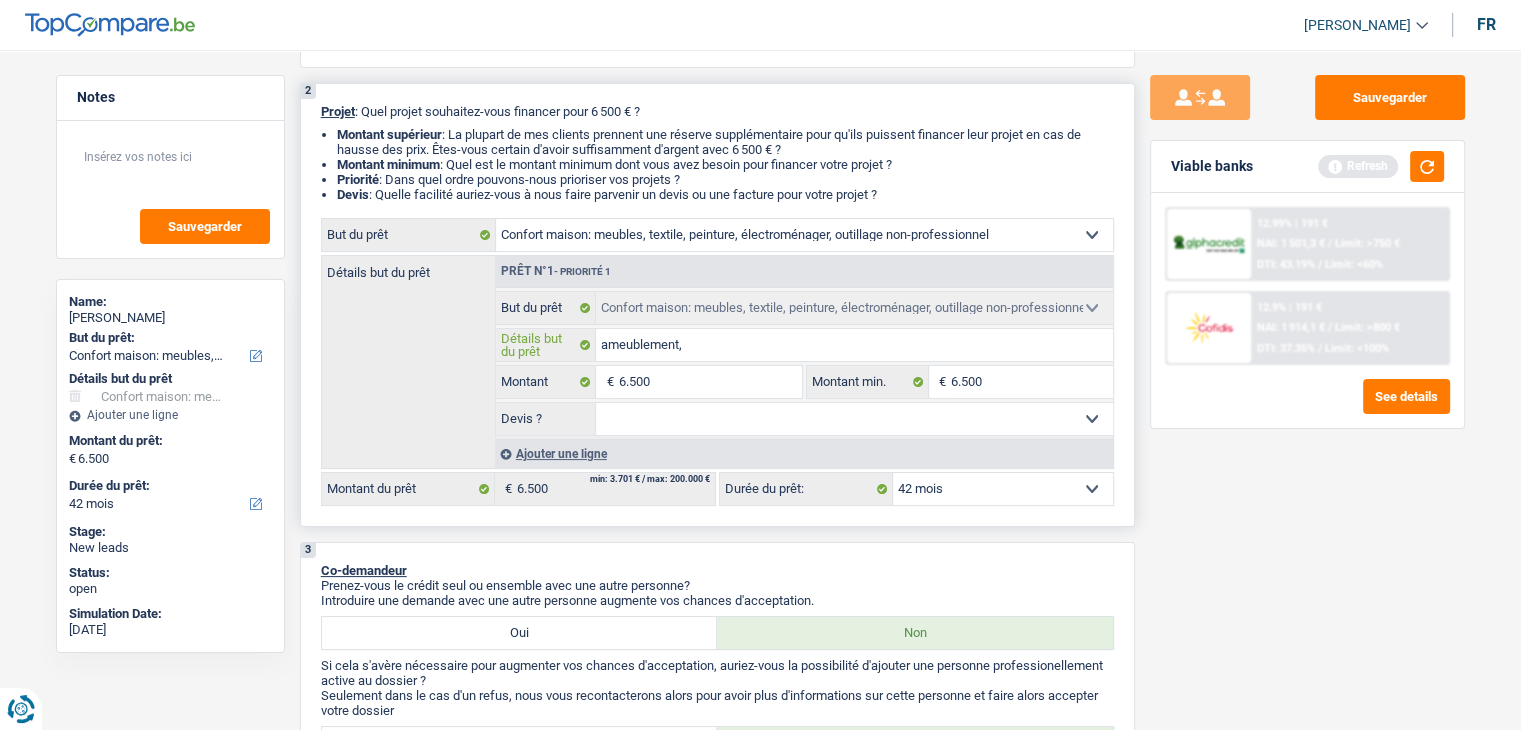 type on "ameublement," 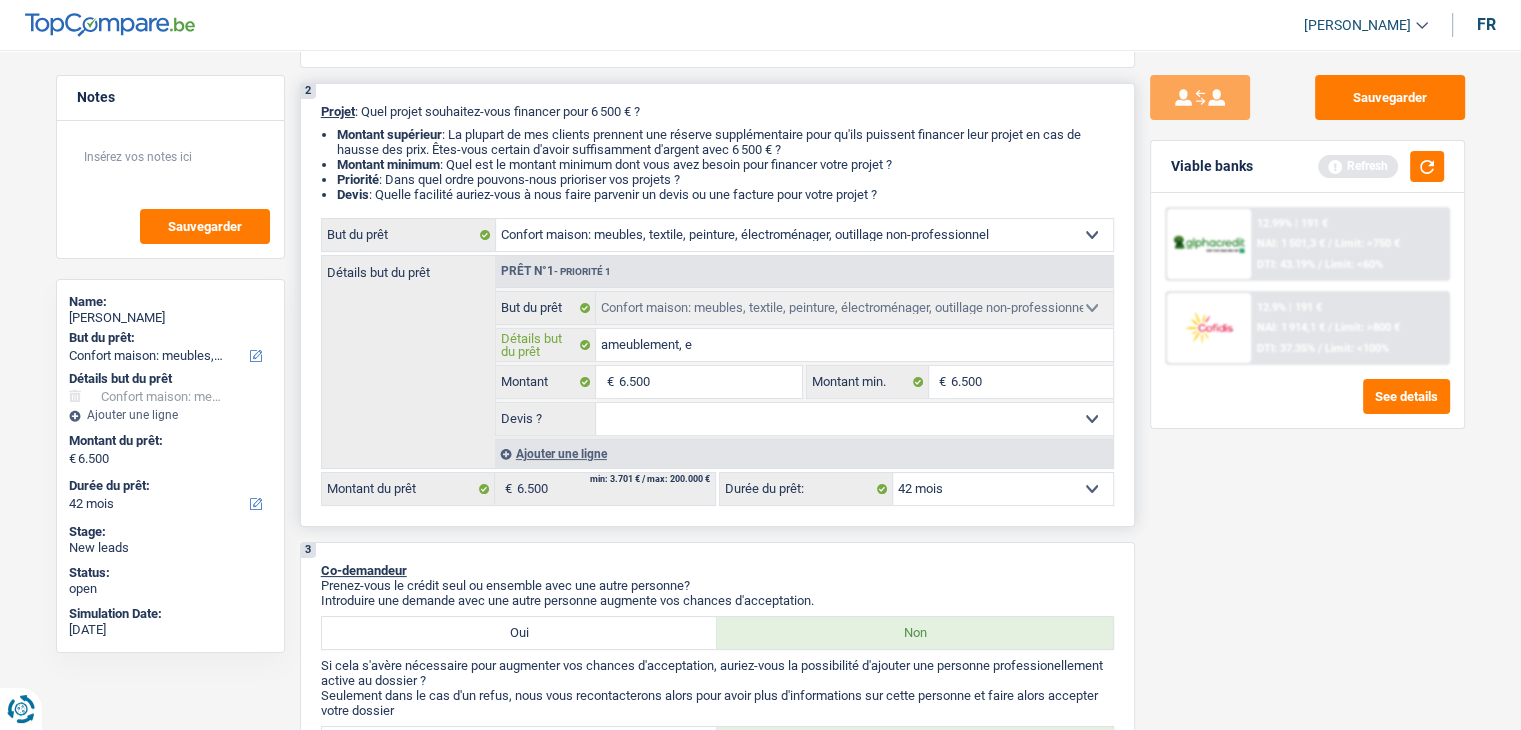 type on "ameublement, el" 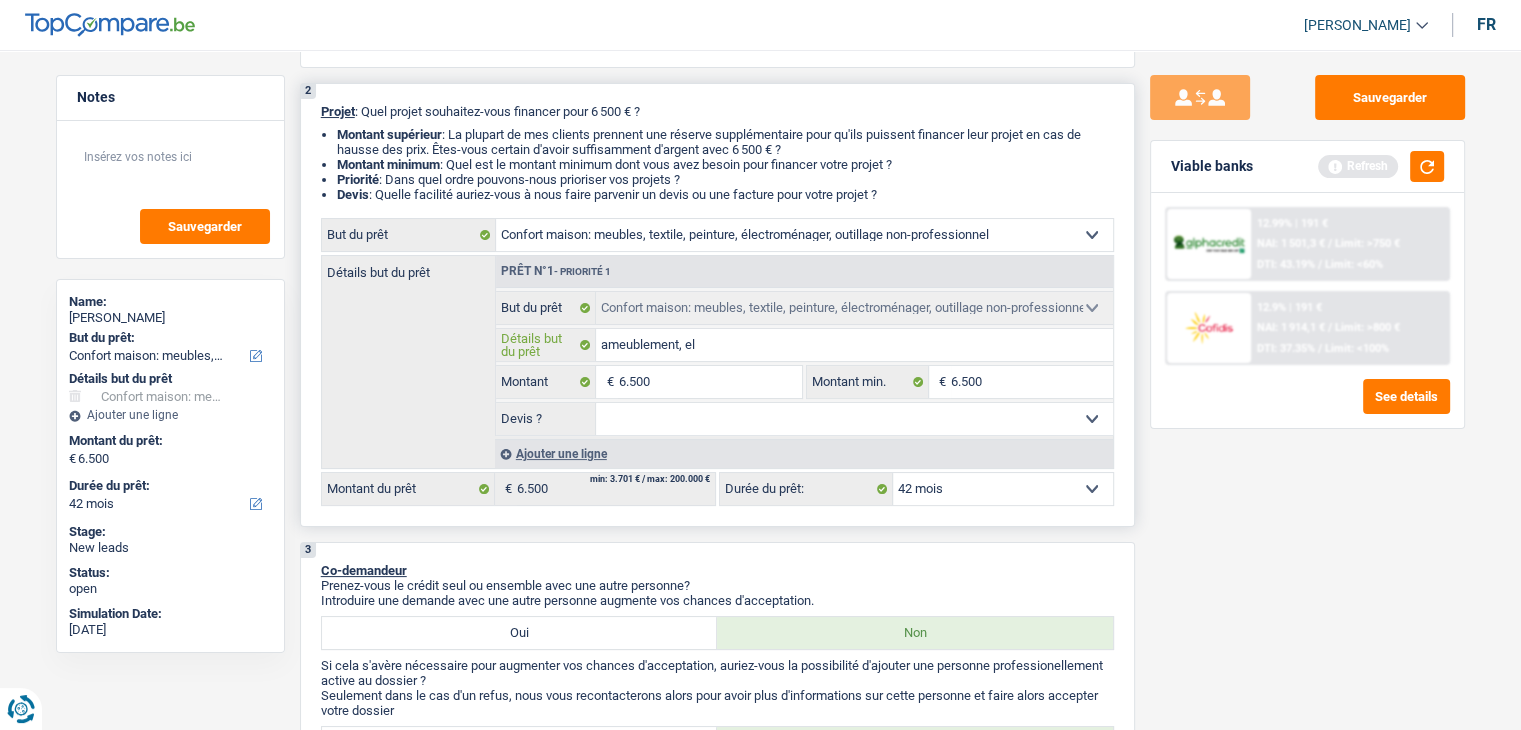 type on "ameublement, ele" 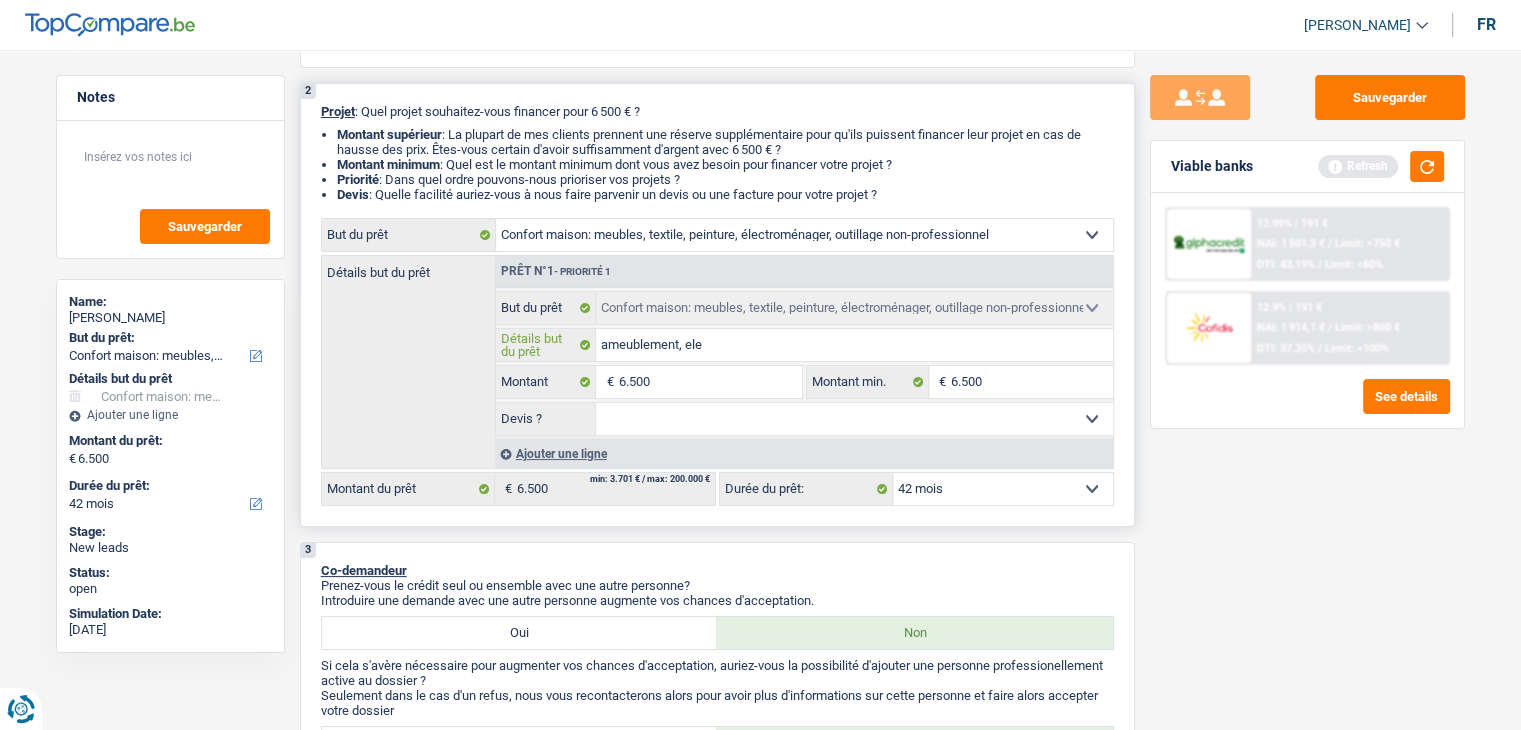 type on "ameublement, elec" 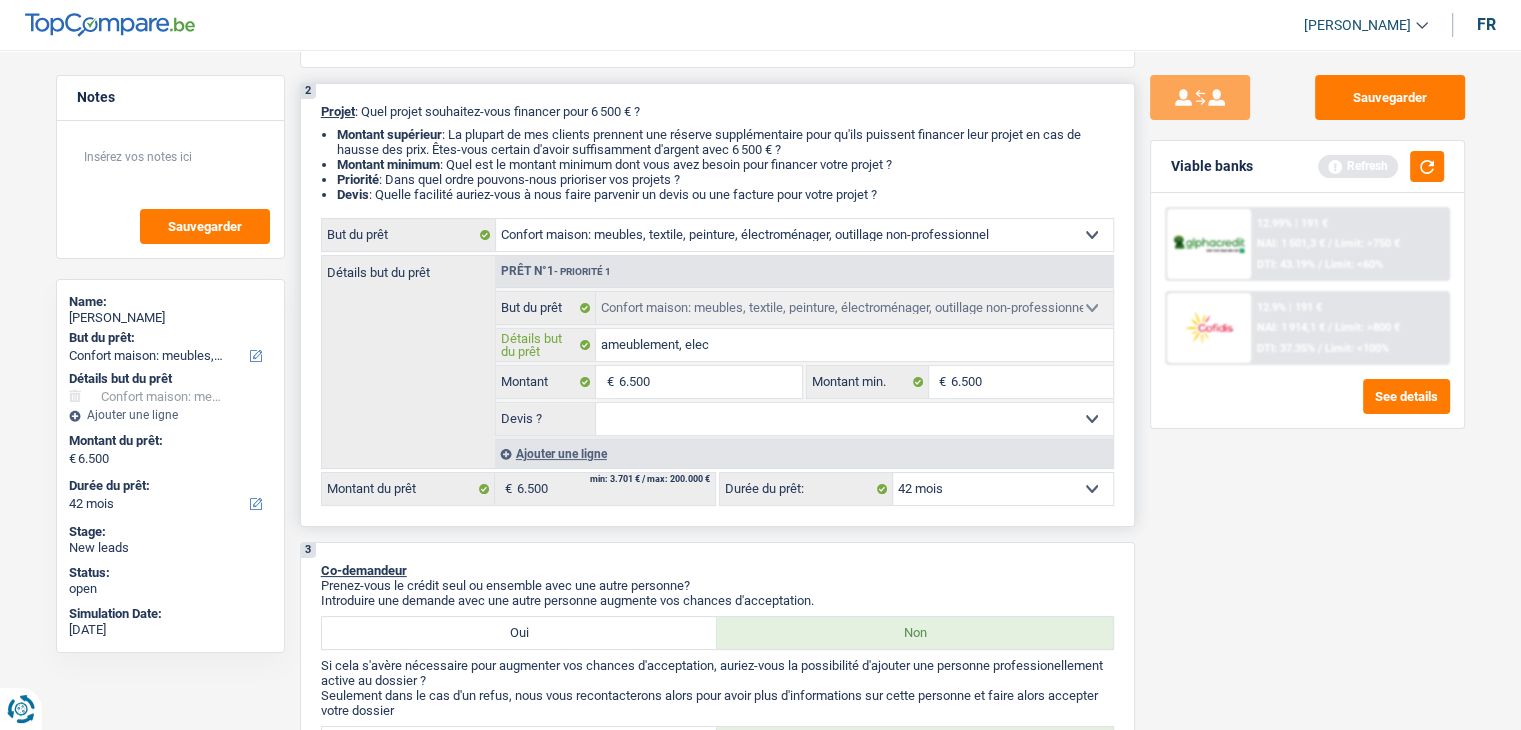 type on "ameublement, elect" 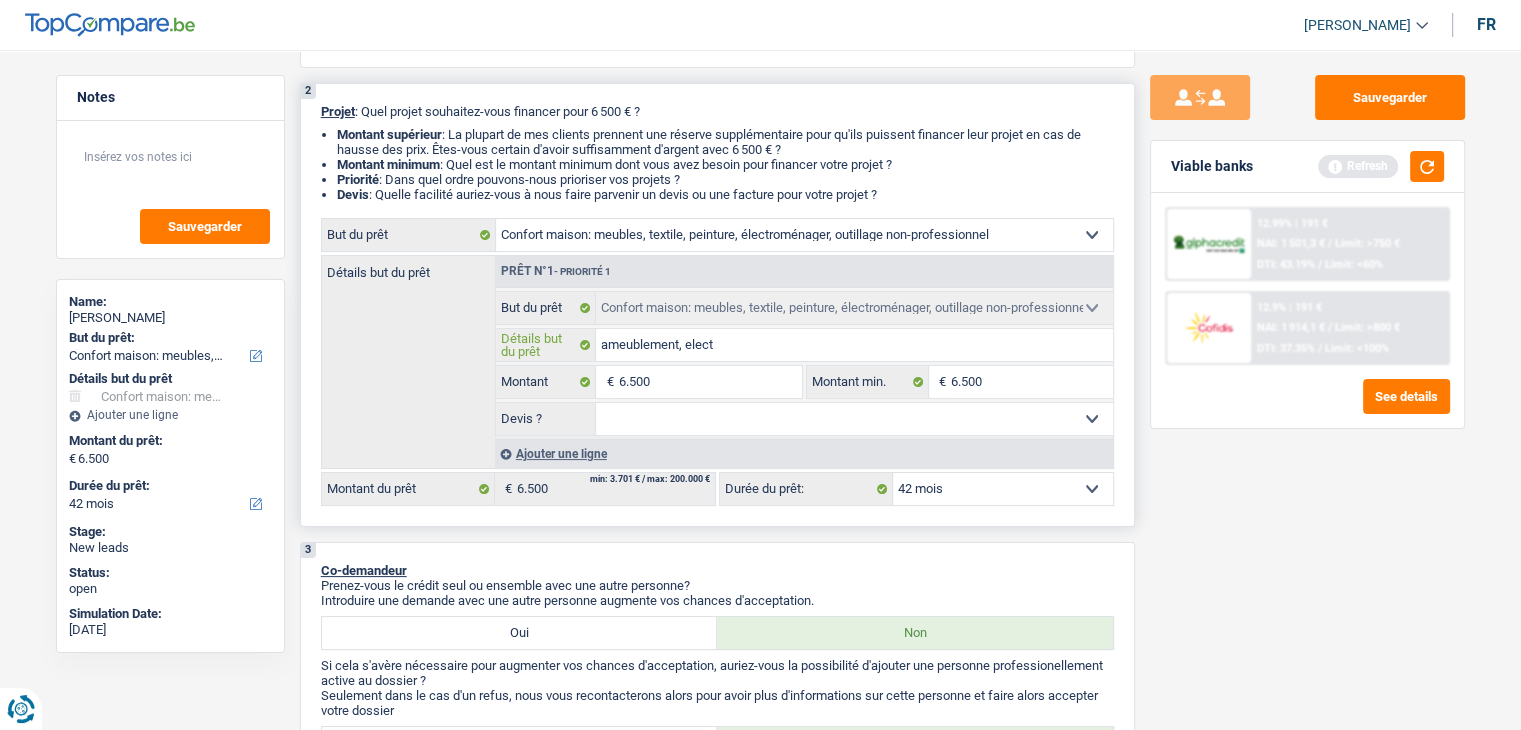 type on "ameublement, electr" 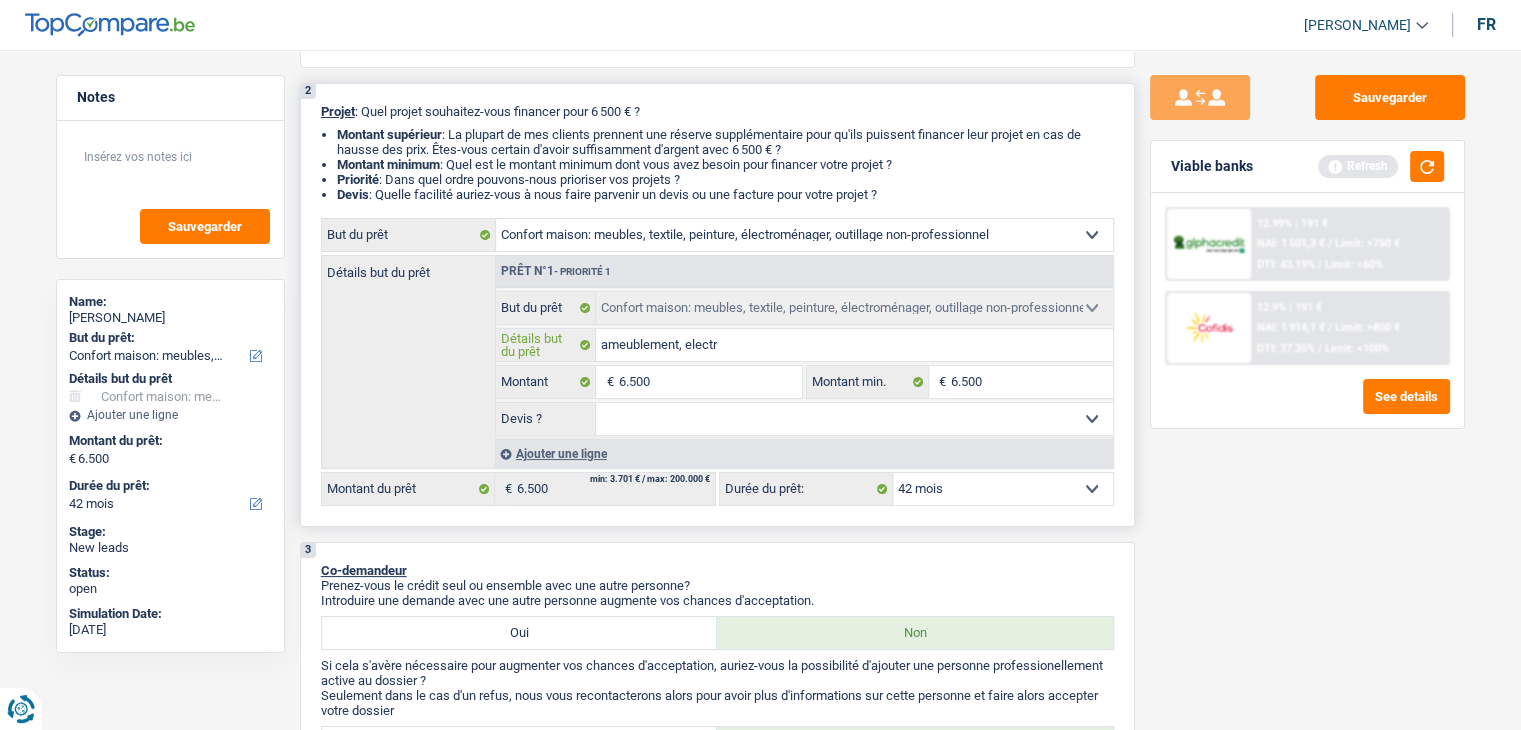 type on "ameublement, electro" 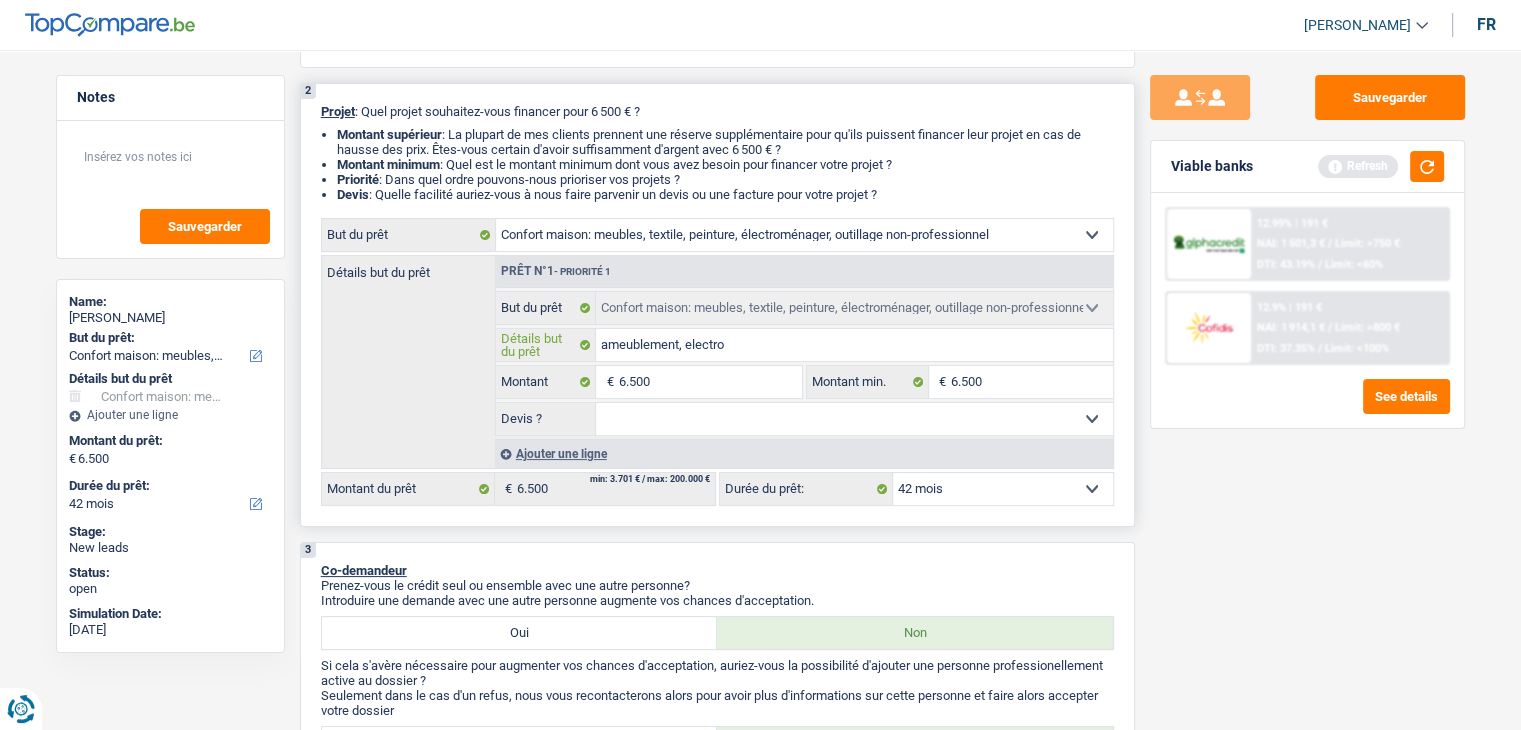 type on "ameublement, electrom" 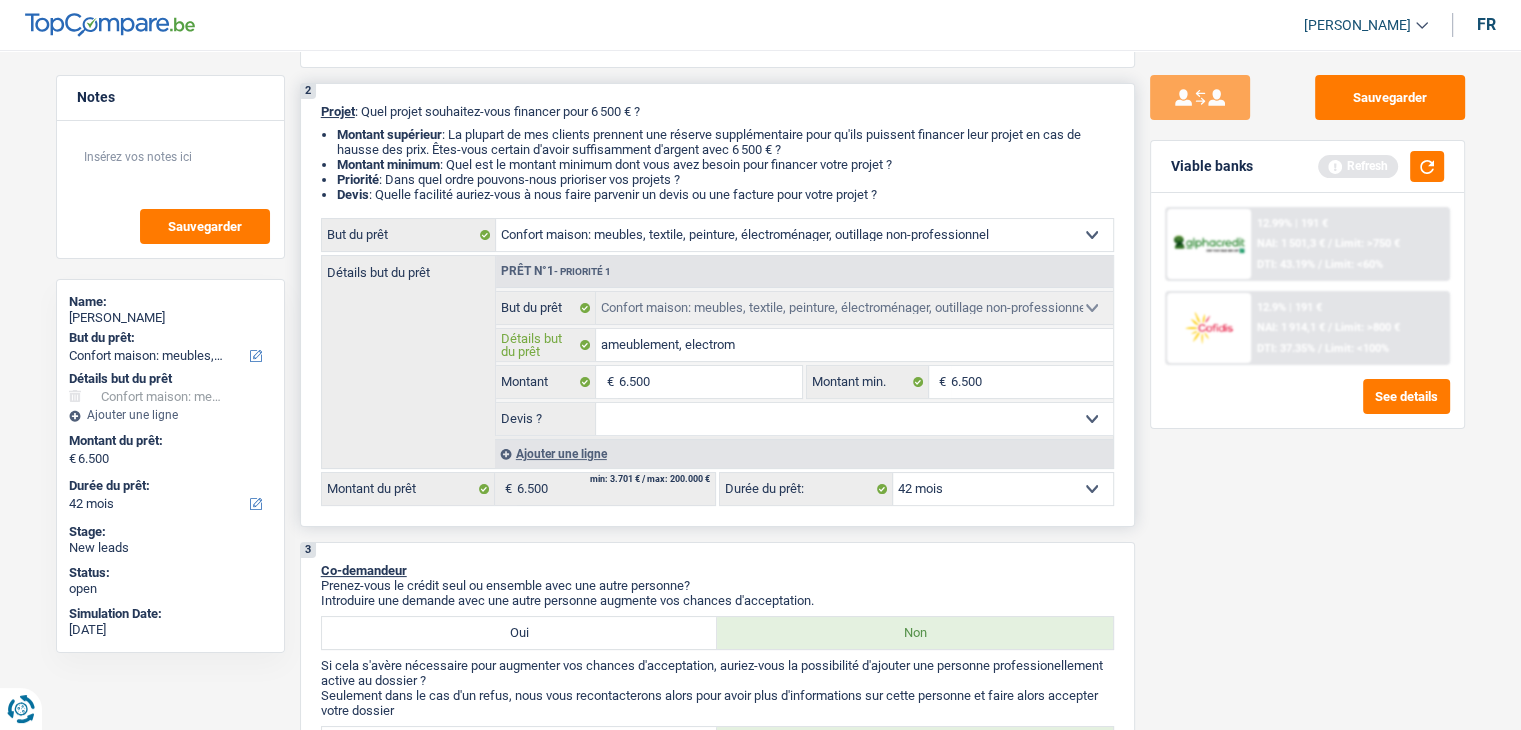 type on "ameublement, electromé" 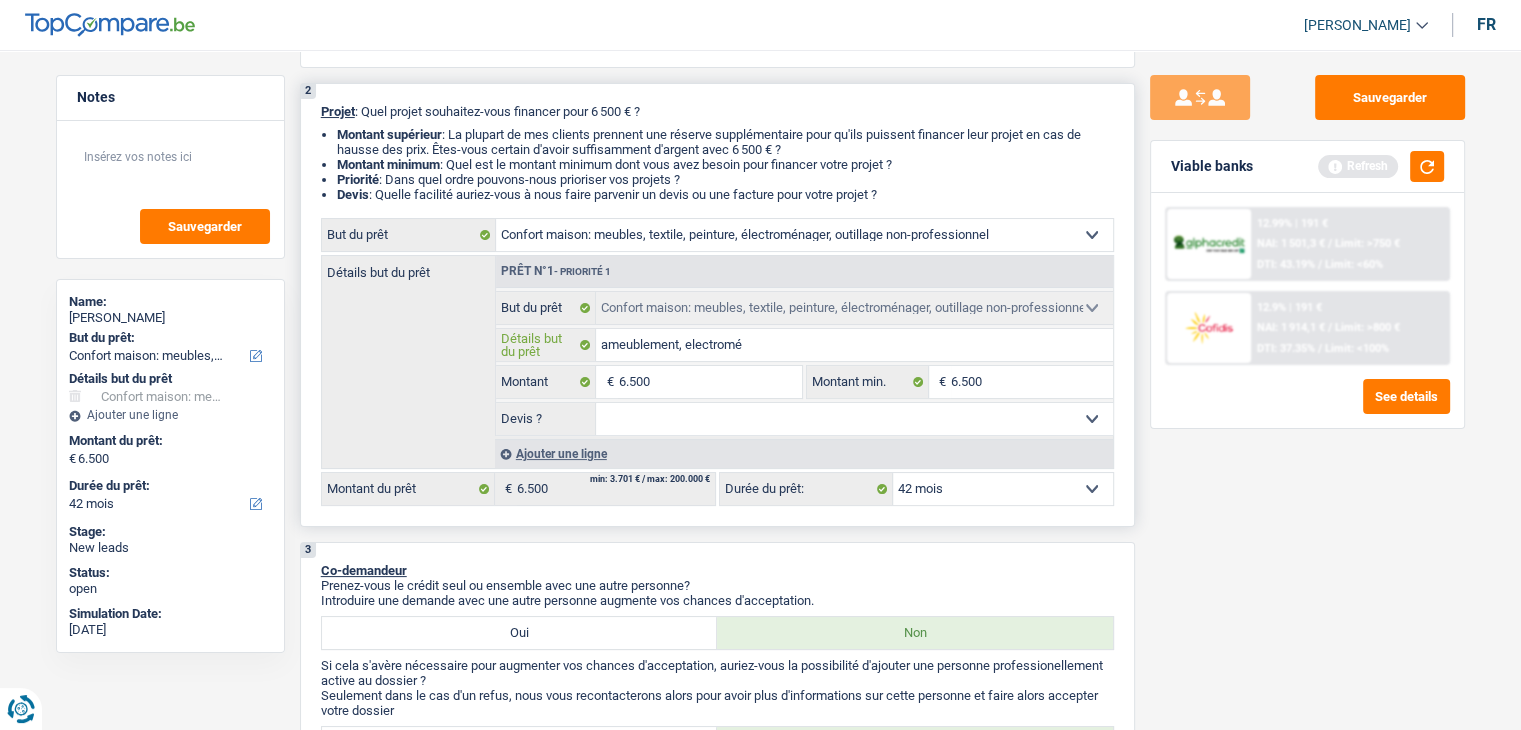 type on "ameublement, electromén" 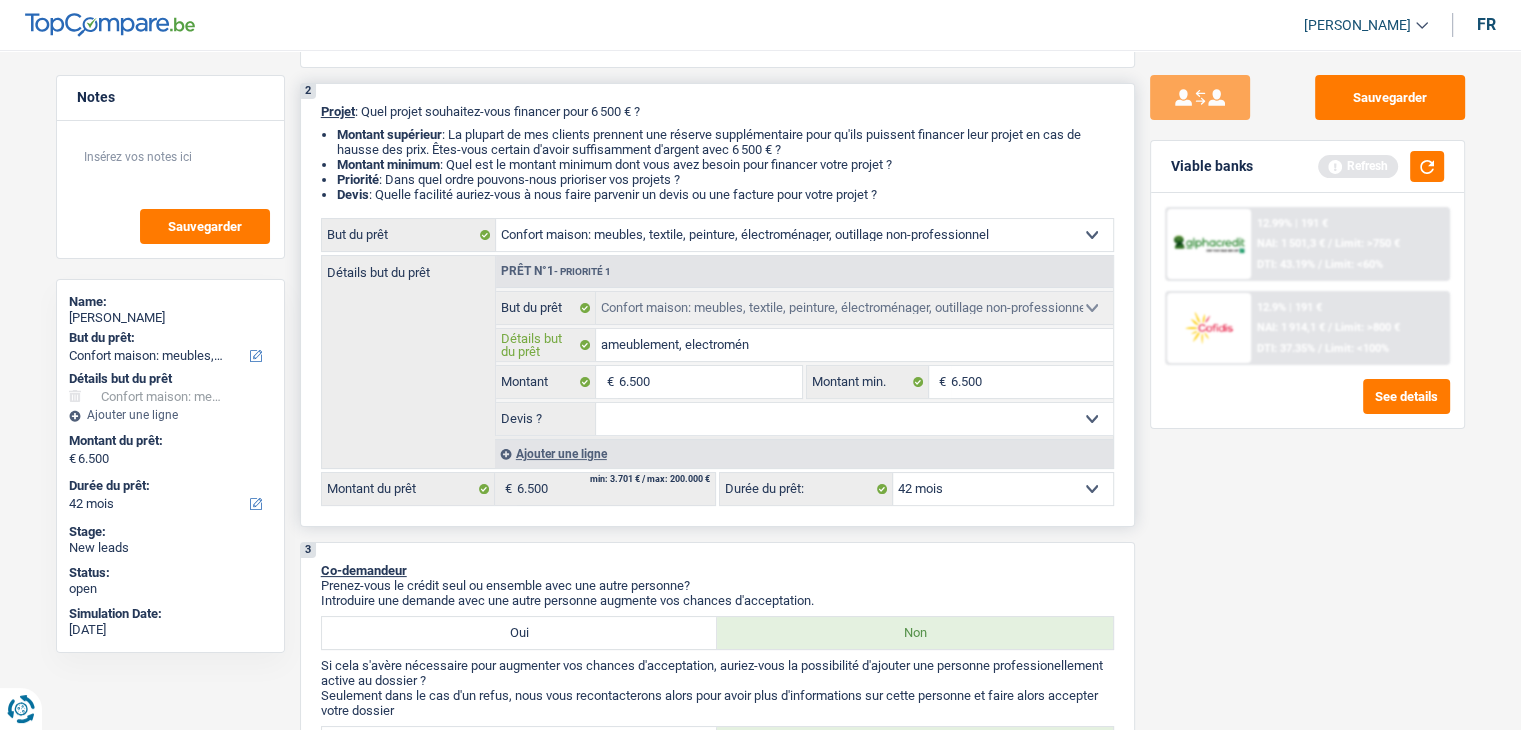 type 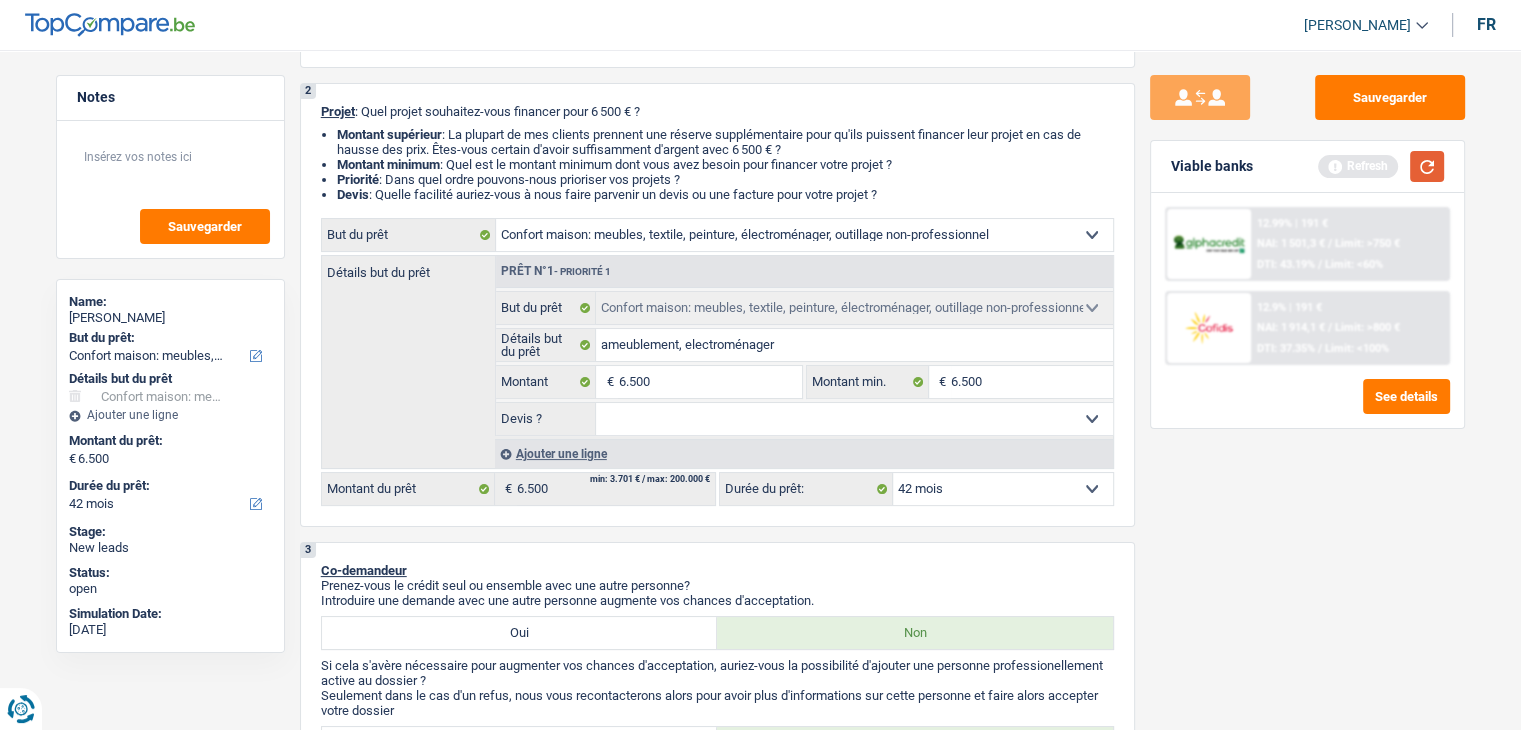 click at bounding box center (1427, 166) 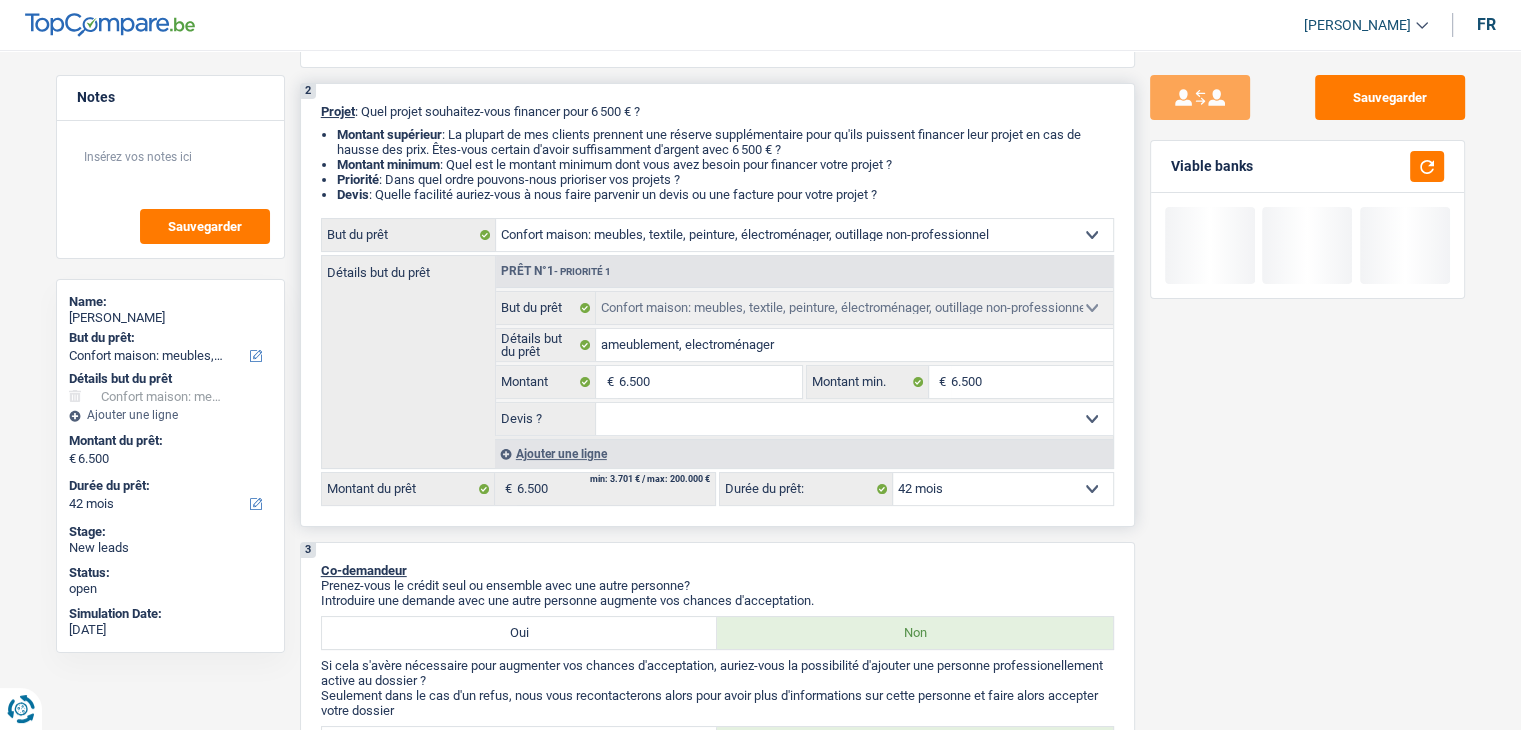 drag, startPoint x: 916, startPoint y: 425, endPoint x: 884, endPoint y: 430, distance: 32.38827 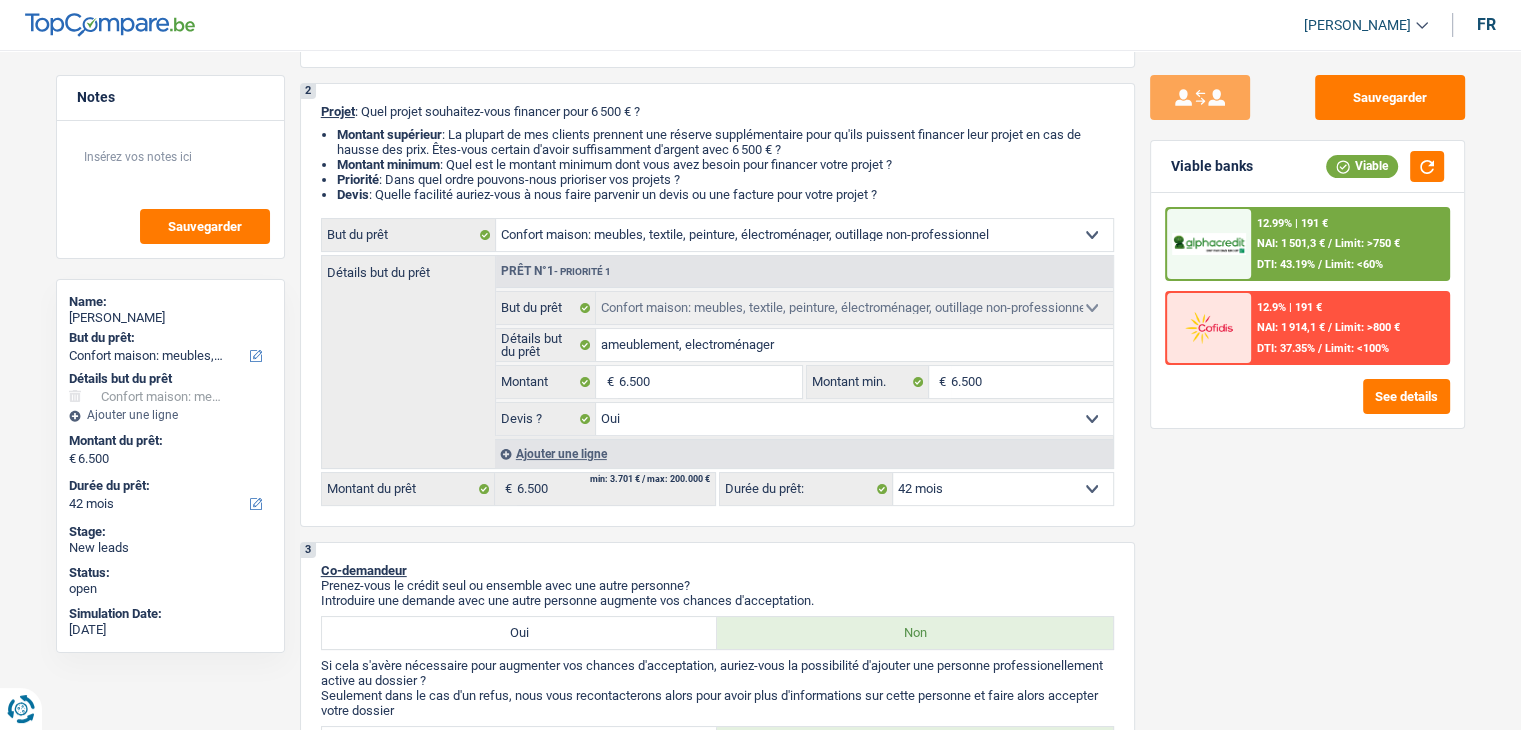 scroll, scrollTop: 0, scrollLeft: 0, axis: both 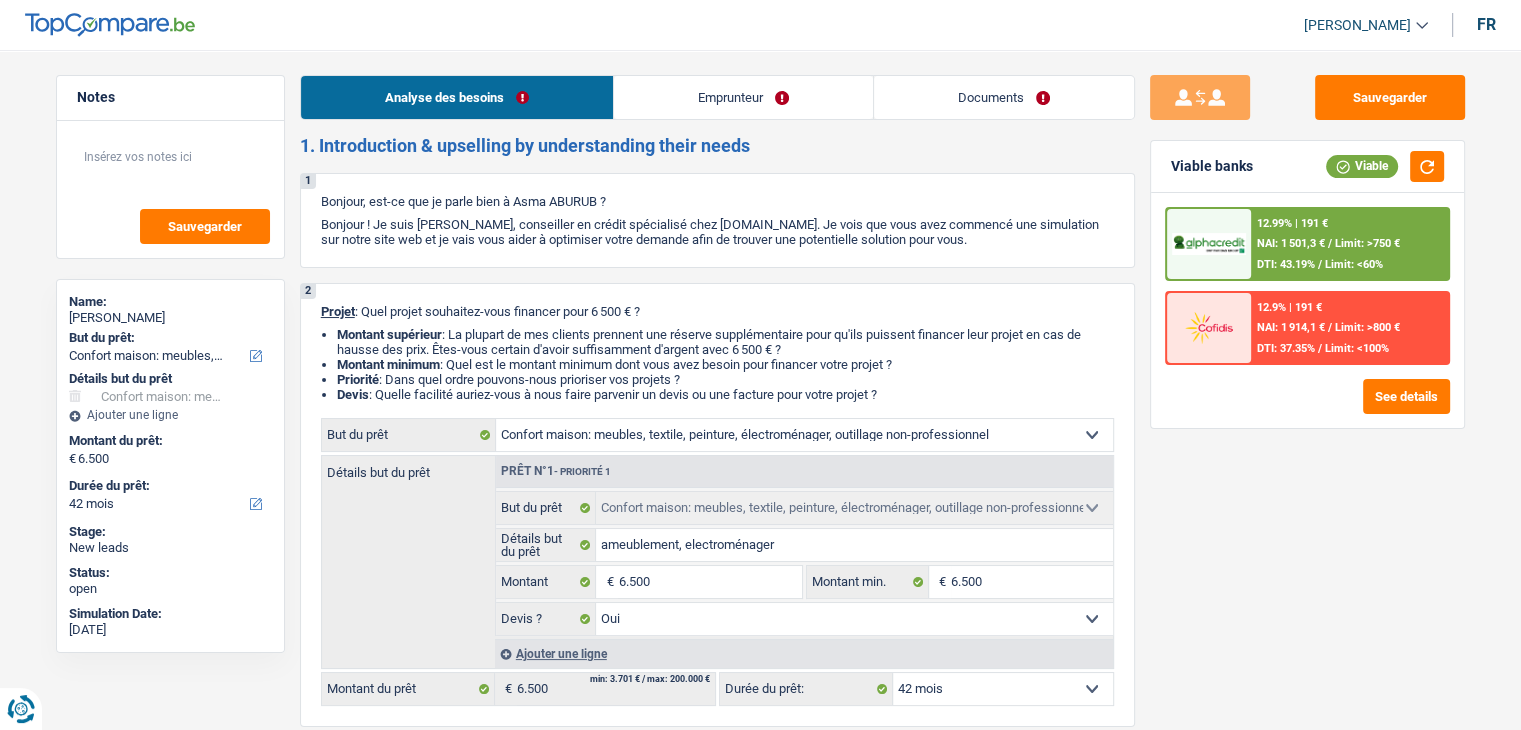 click on "Documents" at bounding box center [1004, 97] 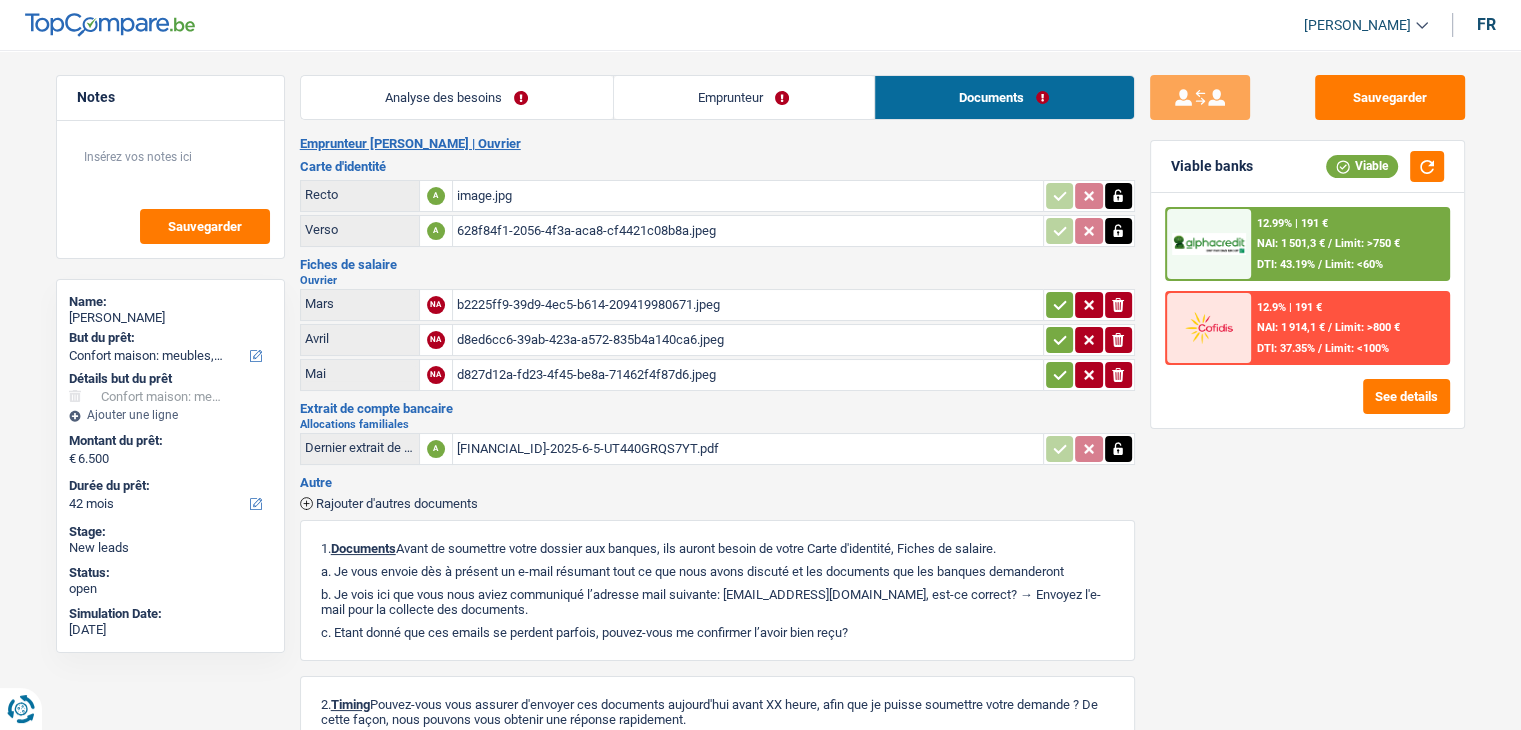 click on "image.jpg" at bounding box center (748, 196) 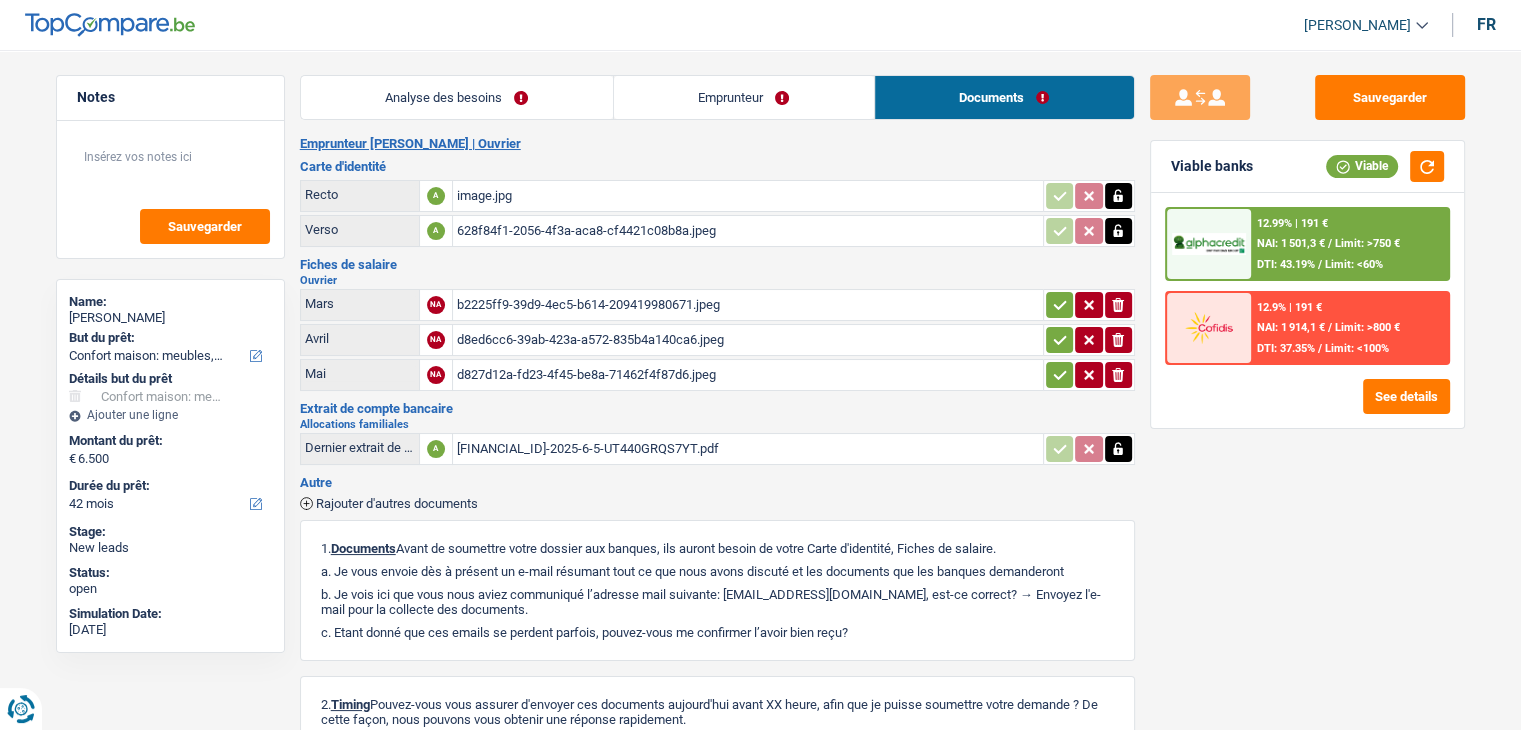 click on "628f84f1-2056-4f3a-aca8-cf4421c08b8a.jpeg" at bounding box center (748, 231) 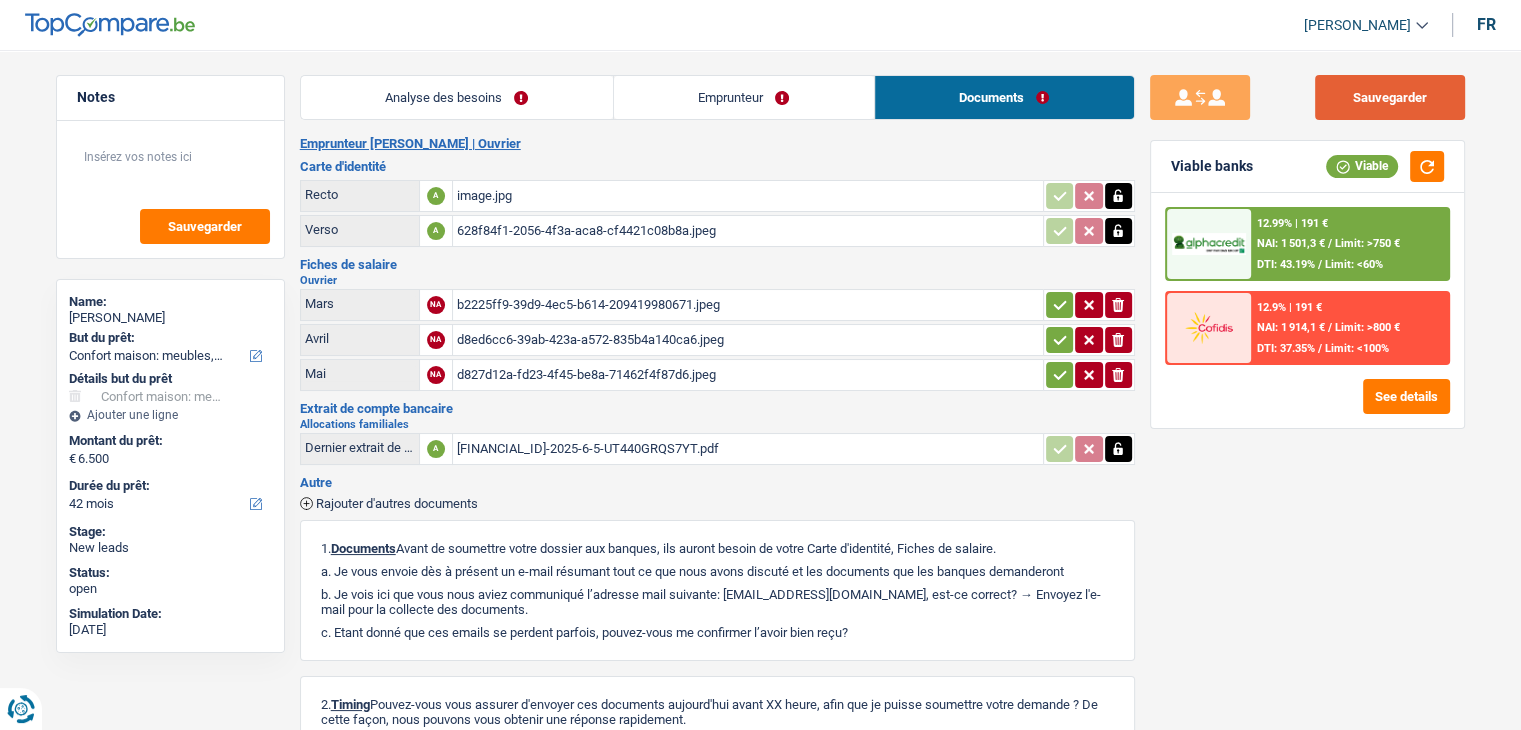click on "Sauvegarder" at bounding box center [1390, 97] 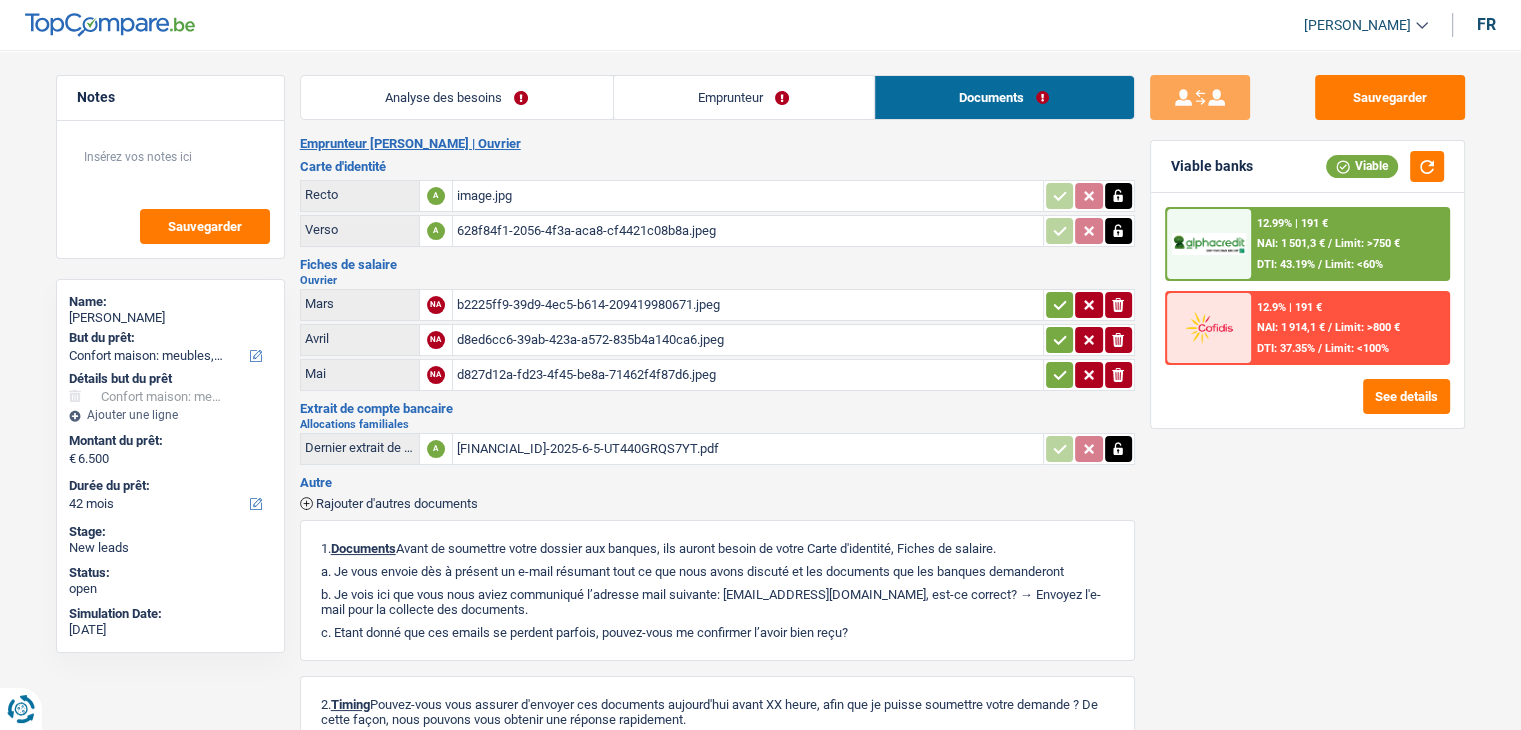 click on "Emprunteur" at bounding box center (744, 97) 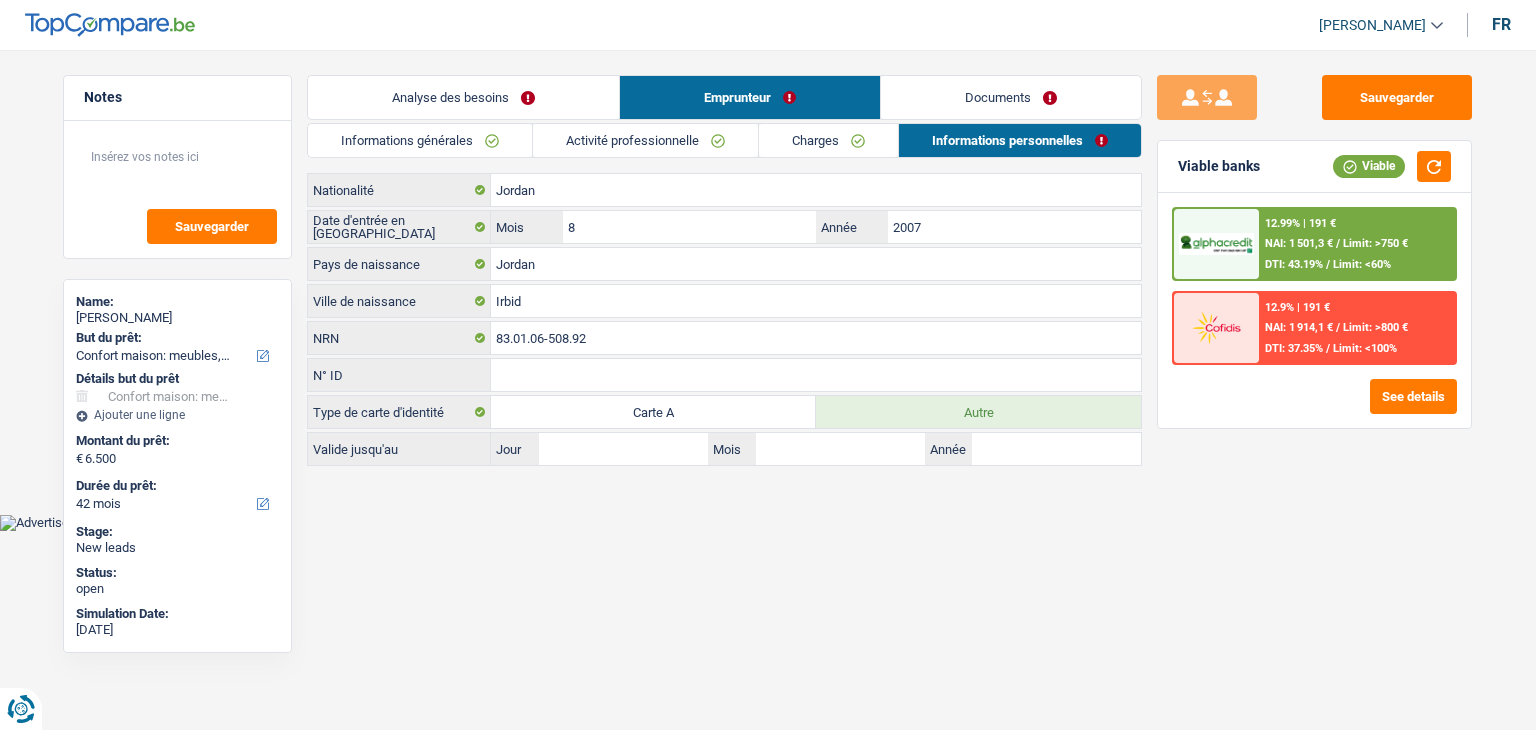 click on "Charges" at bounding box center (828, 140) 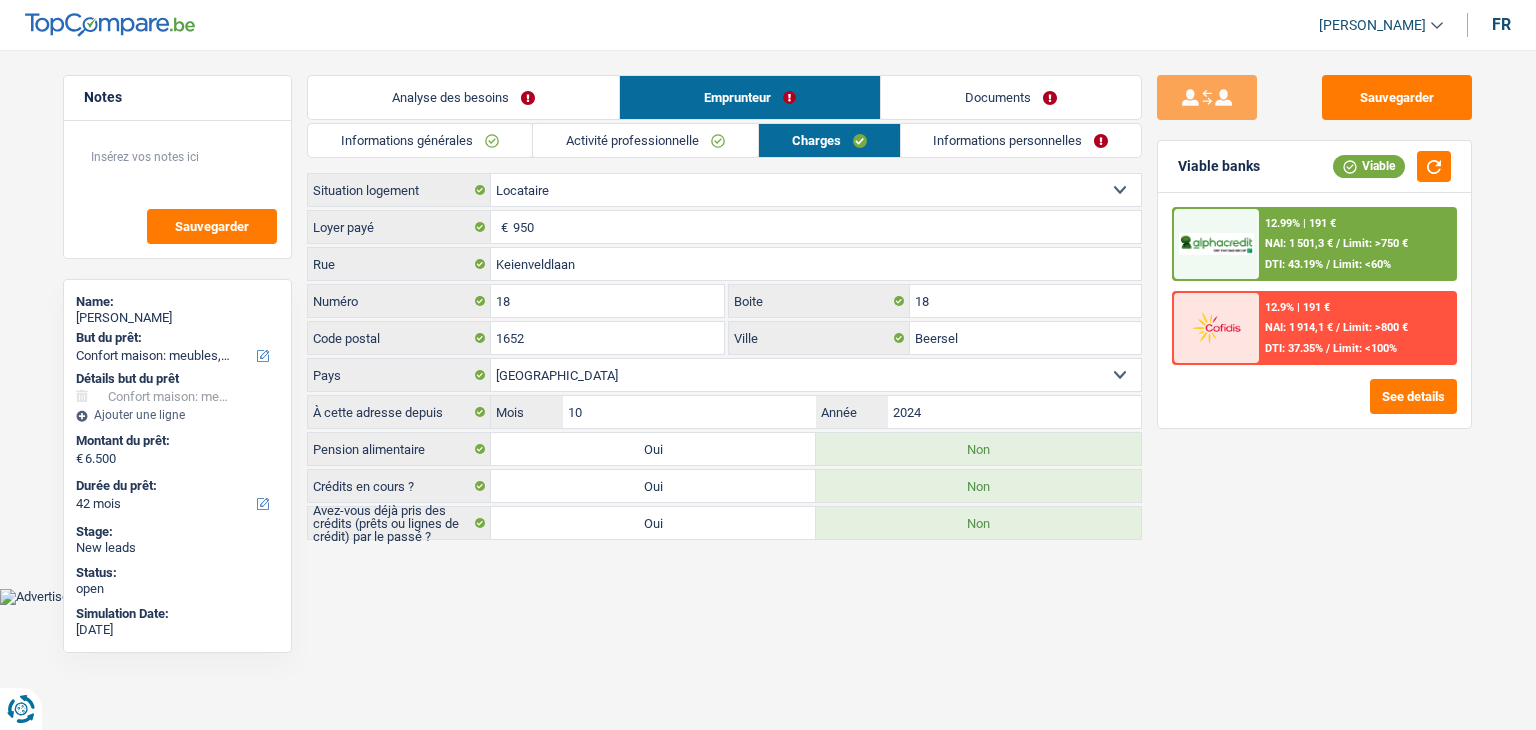 click on "Activité professionnelle" at bounding box center [645, 140] 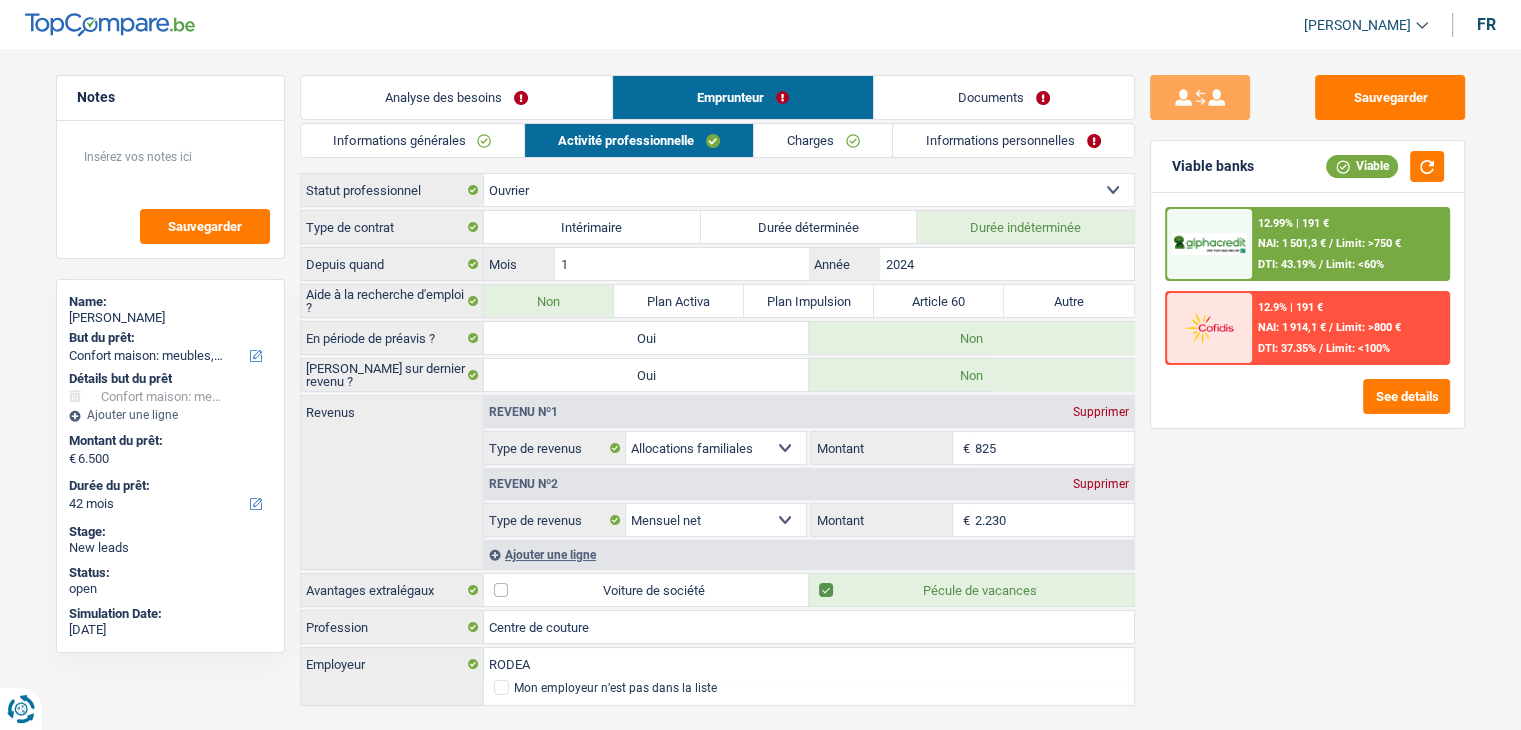 click on "Analyse des besoins" at bounding box center (456, 97) 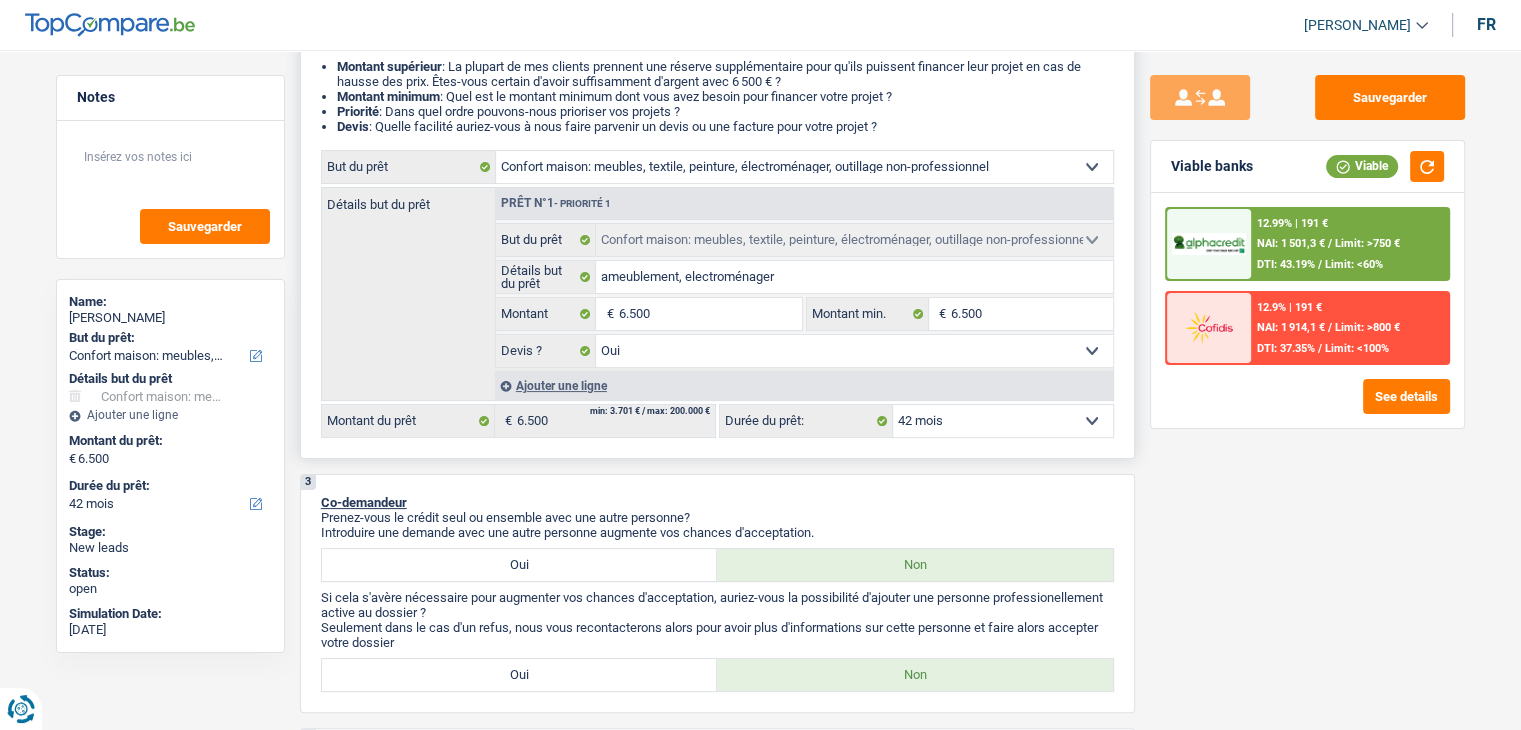 scroll, scrollTop: 100, scrollLeft: 0, axis: vertical 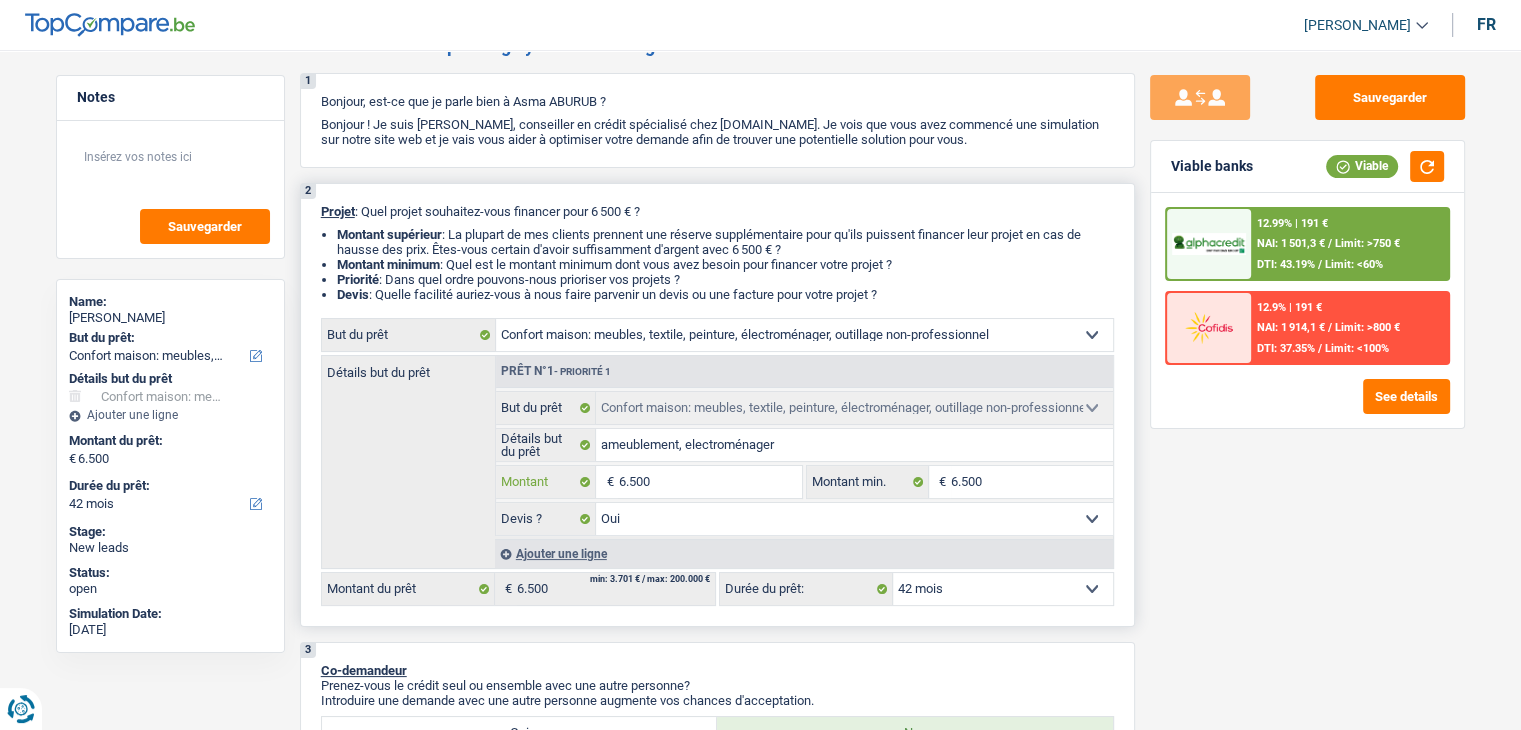 click on "6.500" at bounding box center [709, 482] 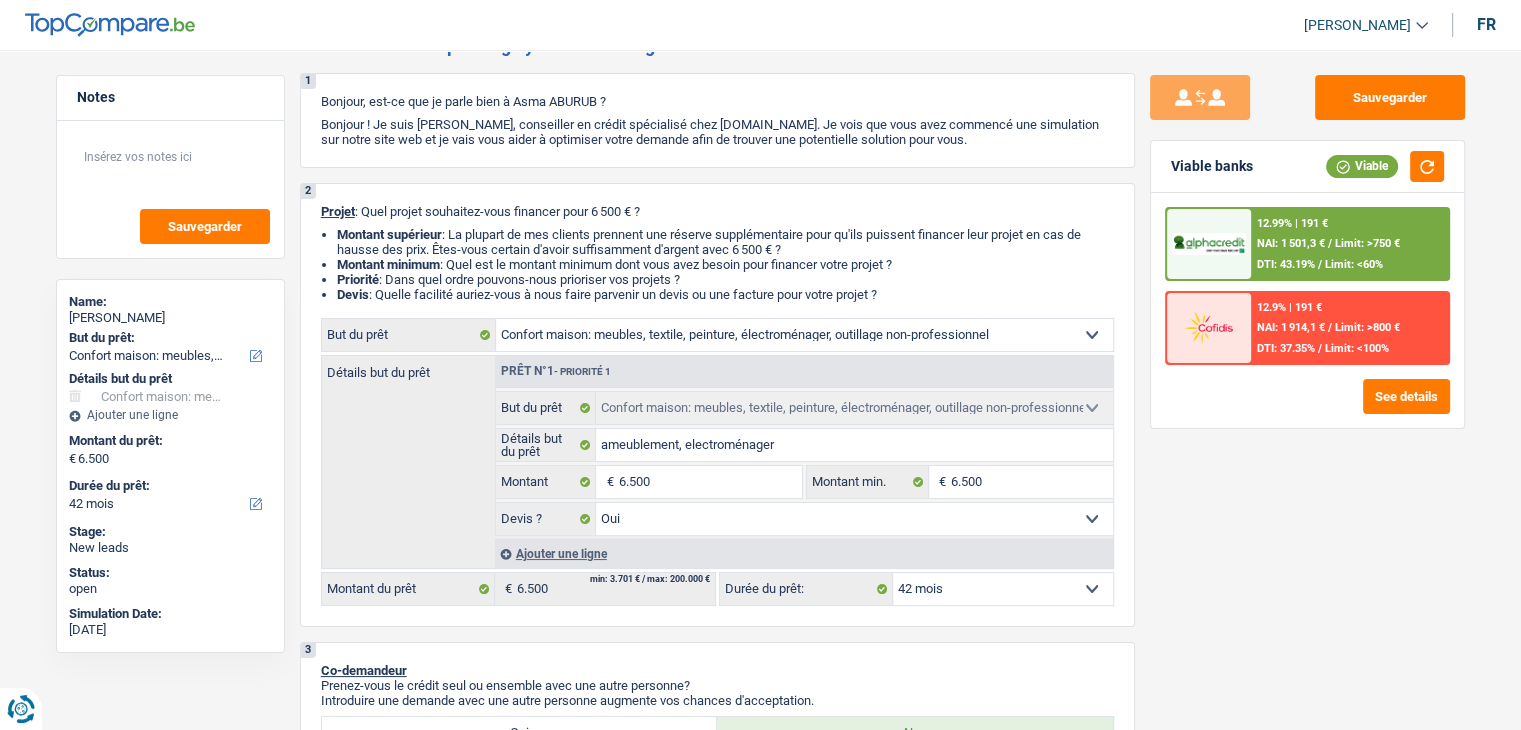 click on "Sauvegarder
Viable banks
Viable
12.99% | 191 €
NAI: 1 501,3 €
/
Limit: >750 €
DTI: 43.19%
/
Limit: <60%
12.9% | 191 €
NAI: 1 914,1 €
/
Limit: >800 €
DTI: 37.35%
/
Limit: <100%" at bounding box center [1307, 384] 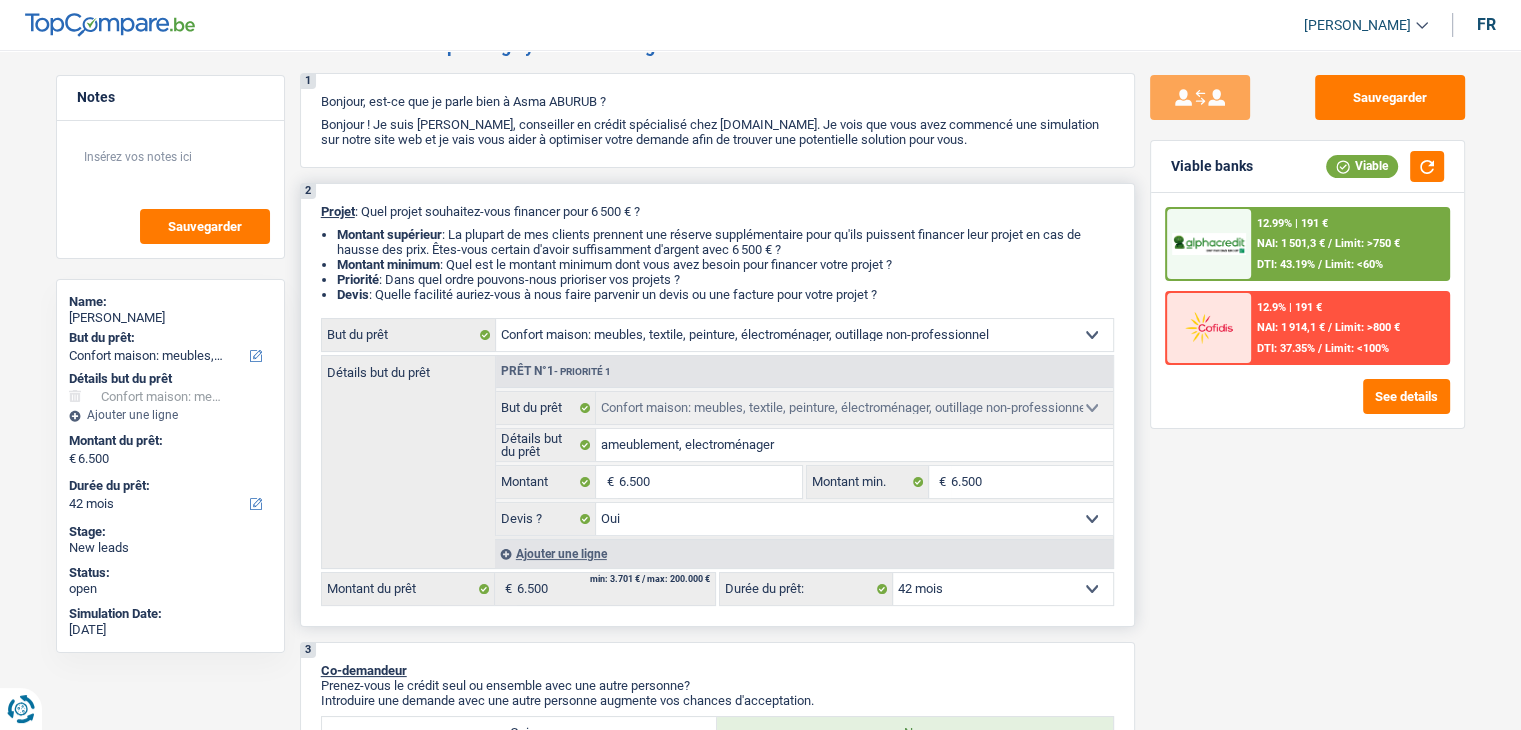drag, startPoint x: 897, startPoint y: 289, endPoint x: 312, endPoint y: 200, distance: 591.7314 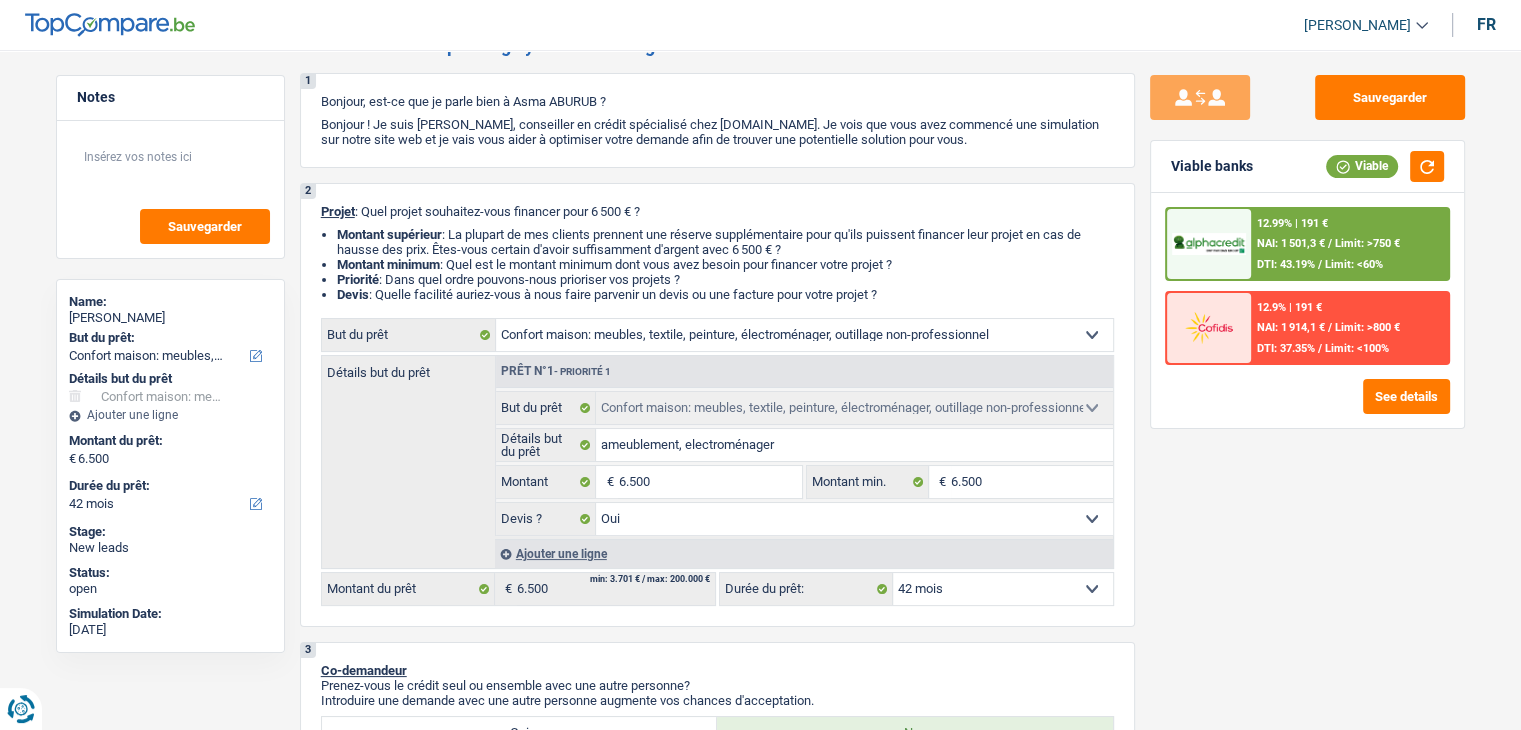click on "1. Introduction & upselling by understanding their needs
1
Bonjour, est-ce que je parle bien à Asma ABURUB ?
Bonjour ! Je suis Yanis Duboc, conseiller en crédit spécialisé chez TopCompare.be. Je vois que vous avez commencé une simulation sur notre site web et je vais vous aider à optimiser votre demande afin de trouver une potentielle solution pour vous.
2   Projet  : Quel projet souhaitez-vous financer pour 6 500 € ?
Montant supérieur : La plupart de mes clients prennent une réserve supplémentaire pour qu'ils puissent financer leur projet en cas de hausse des prix. Êtes-vous certain d'avoir suffisamment d'argent avec 6 500 € ?   Montant minimum : Quel est le montant minimum dont vous avez besoin pour financer votre projet ?   Priorité : Dans quel ordre pouvons-nous prioriser vos projets ?   Devis   : Quelle facilité auriez-vous à nous faire parvenir un devis ou une facture pour votre projet ?" at bounding box center (717, 1156) 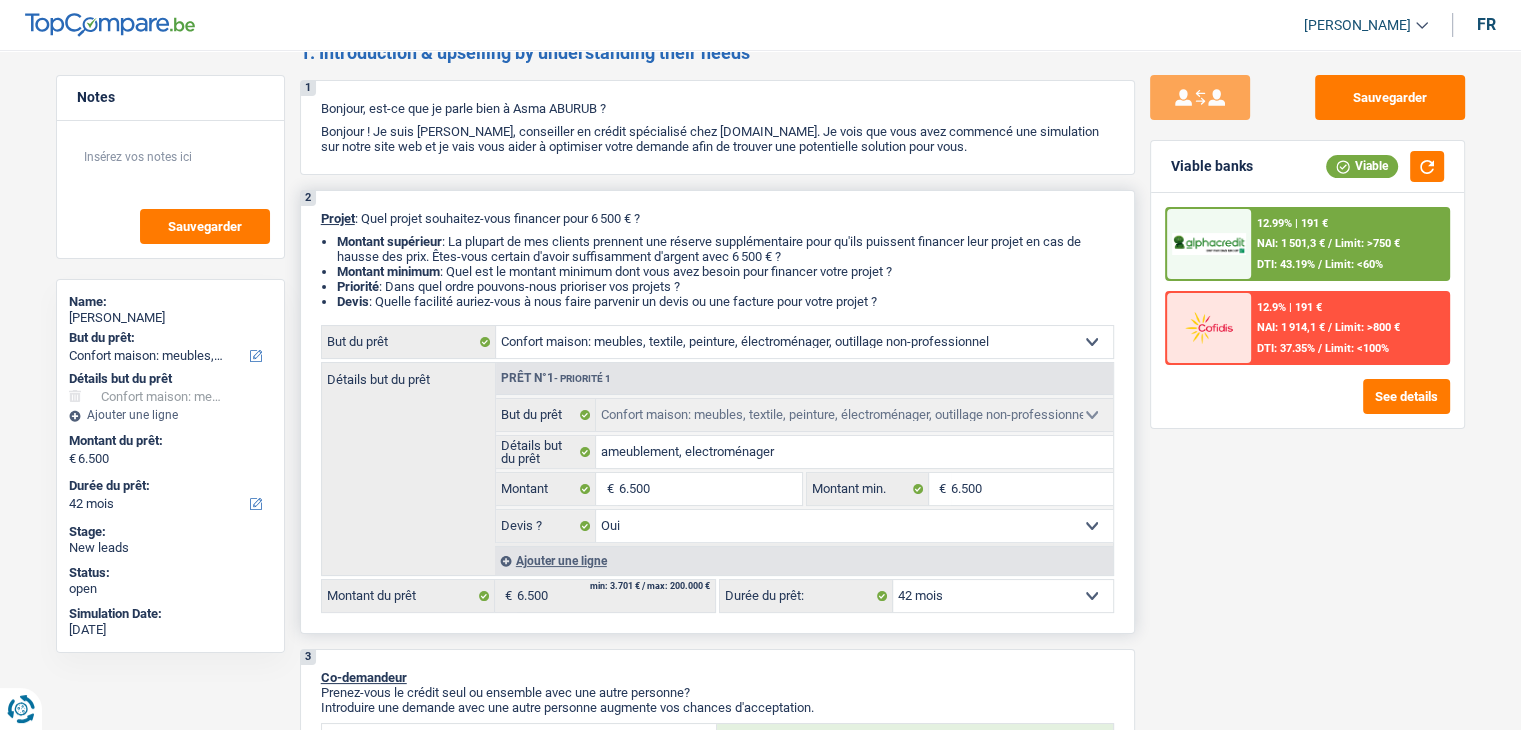 scroll, scrollTop: 0, scrollLeft: 0, axis: both 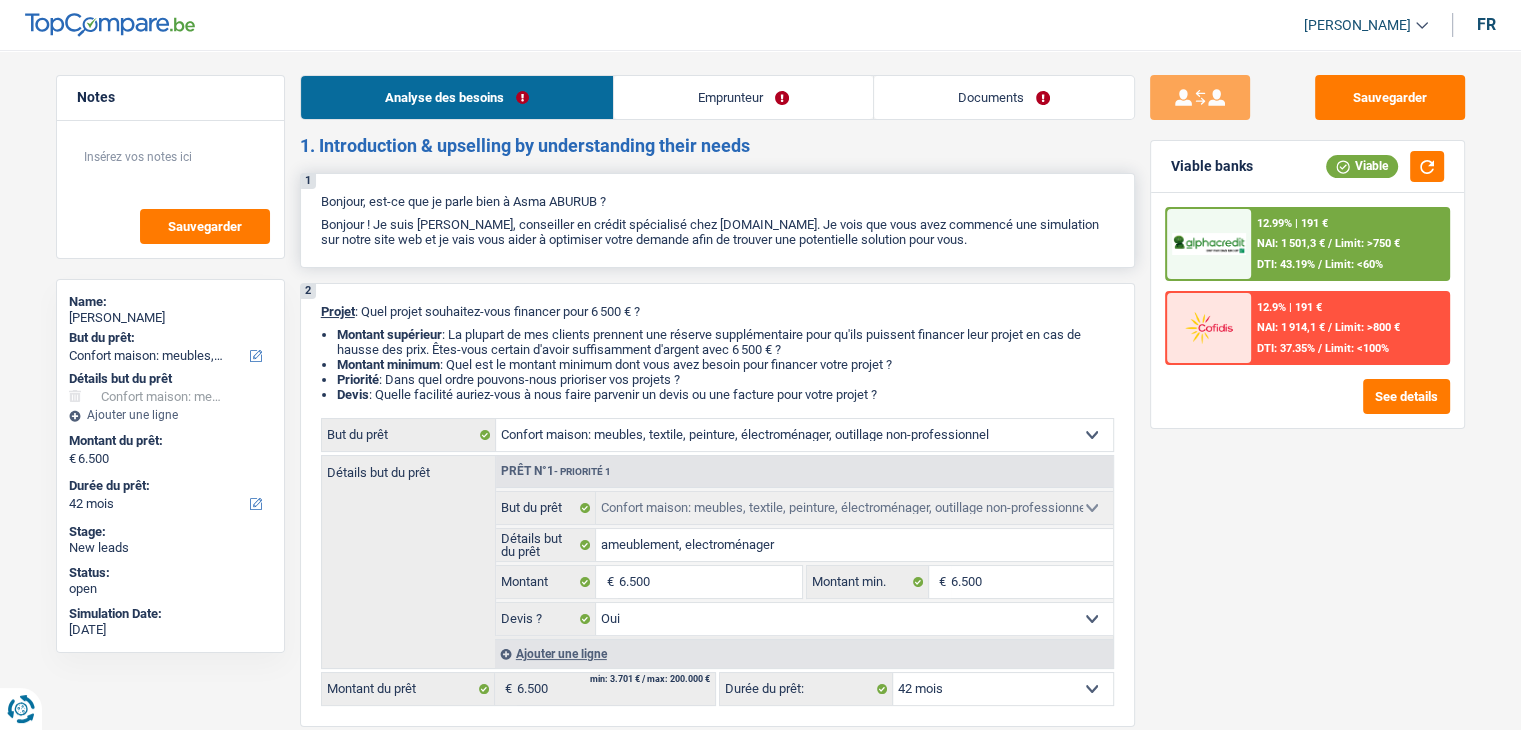 drag, startPoint x: 324, startPoint y: 192, endPoint x: 1003, endPoint y: 237, distance: 680.4895 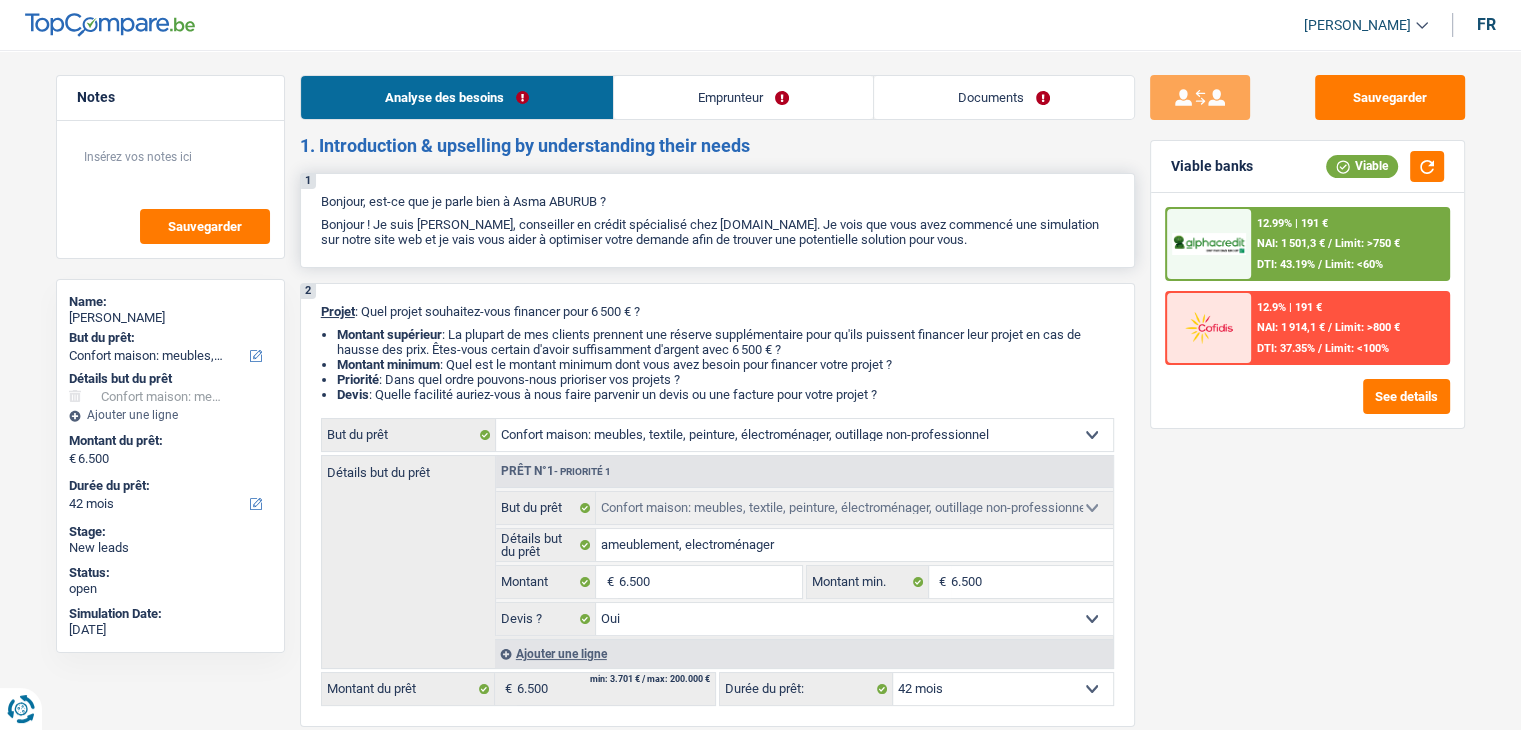 drag, startPoint x: 964, startPoint y: 237, endPoint x: 316, endPoint y: 199, distance: 649.1132 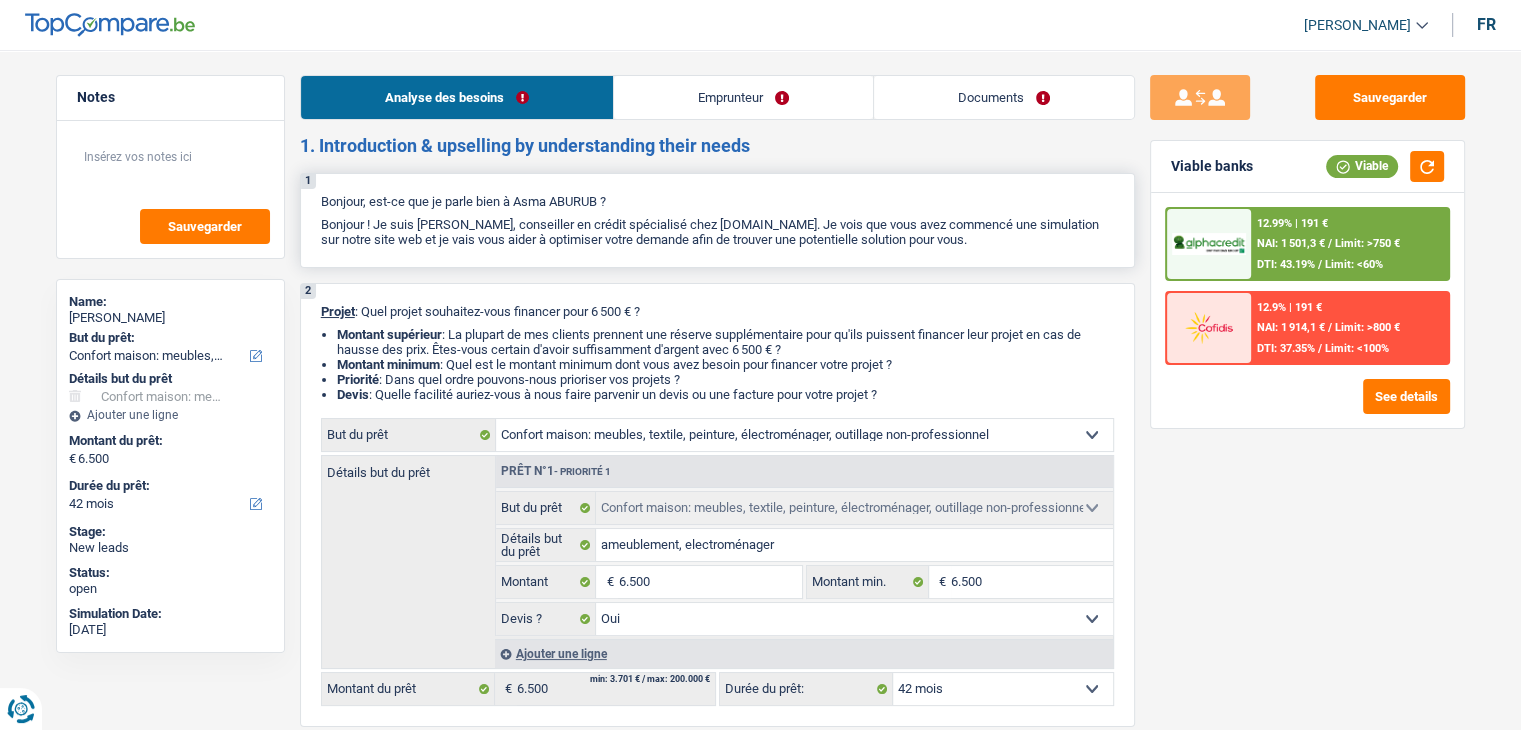 drag, startPoint x: 961, startPoint y: 237, endPoint x: 320, endPoint y: 190, distance: 642.72076 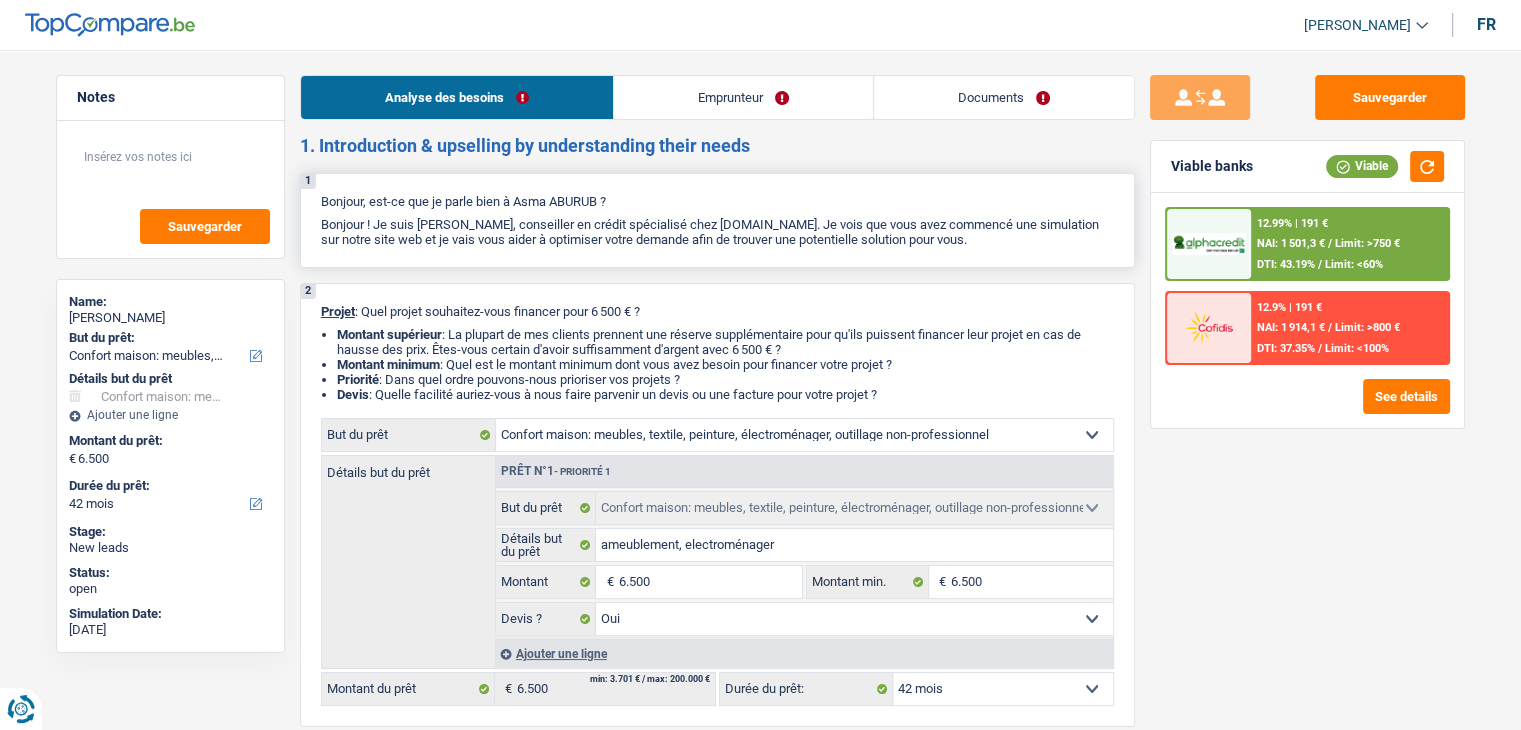 drag, startPoint x: 320, startPoint y: 202, endPoint x: 980, endPoint y: 241, distance: 661.15125 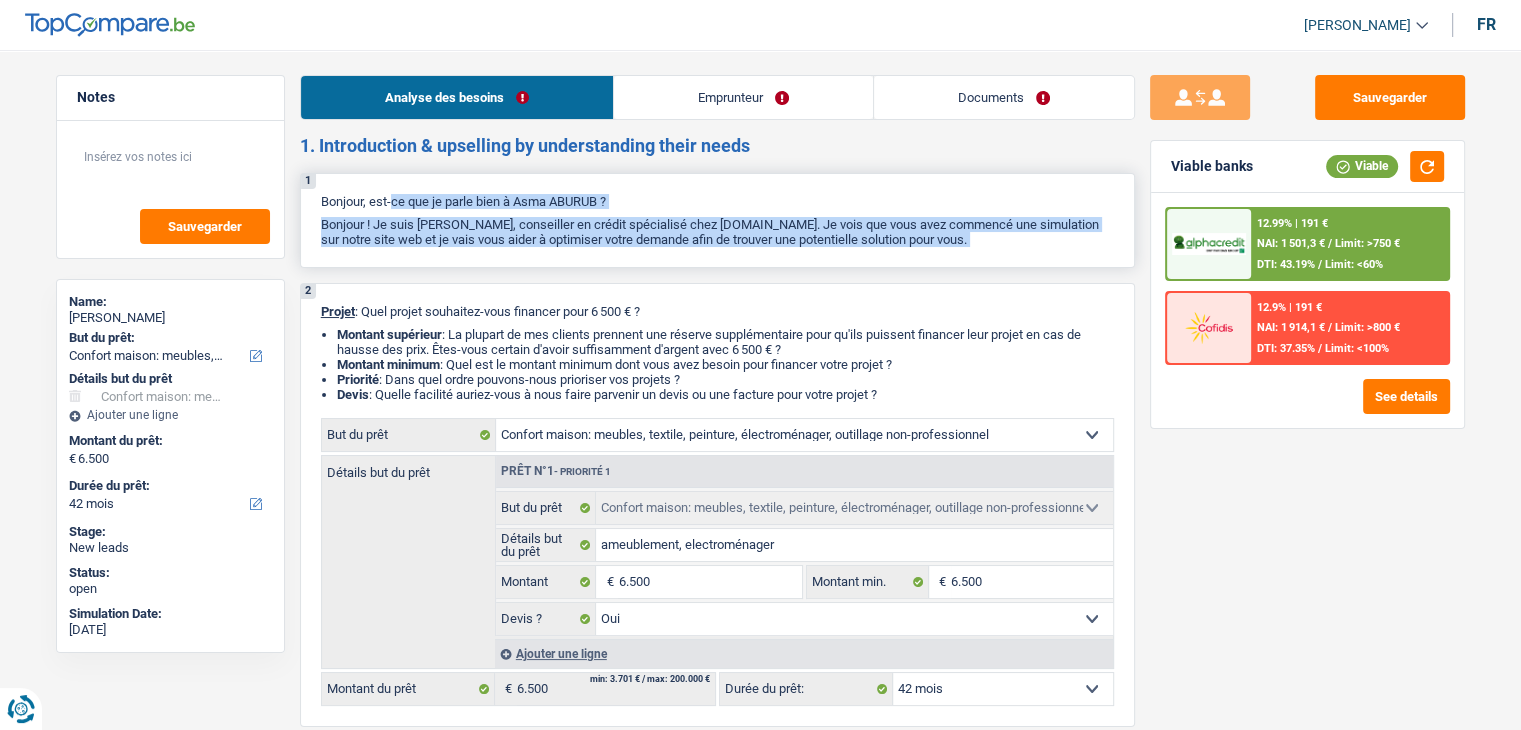 drag, startPoint x: 321, startPoint y: 199, endPoint x: 994, endPoint y: 238, distance: 674.1291 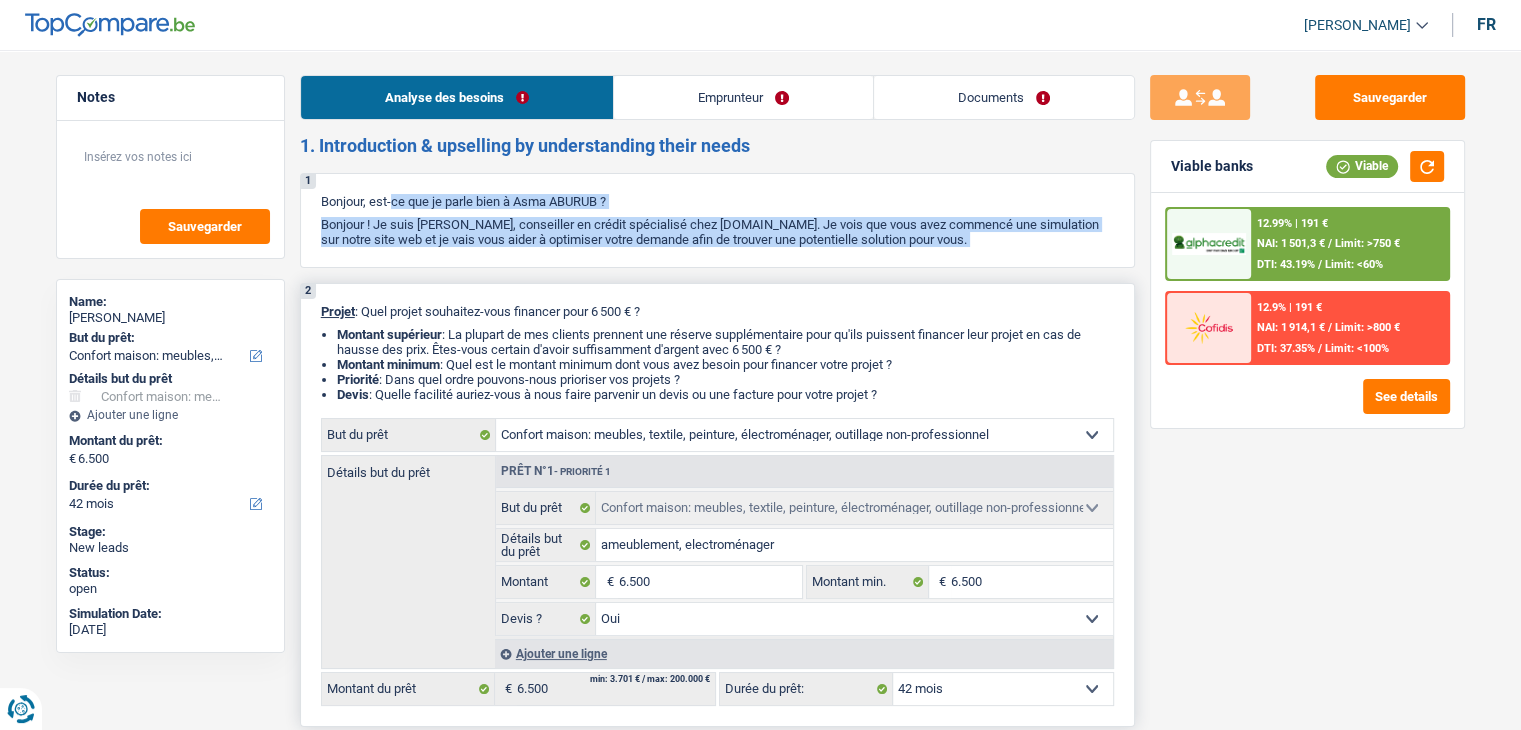 drag, startPoint x: 331, startPoint y: 307, endPoint x: 975, endPoint y: 395, distance: 649.9846 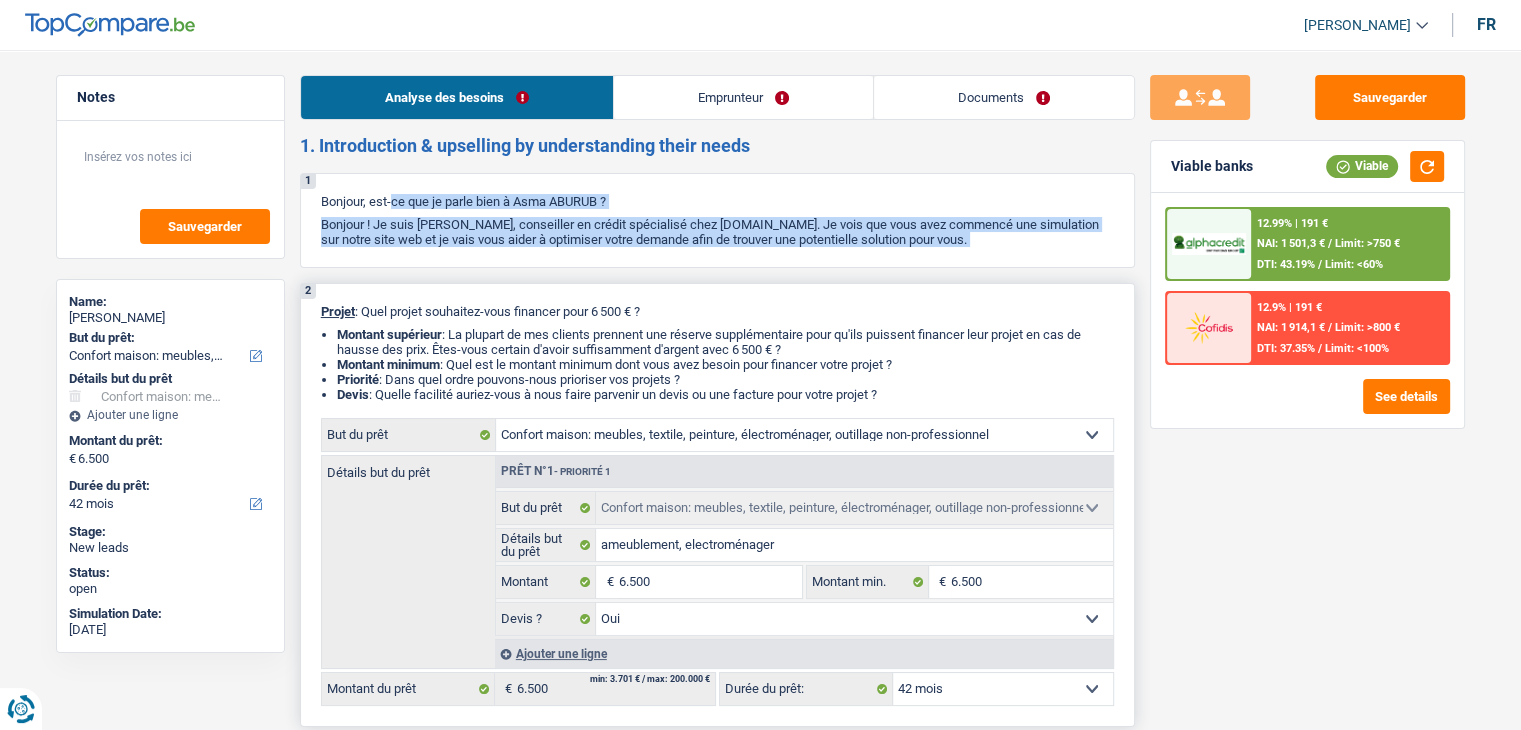 drag, startPoint x: 319, startPoint y: 311, endPoint x: 996, endPoint y: 381, distance: 680.6093 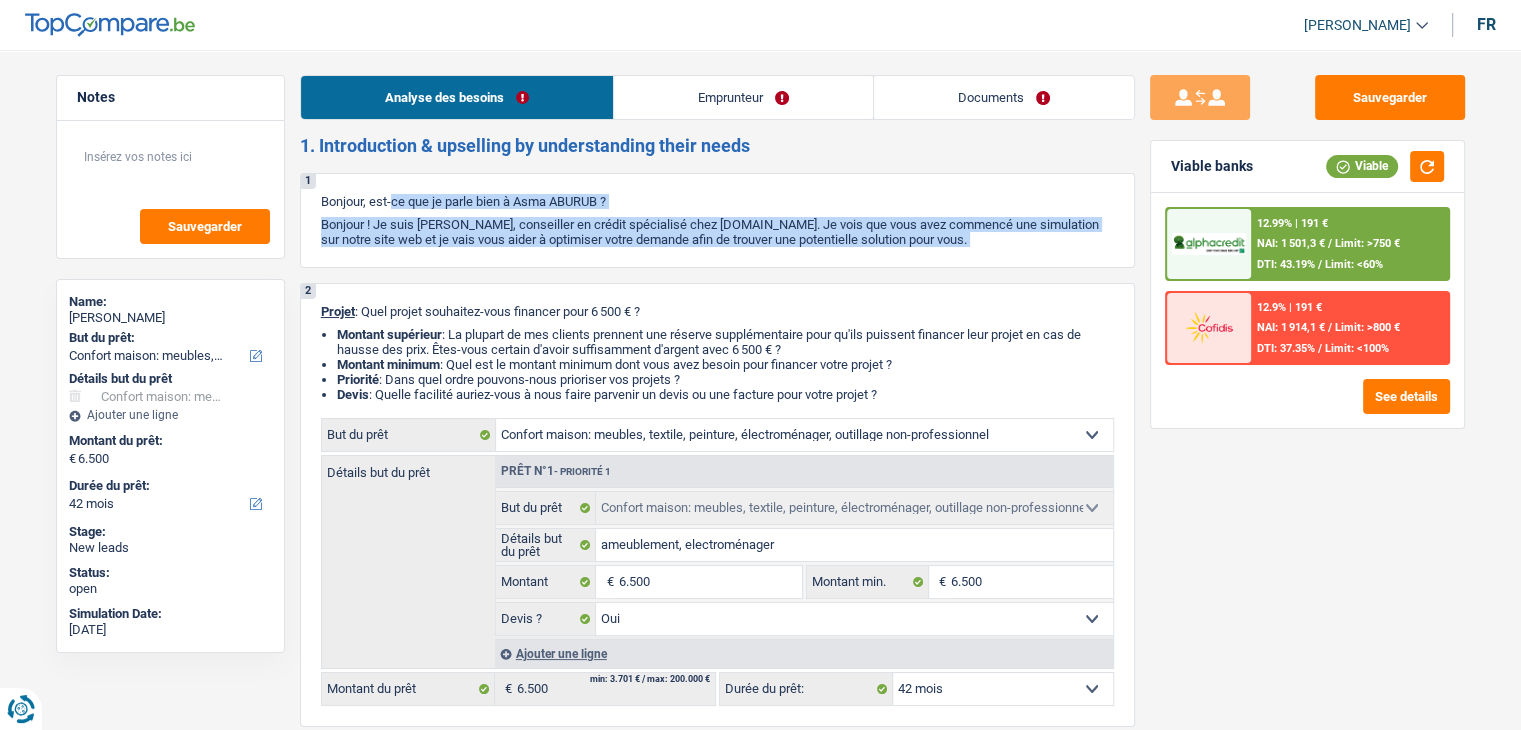 drag, startPoint x: 890, startPoint y: 395, endPoint x: 272, endPoint y: 302, distance: 624.9584 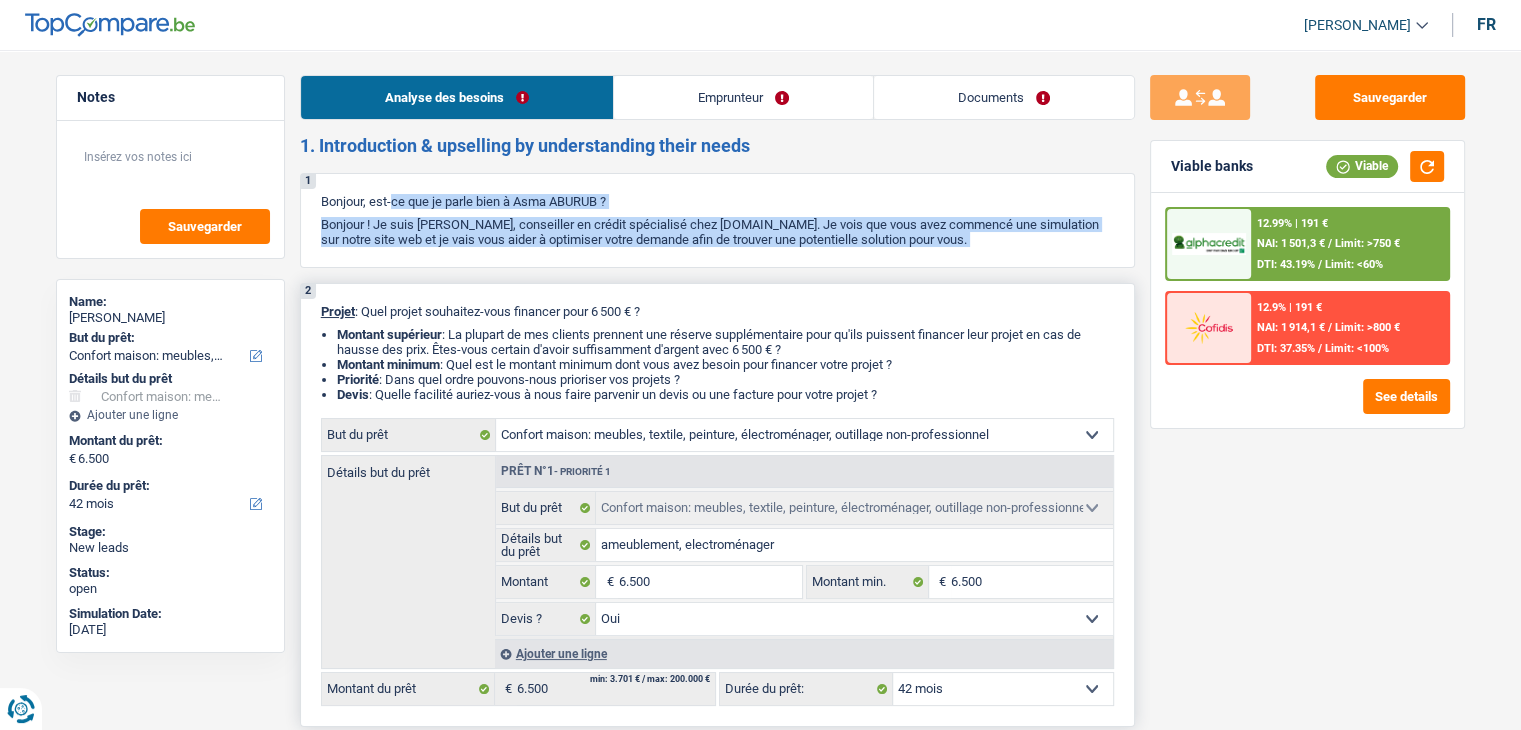 click on "Projet" at bounding box center (338, 311) 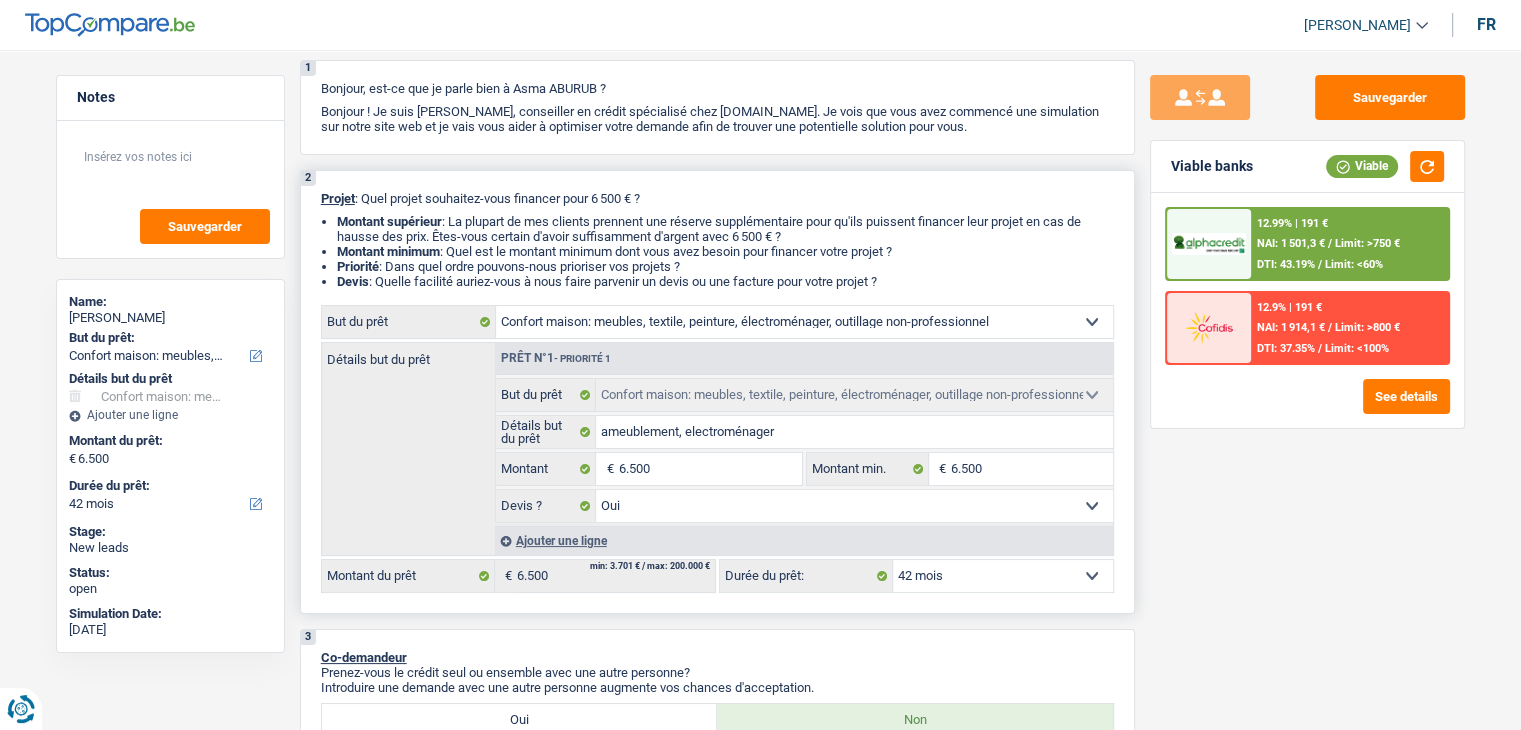 scroll, scrollTop: 200, scrollLeft: 0, axis: vertical 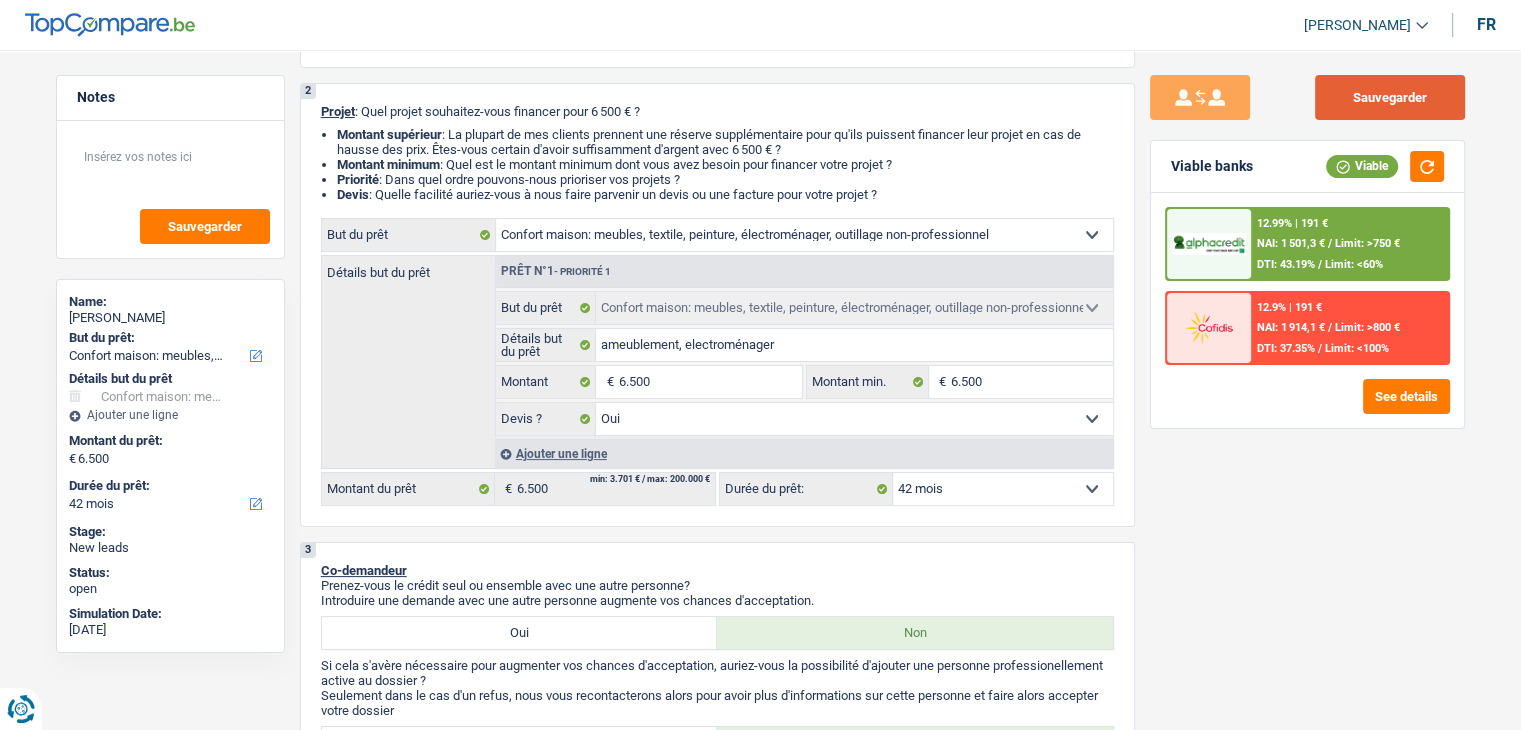 click on "Sauvegarder" at bounding box center (1390, 97) 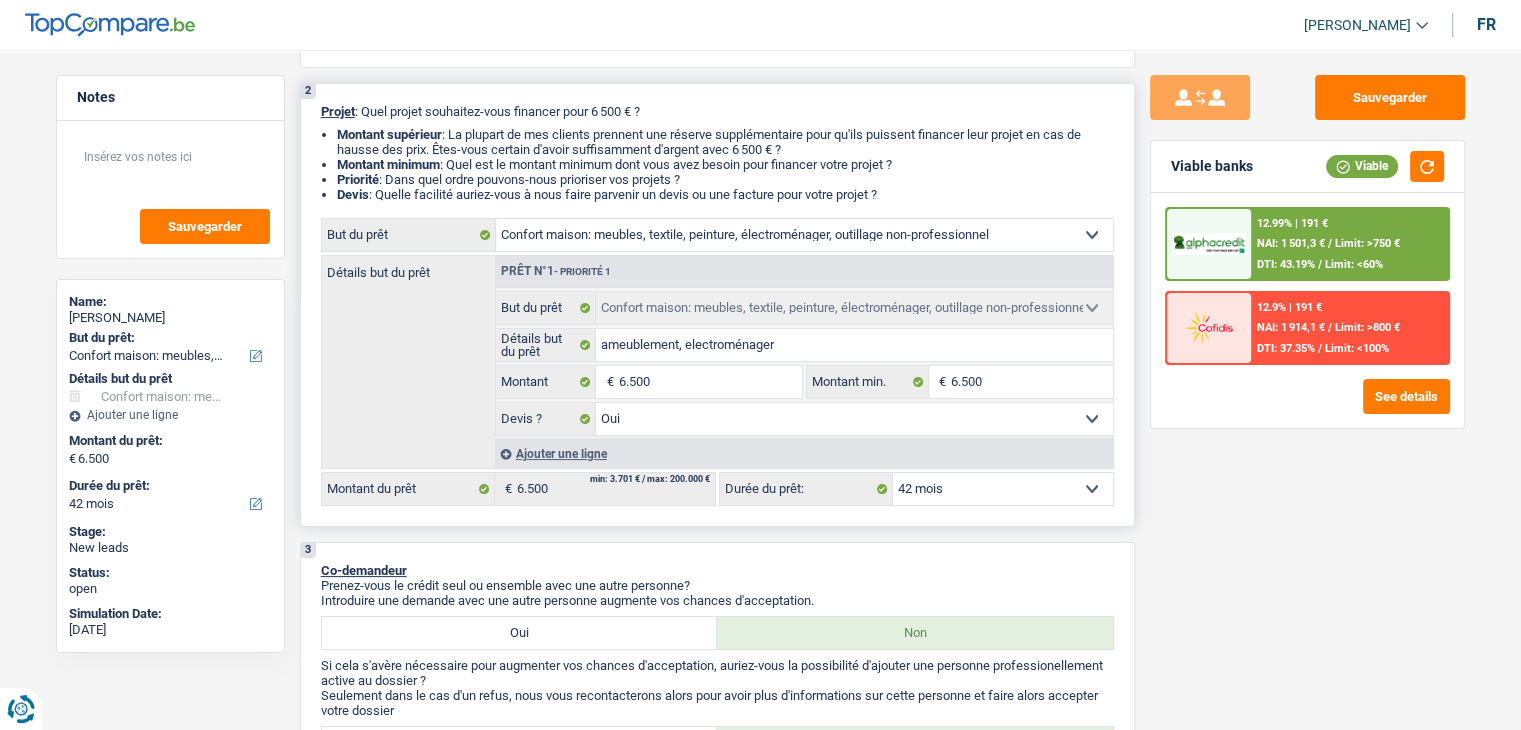 drag, startPoint x: 892, startPoint y: 195, endPoint x: 315, endPoint y: 117, distance: 582.2482 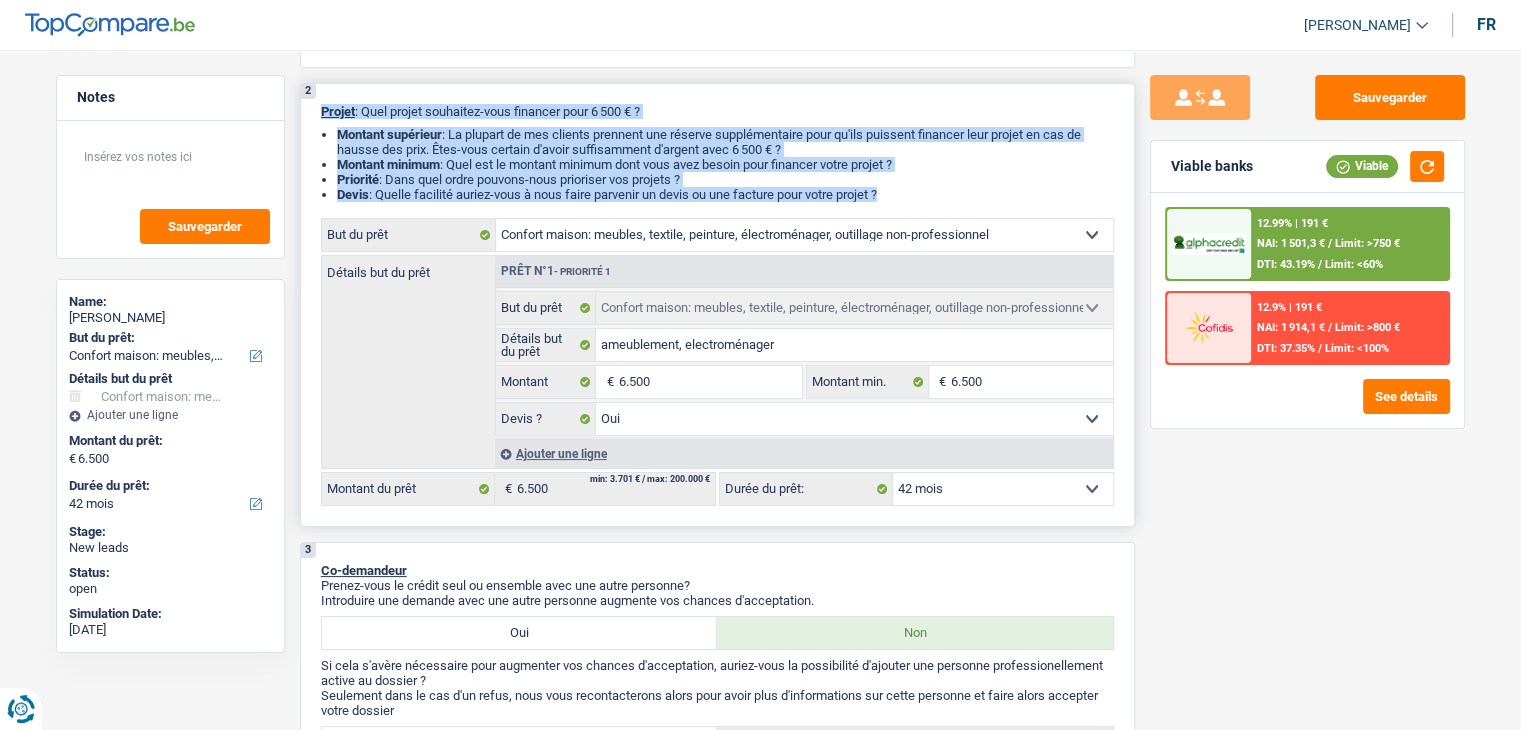 drag, startPoint x: 320, startPoint y: 113, endPoint x: 876, endPoint y: 203, distance: 563.23706 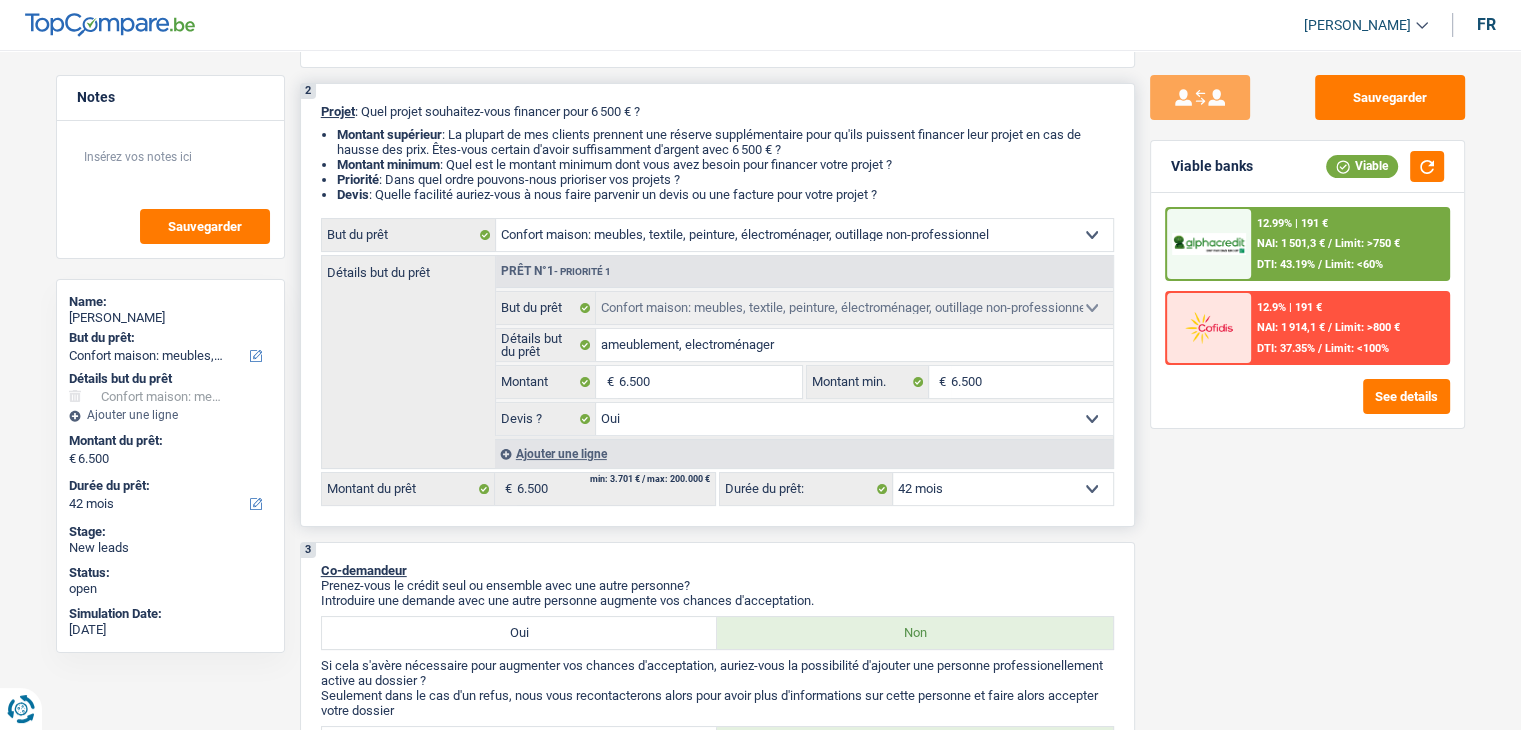 click on "Devis   : Quelle facilité auriez-vous à nous faire parvenir un devis ou une facture pour votre projet ?" at bounding box center (725, 194) 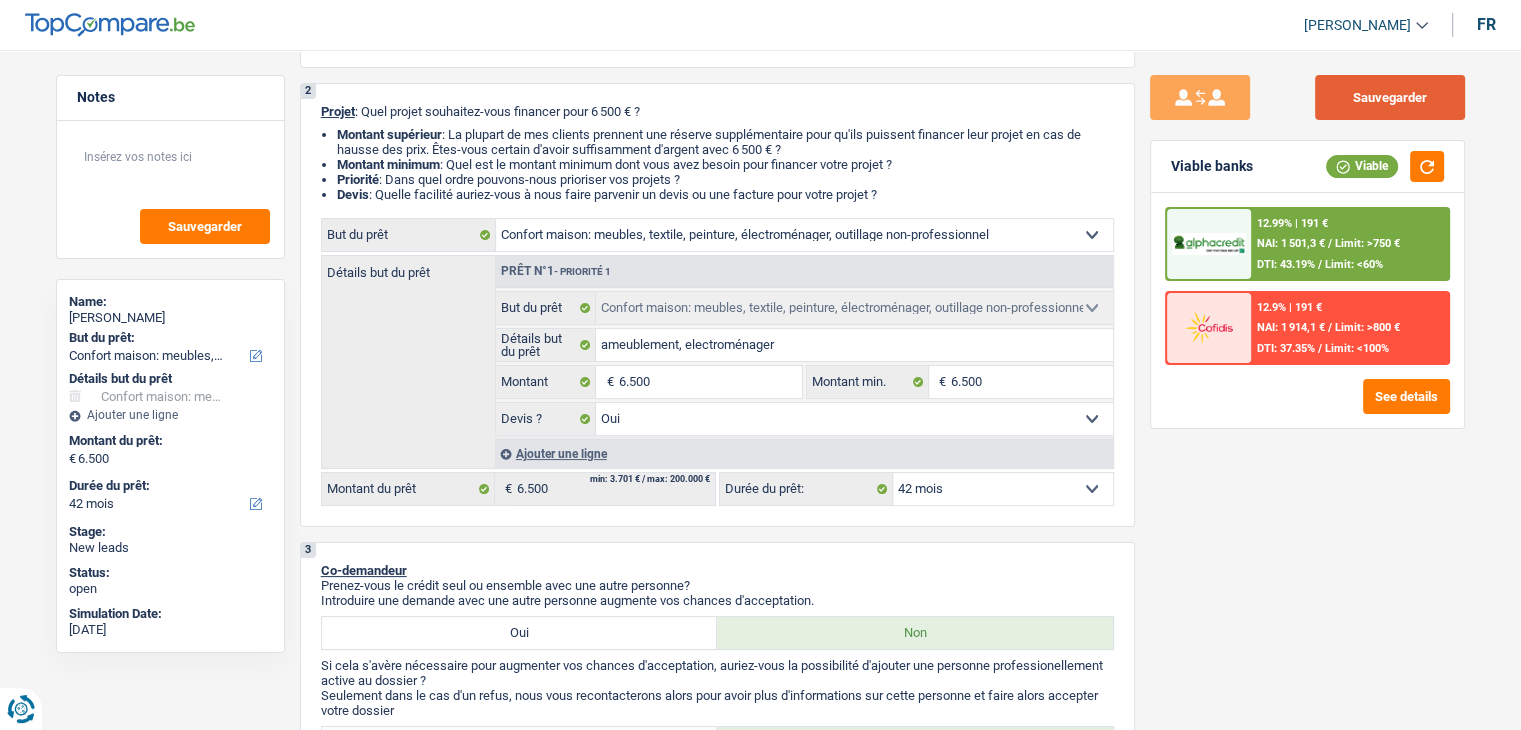 click on "Sauvegarder" at bounding box center [1390, 97] 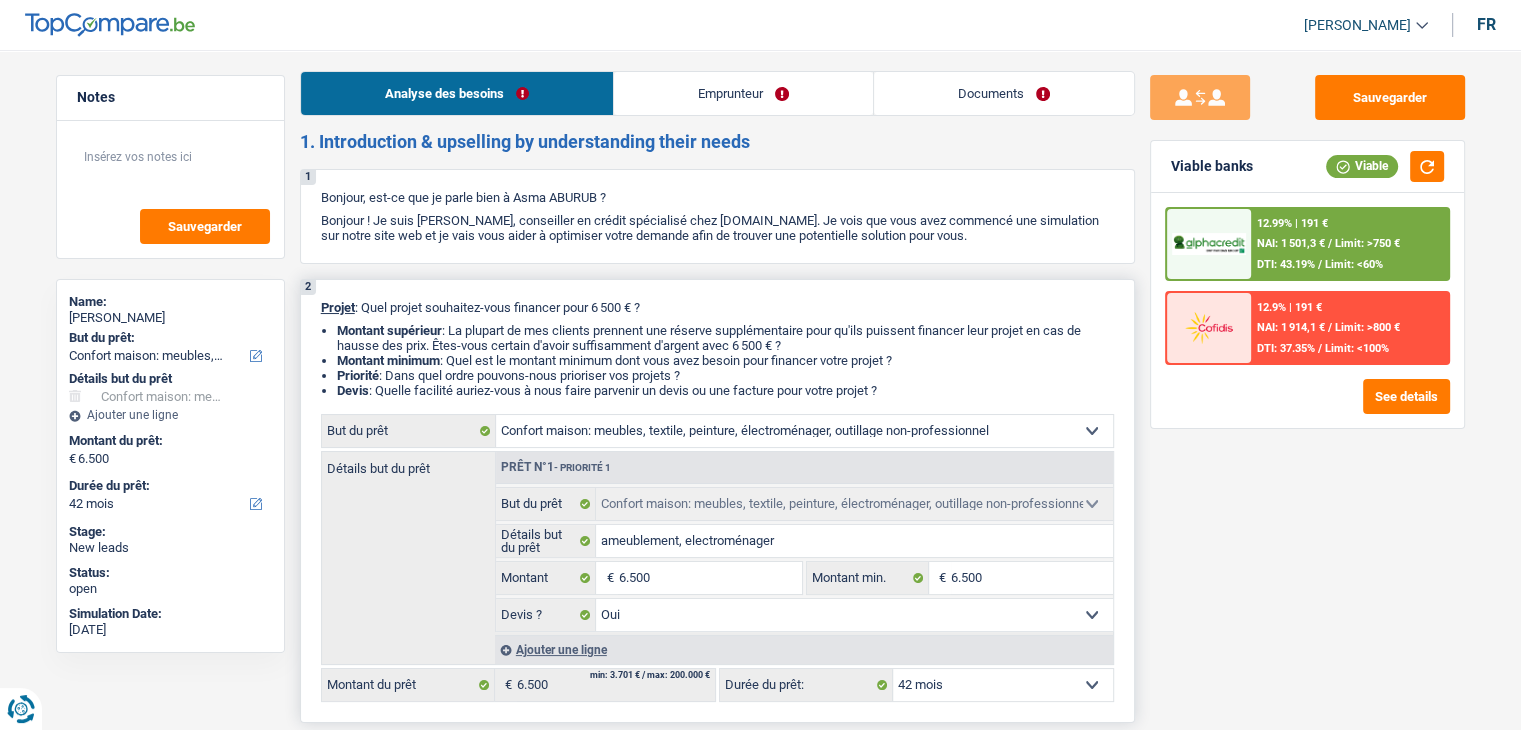 scroll, scrollTop: 0, scrollLeft: 0, axis: both 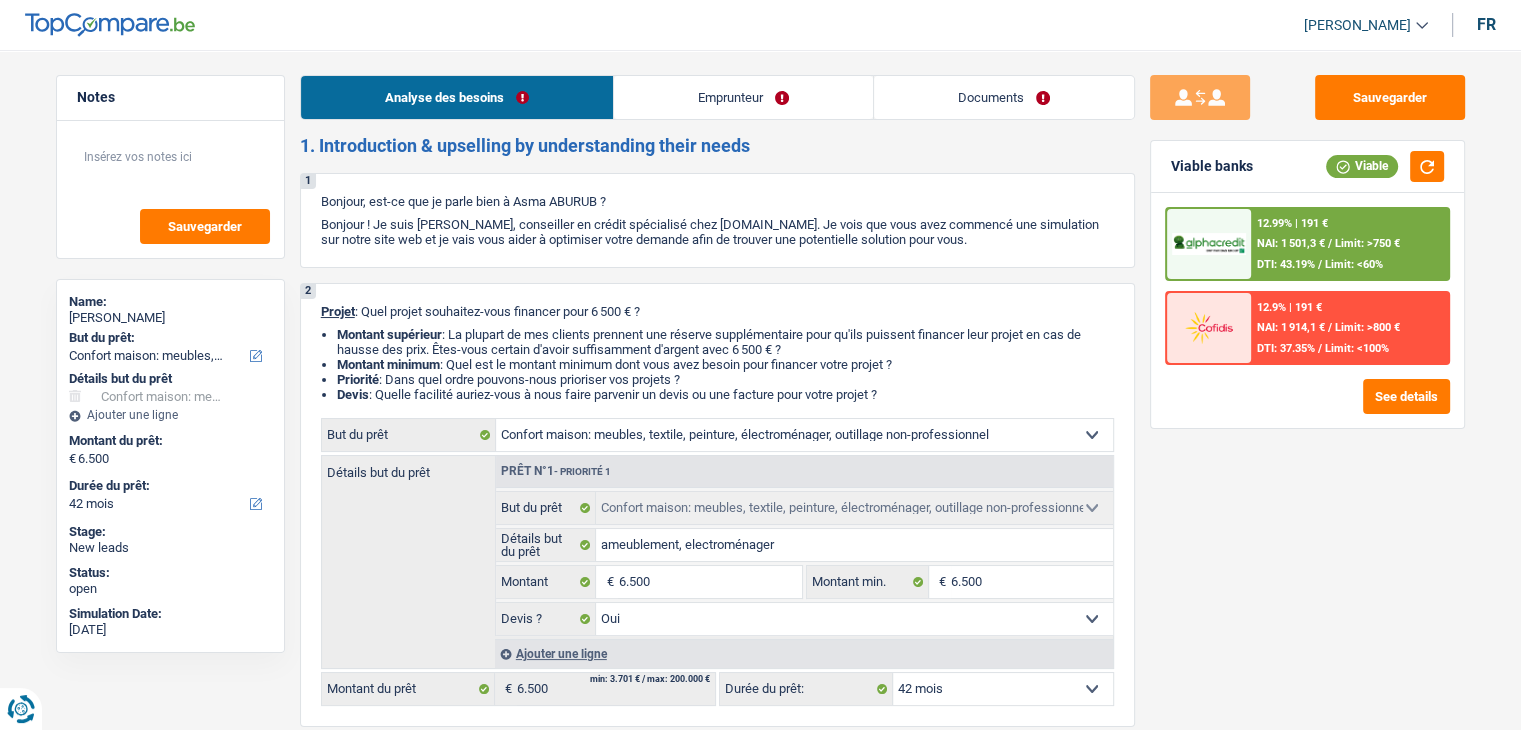click on "Emprunteur" at bounding box center (743, 97) 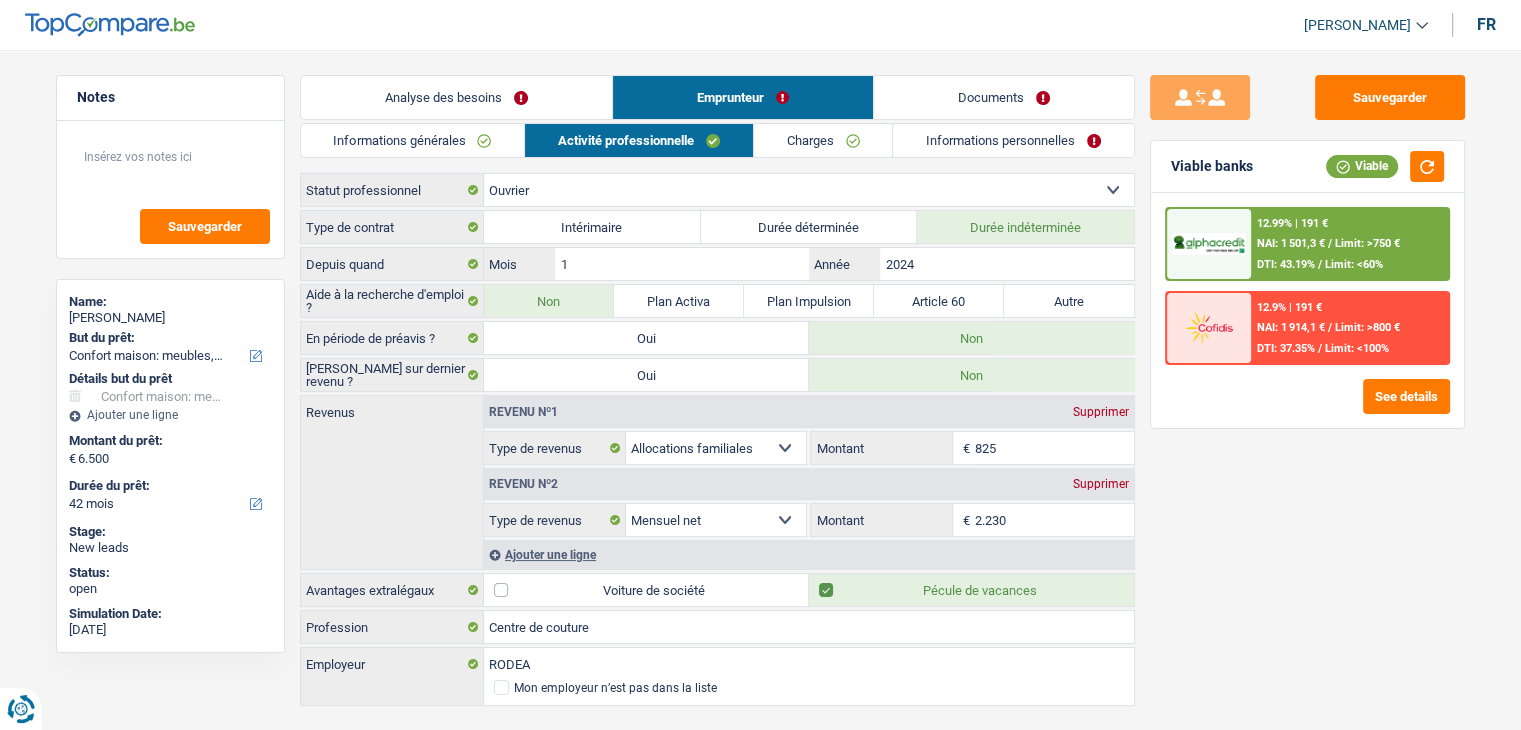 click on "Informations générales" at bounding box center [413, 140] 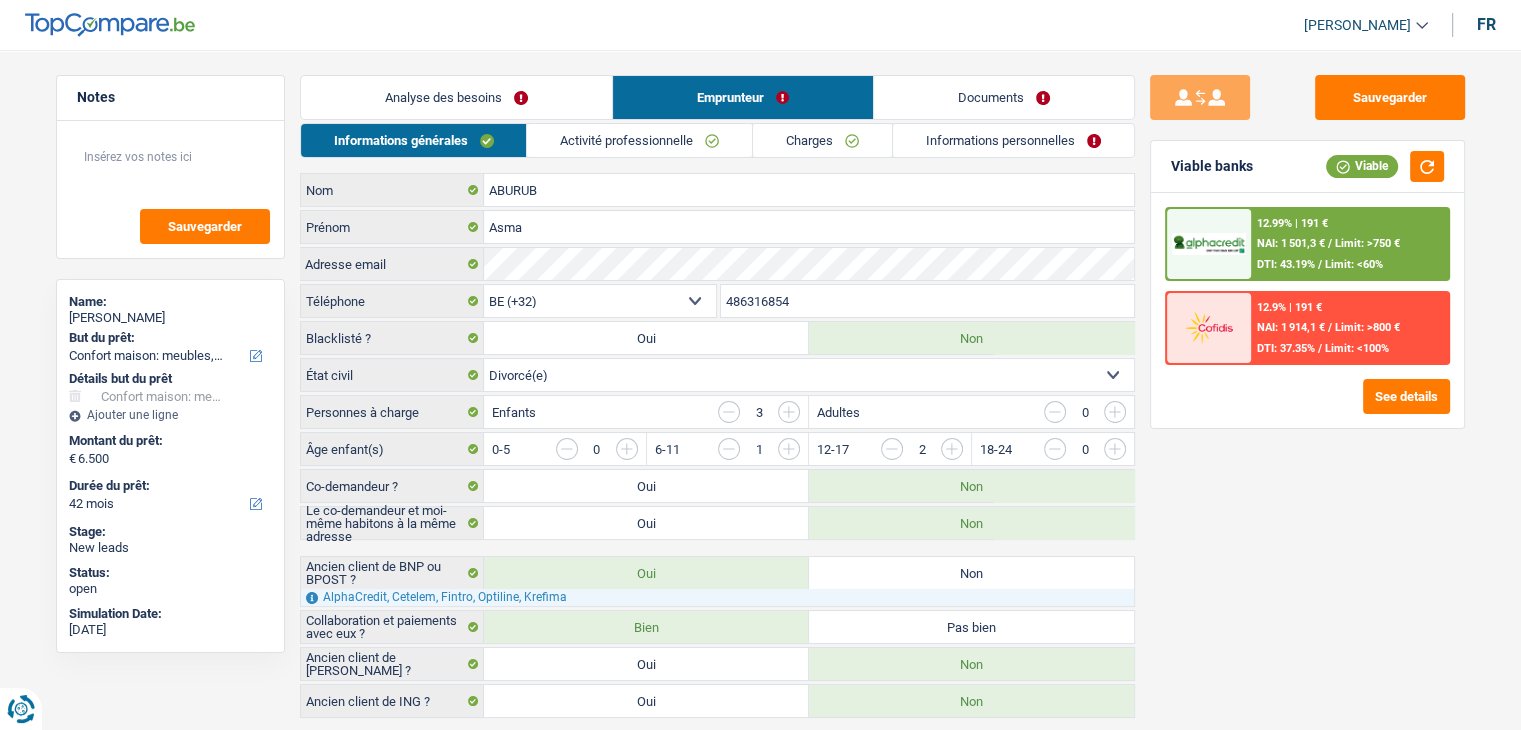 click on "Activité professionnelle" at bounding box center [639, 140] 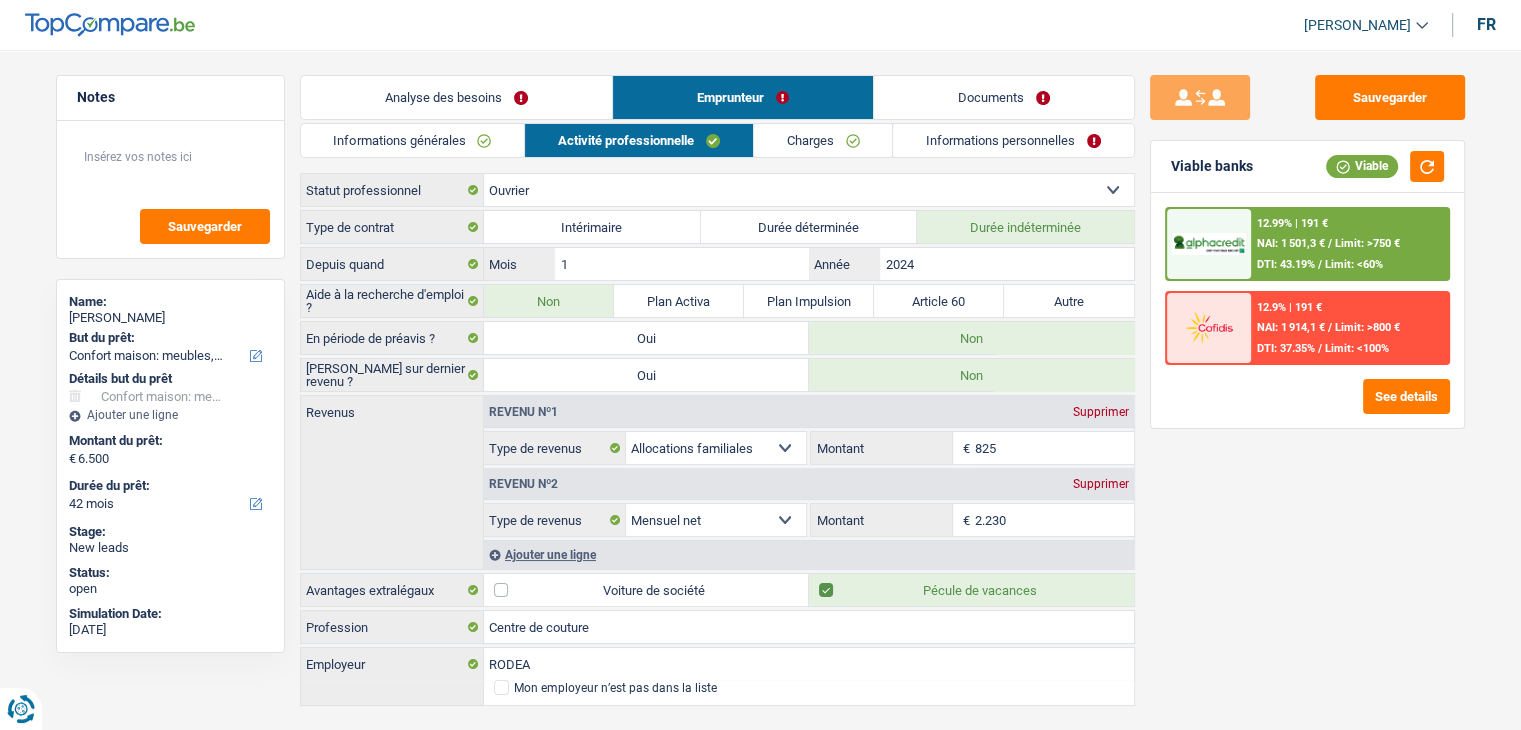 click on "Informations générales Activité professionnelle Charges Informations personnelles ABURUB
Nom
Asma
Prénom
Adresse email
BE (+32) LU (+352)
Sélectionner une option
Téléphone
486316854
Téléphone
Blacklisté ?
Oui
Non
Célibataire Marié(e) Cohabitant(e) légal(e) Divorcé(e) Veuf(ve) Séparé (de fait)
Sélectionner une option
État civil
Personnes à charge
Enfants
3
Adultes
0" at bounding box center (717, 416) 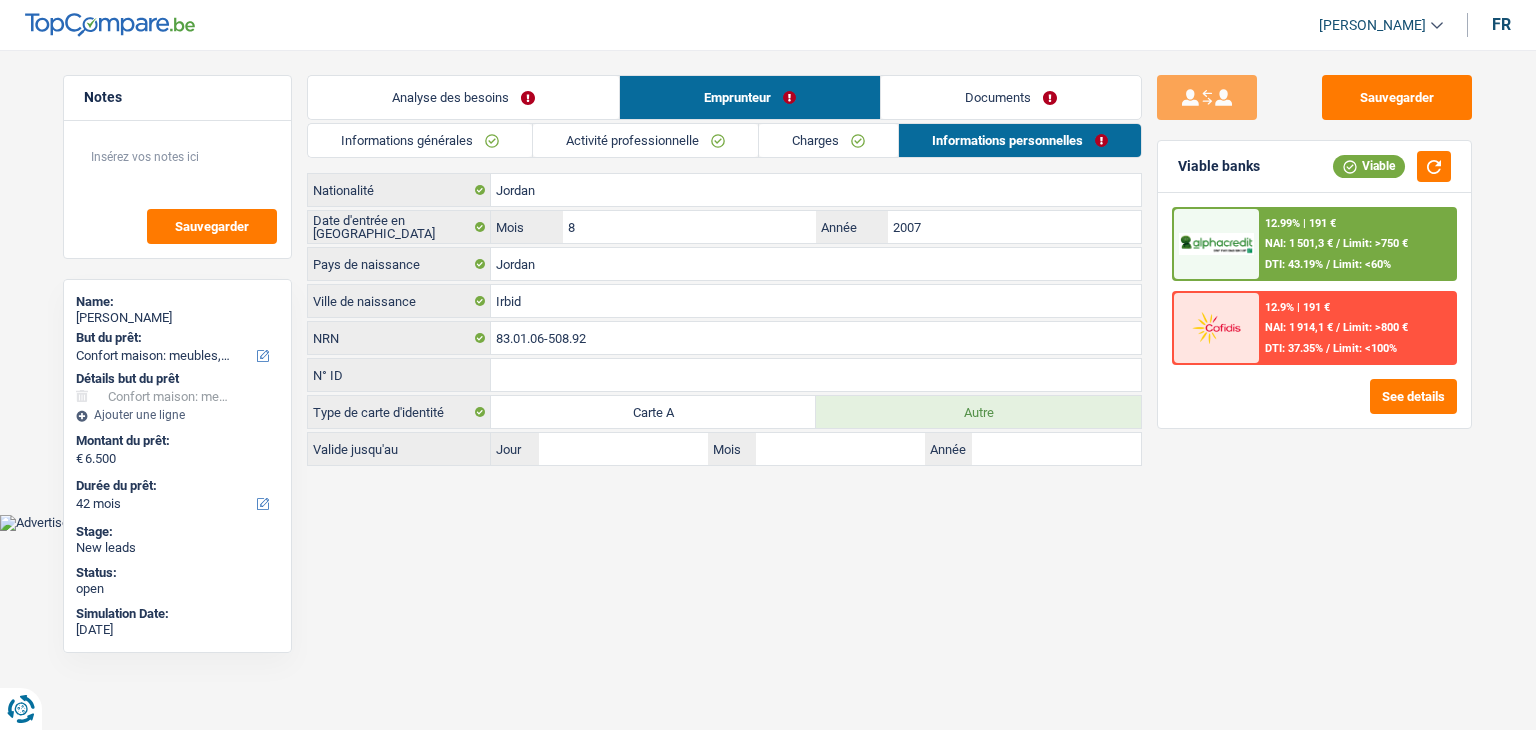 click on "Documents" at bounding box center (1011, 97) 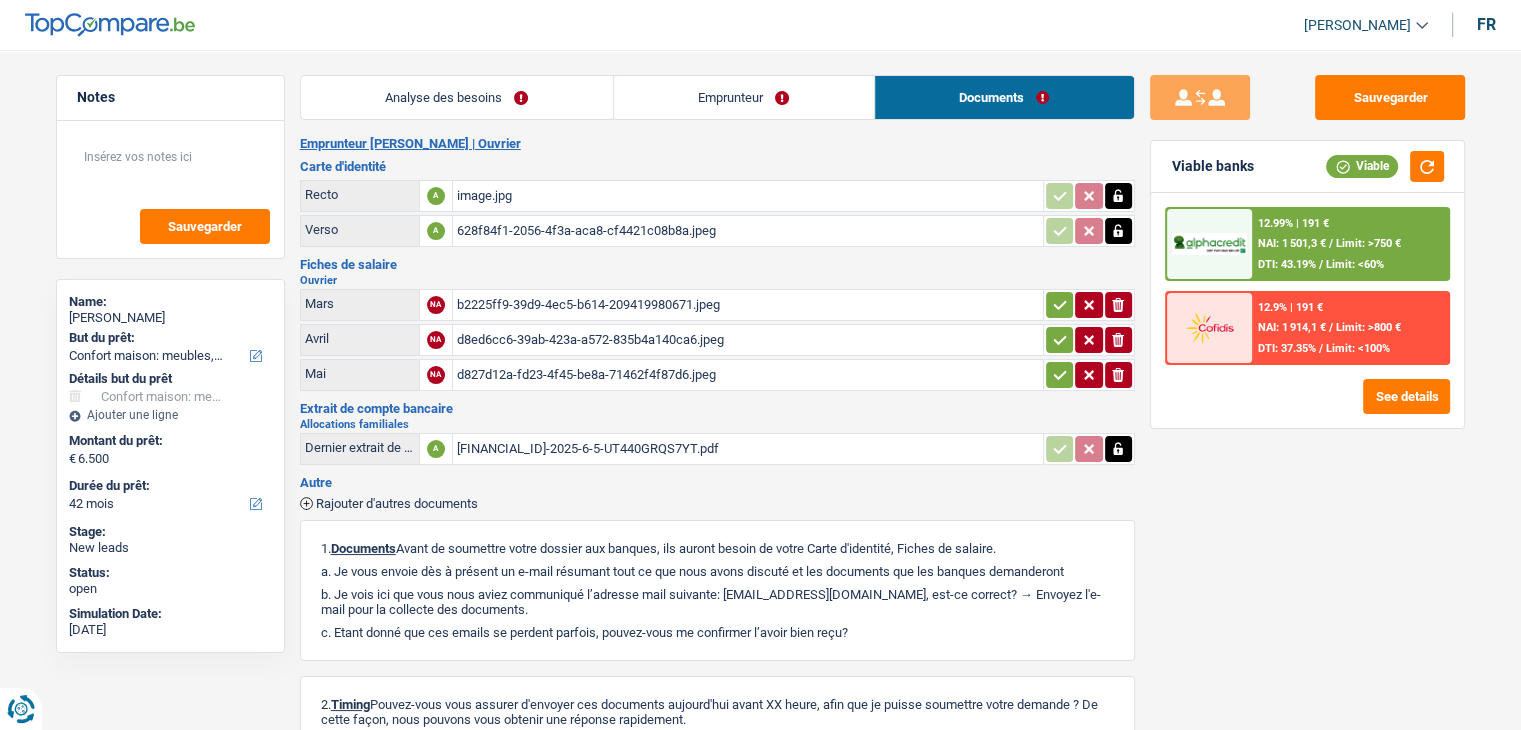 click on "Sauvegarder" at bounding box center [1307, 97] 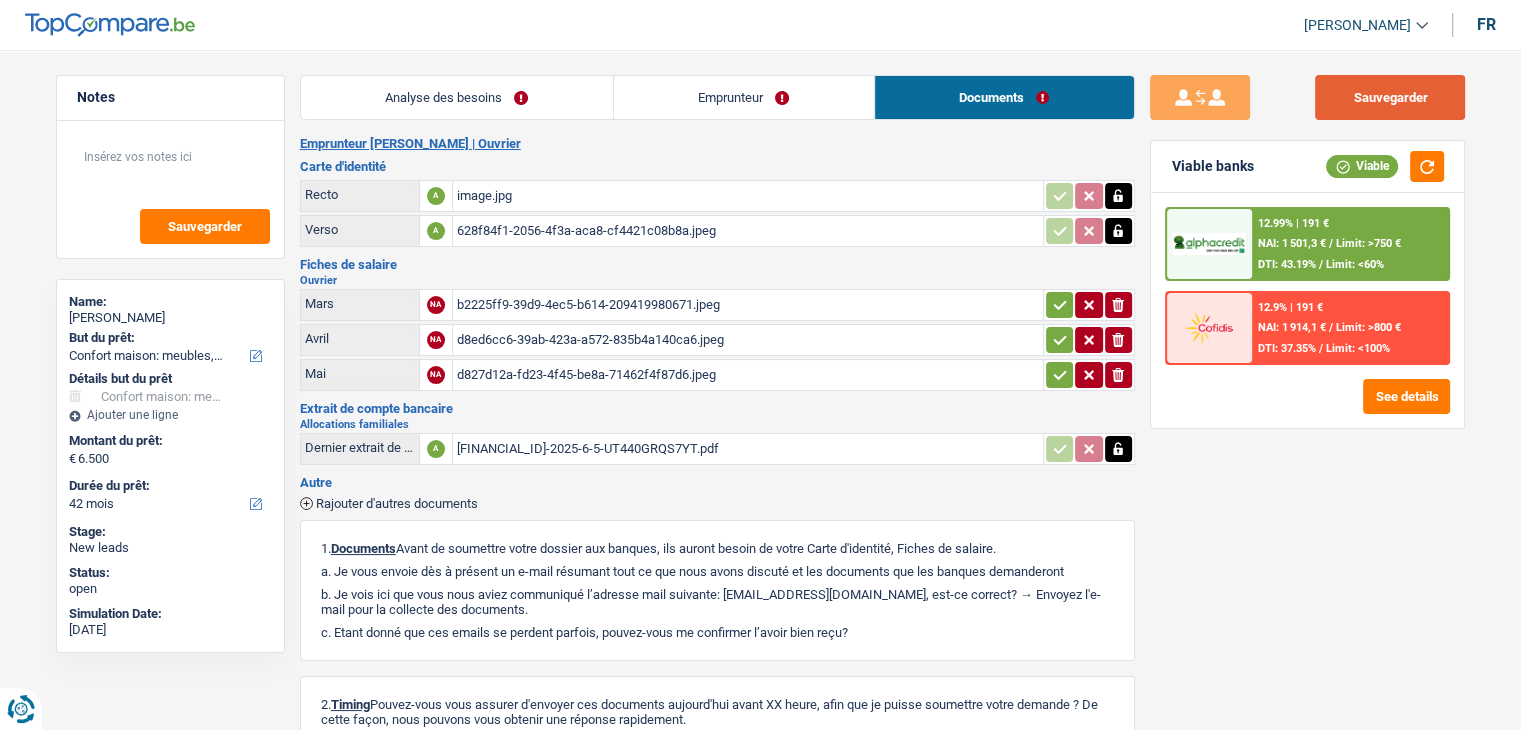 click on "Sauvegarder" at bounding box center [1390, 97] 